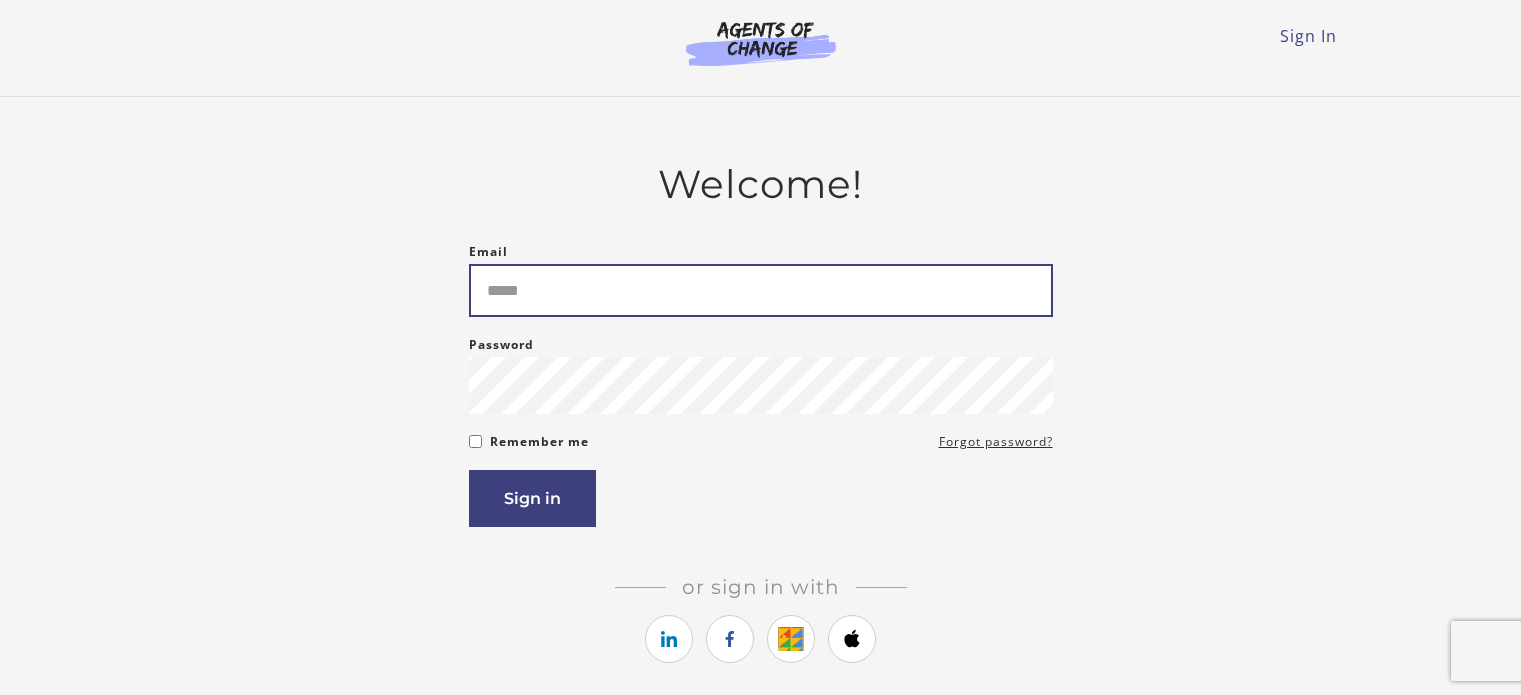scroll, scrollTop: 0, scrollLeft: 0, axis: both 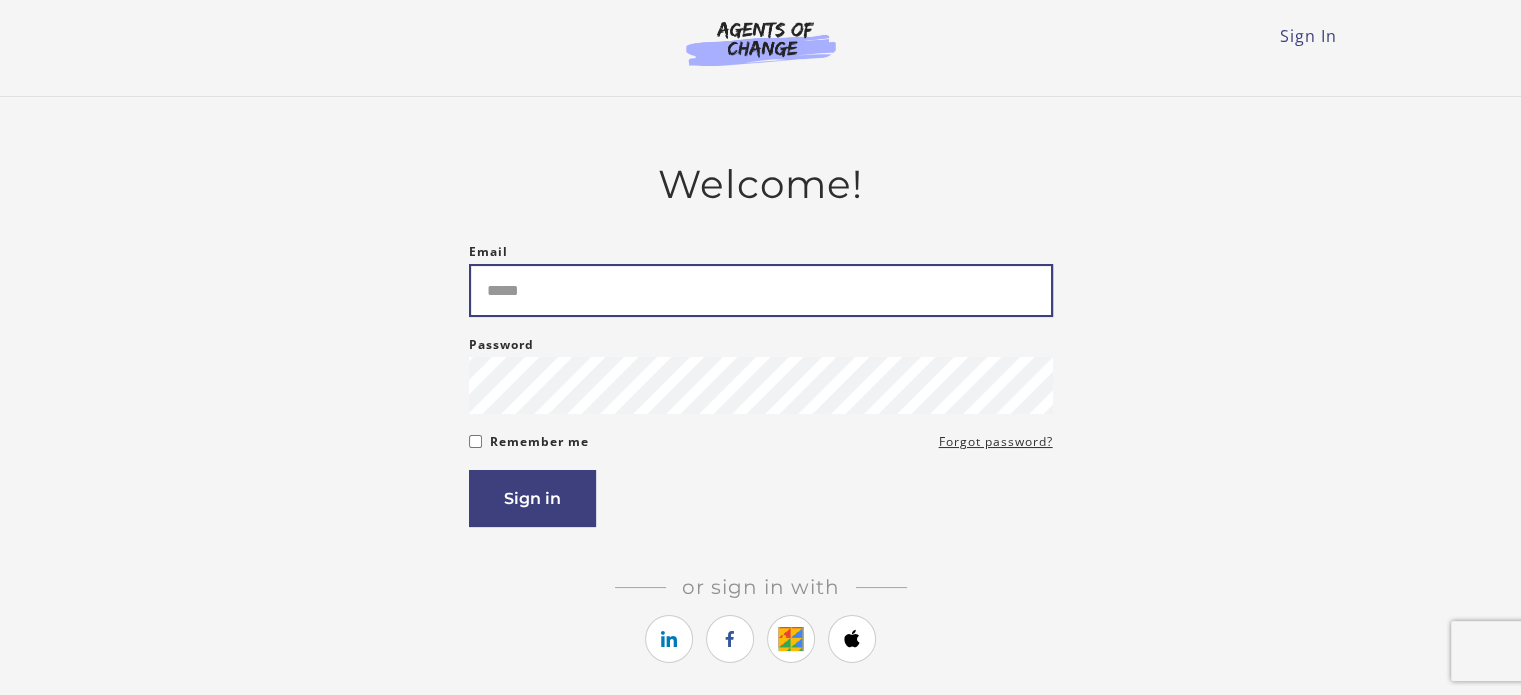 click on "Email" at bounding box center (761, 290) 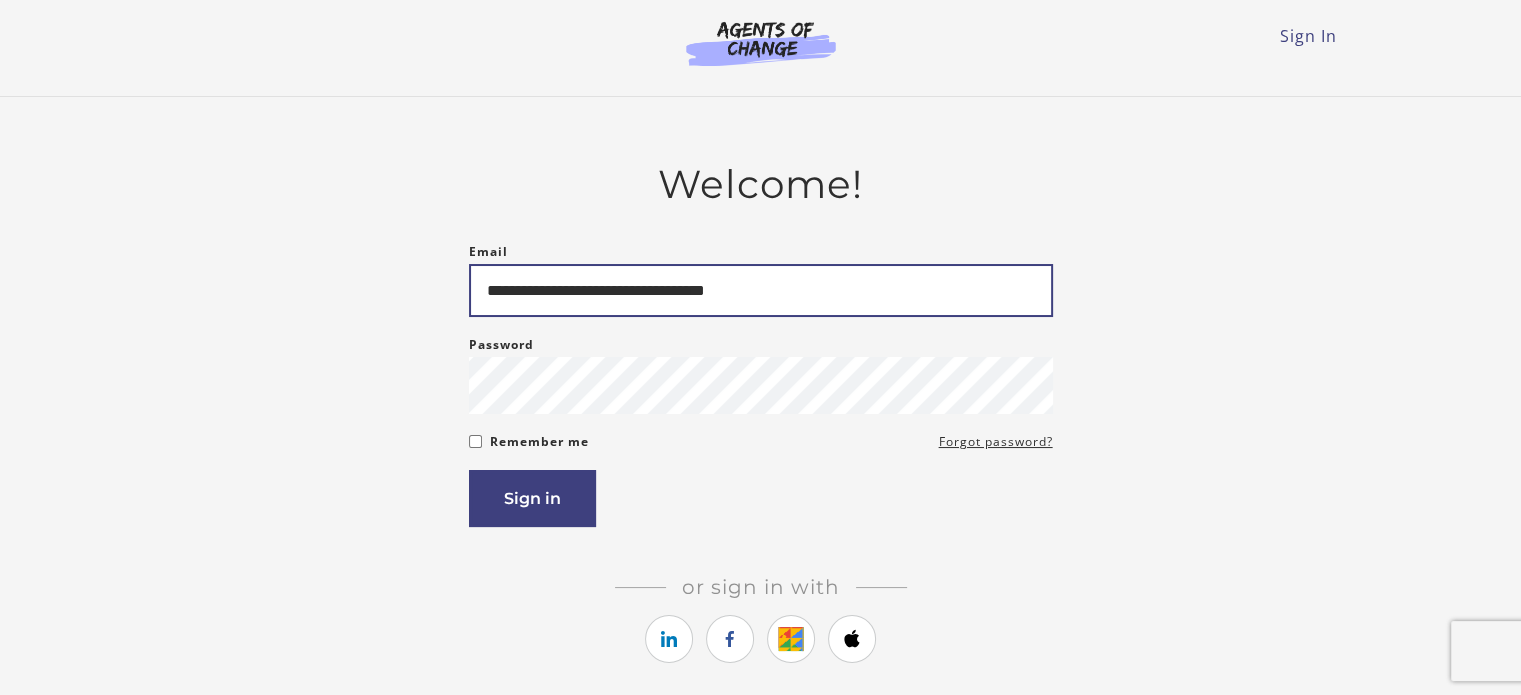 type on "**********" 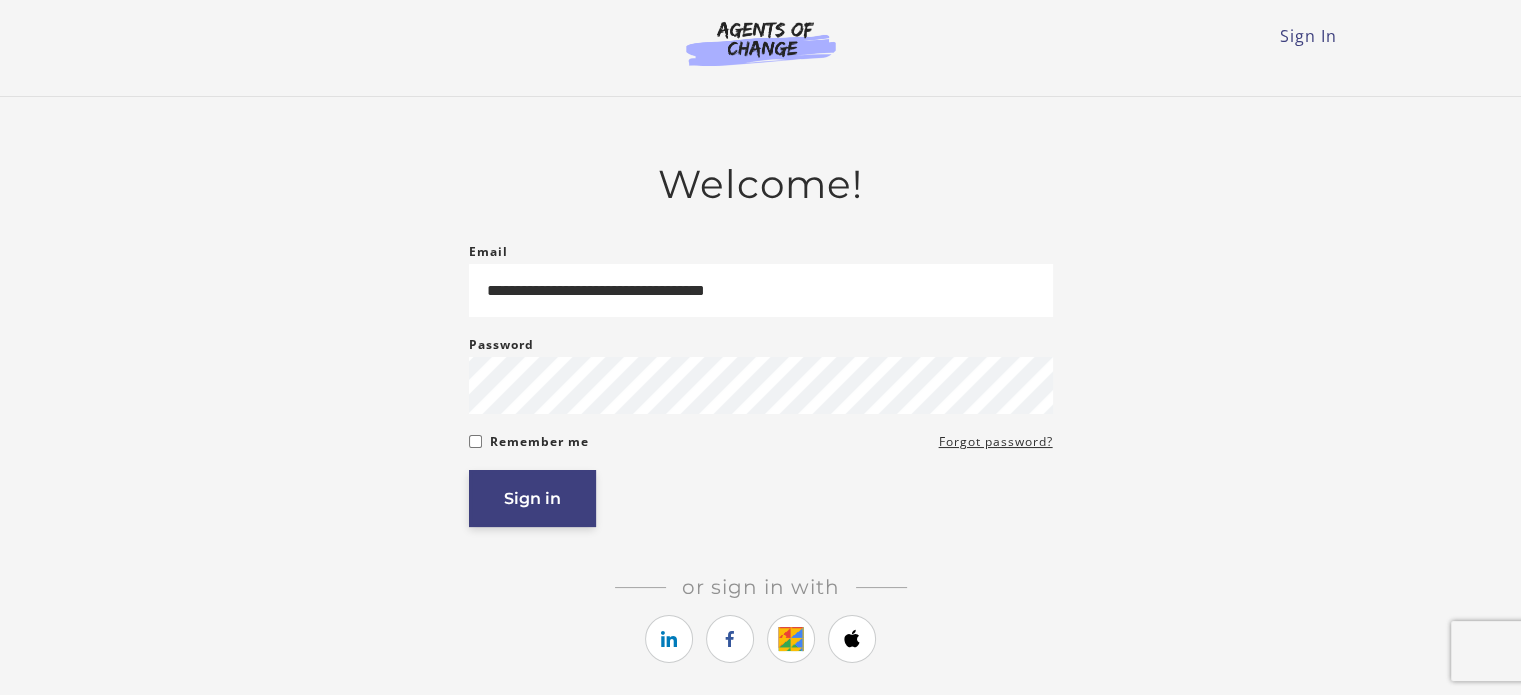 click on "Sign in" at bounding box center [532, 498] 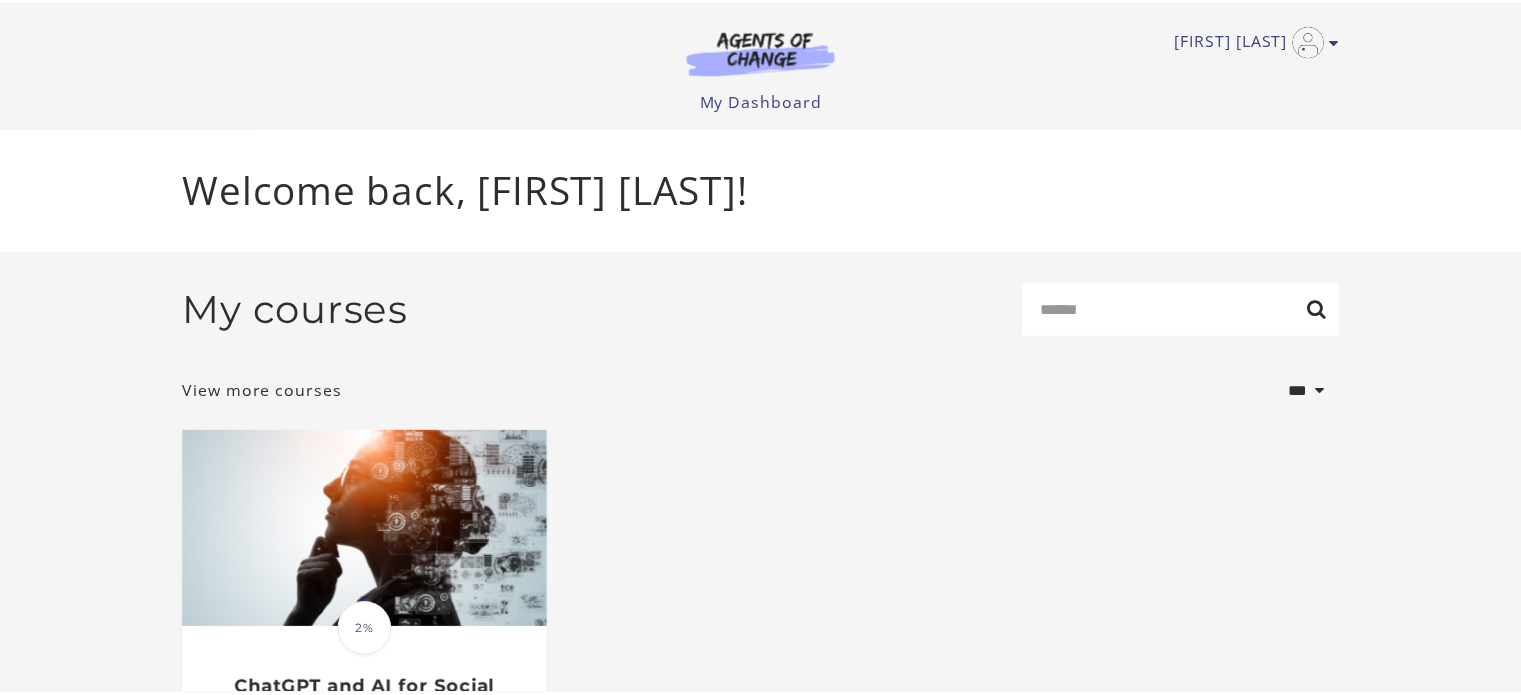 scroll, scrollTop: 0, scrollLeft: 0, axis: both 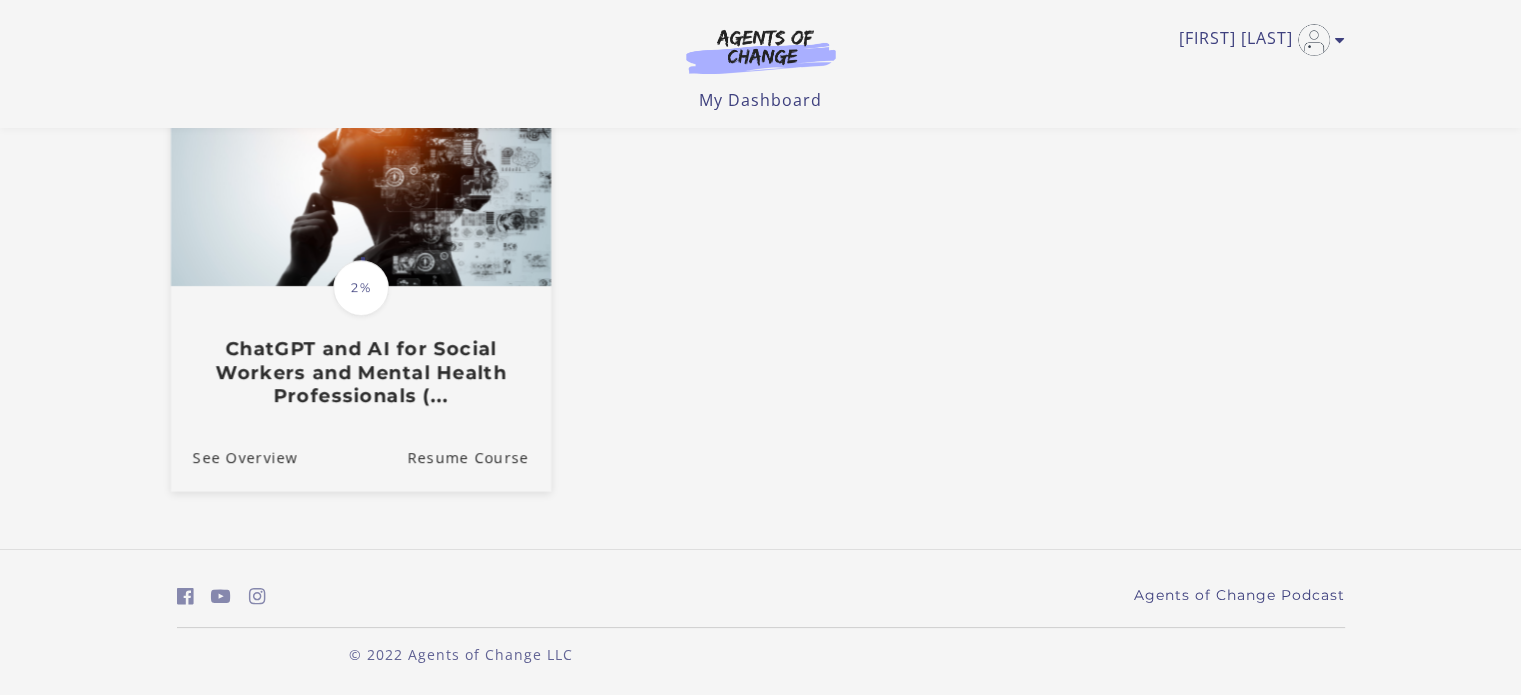 click on "ChatGPT and AI for Social Workers and Mental Health Professionals (..." at bounding box center (360, 373) 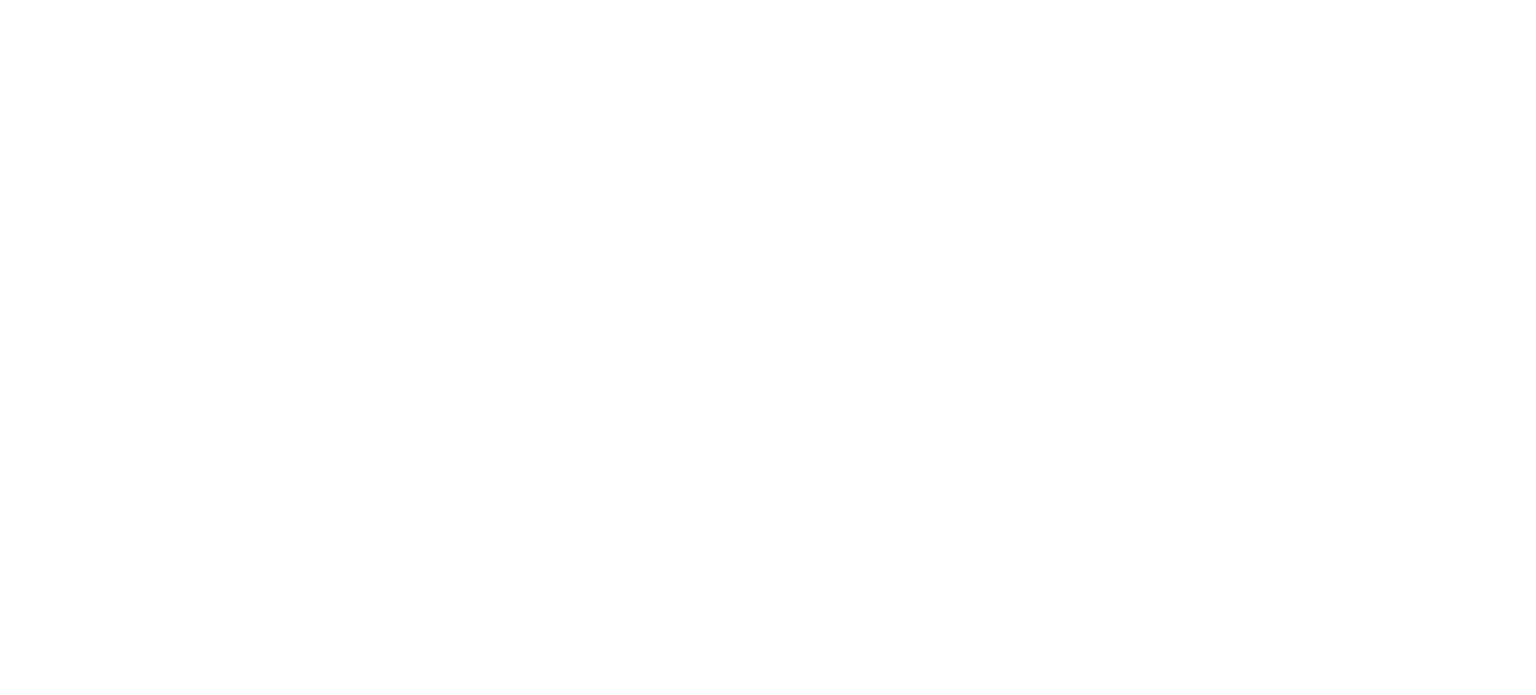 scroll, scrollTop: 0, scrollLeft: 0, axis: both 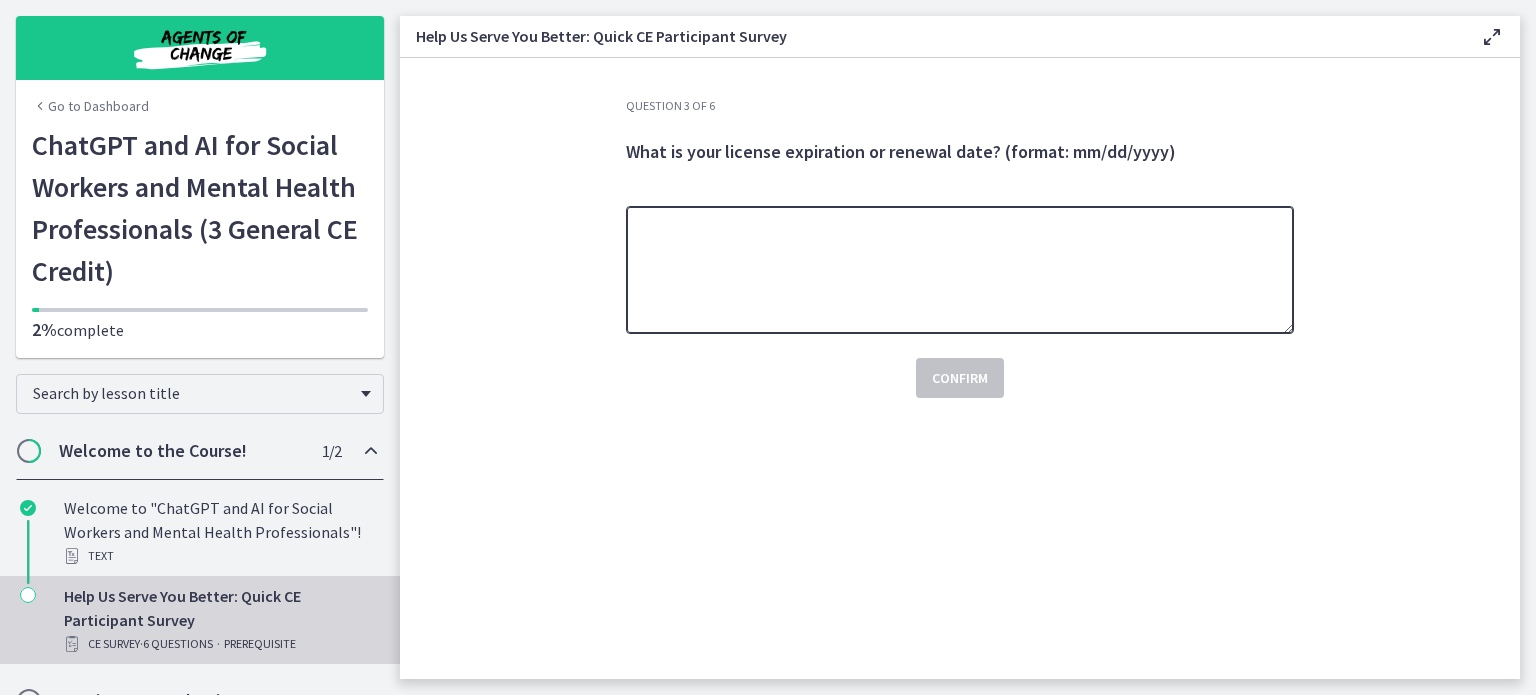 click at bounding box center [960, 270] 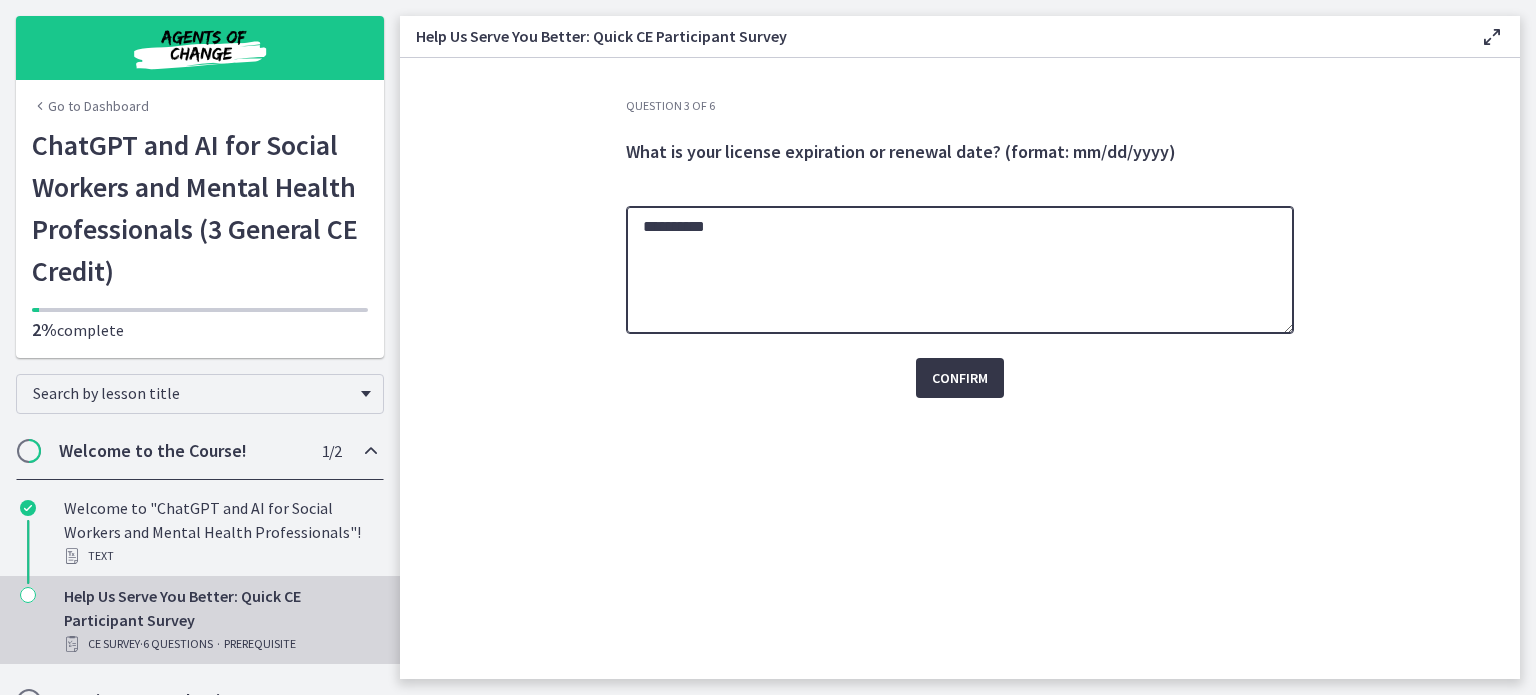 type on "**********" 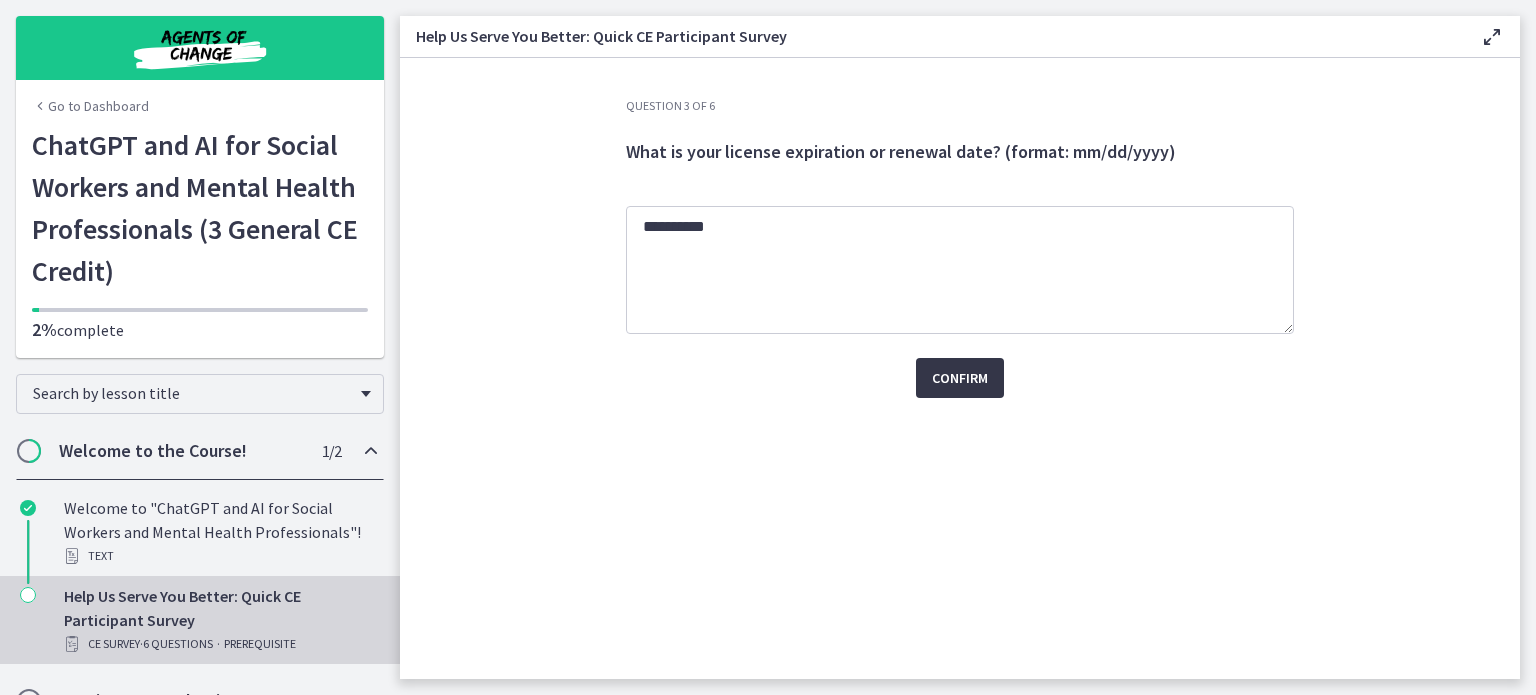 click on "Confirm" at bounding box center [960, 378] 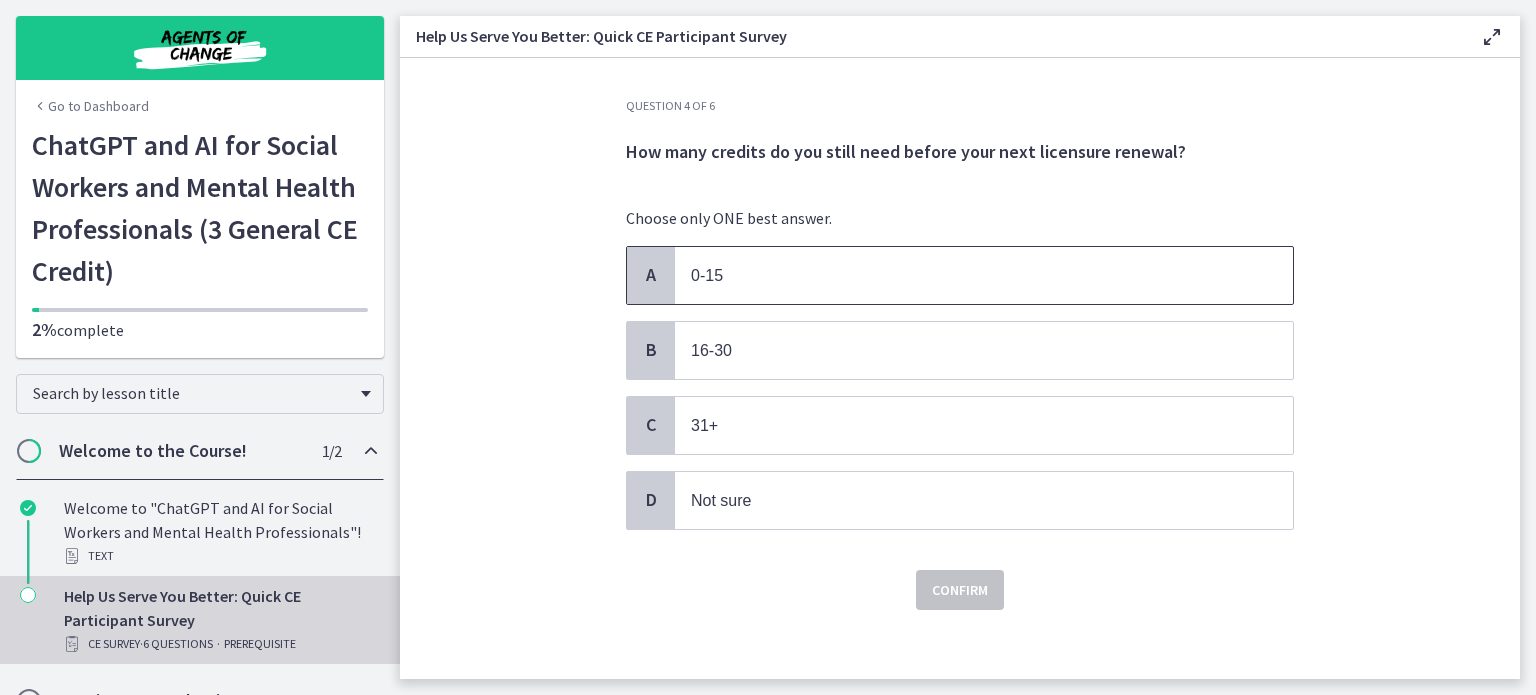 click on "0-15" at bounding box center (984, 275) 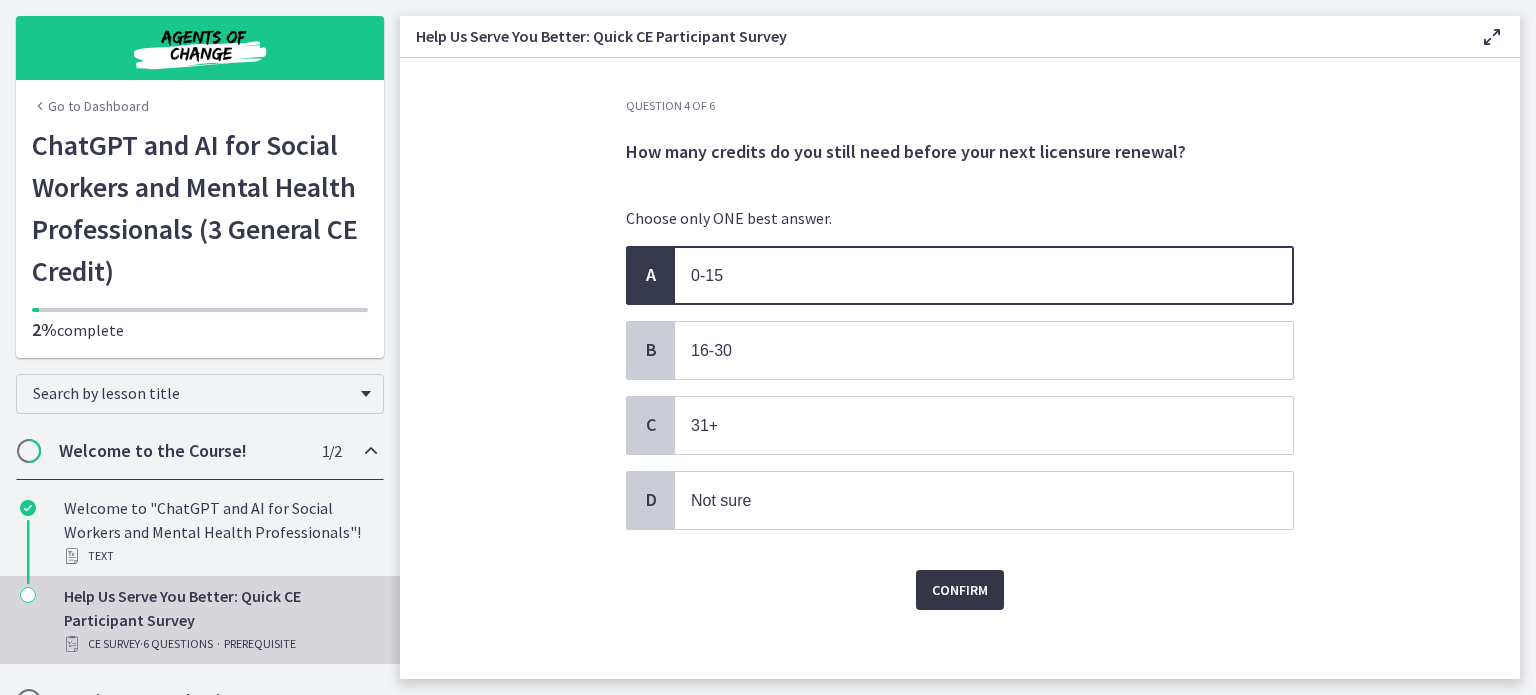 click on "Confirm" at bounding box center (960, 590) 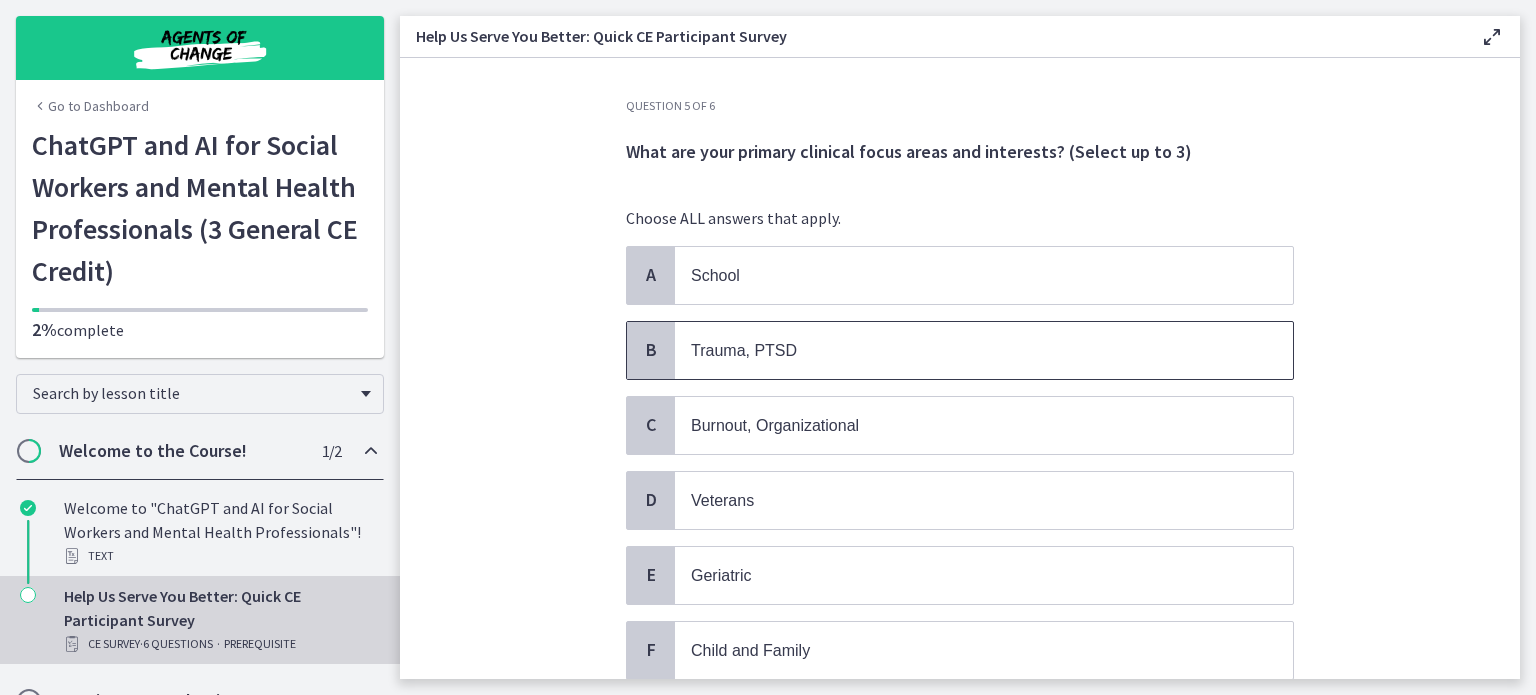 click on "Trauma, PTSD" at bounding box center [964, 350] 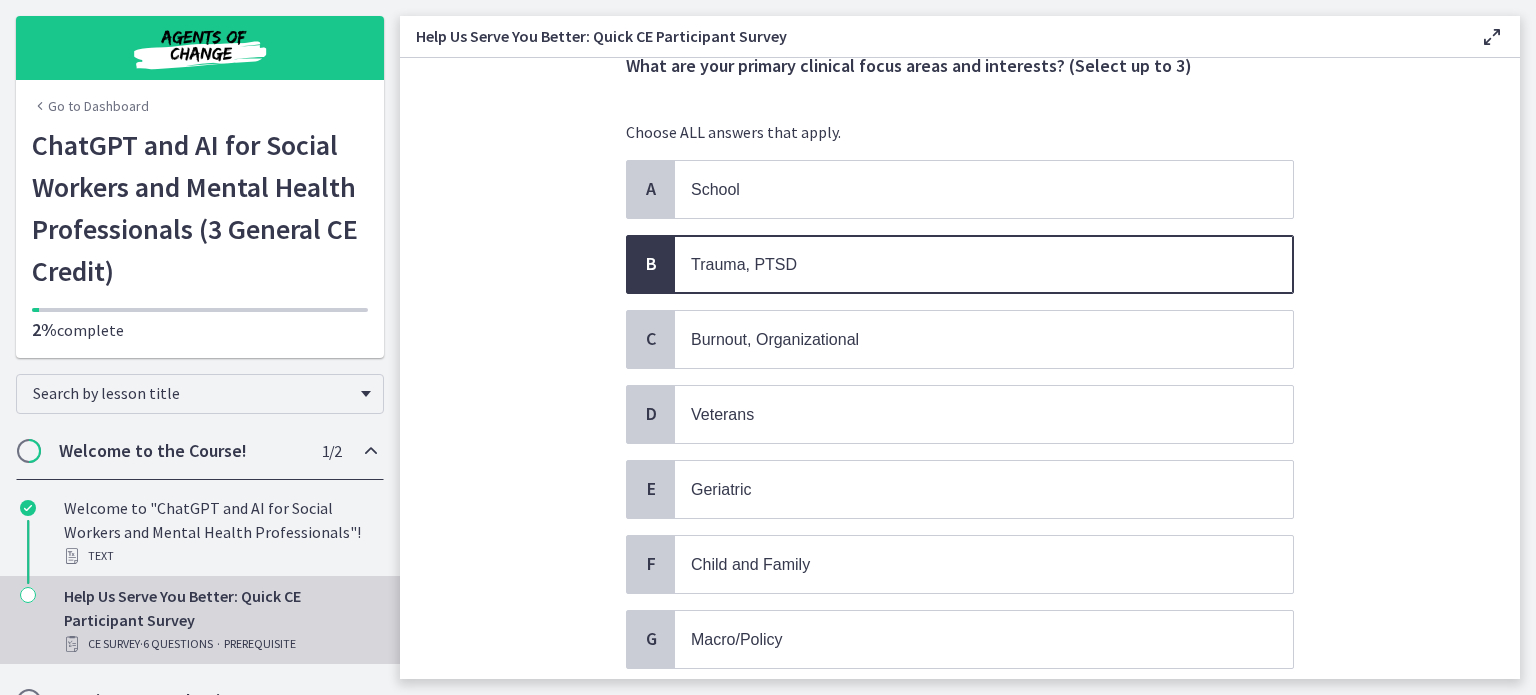 scroll, scrollTop: 200, scrollLeft: 0, axis: vertical 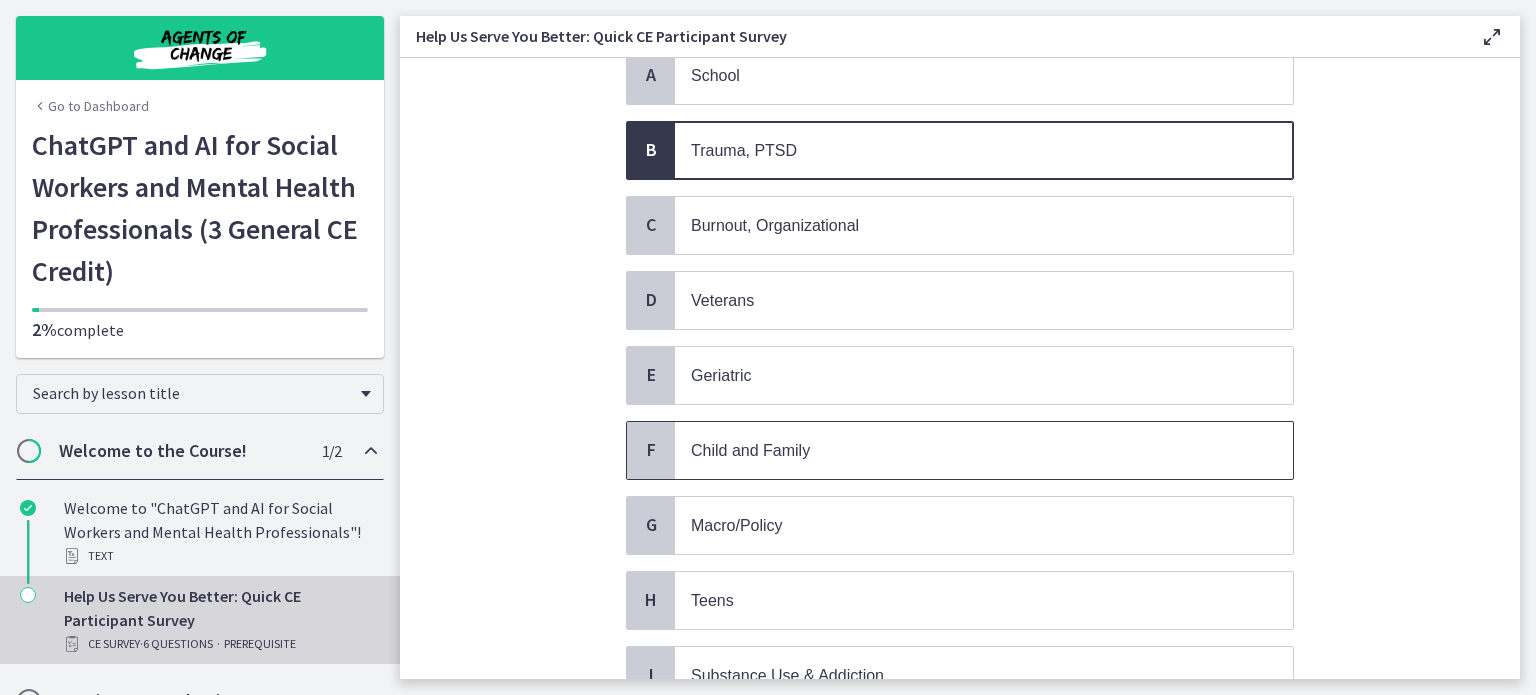 click on "Child and Family" at bounding box center (964, 450) 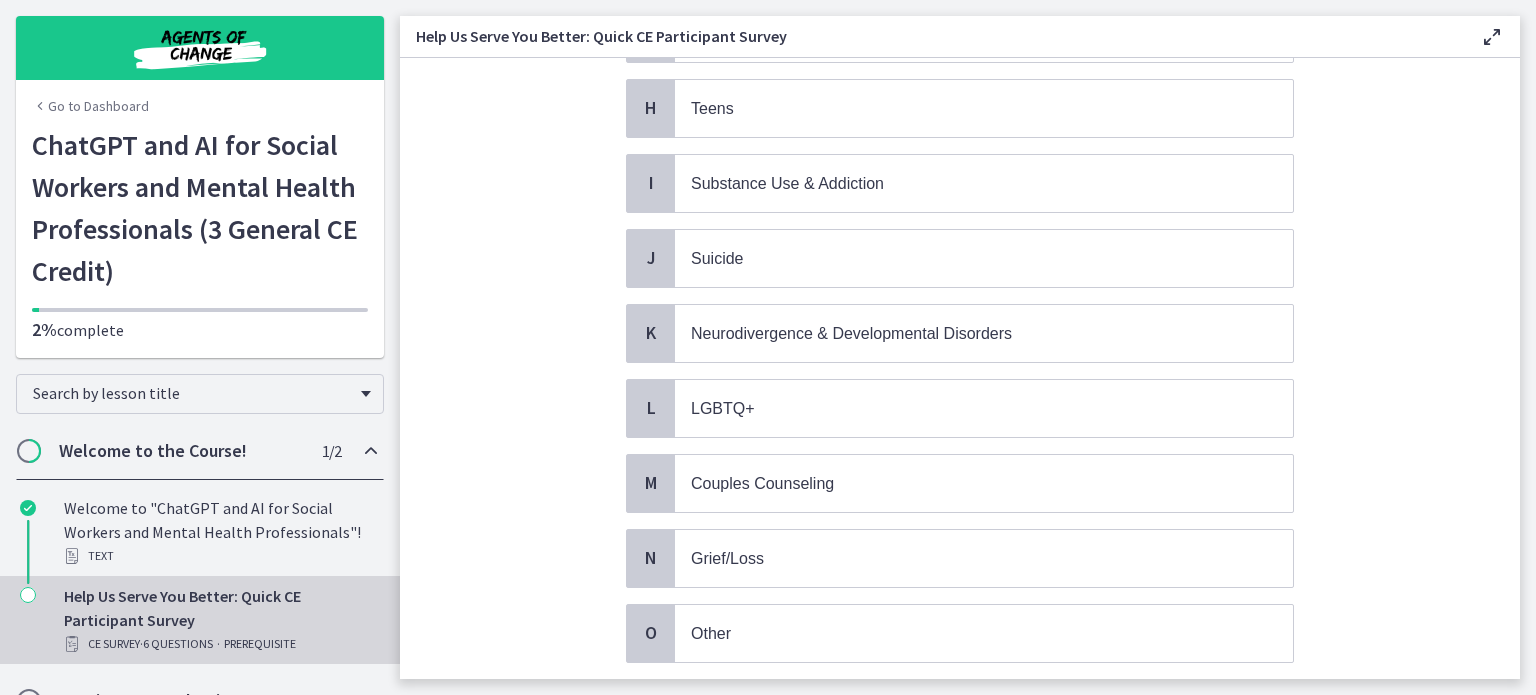 scroll, scrollTop: 700, scrollLeft: 0, axis: vertical 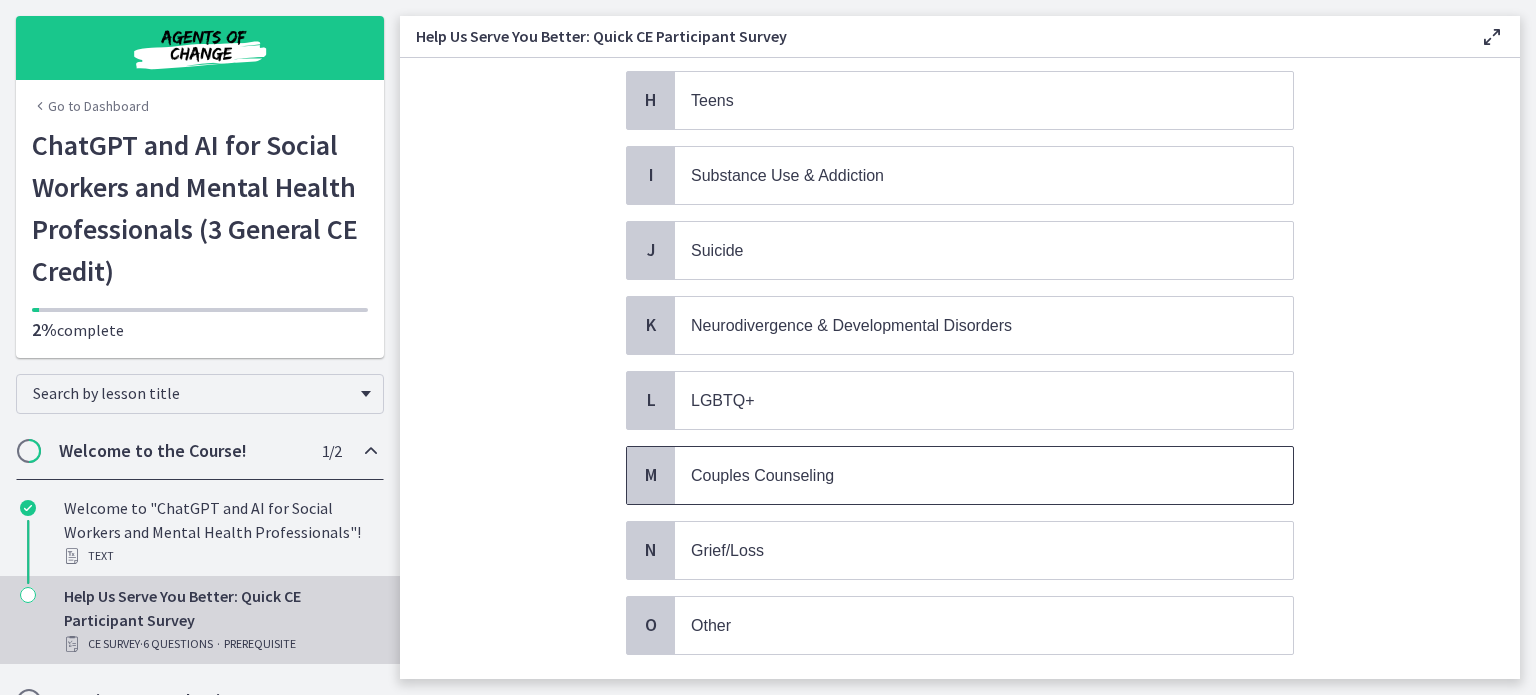 click on "Couples Counseling" at bounding box center [762, 475] 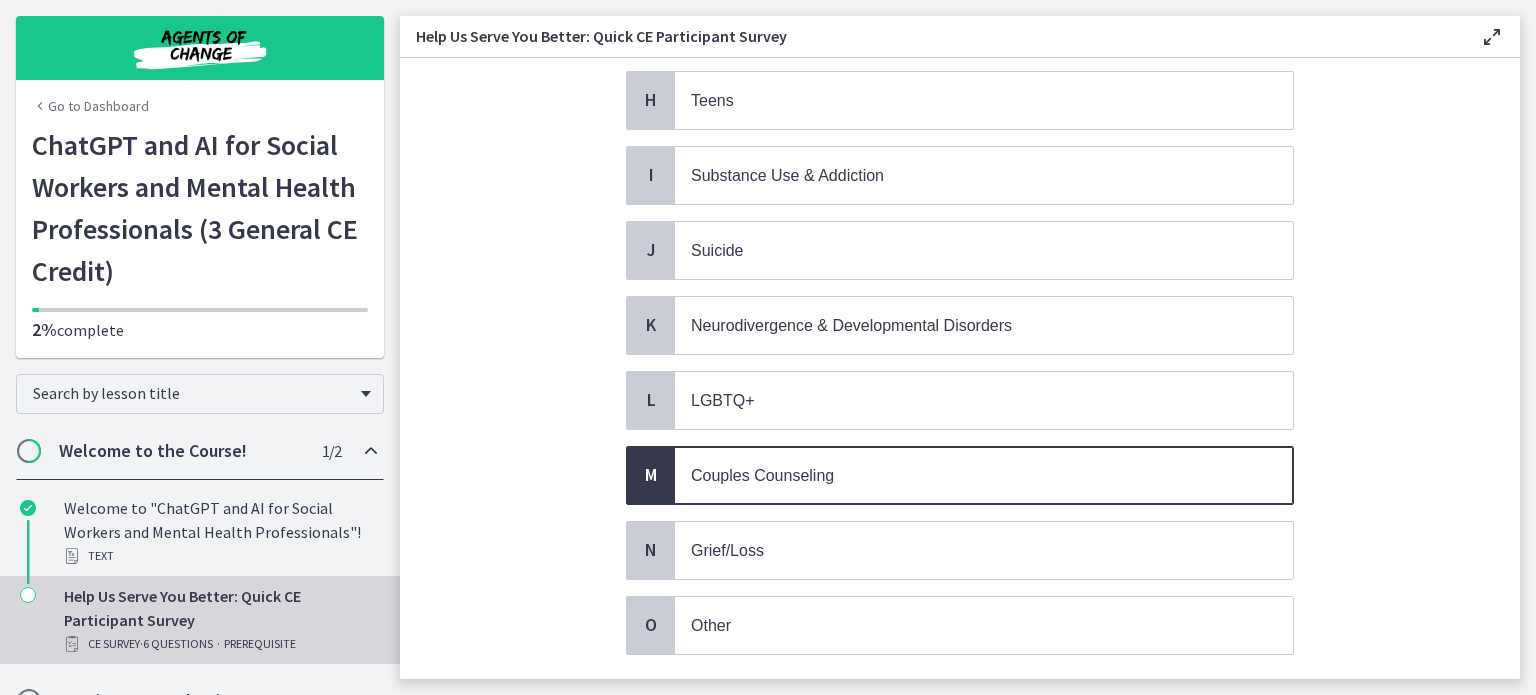 scroll, scrollTop: 814, scrollLeft: 0, axis: vertical 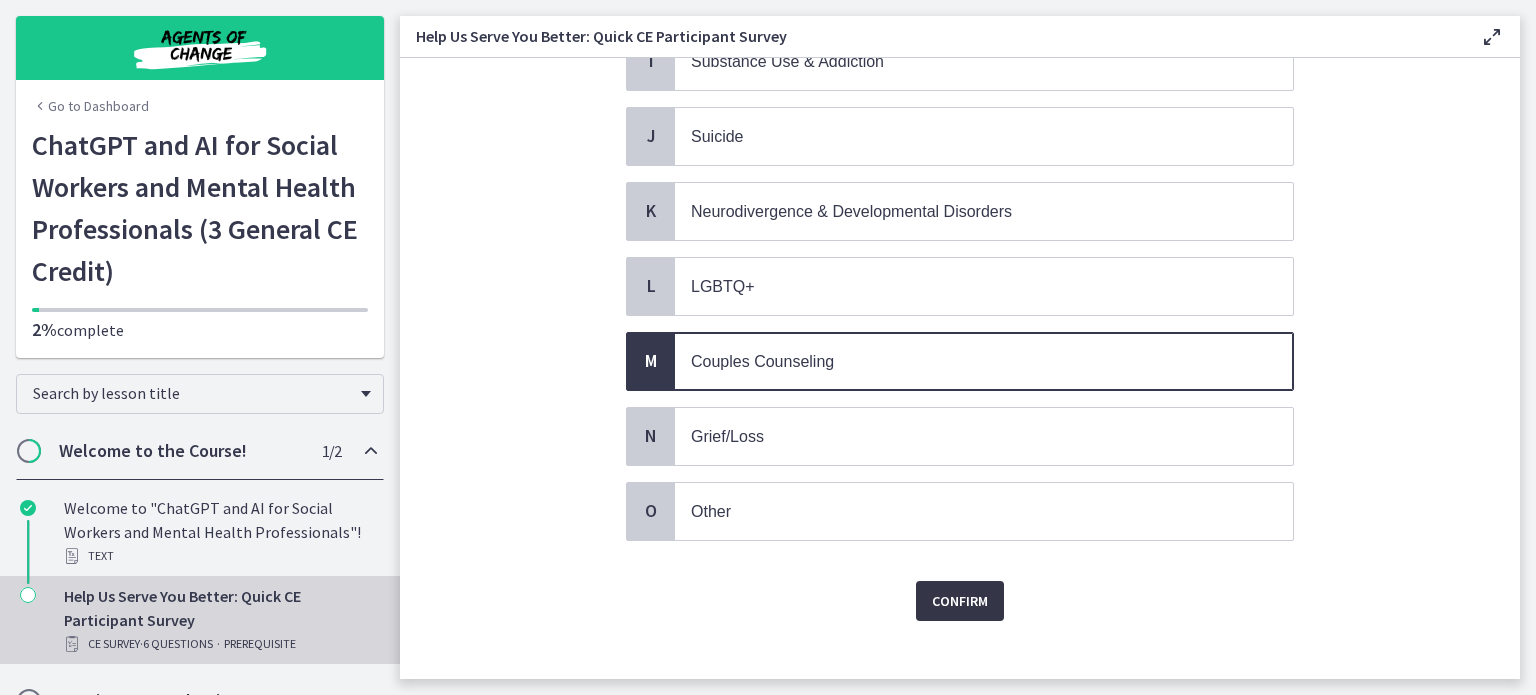 click on "Confirm" at bounding box center (960, 601) 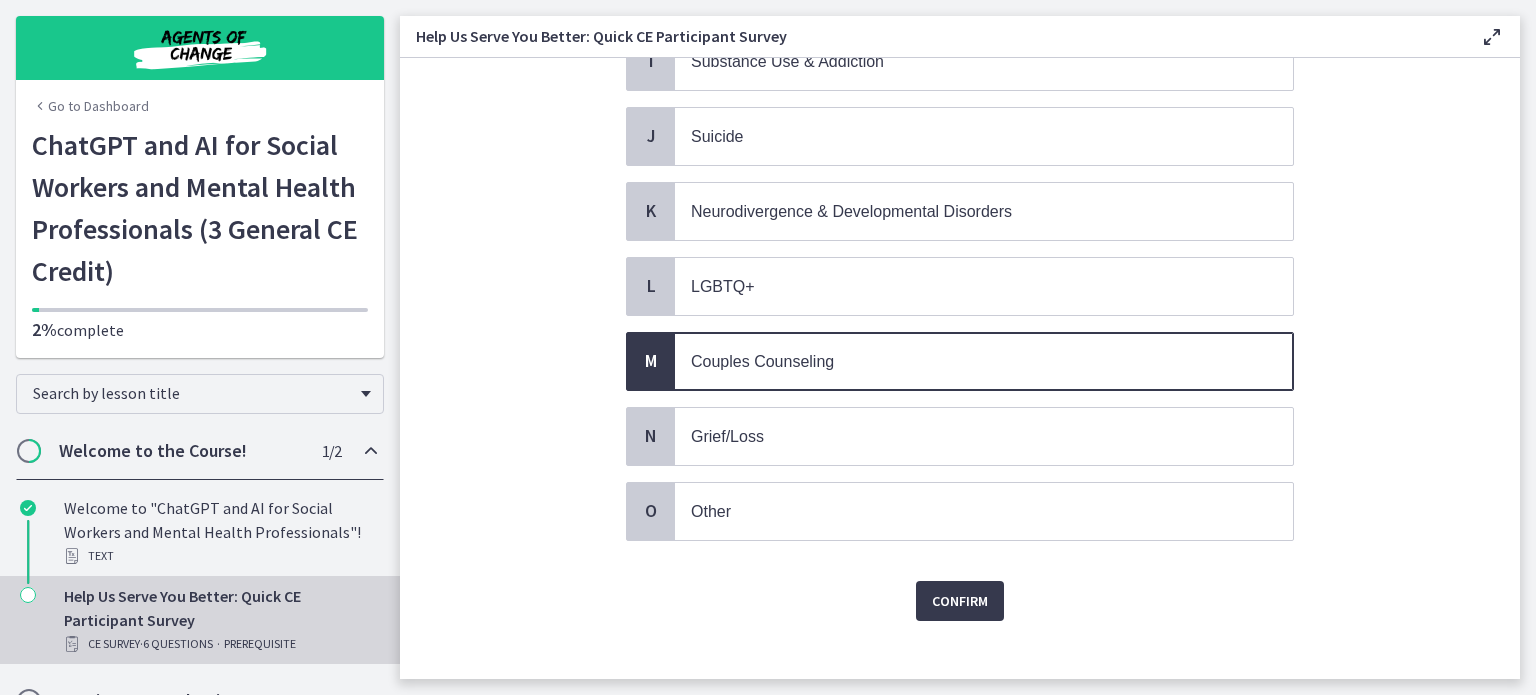 scroll, scrollTop: 0, scrollLeft: 0, axis: both 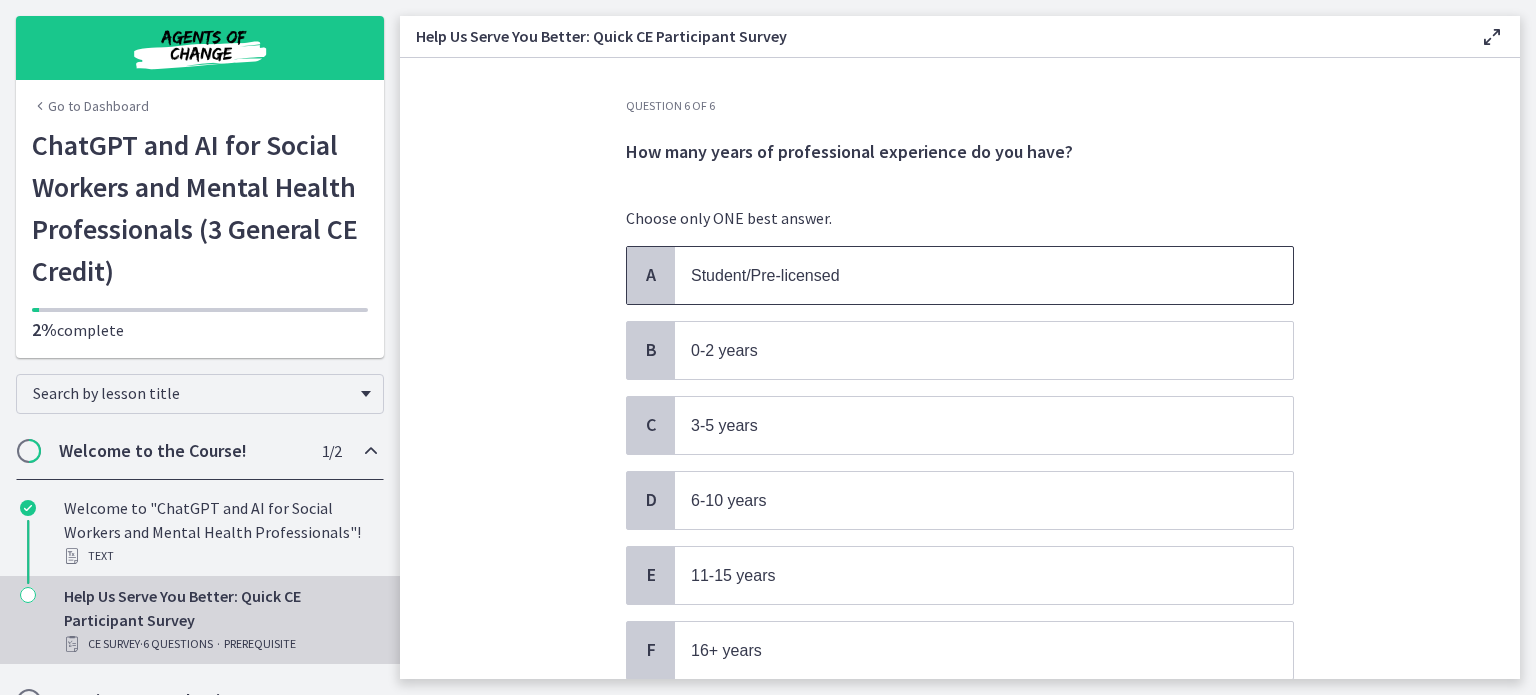 click on "Student/Pre-licensed" at bounding box center [765, 275] 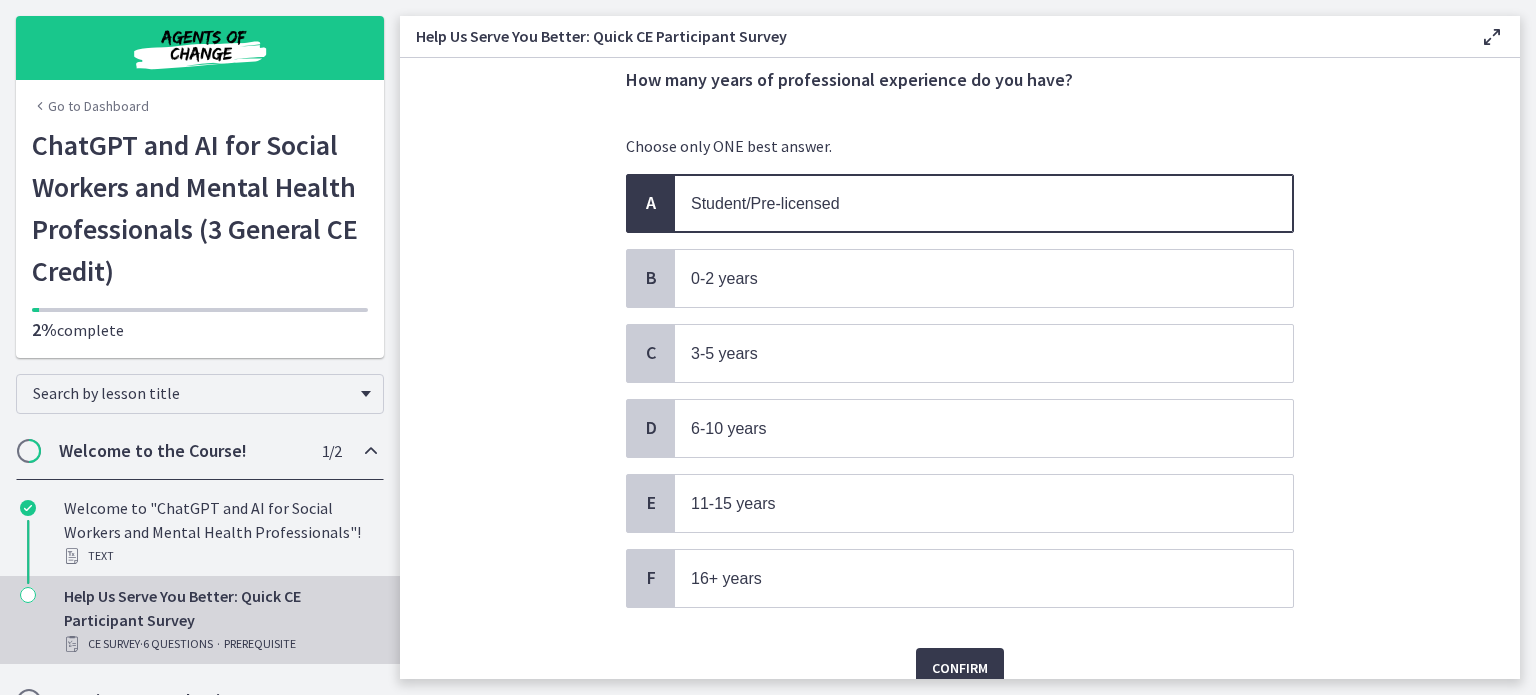 scroll, scrollTop: 152, scrollLeft: 0, axis: vertical 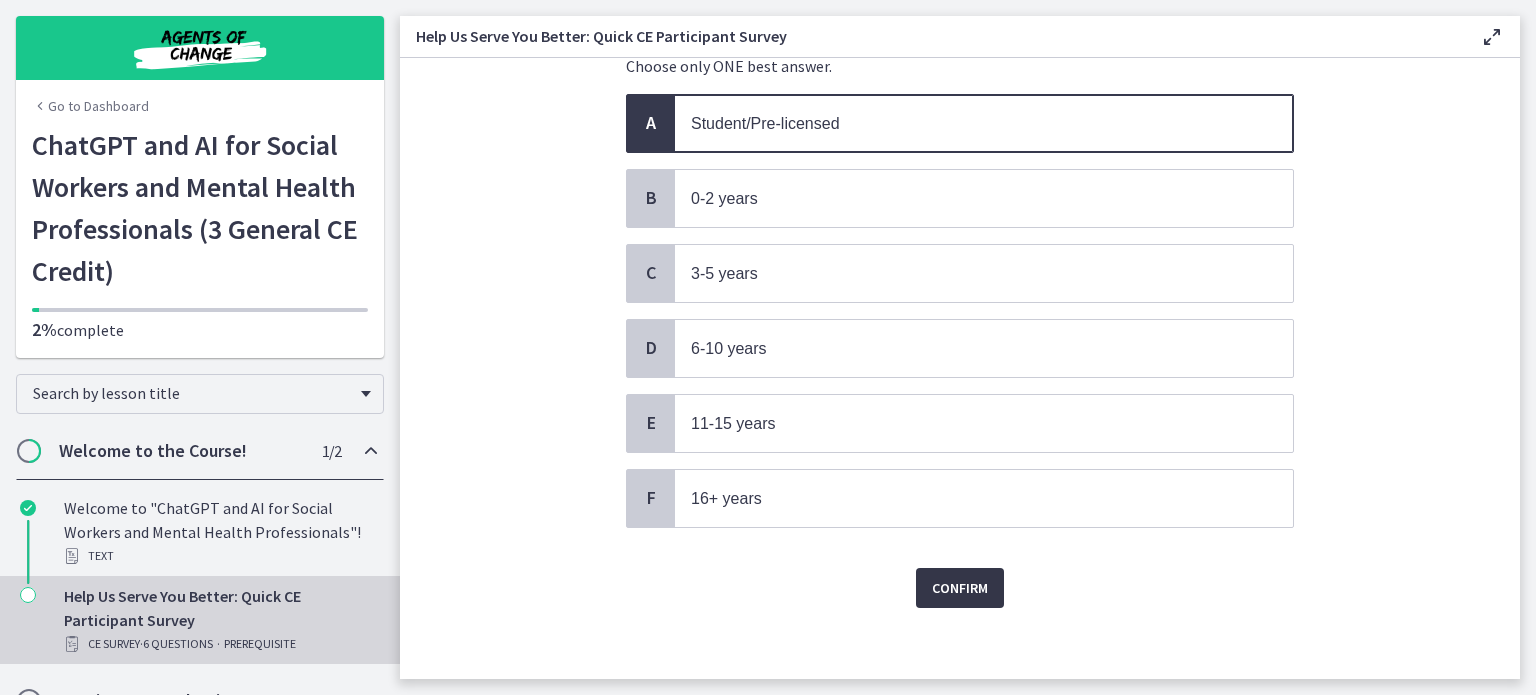 click on "Confirm" at bounding box center (960, 588) 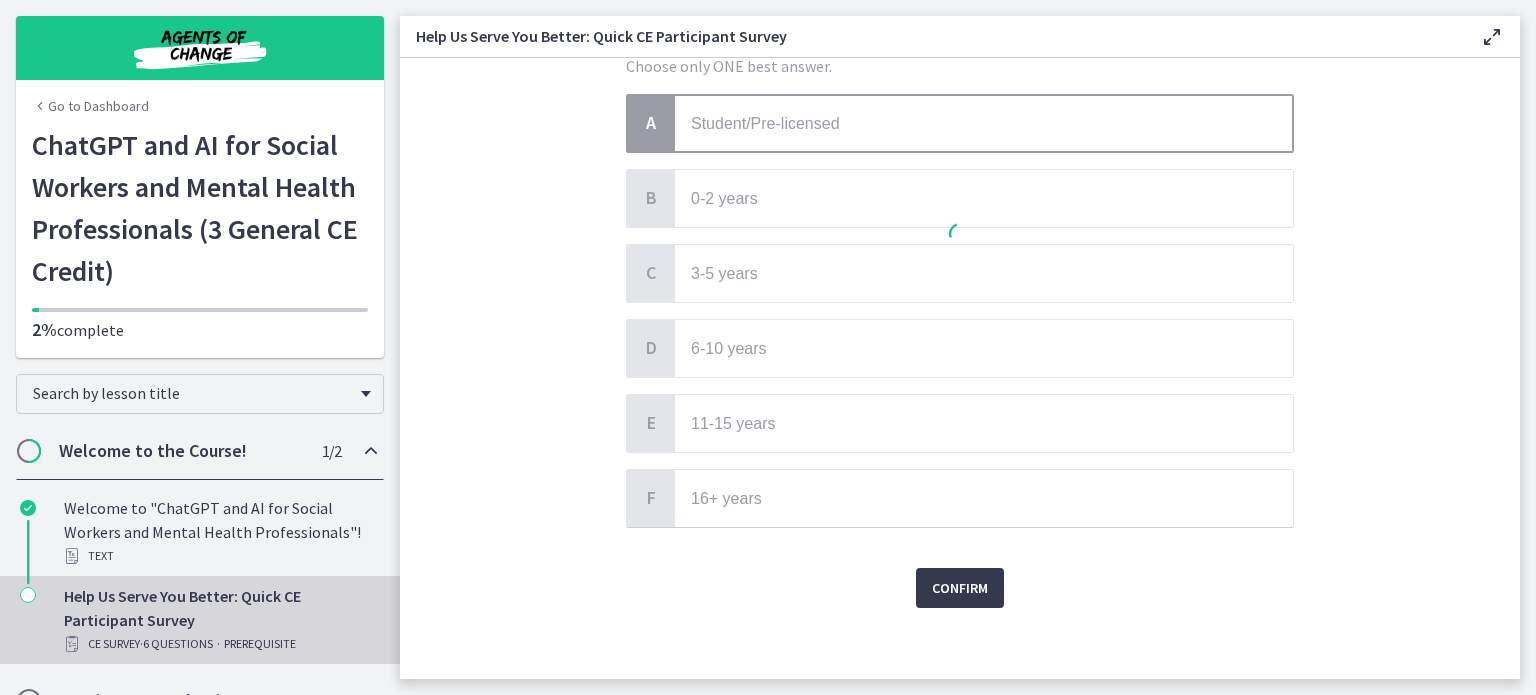 scroll, scrollTop: 0, scrollLeft: 0, axis: both 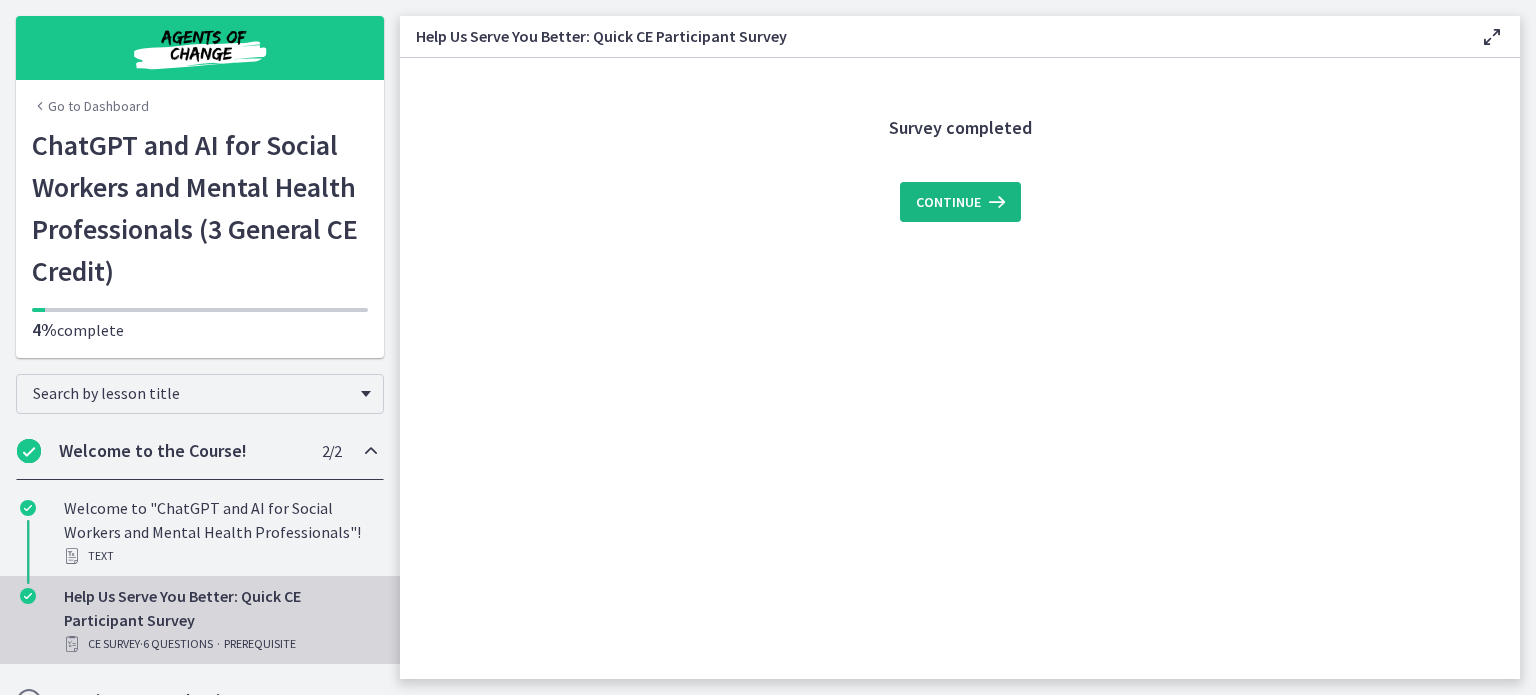 click on "Continue" at bounding box center (948, 202) 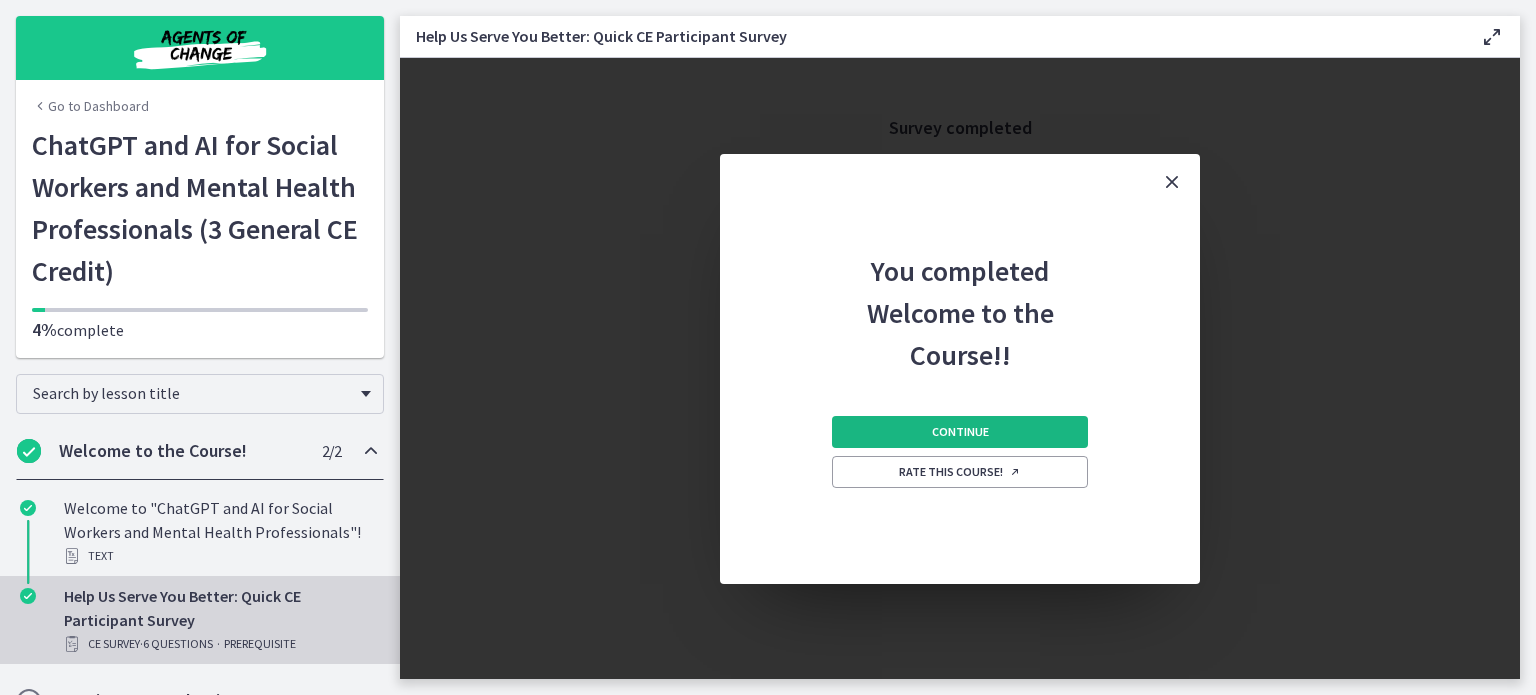 click on "Continue" at bounding box center [960, 432] 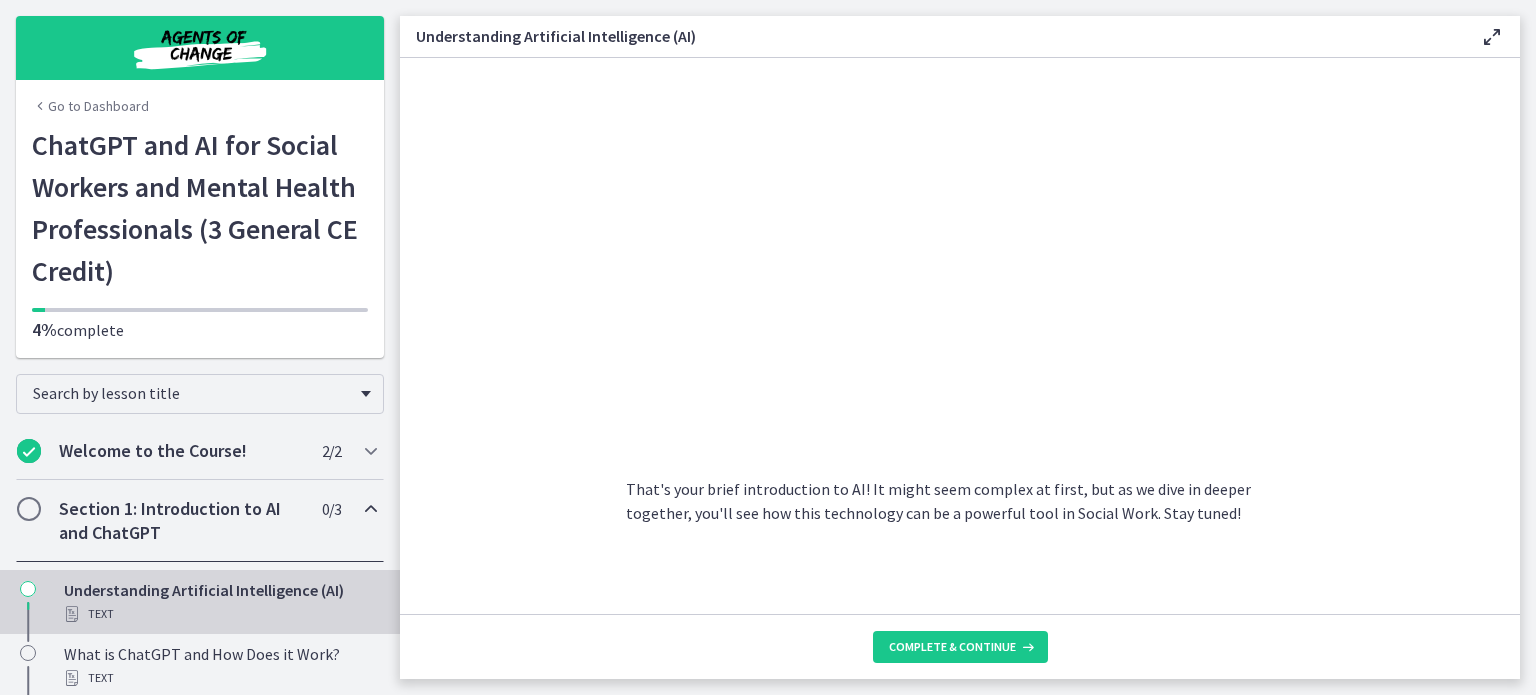 scroll, scrollTop: 913, scrollLeft: 0, axis: vertical 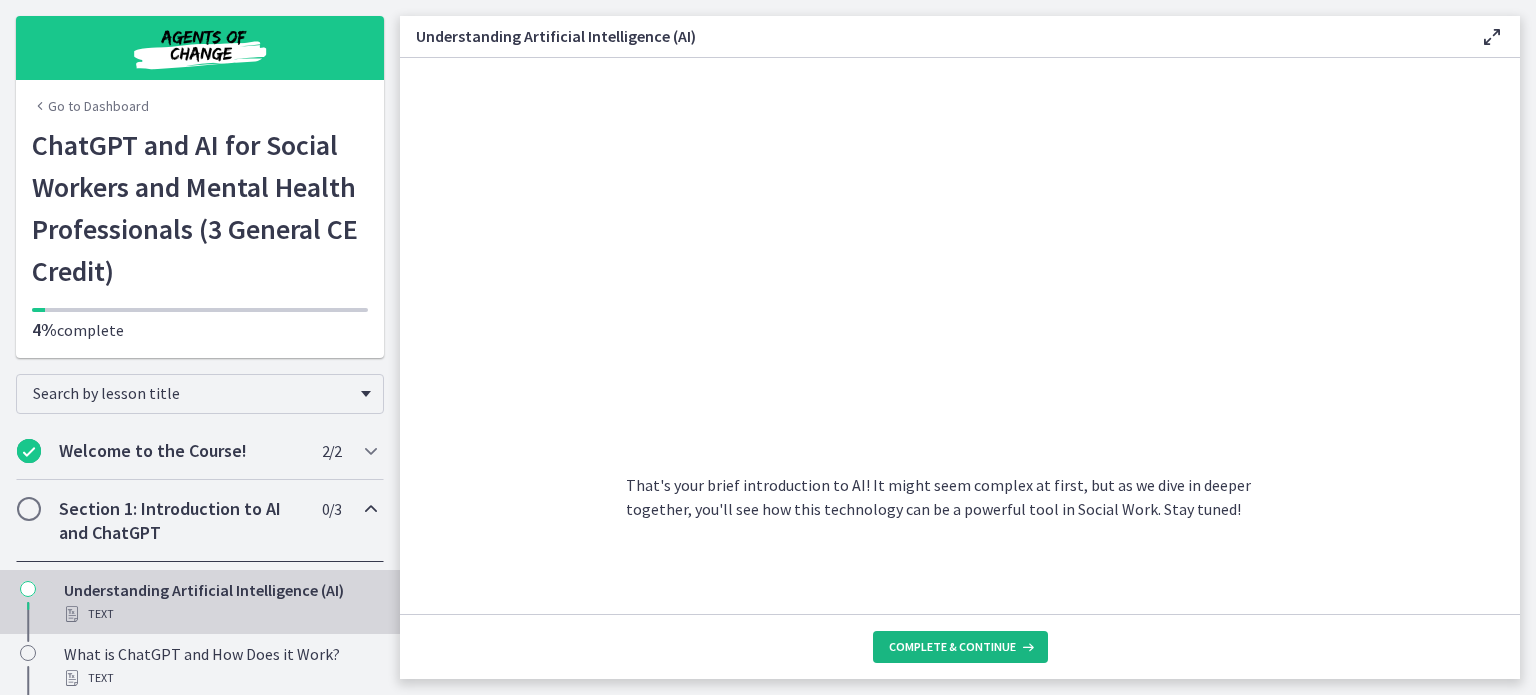 click on "Complete & continue" at bounding box center [952, 647] 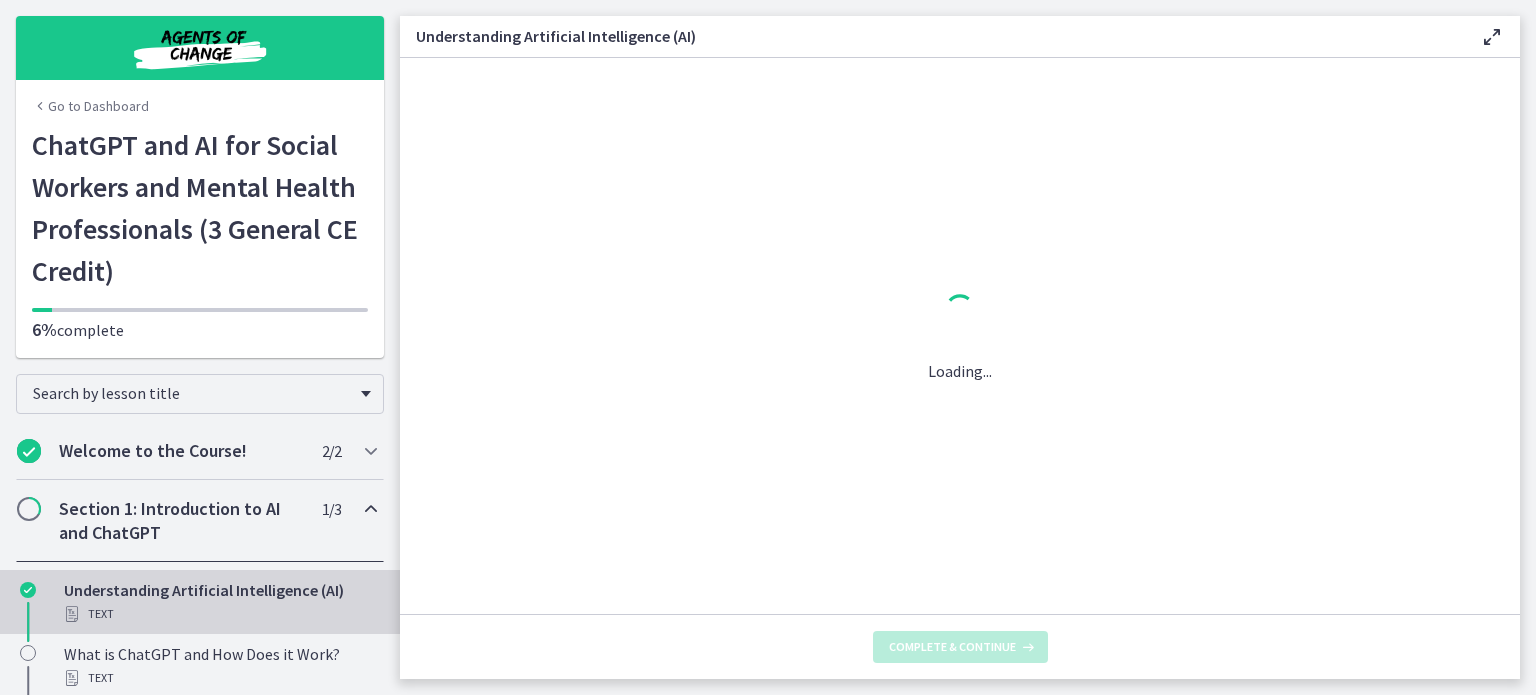 scroll, scrollTop: 0, scrollLeft: 0, axis: both 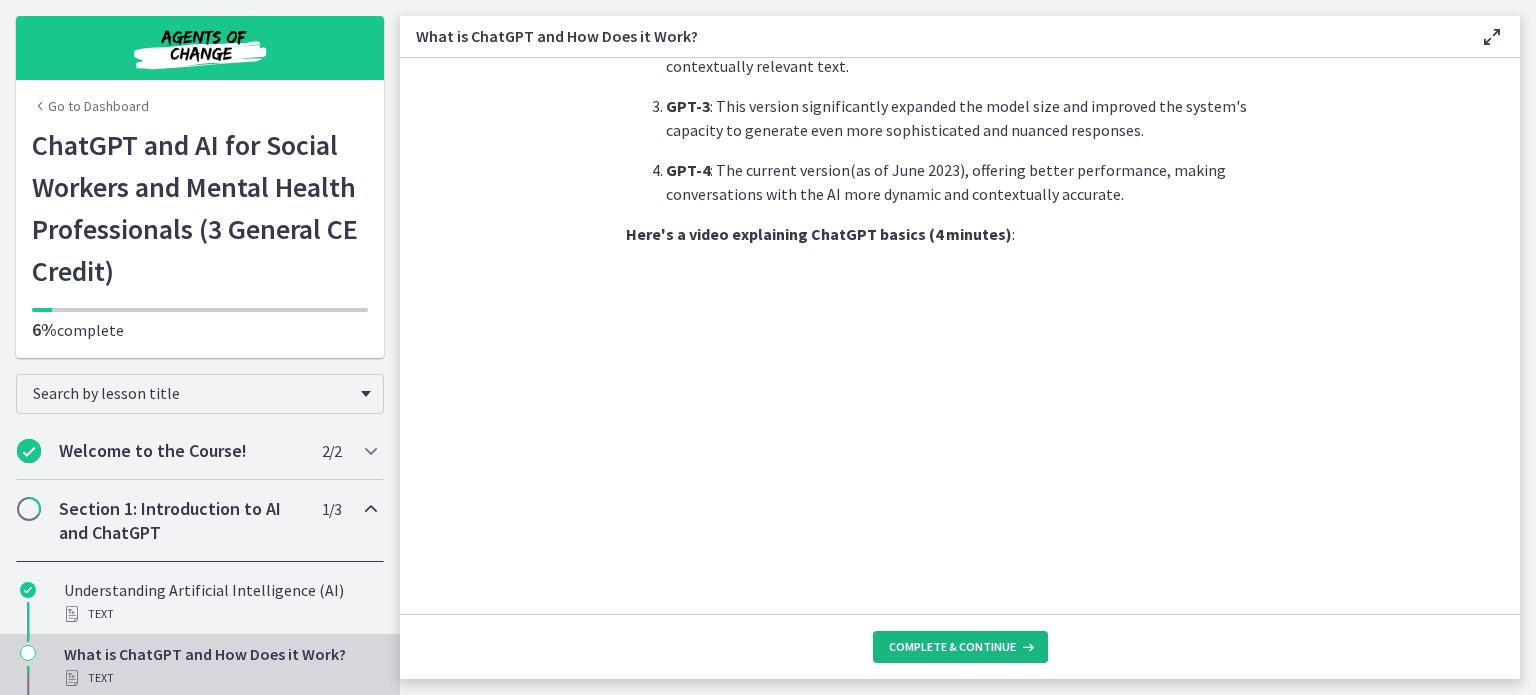 click on "Complete & continue" at bounding box center (952, 647) 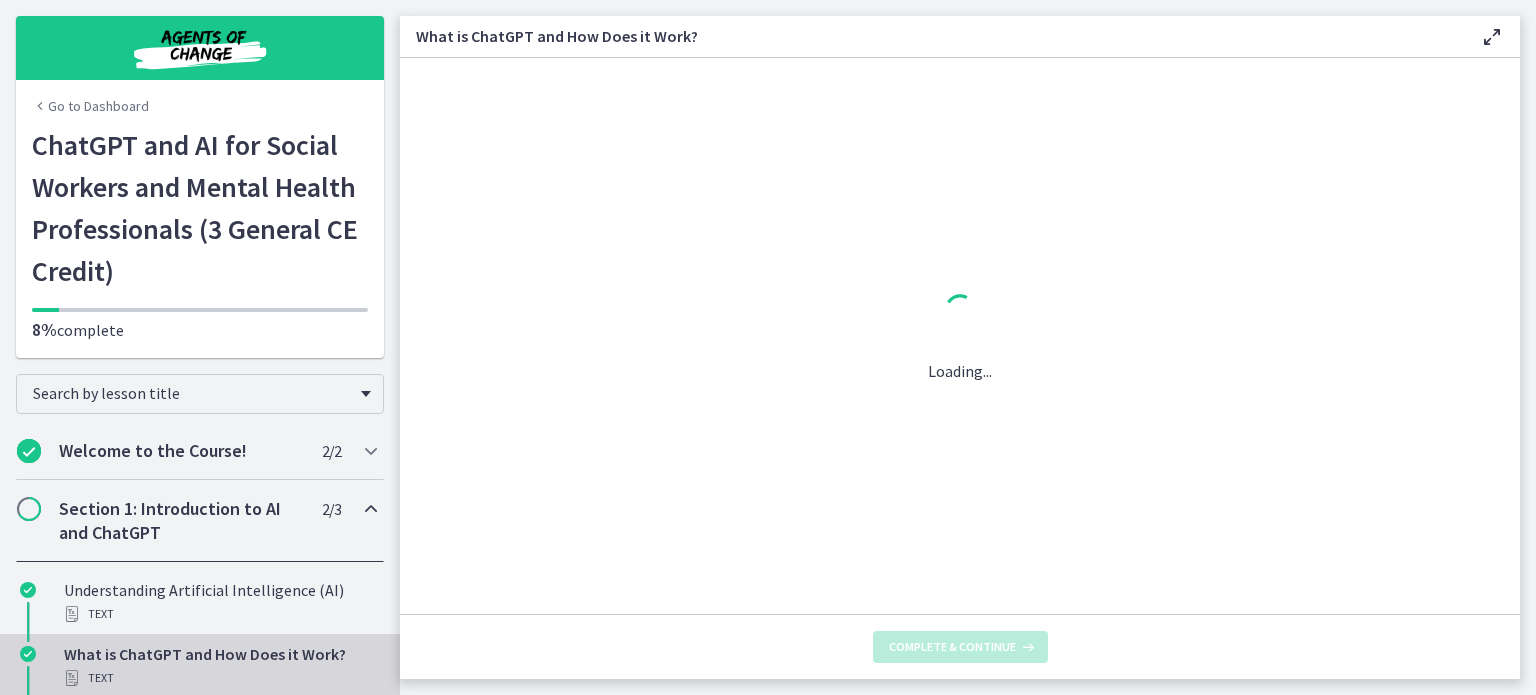 scroll, scrollTop: 0, scrollLeft: 0, axis: both 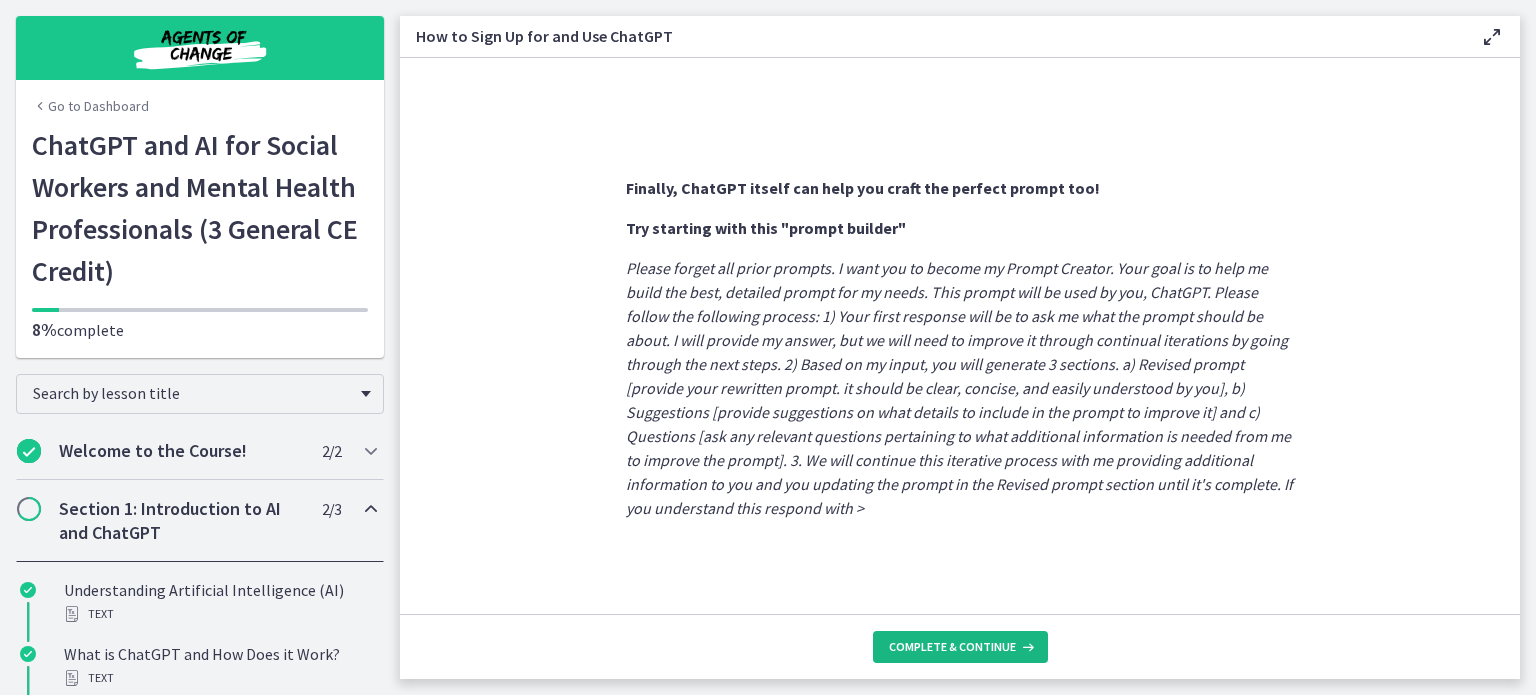 click on "Complete & continue" at bounding box center (960, 647) 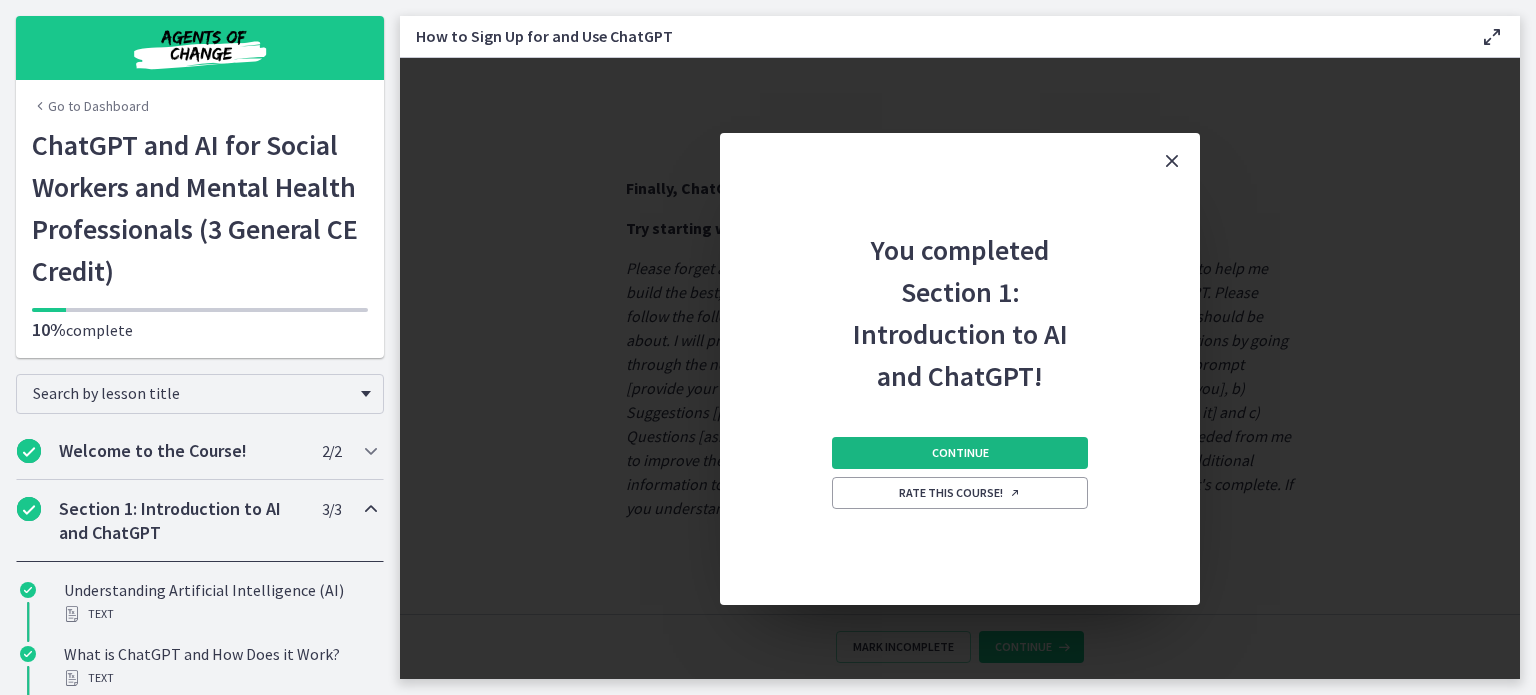 click on "Continue" at bounding box center (960, 453) 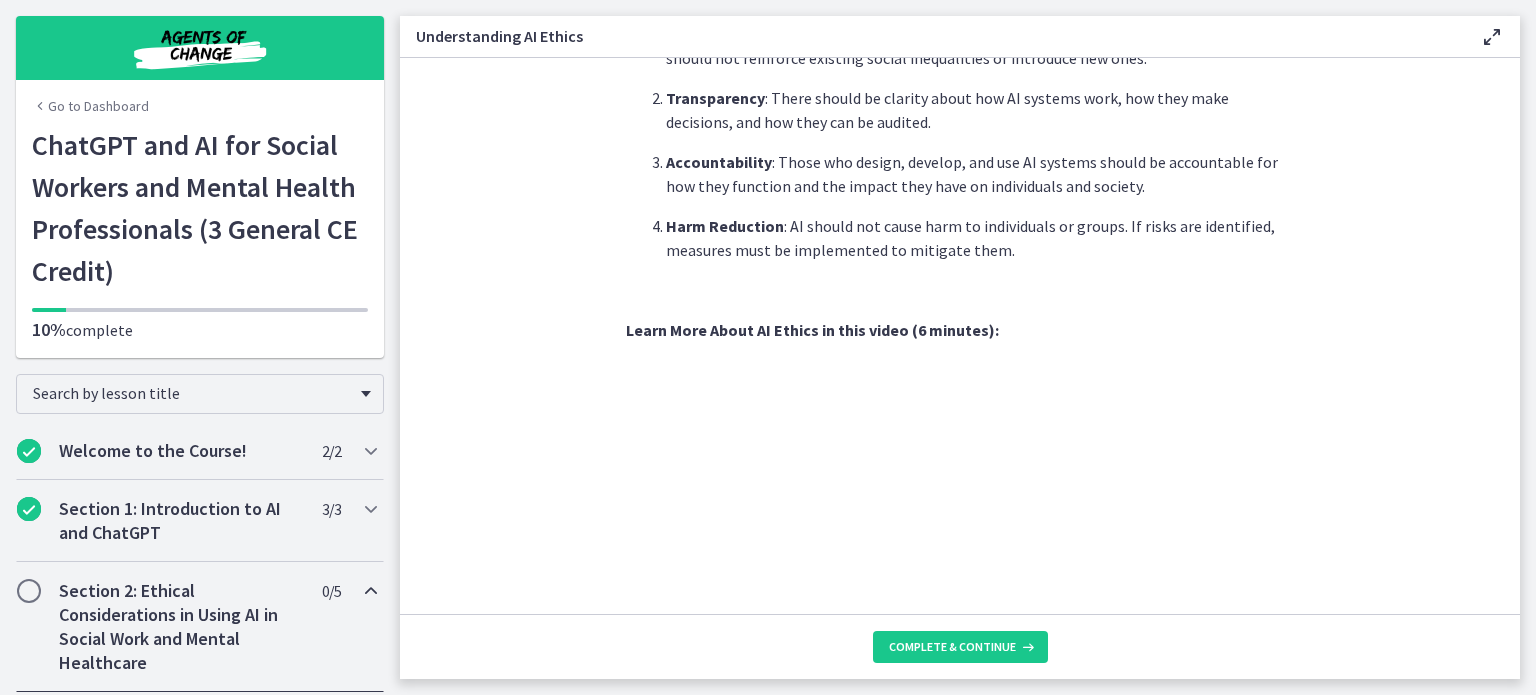 scroll, scrollTop: 1041, scrollLeft: 0, axis: vertical 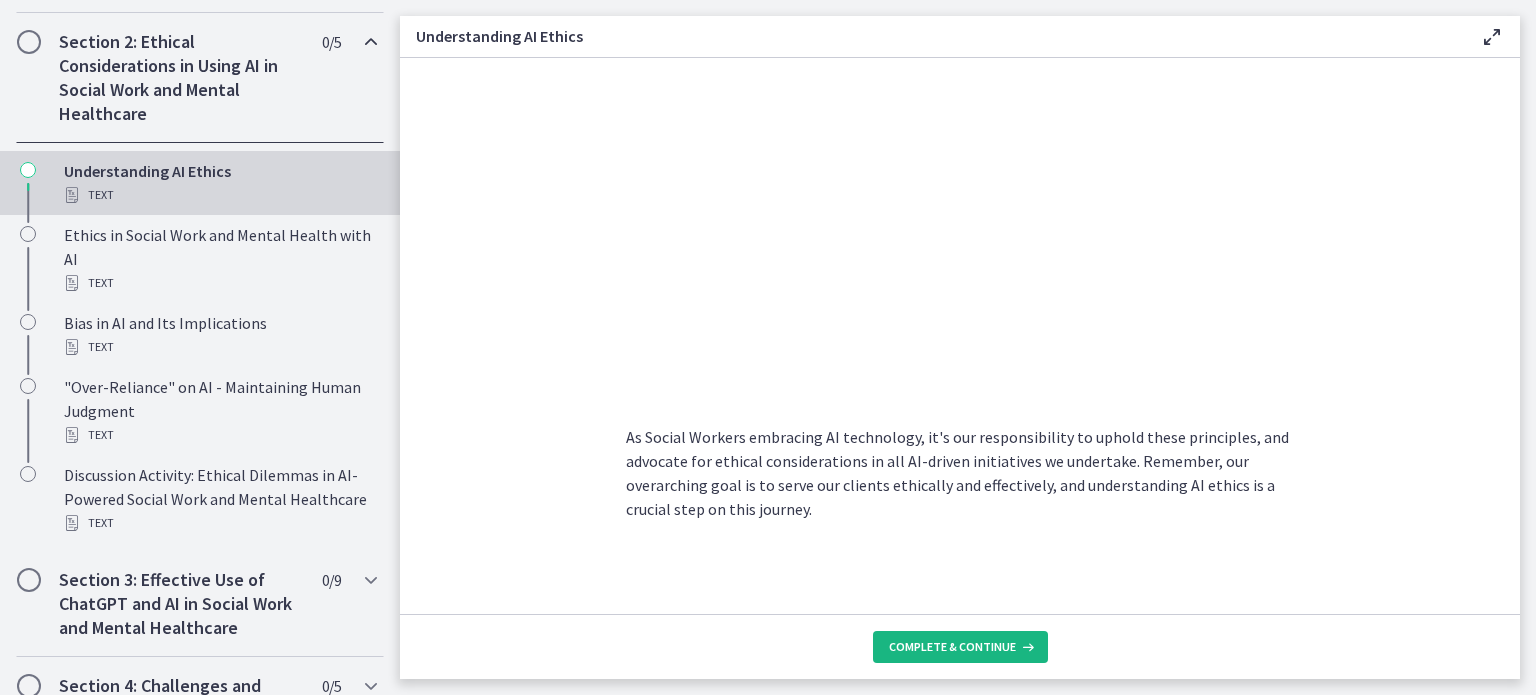 click on "Complete & continue" at bounding box center [952, 647] 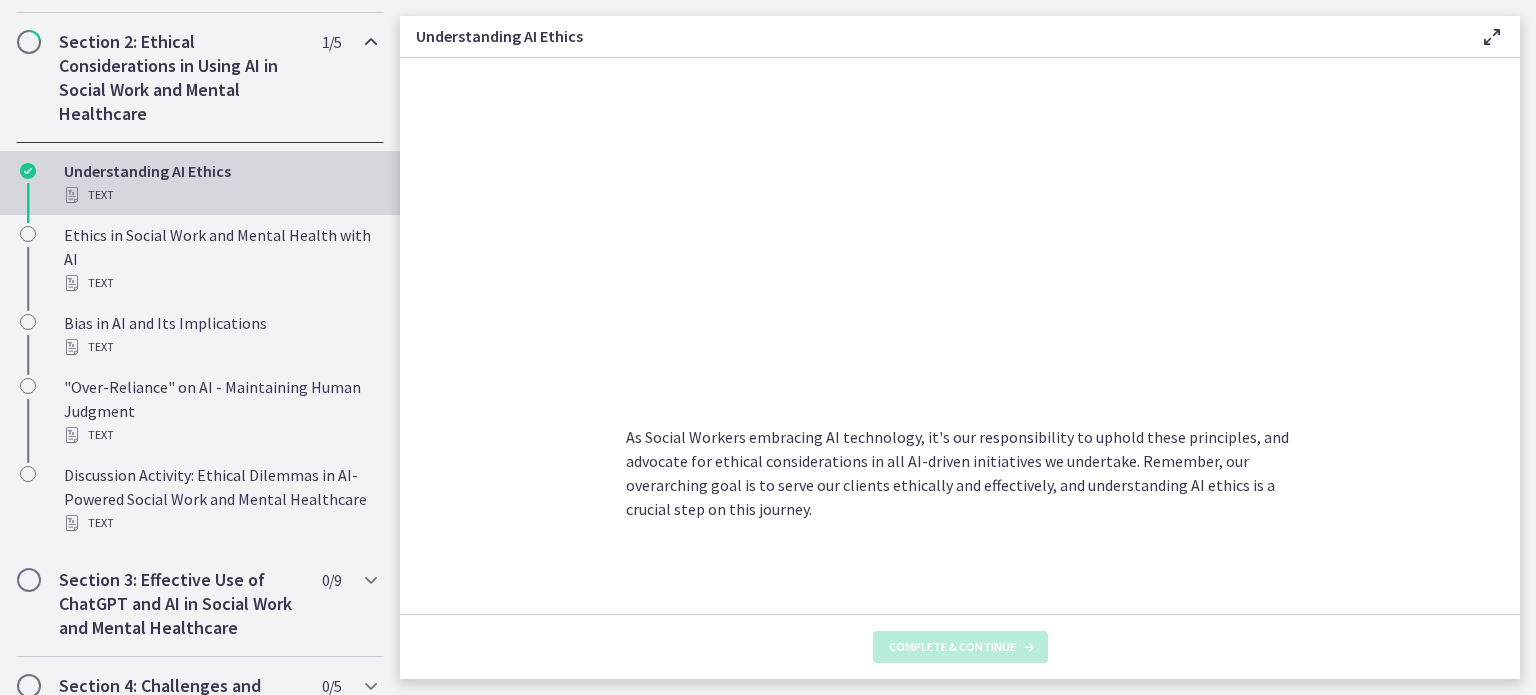scroll, scrollTop: 0, scrollLeft: 0, axis: both 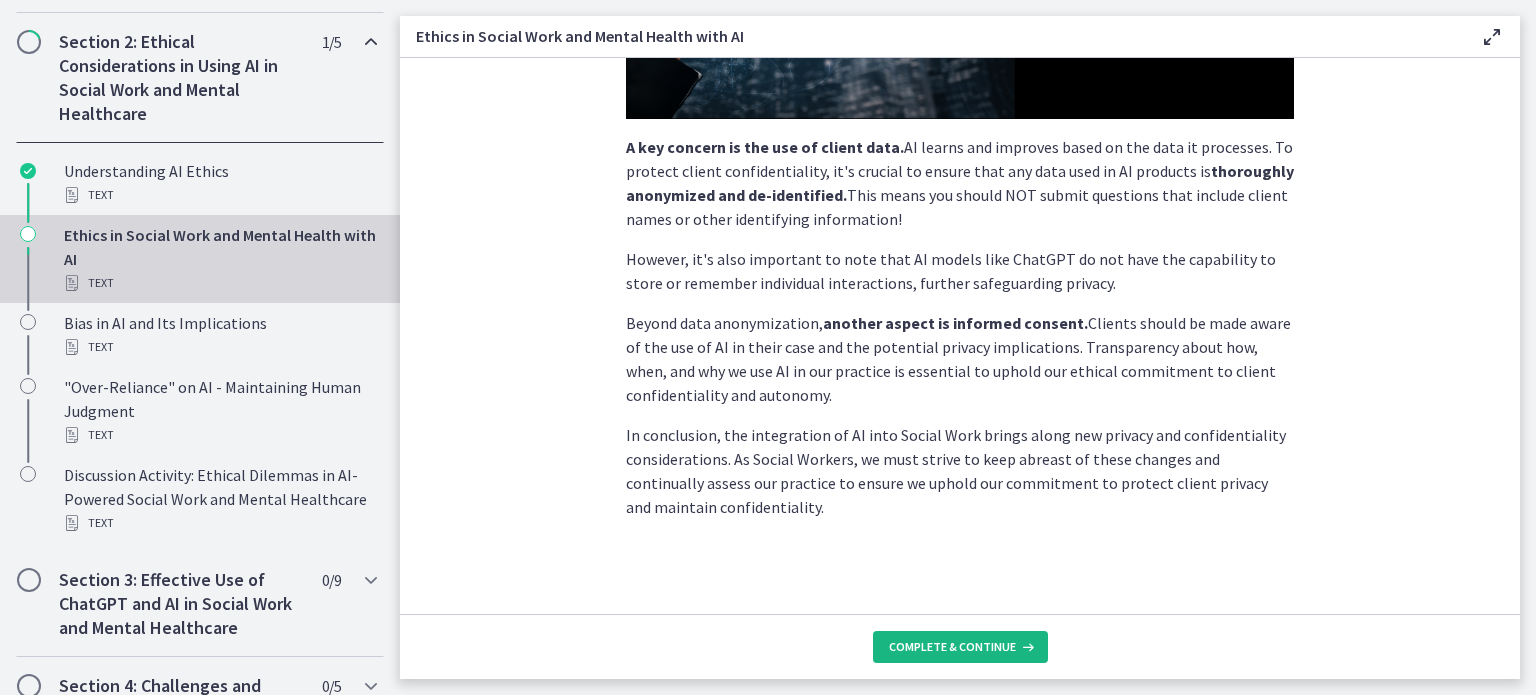 click on "Complete & continue" at bounding box center (952, 647) 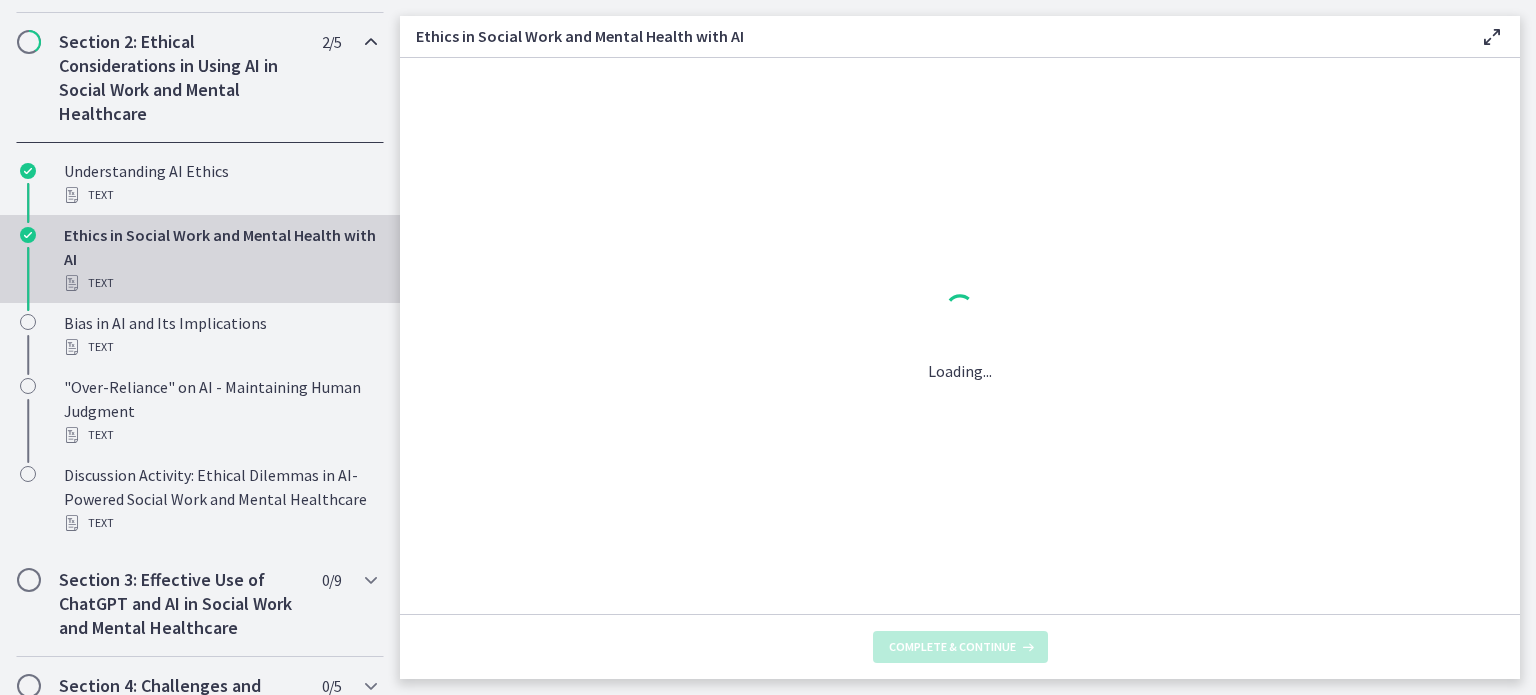 scroll, scrollTop: 0, scrollLeft: 0, axis: both 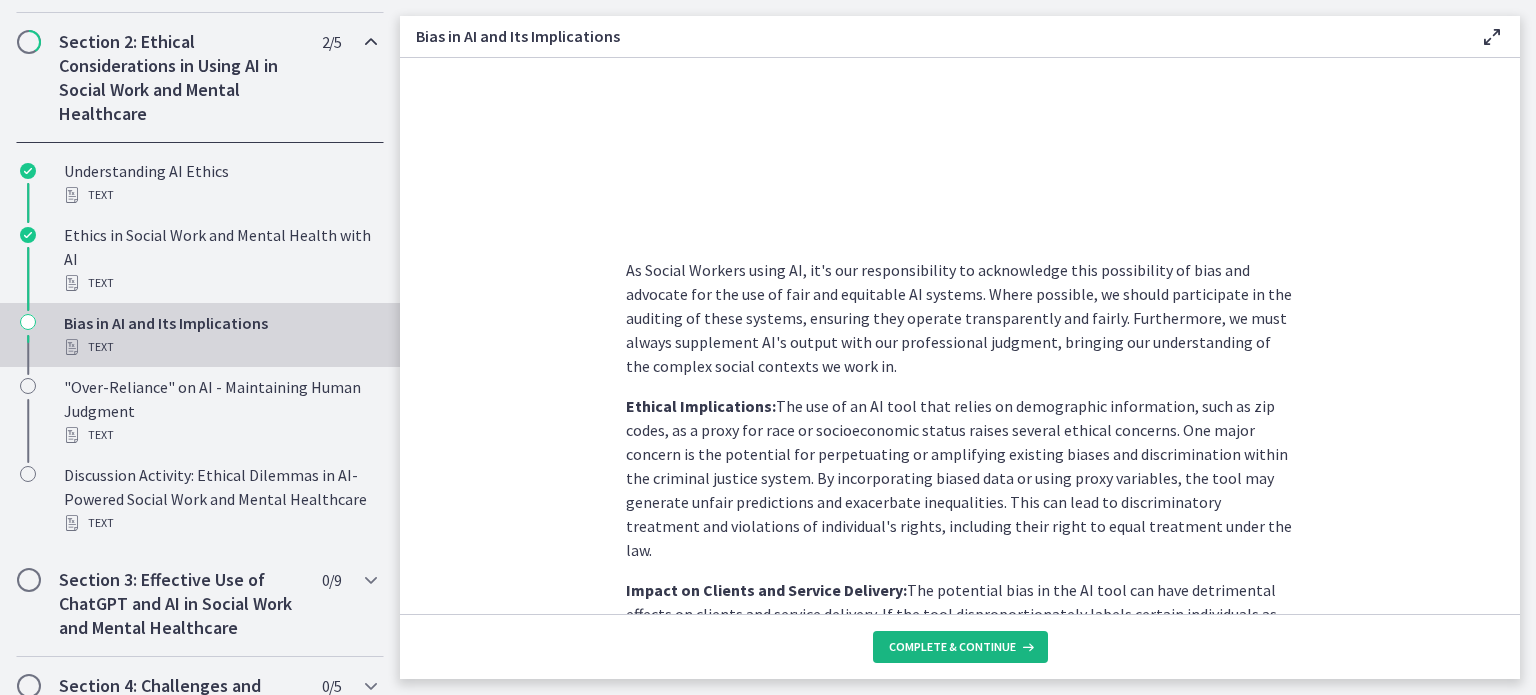 click on "Complete & continue" at bounding box center [952, 647] 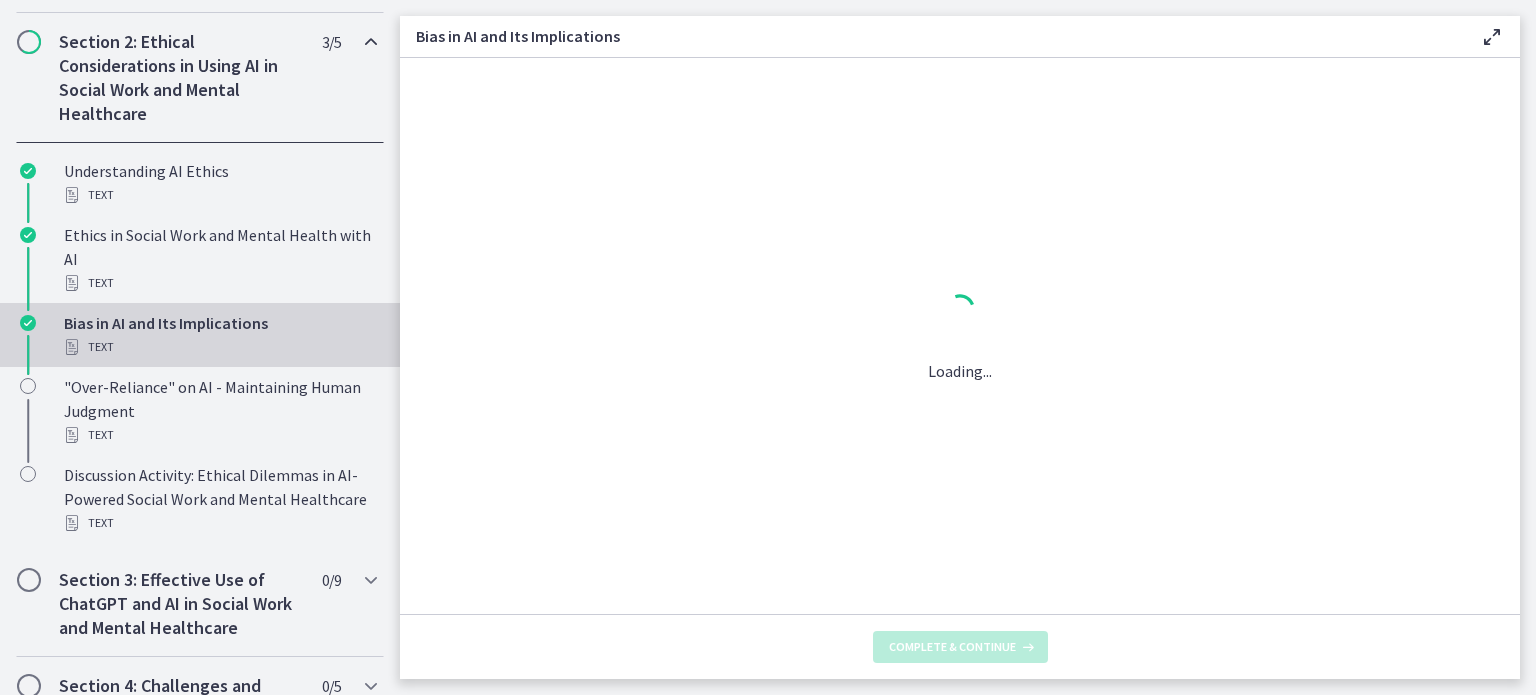 scroll, scrollTop: 0, scrollLeft: 0, axis: both 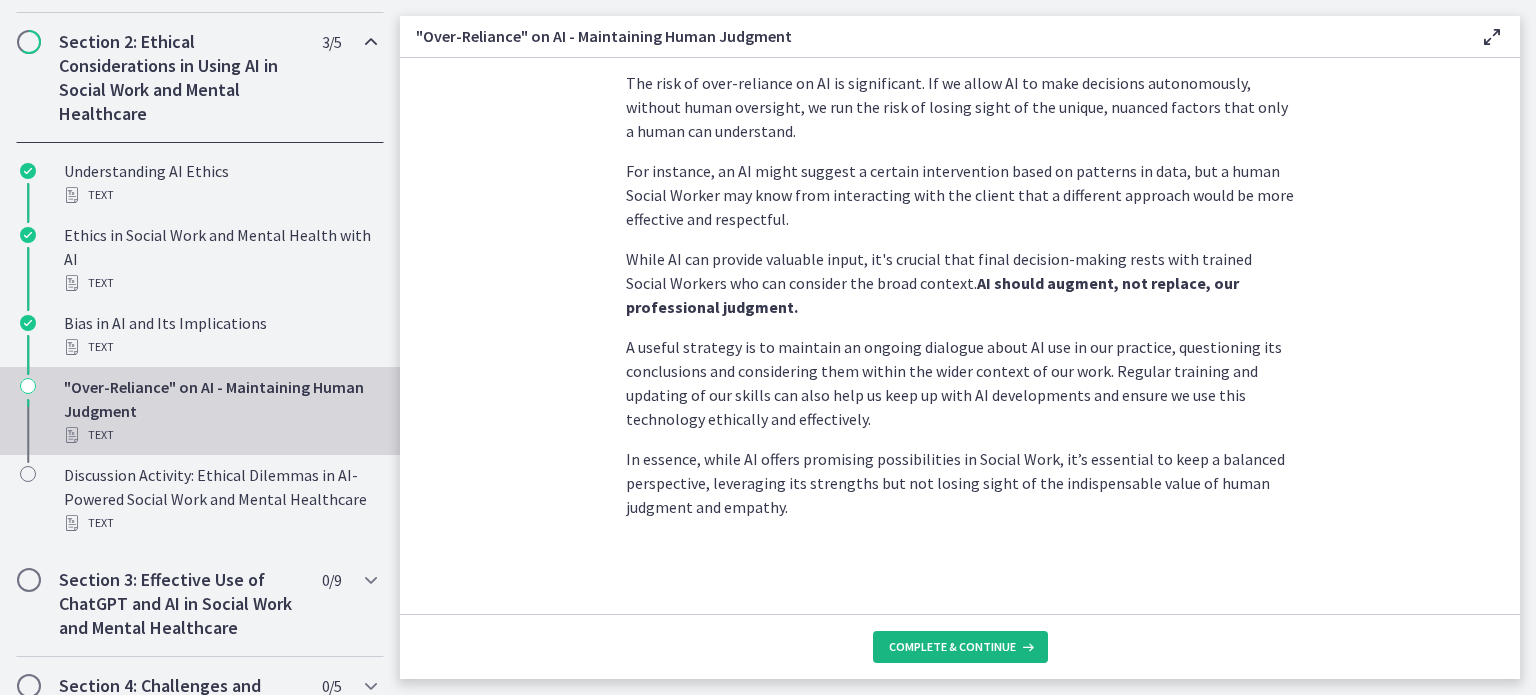click on "Complete & continue" at bounding box center [952, 647] 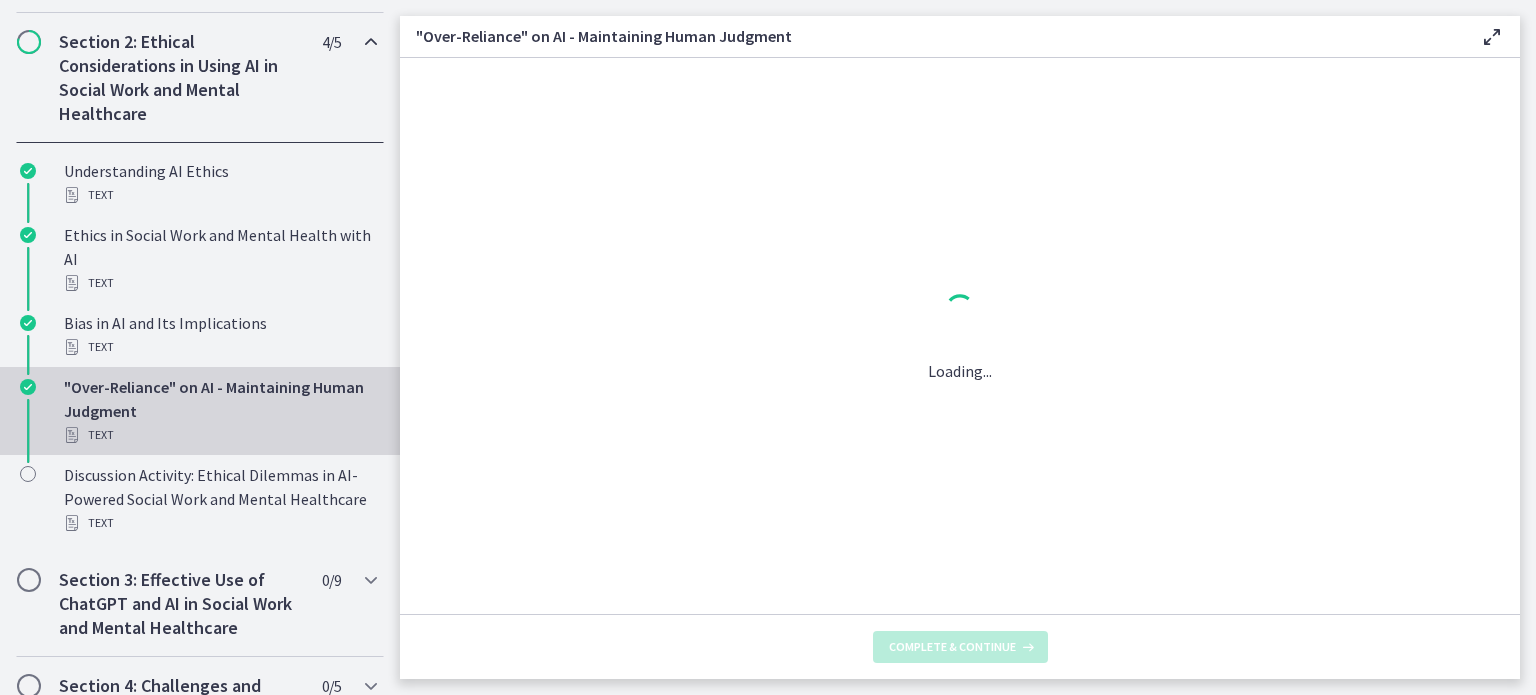scroll, scrollTop: 0, scrollLeft: 0, axis: both 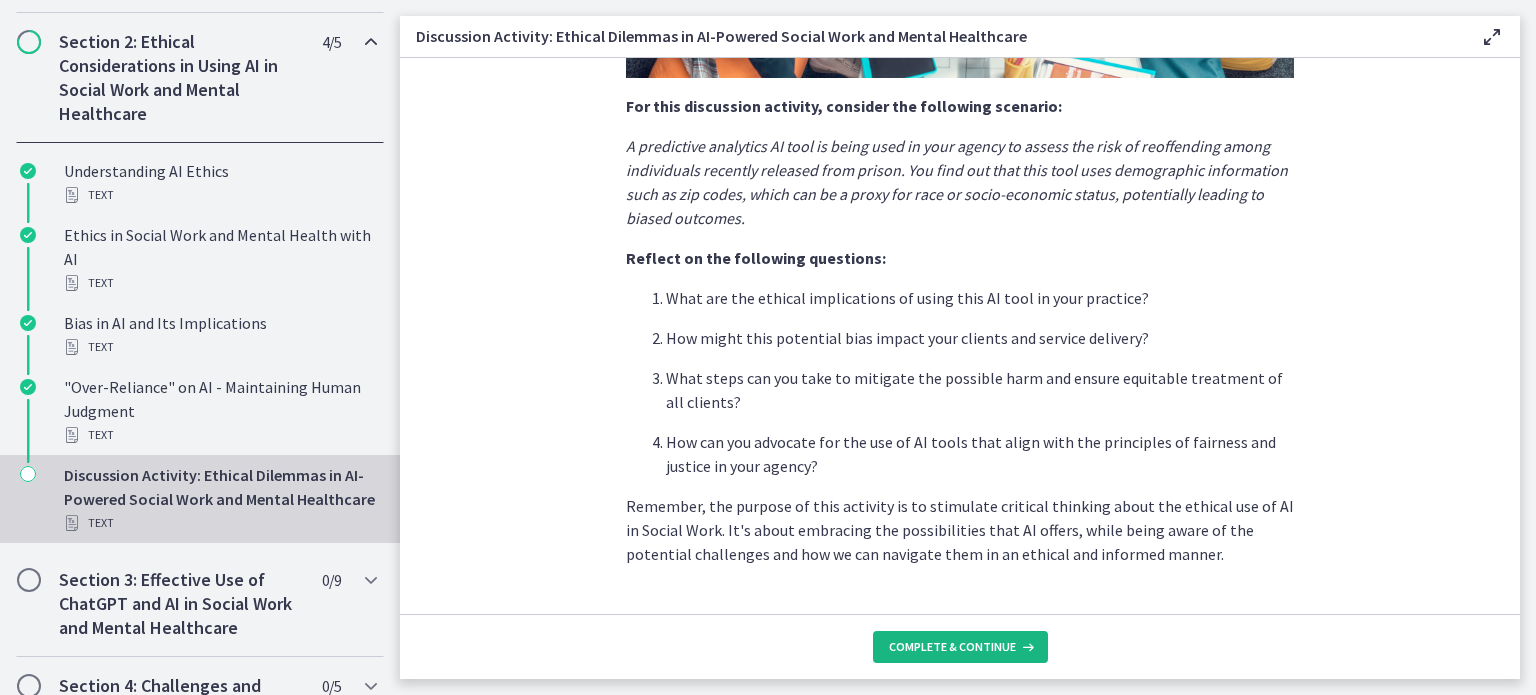 click on "Complete & continue" at bounding box center [952, 647] 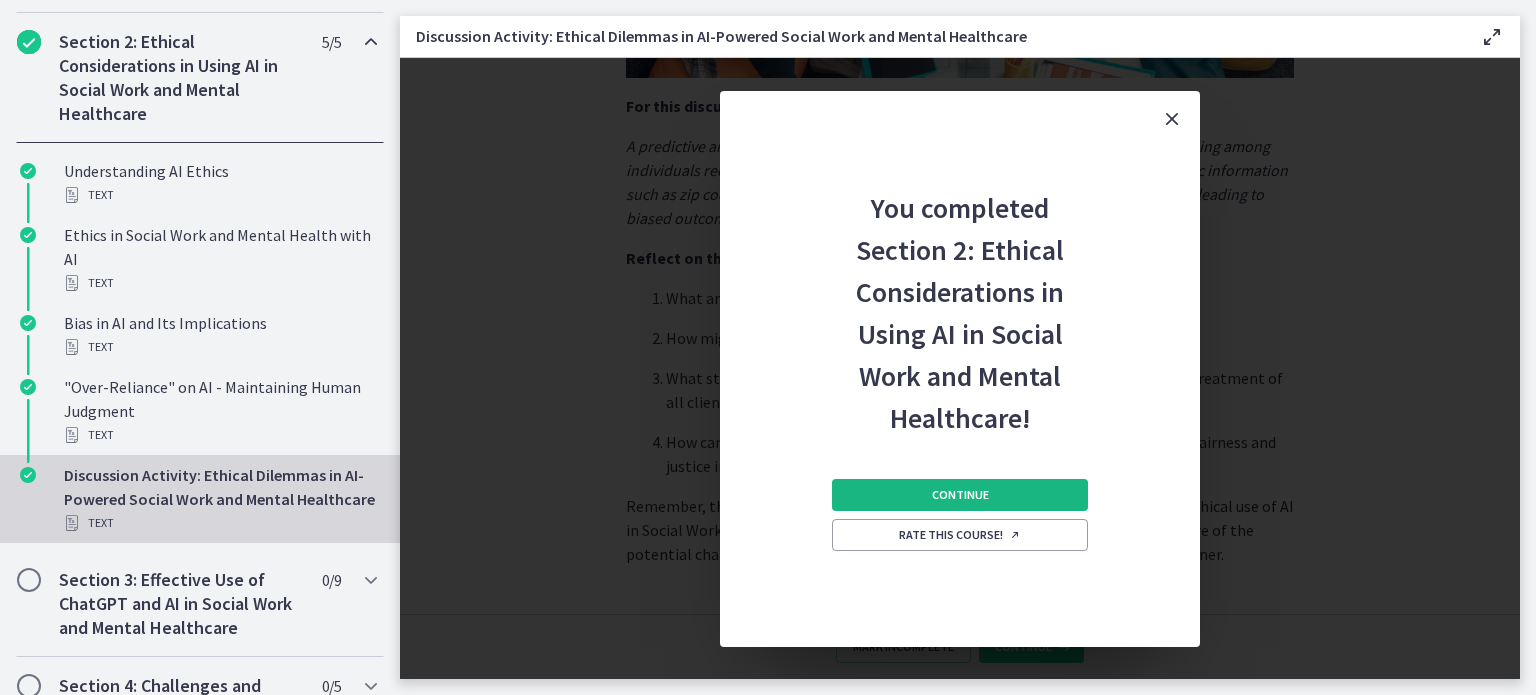 click on "Continue" at bounding box center (960, 495) 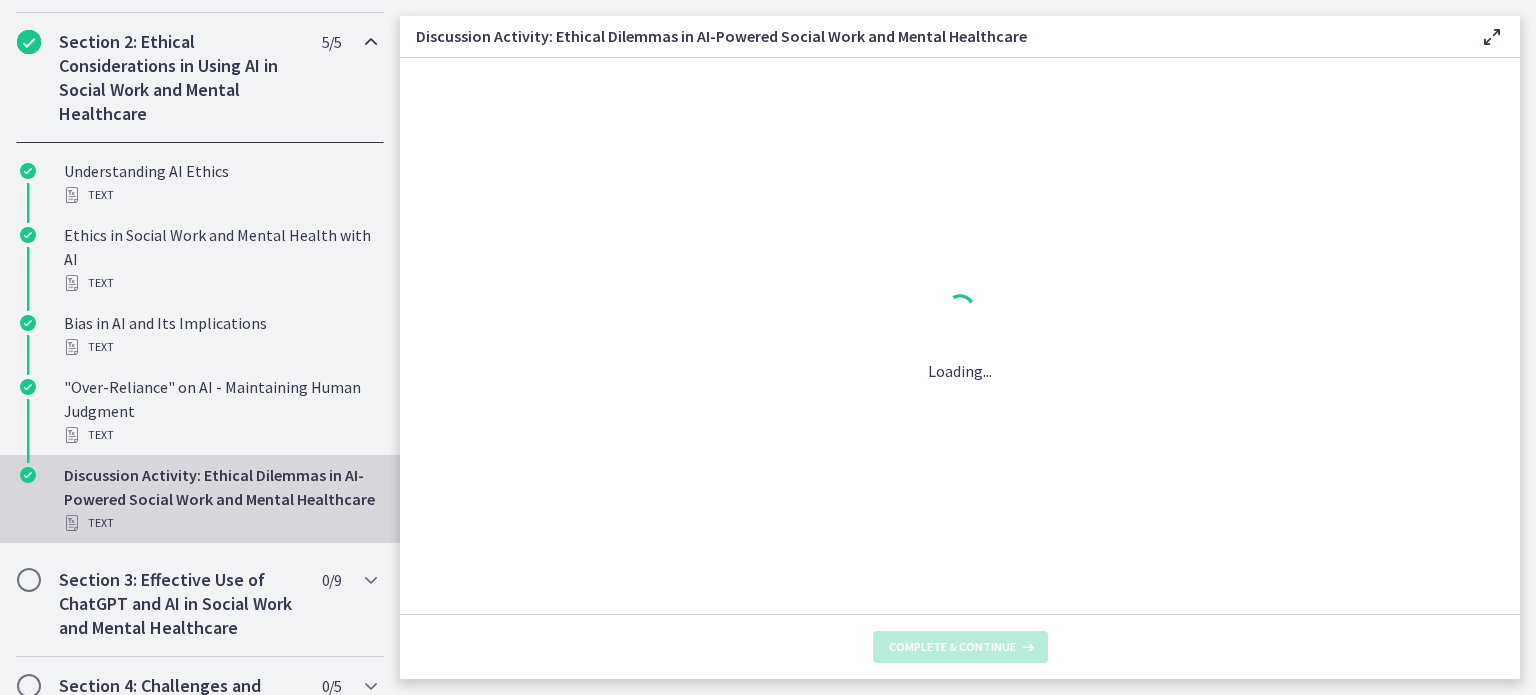 scroll, scrollTop: 0, scrollLeft: 0, axis: both 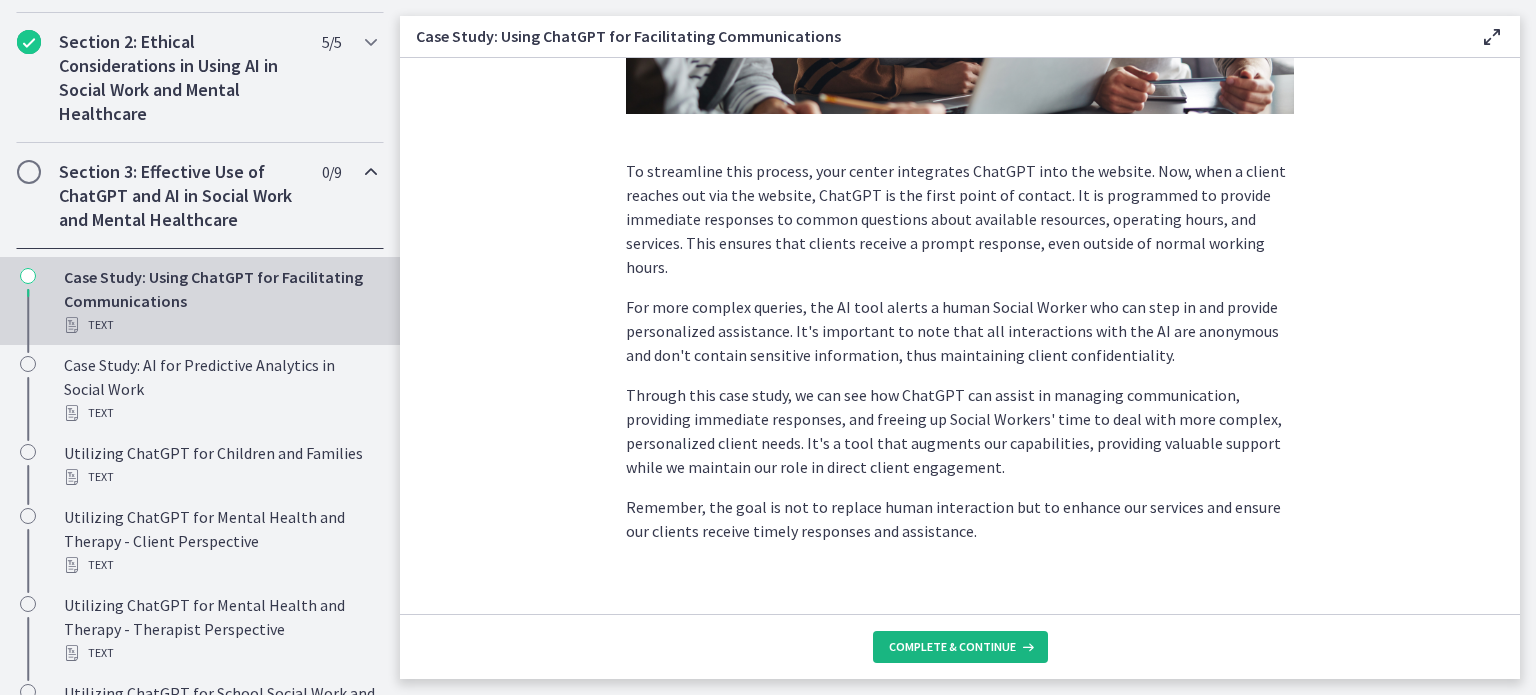 click on "Complete & continue" at bounding box center [952, 647] 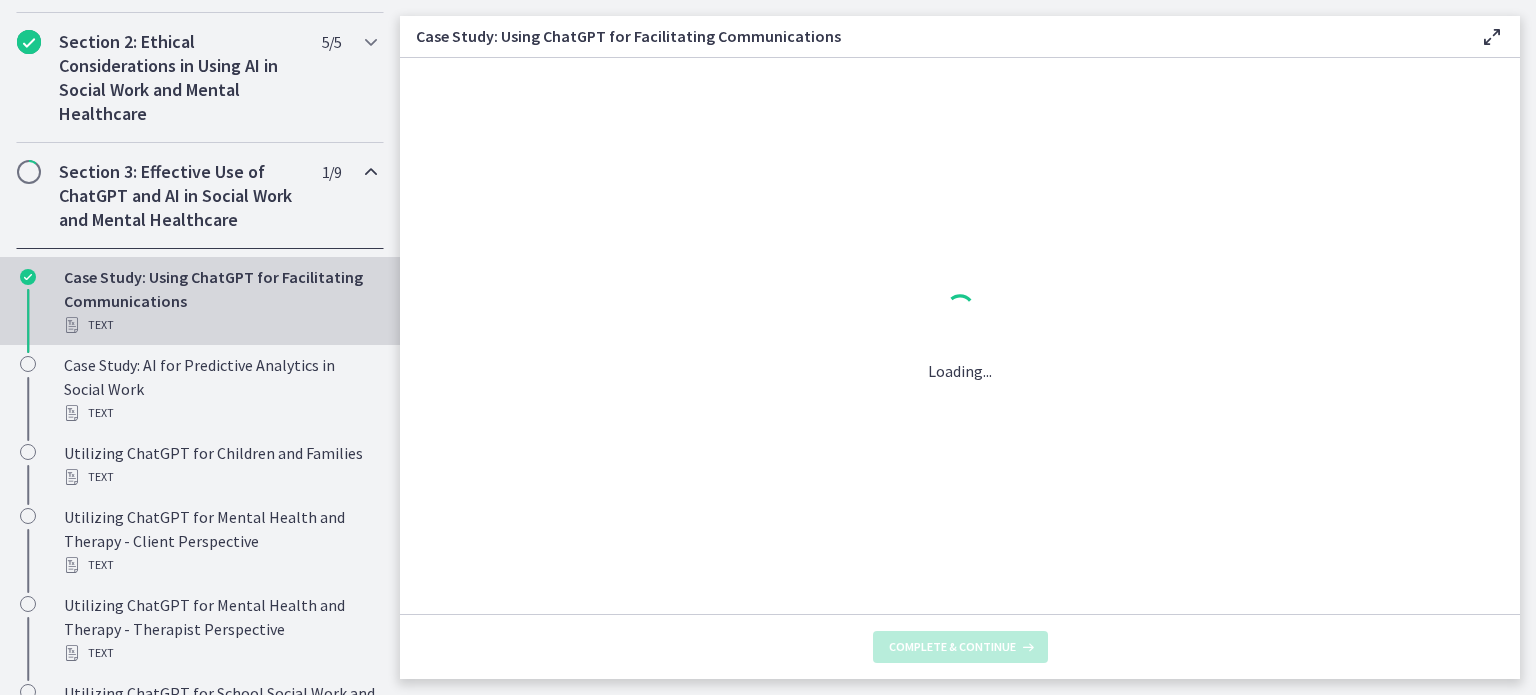 scroll, scrollTop: 0, scrollLeft: 0, axis: both 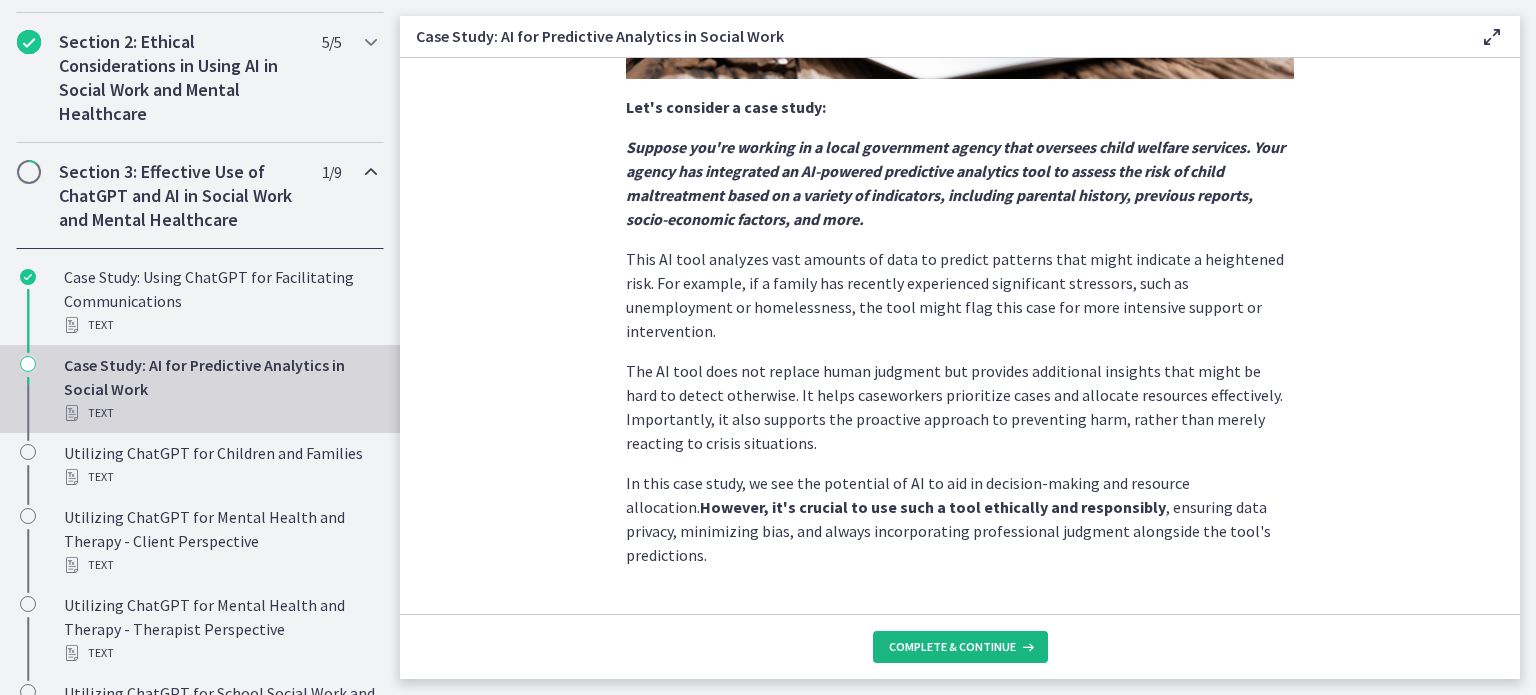 click on "Complete & continue" at bounding box center (952, 647) 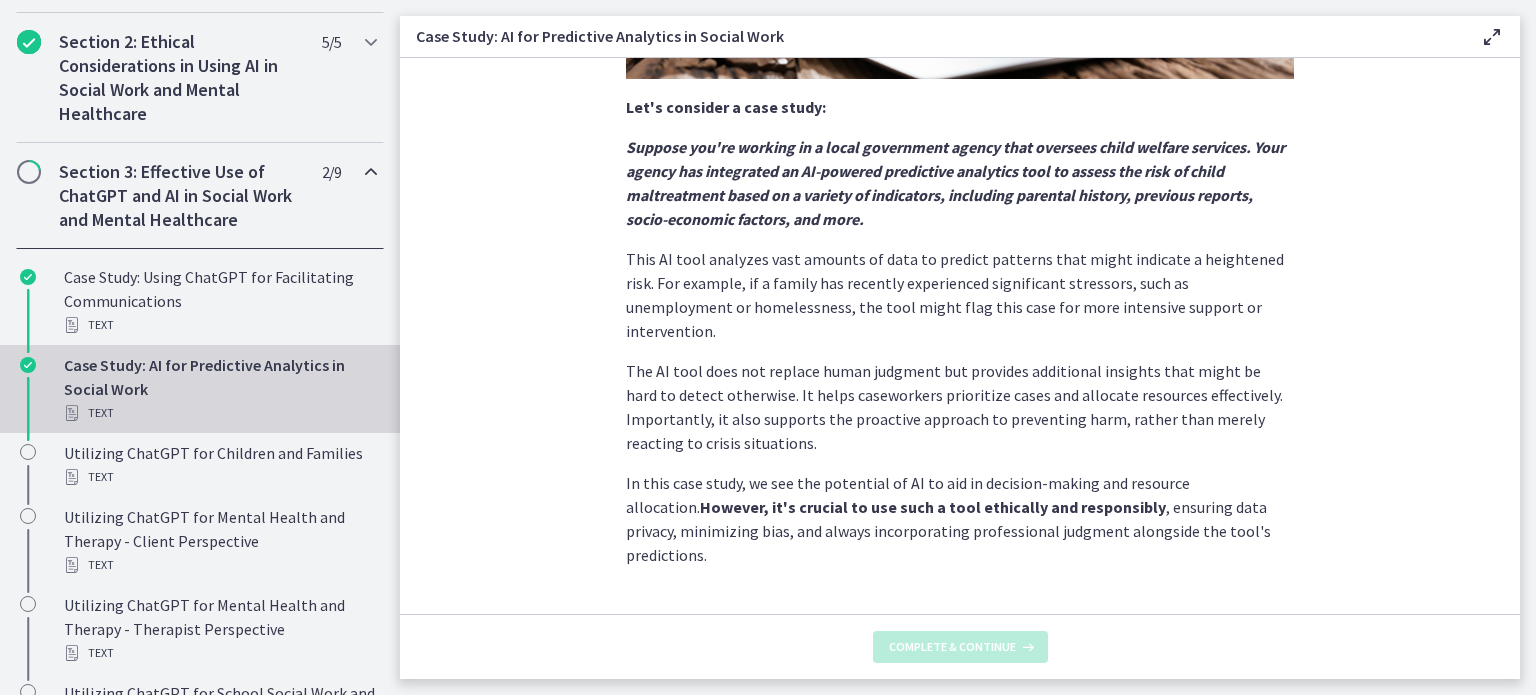 scroll, scrollTop: 0, scrollLeft: 0, axis: both 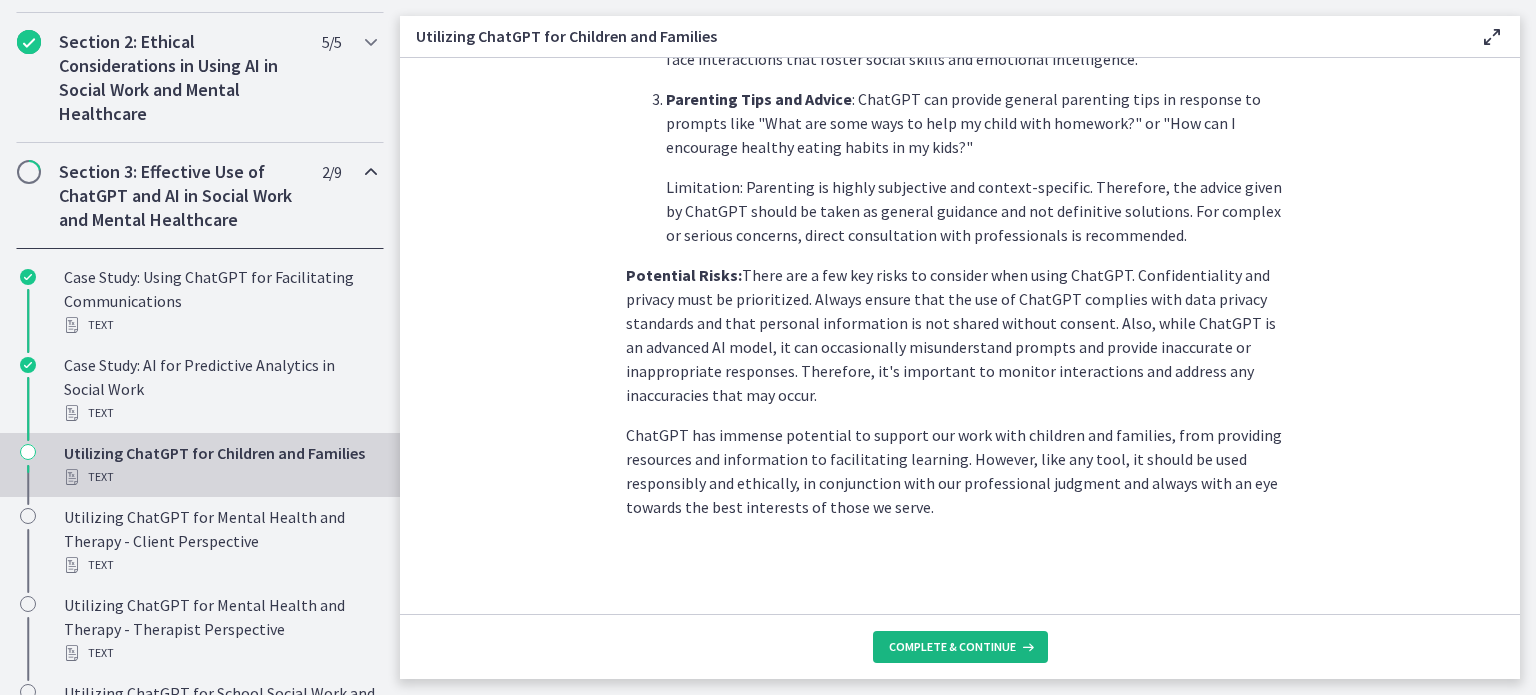 click on "Complete & continue" at bounding box center (952, 647) 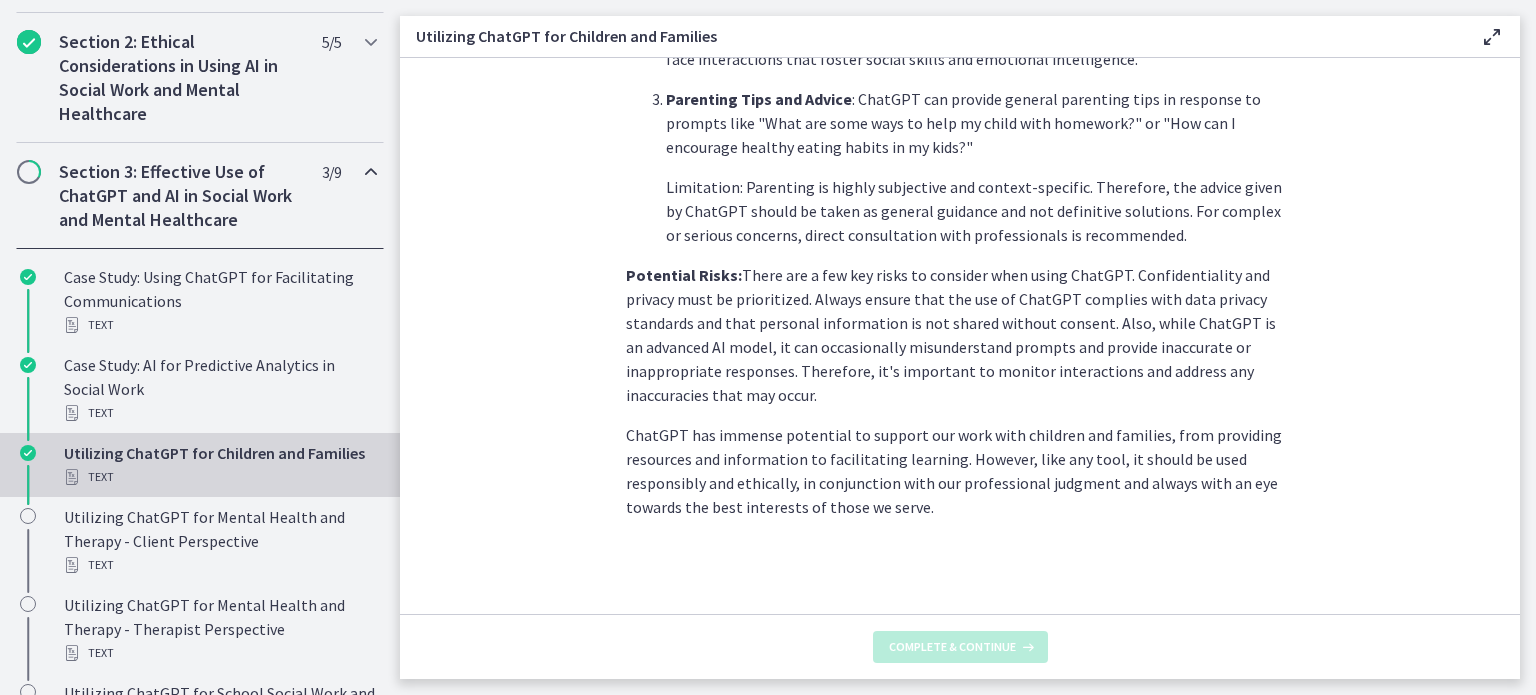 scroll, scrollTop: 0, scrollLeft: 0, axis: both 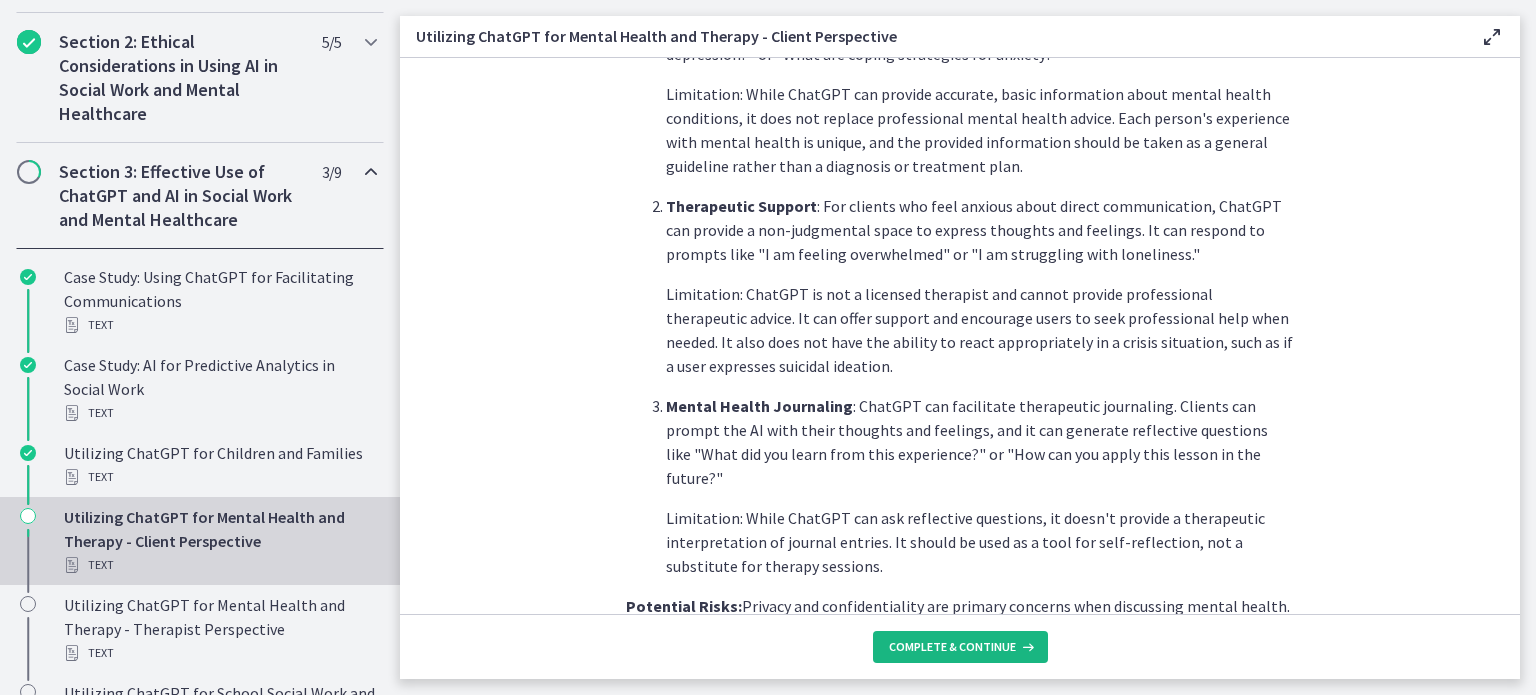 click on "Complete & continue" at bounding box center (952, 647) 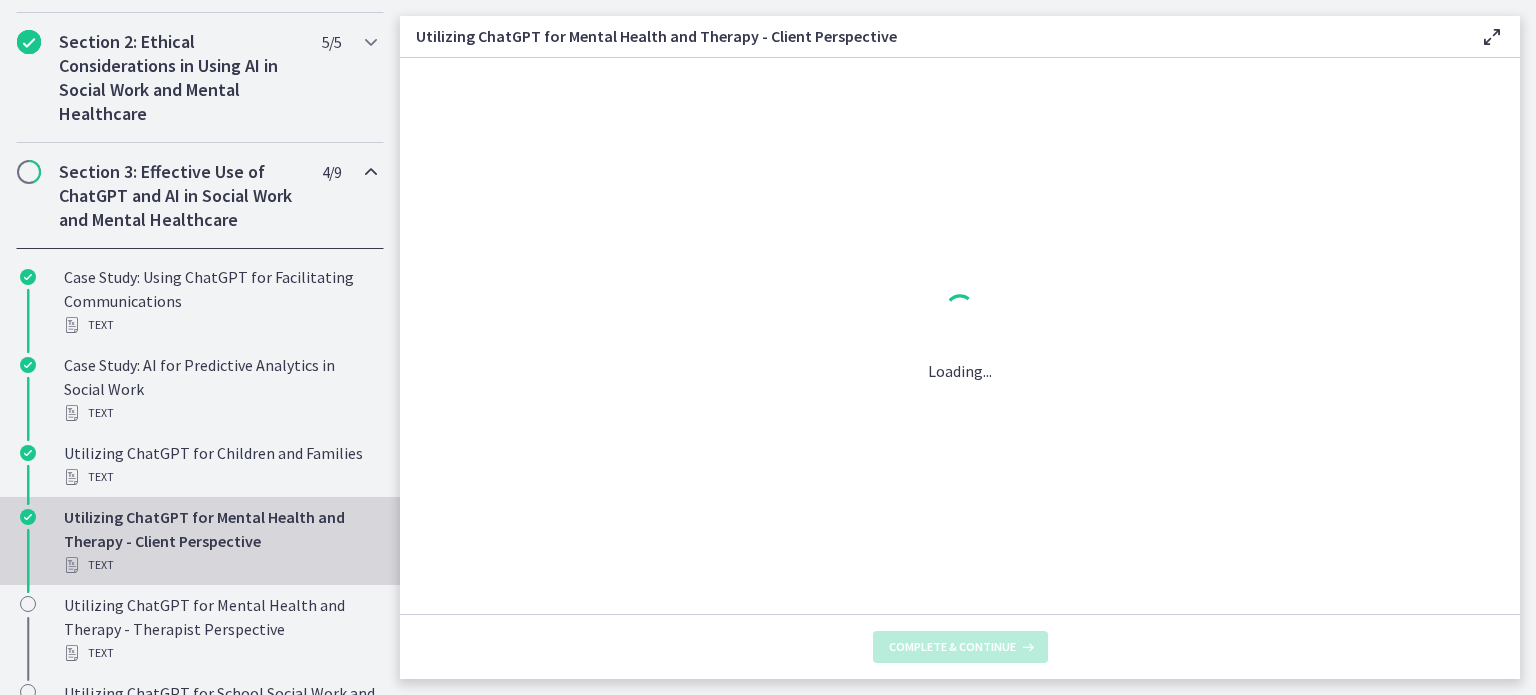 scroll, scrollTop: 0, scrollLeft: 0, axis: both 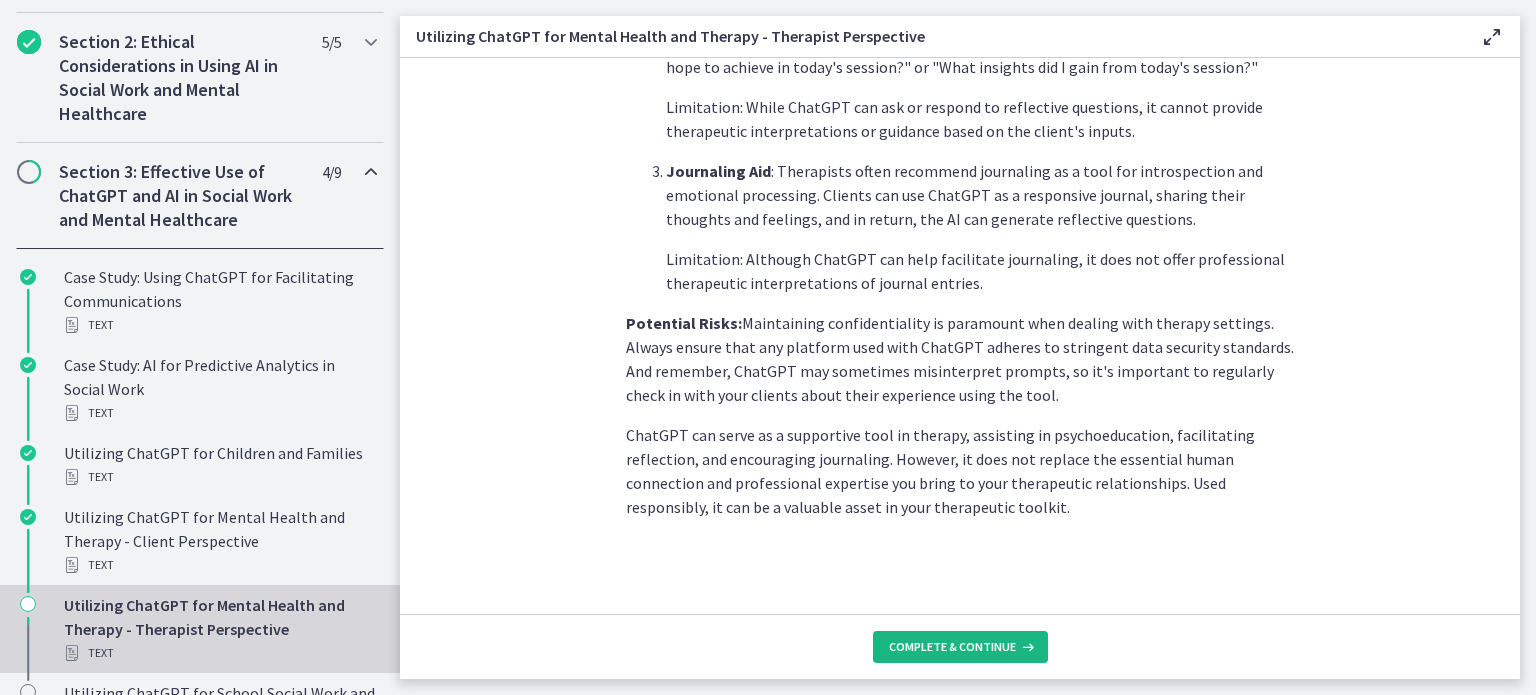click on "Complete & continue" at bounding box center (952, 647) 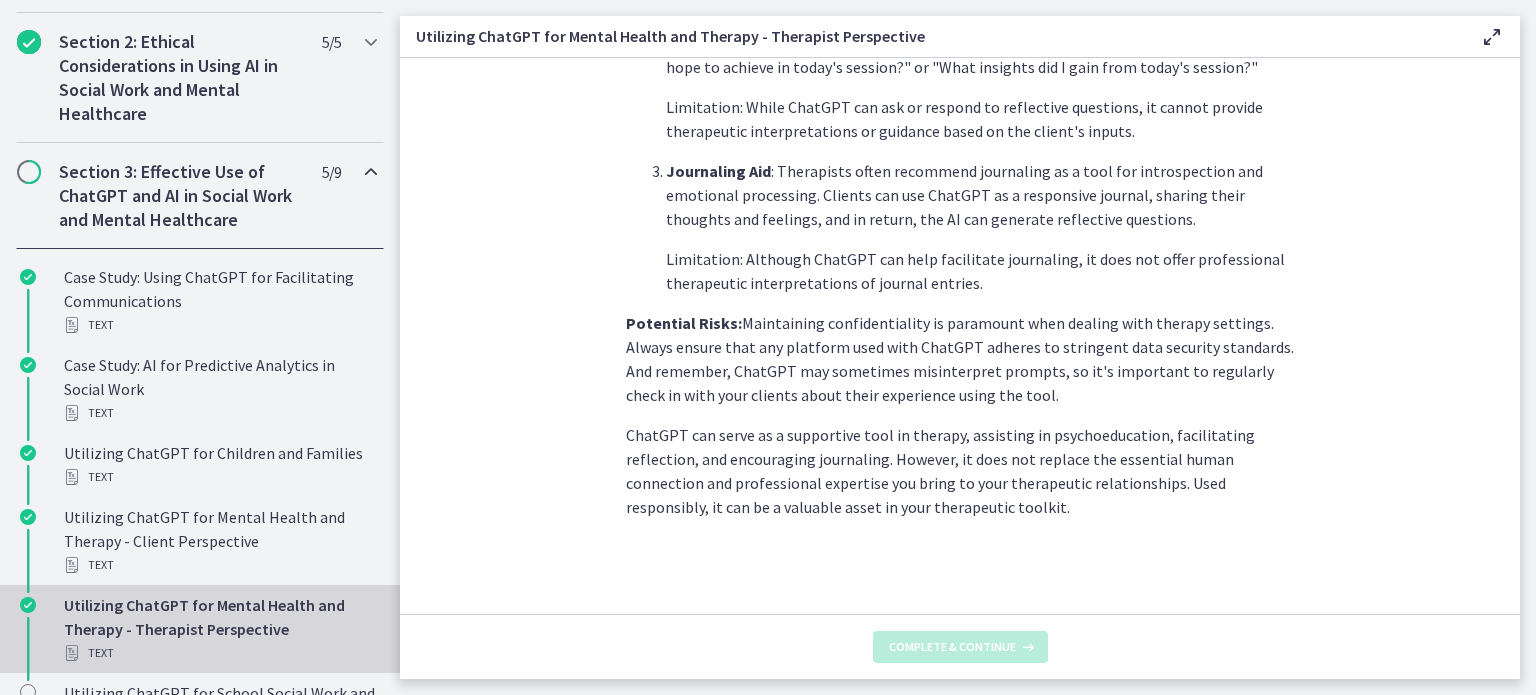 scroll, scrollTop: 0, scrollLeft: 0, axis: both 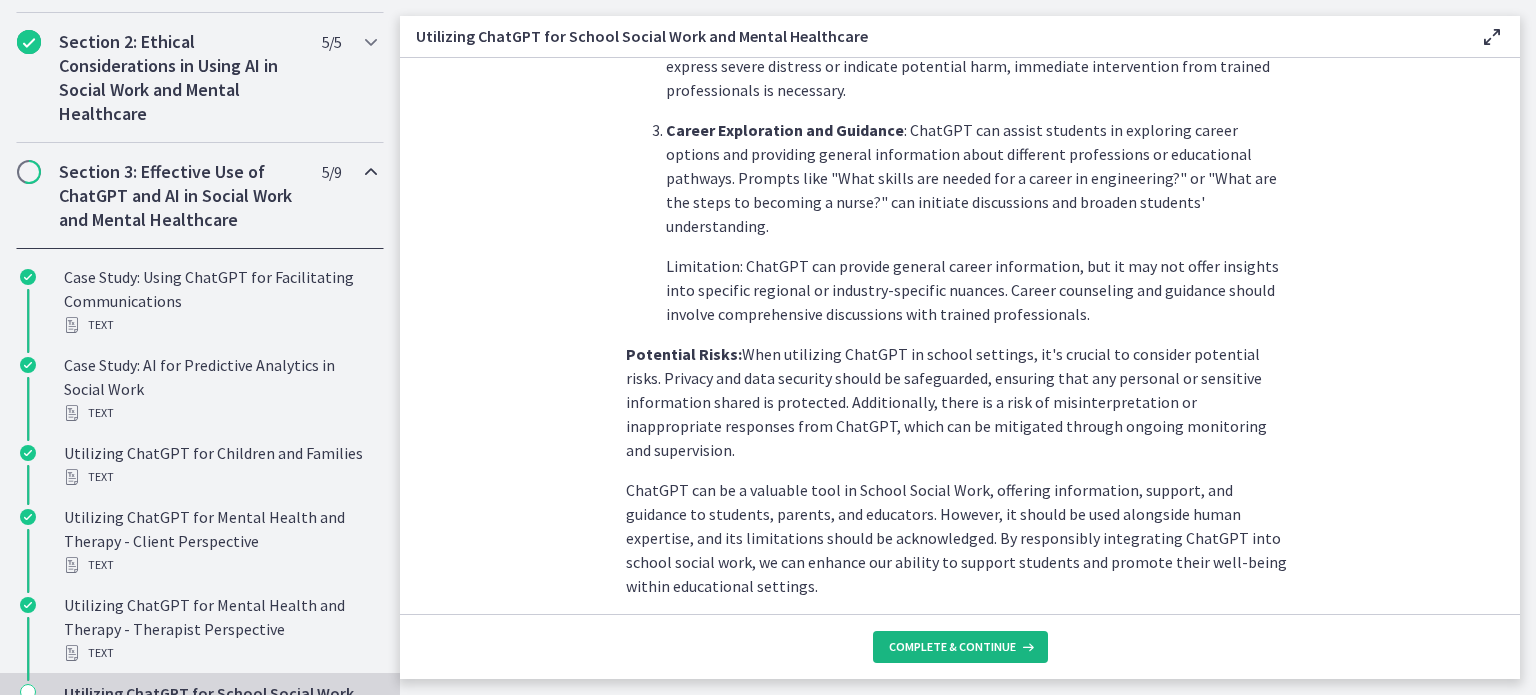 click on "Complete & continue" at bounding box center [960, 647] 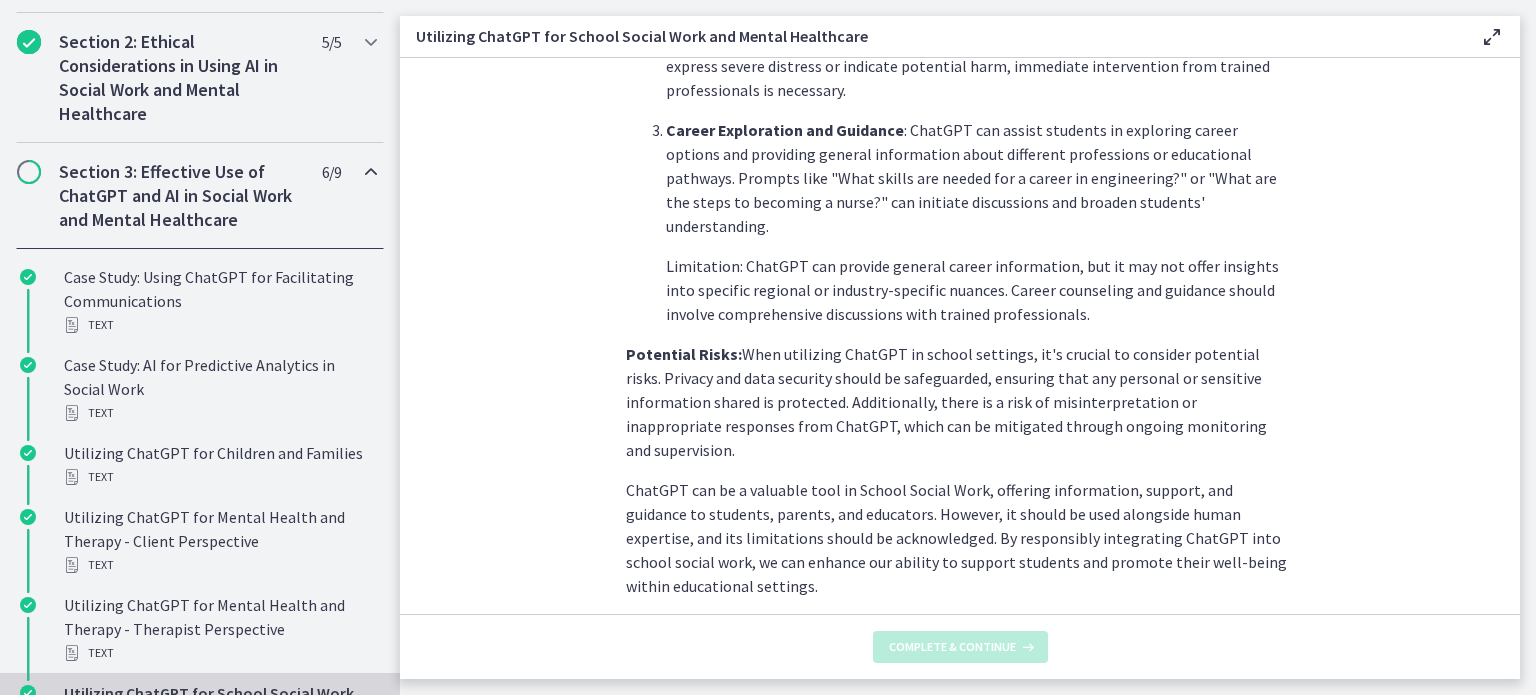 scroll, scrollTop: 0, scrollLeft: 0, axis: both 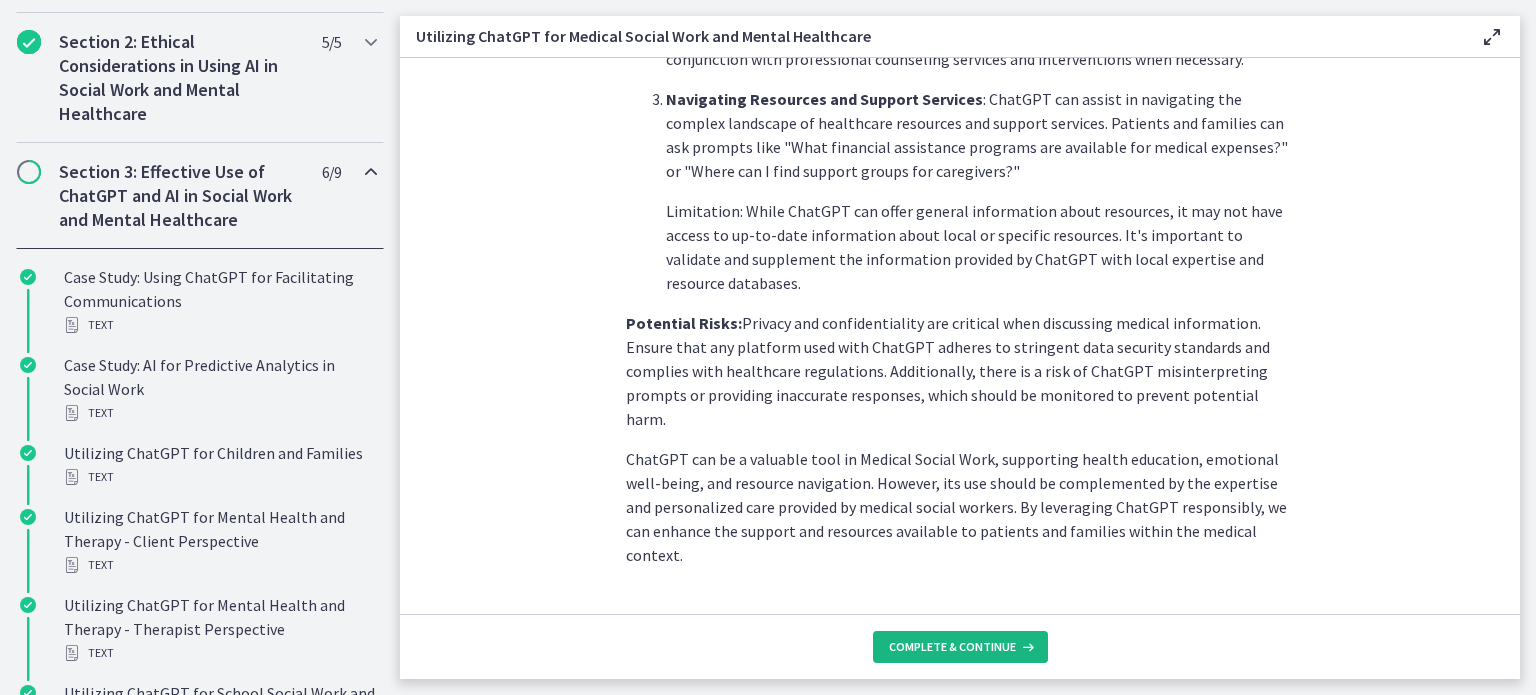 click on "Complete & continue" at bounding box center (952, 647) 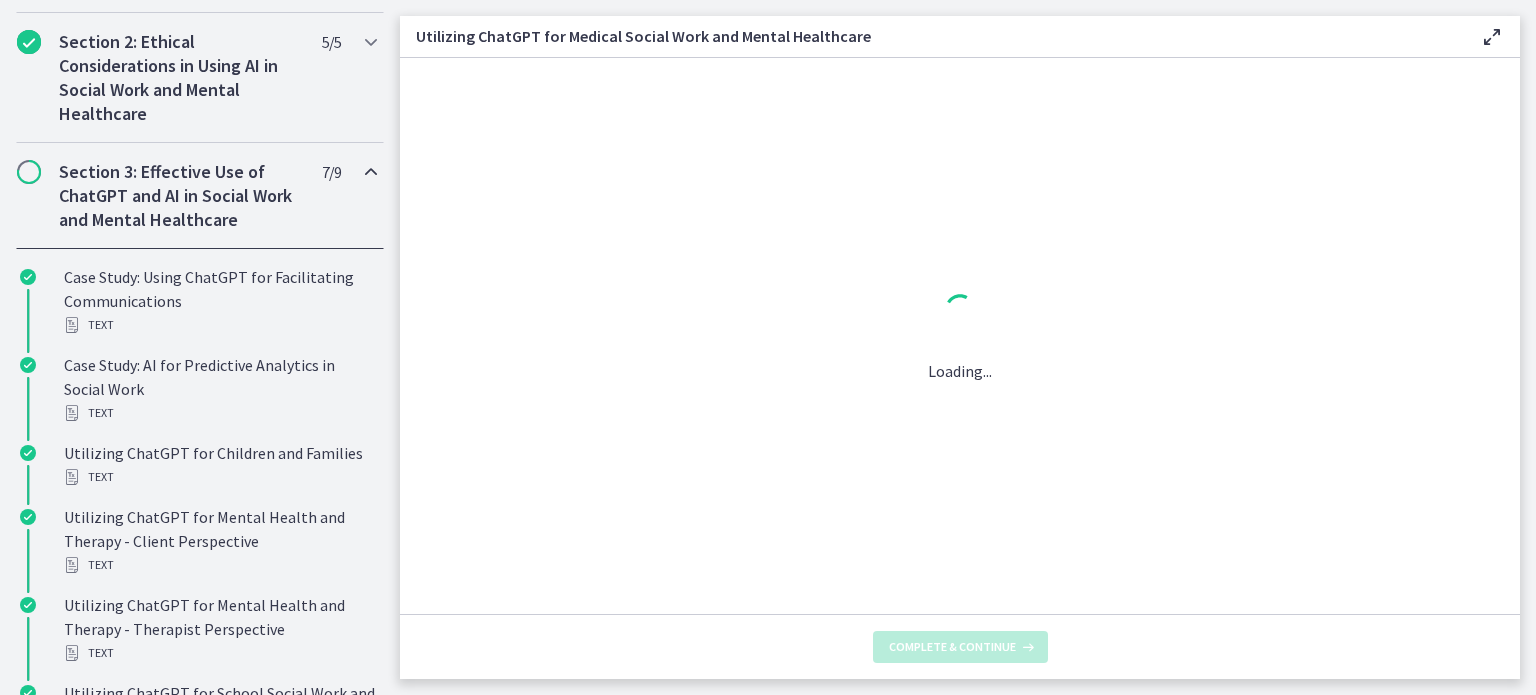 scroll, scrollTop: 0, scrollLeft: 0, axis: both 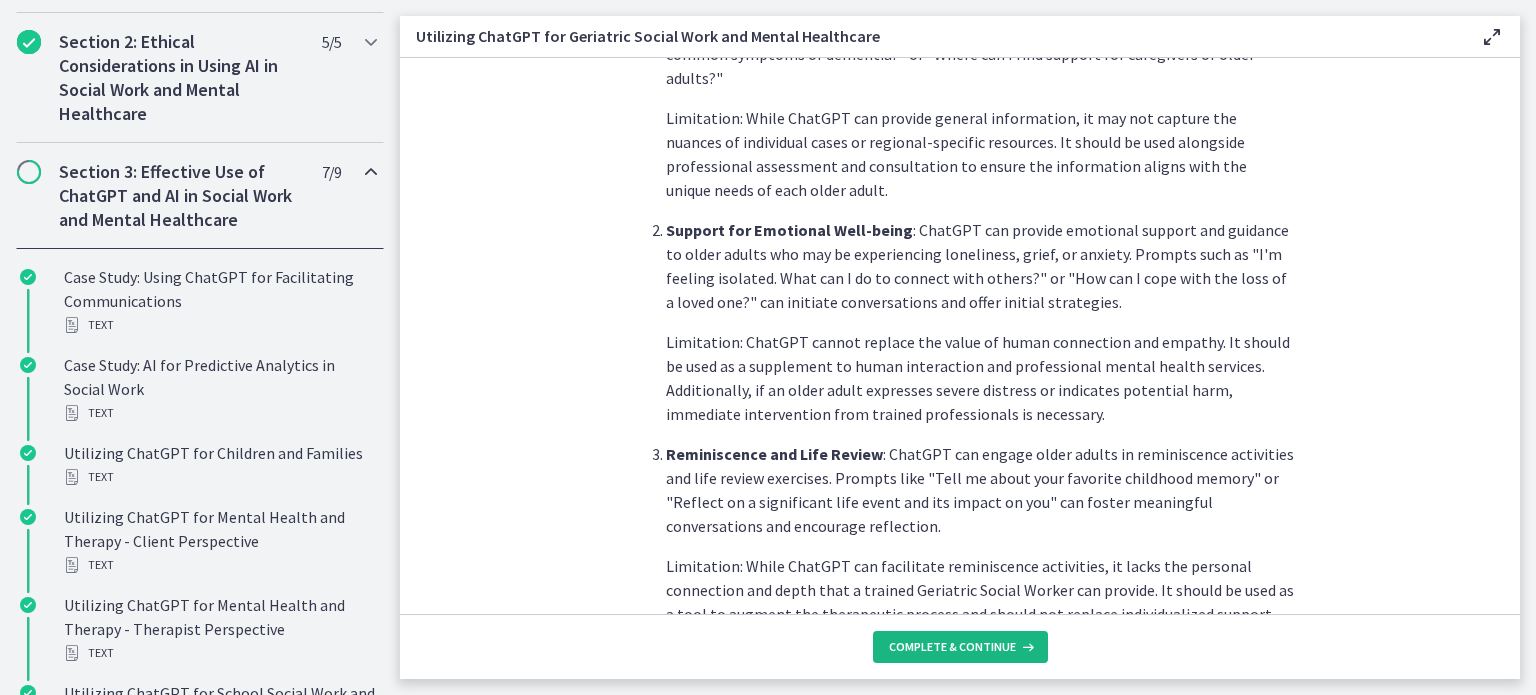 click on "Complete & continue" at bounding box center [952, 647] 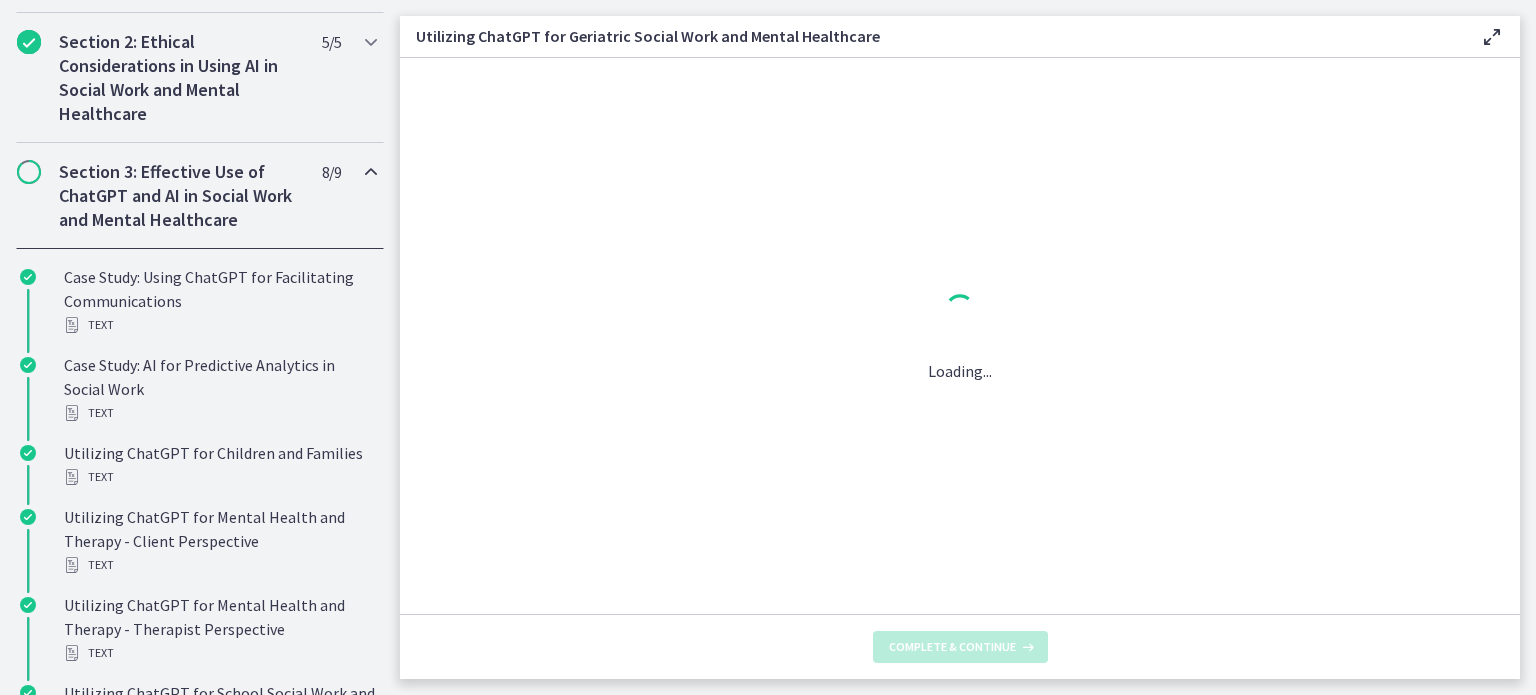 scroll, scrollTop: 0, scrollLeft: 0, axis: both 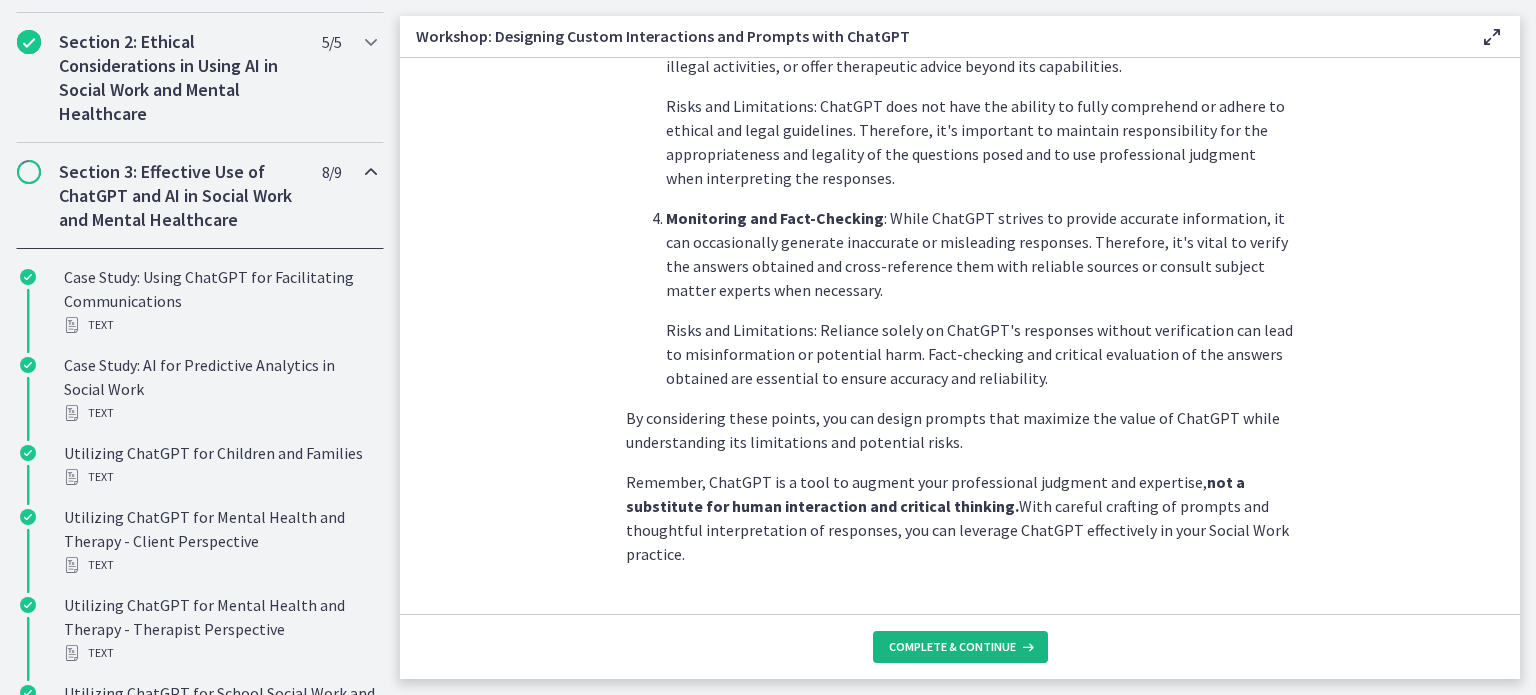 click on "Complete & continue" at bounding box center (952, 647) 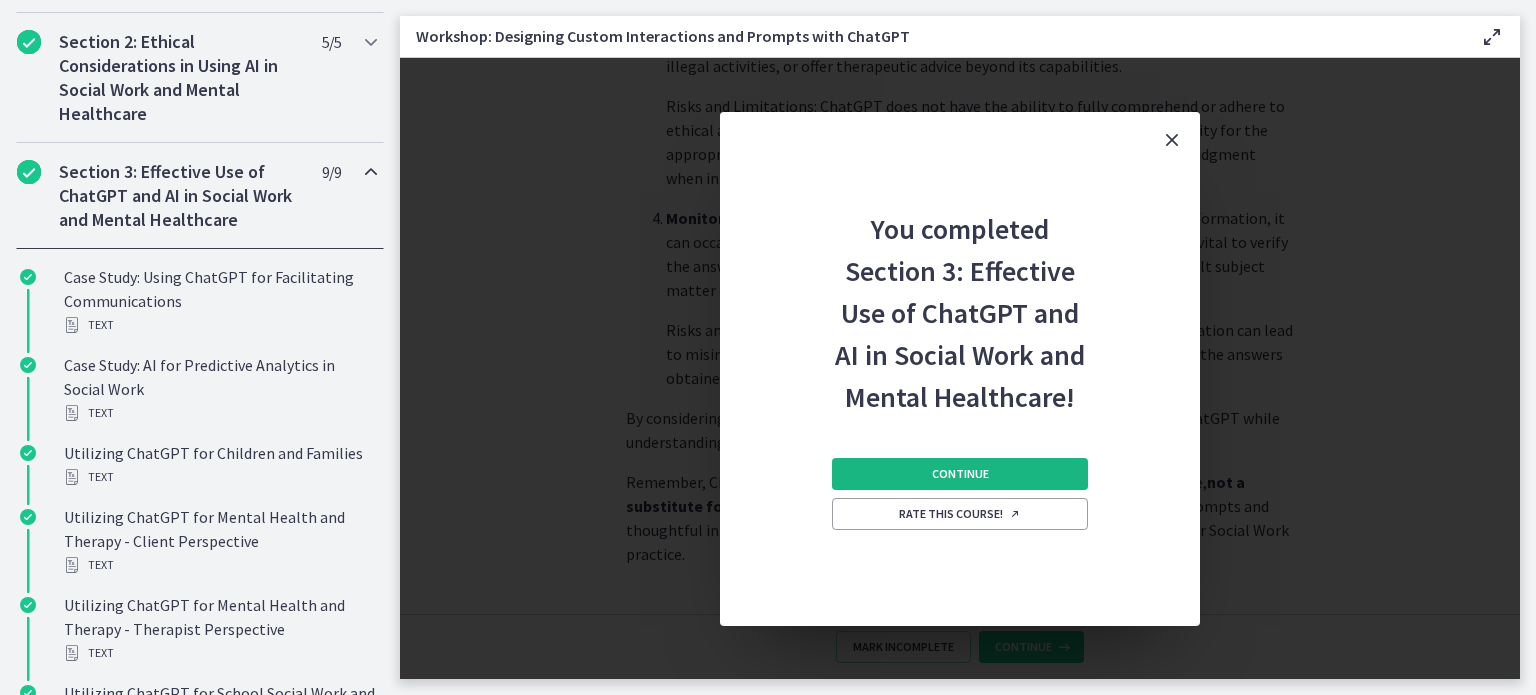 click on "Continue" at bounding box center (960, 474) 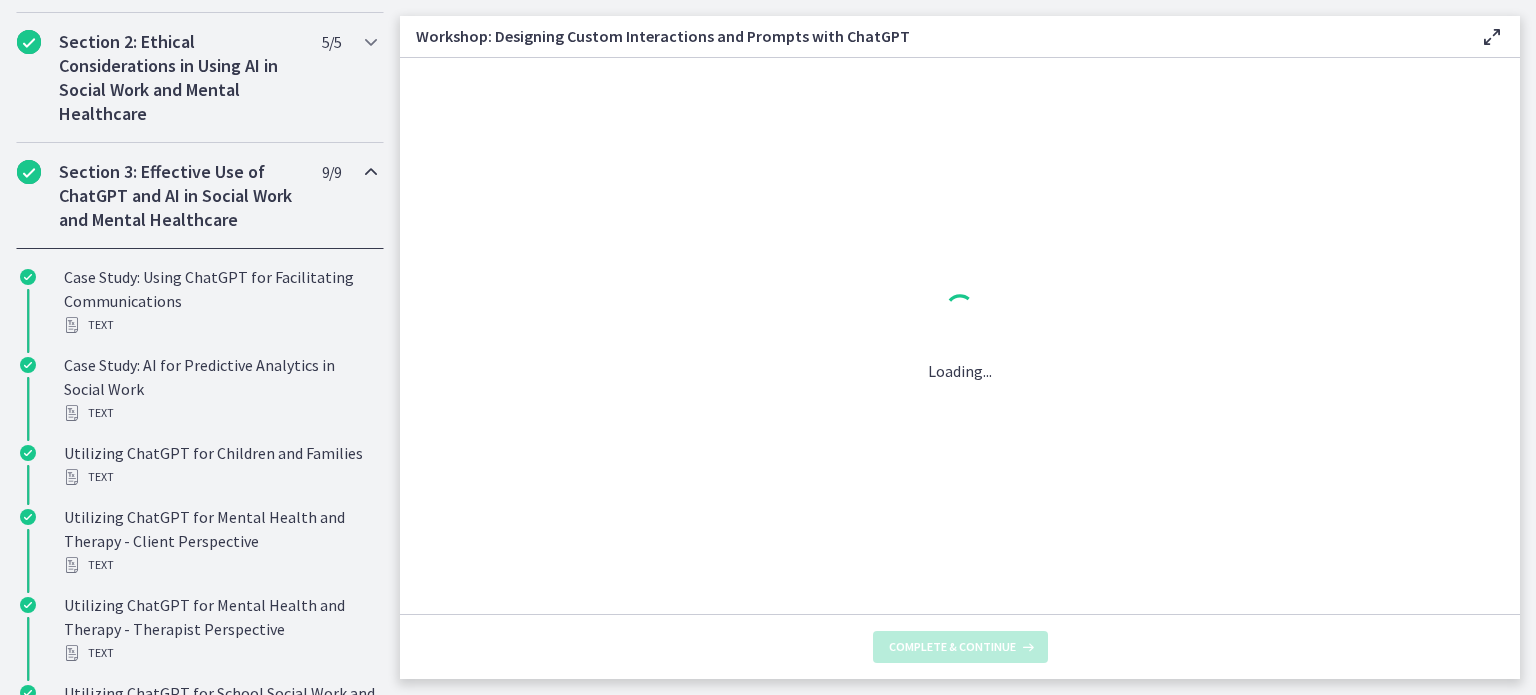 scroll, scrollTop: 0, scrollLeft: 0, axis: both 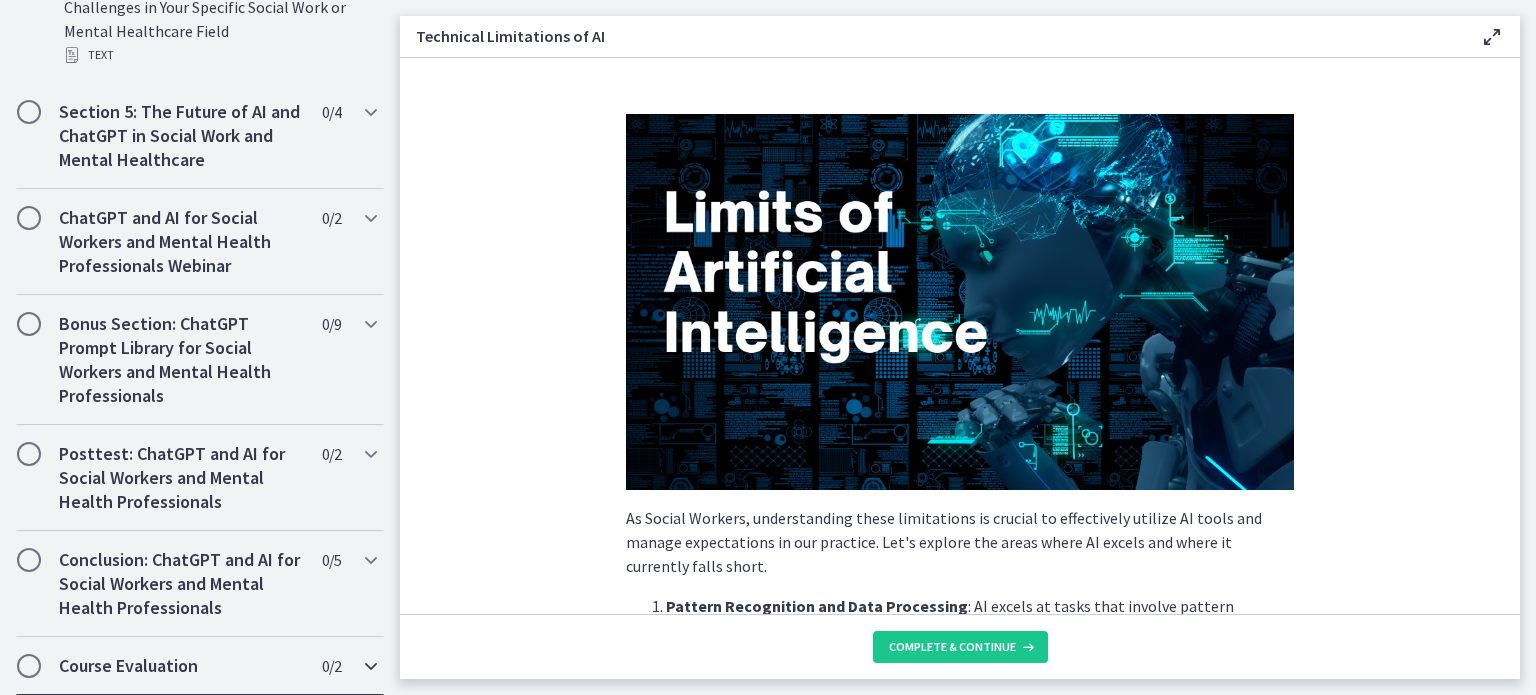 click at bounding box center (29, 666) 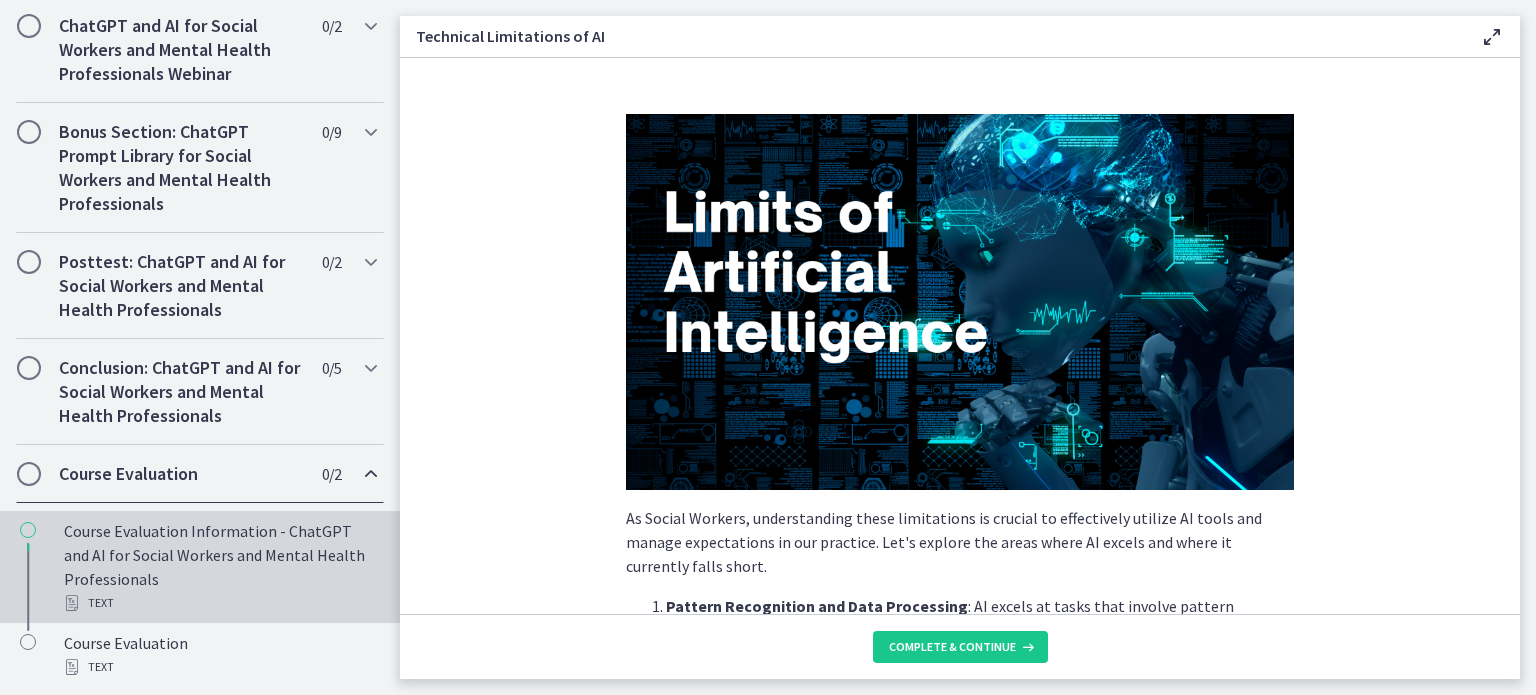 scroll, scrollTop: 1033, scrollLeft: 0, axis: vertical 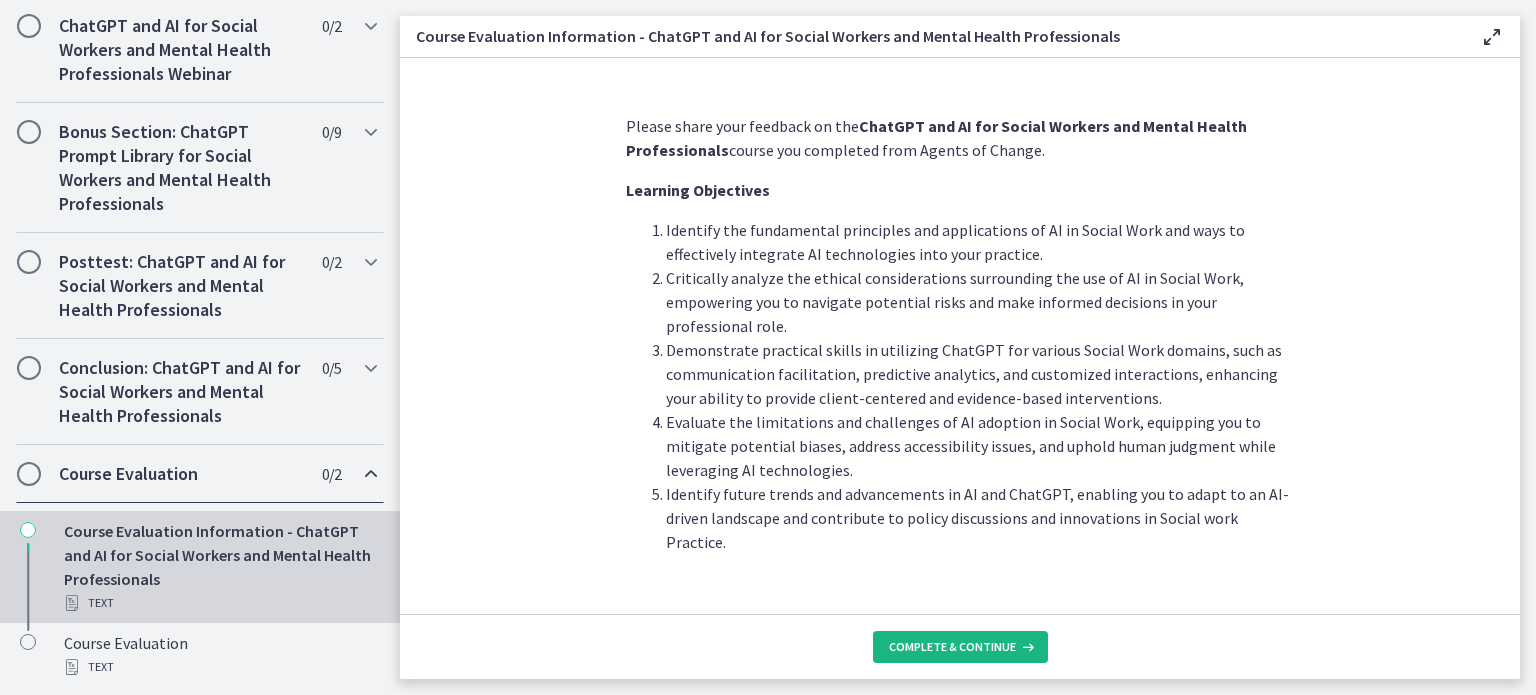 click on "Complete & continue" at bounding box center (952, 647) 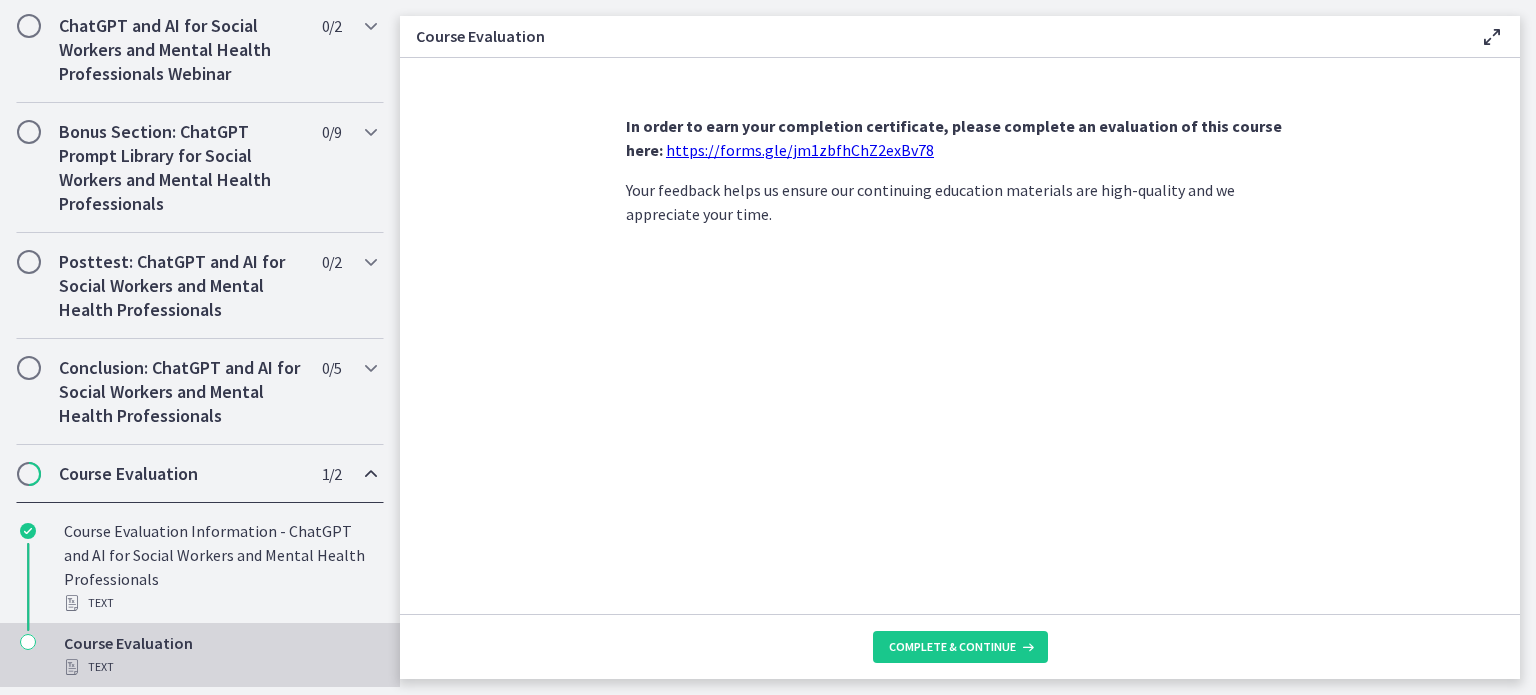click on "https://forms.gle/jm1zbfhChZ2exBv78" at bounding box center (800, 150) 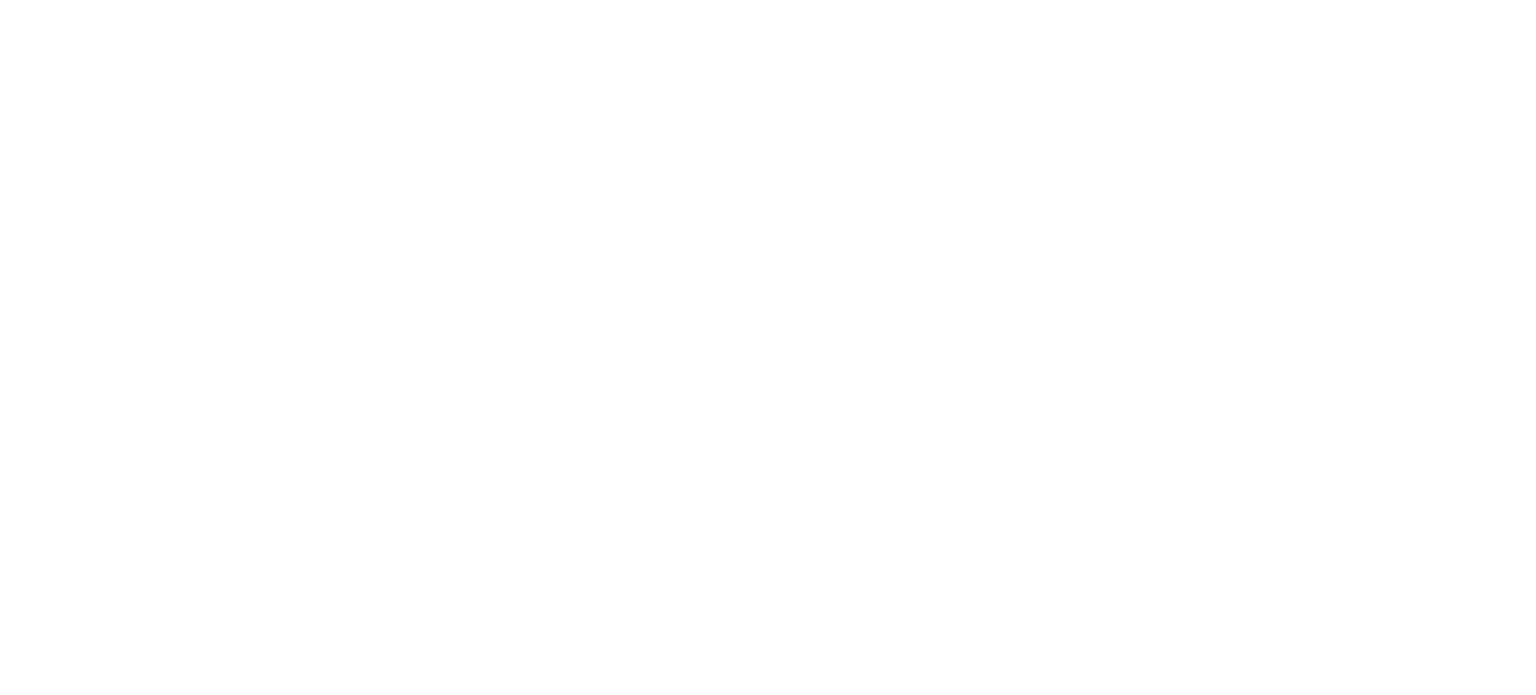 scroll, scrollTop: 0, scrollLeft: 0, axis: both 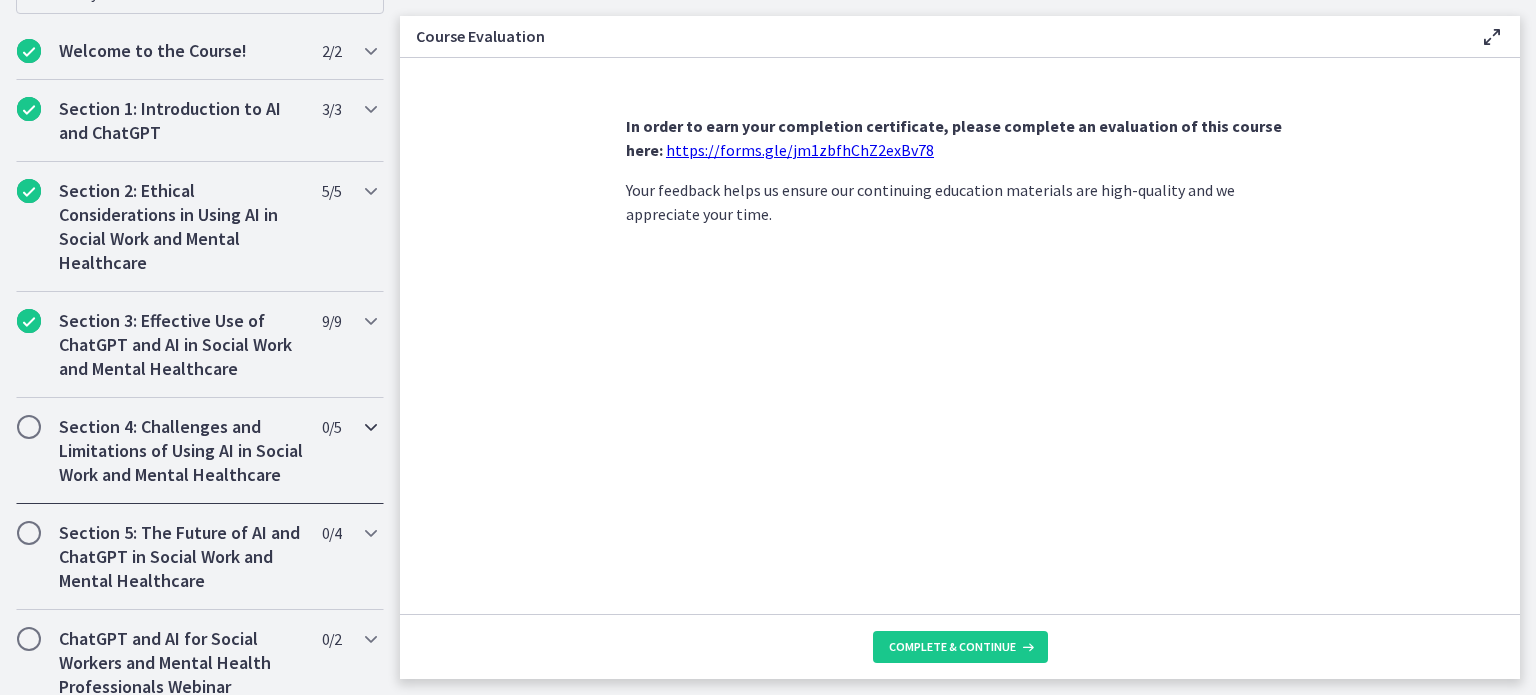 click on "Section 4: Challenges and Limitations of Using AI in Social Work and Mental Healthcare" at bounding box center [181, 451] 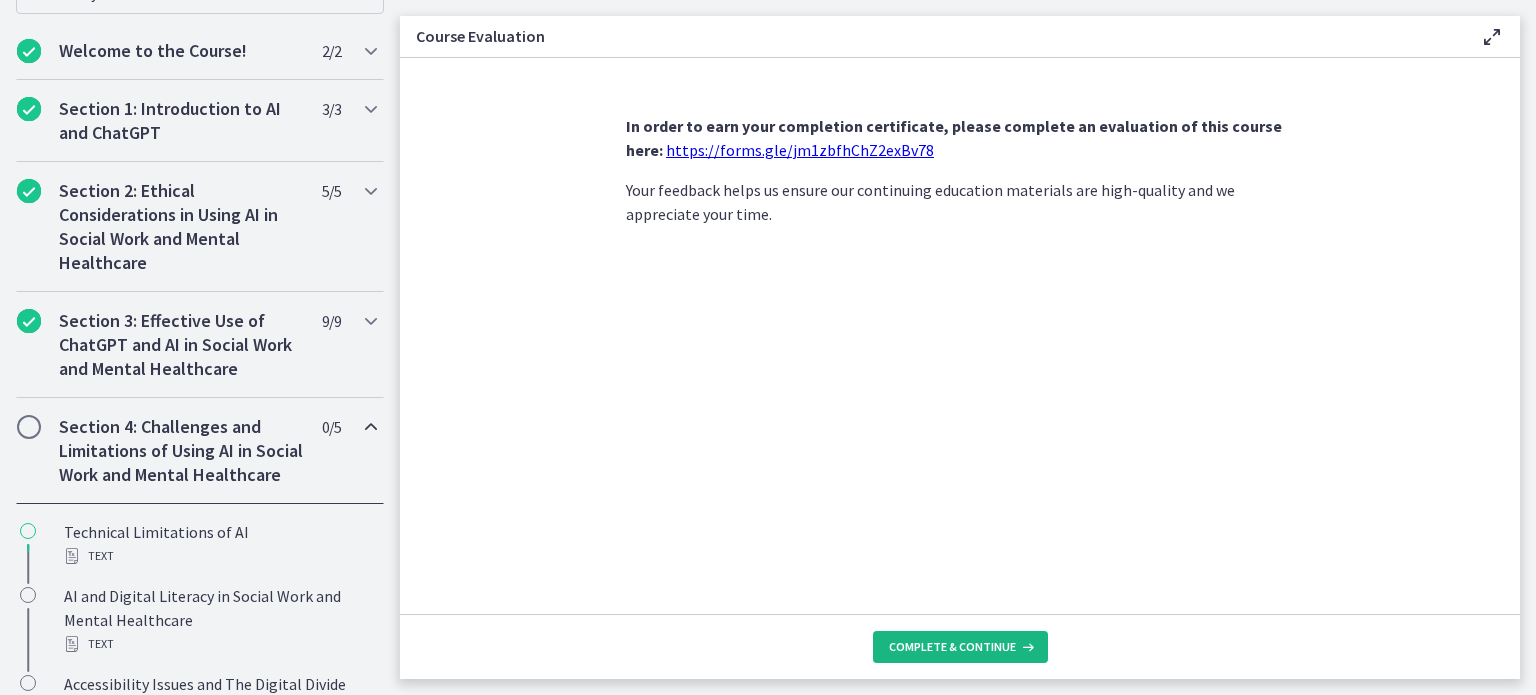 click on "Complete & continue" at bounding box center [952, 647] 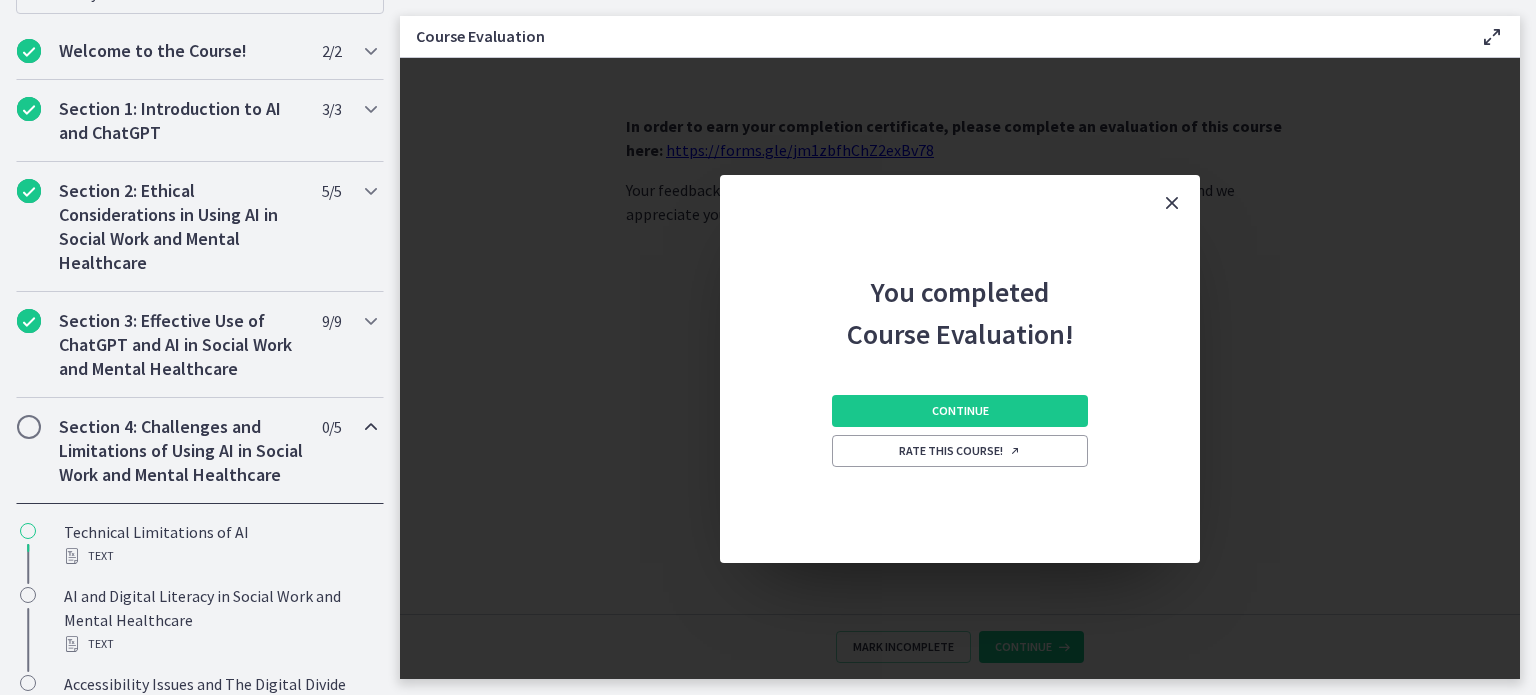 click at bounding box center [1172, 203] 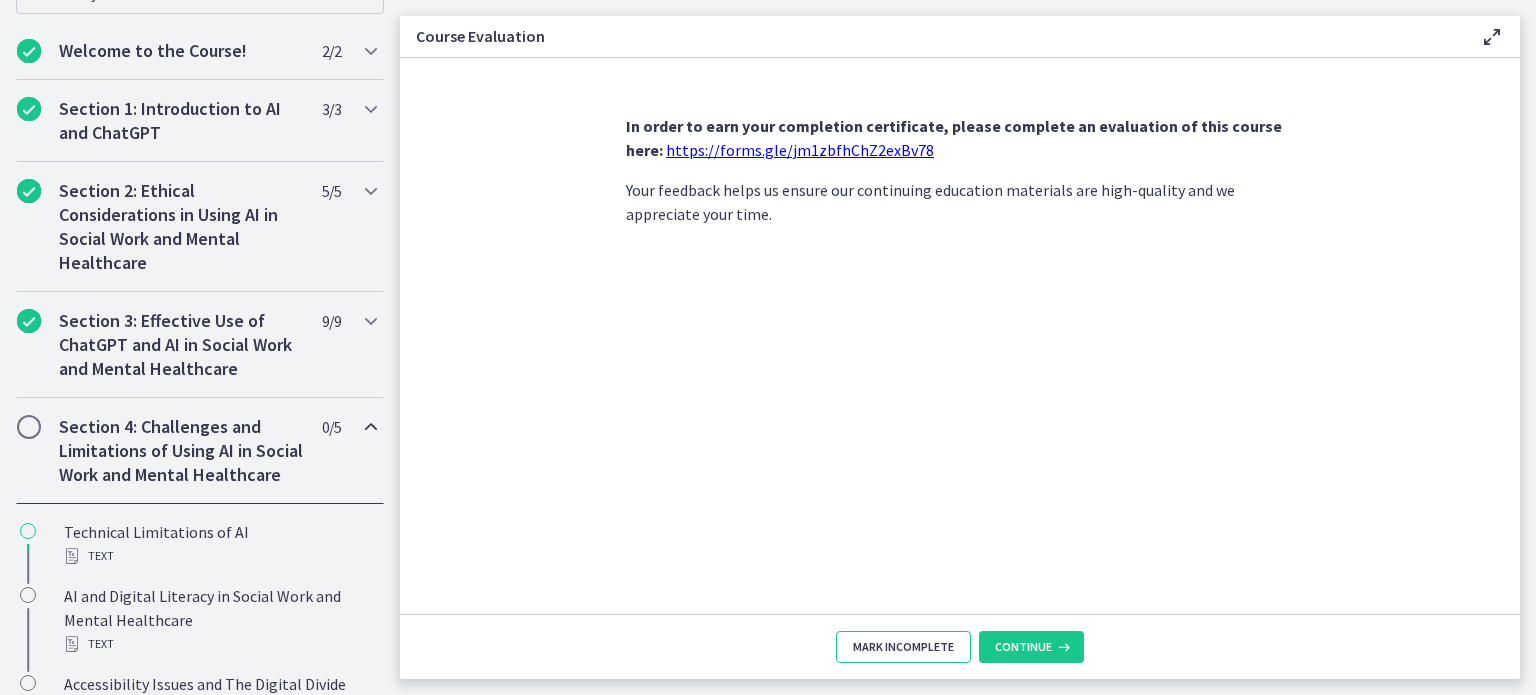 click on "Mark Incomplete" at bounding box center [903, 647] 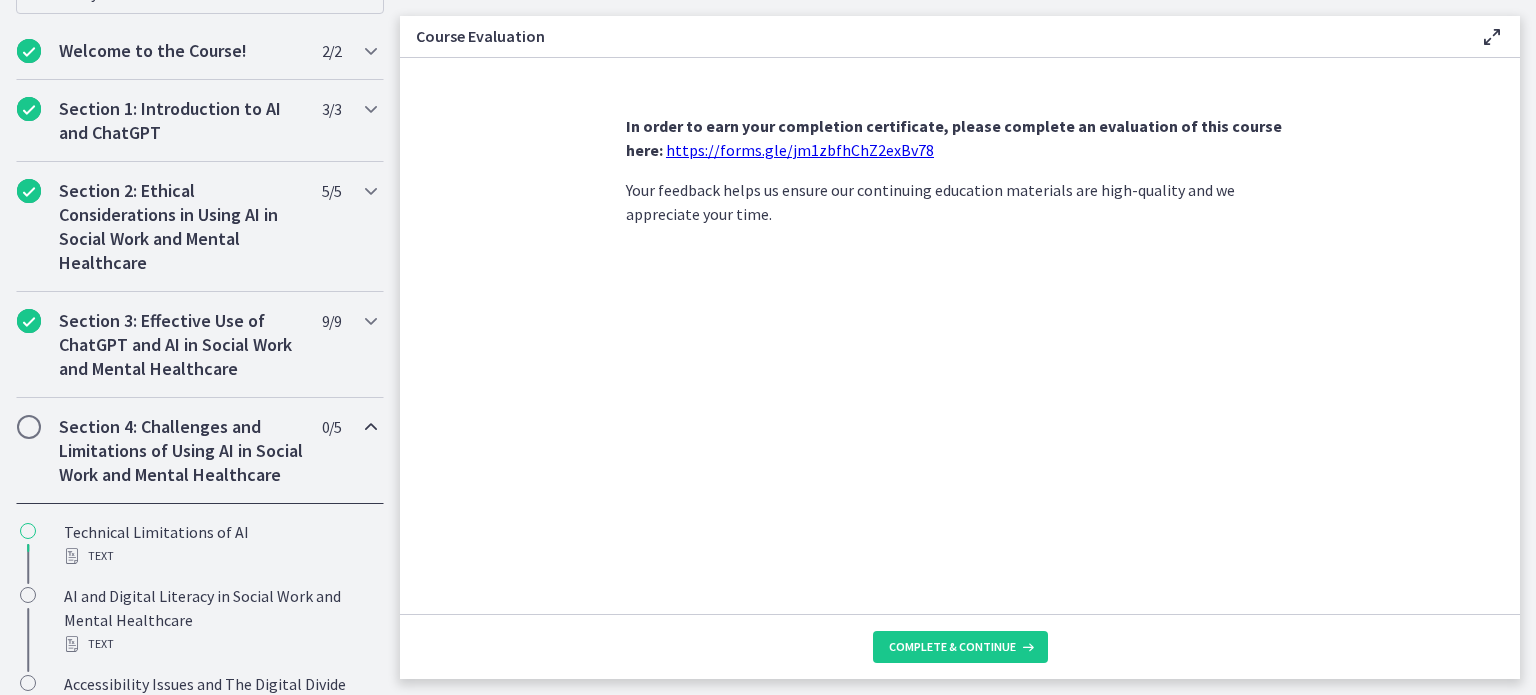 click at bounding box center [29, 427] 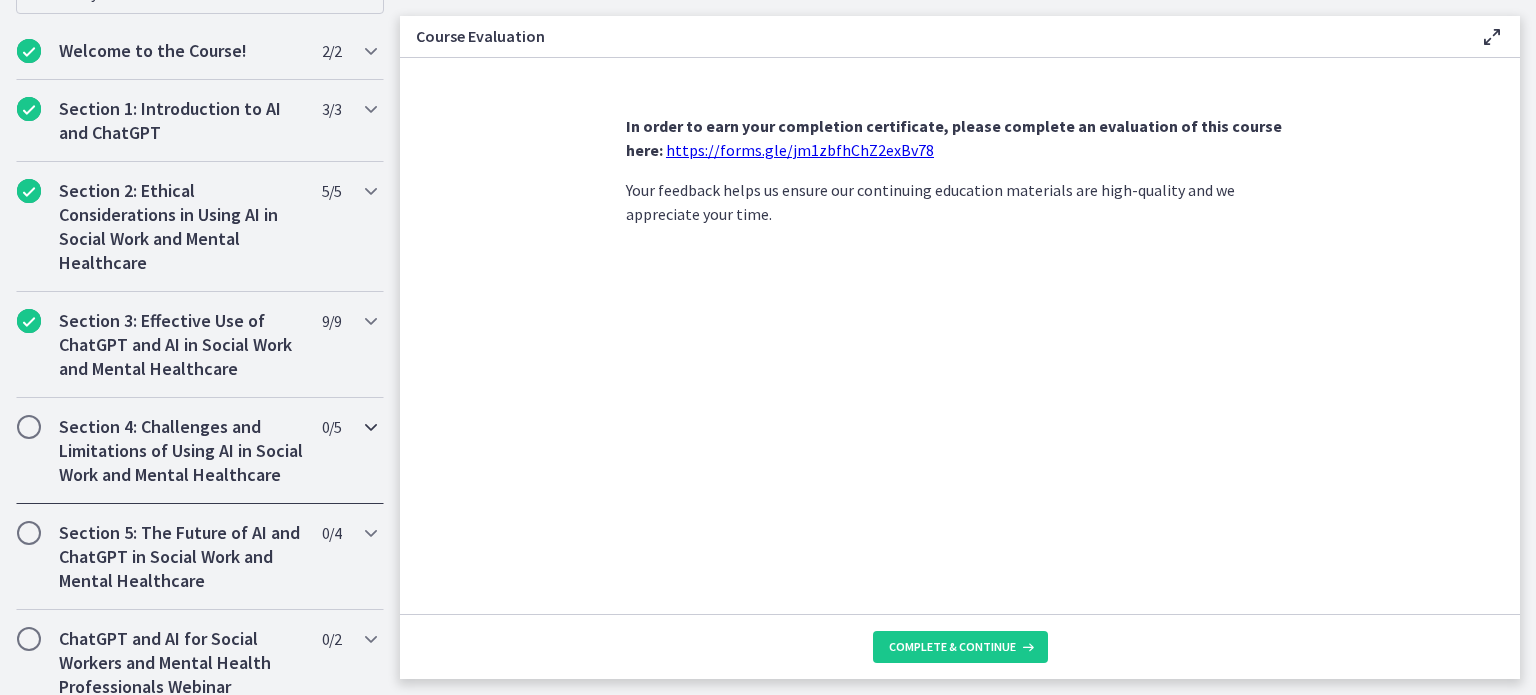 click on "Section 4: Challenges and Limitations of Using AI in Social Work and Mental Healthcare" at bounding box center [181, 451] 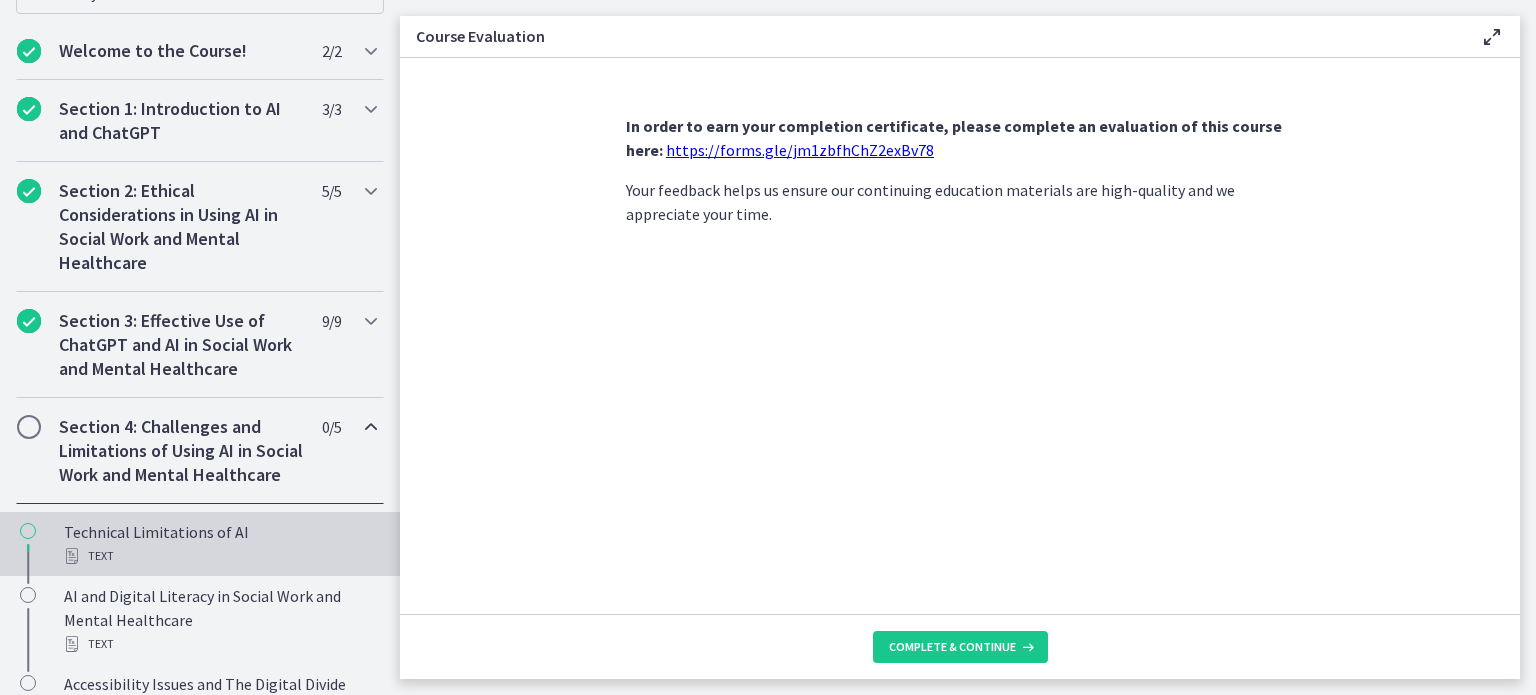 click on "Technical Limitations of AI
Text" at bounding box center [220, 544] 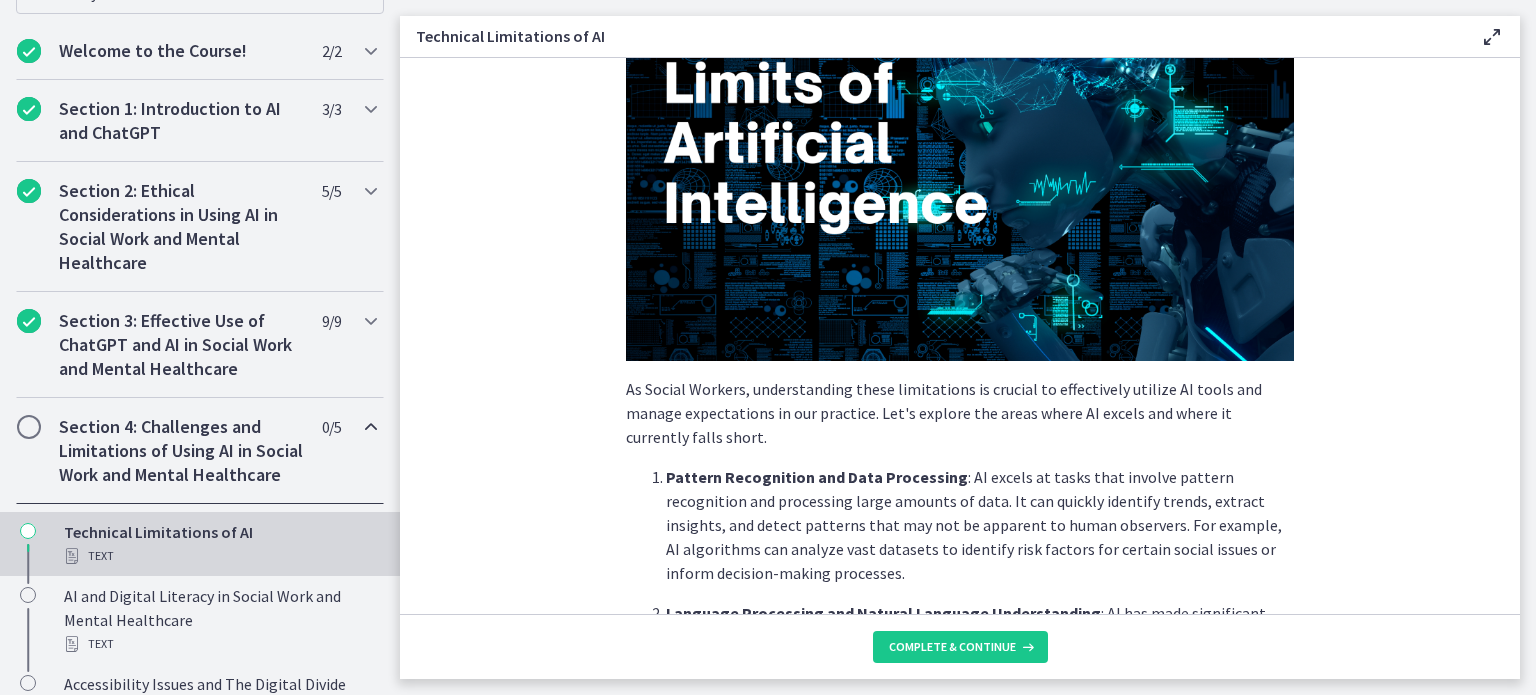 scroll, scrollTop: 300, scrollLeft: 0, axis: vertical 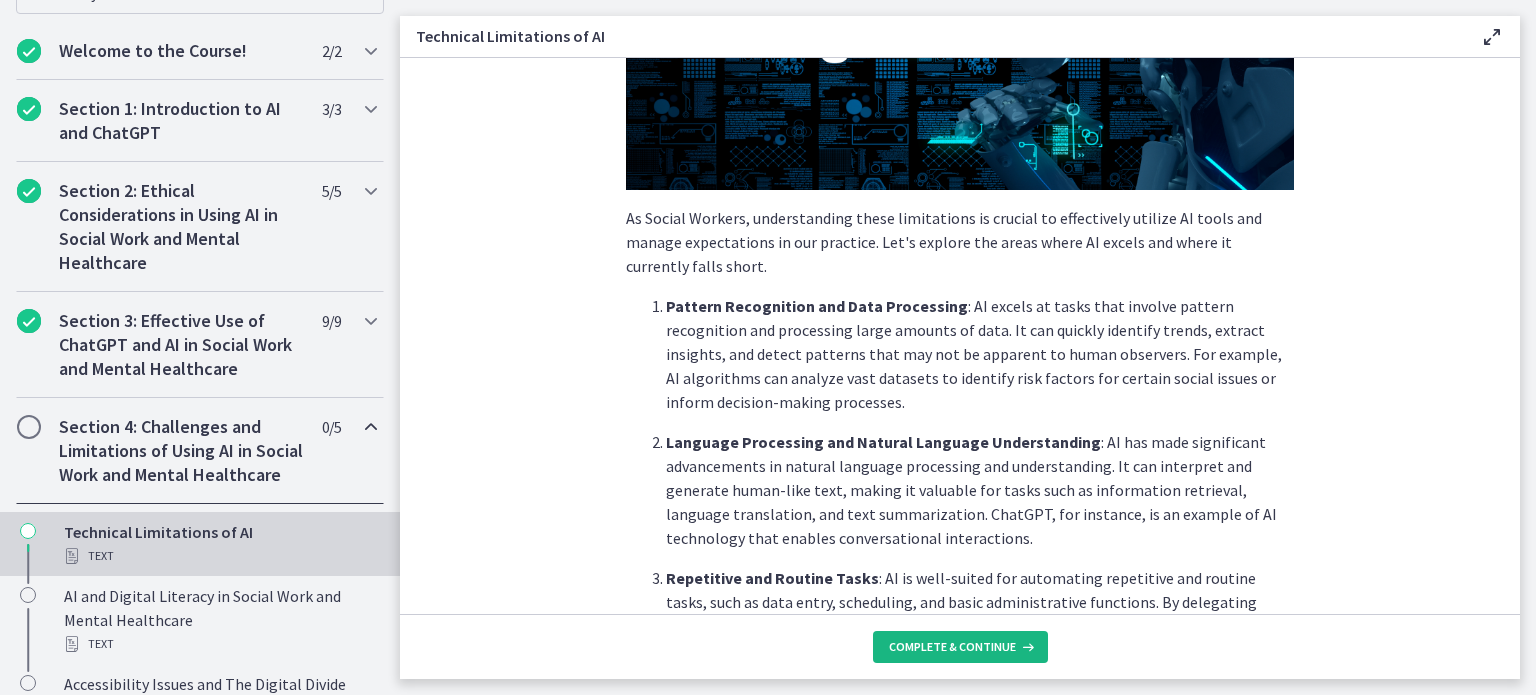 click on "Complete & continue" at bounding box center (952, 647) 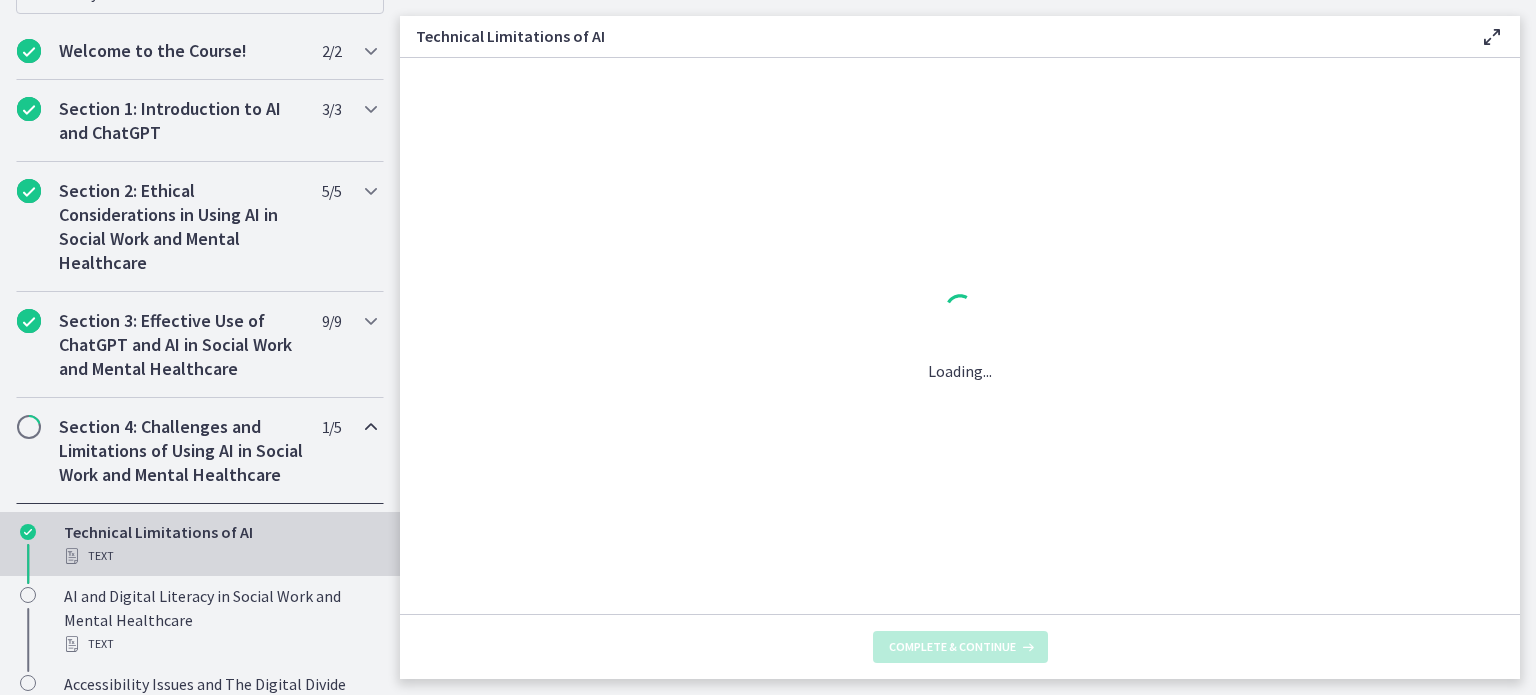 scroll, scrollTop: 0, scrollLeft: 0, axis: both 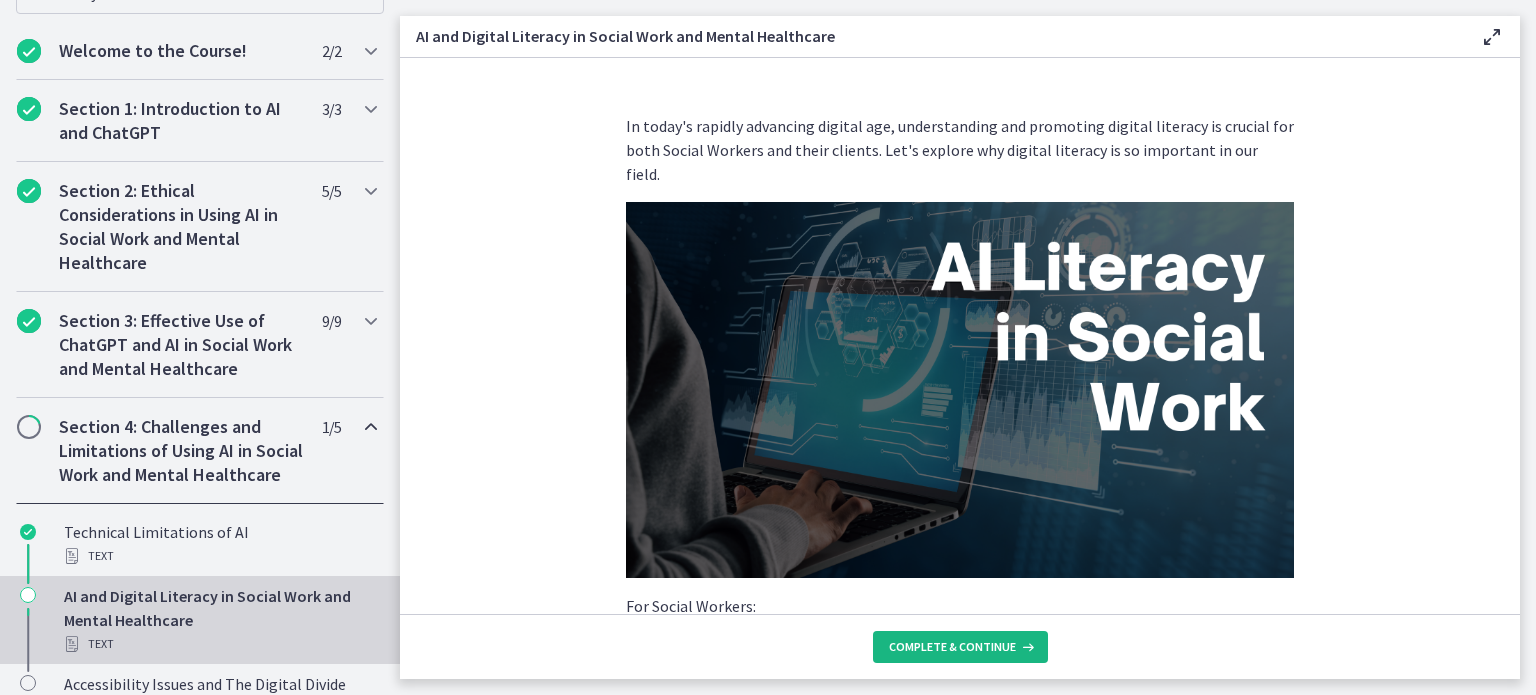 click on "Complete & continue" at bounding box center [952, 647] 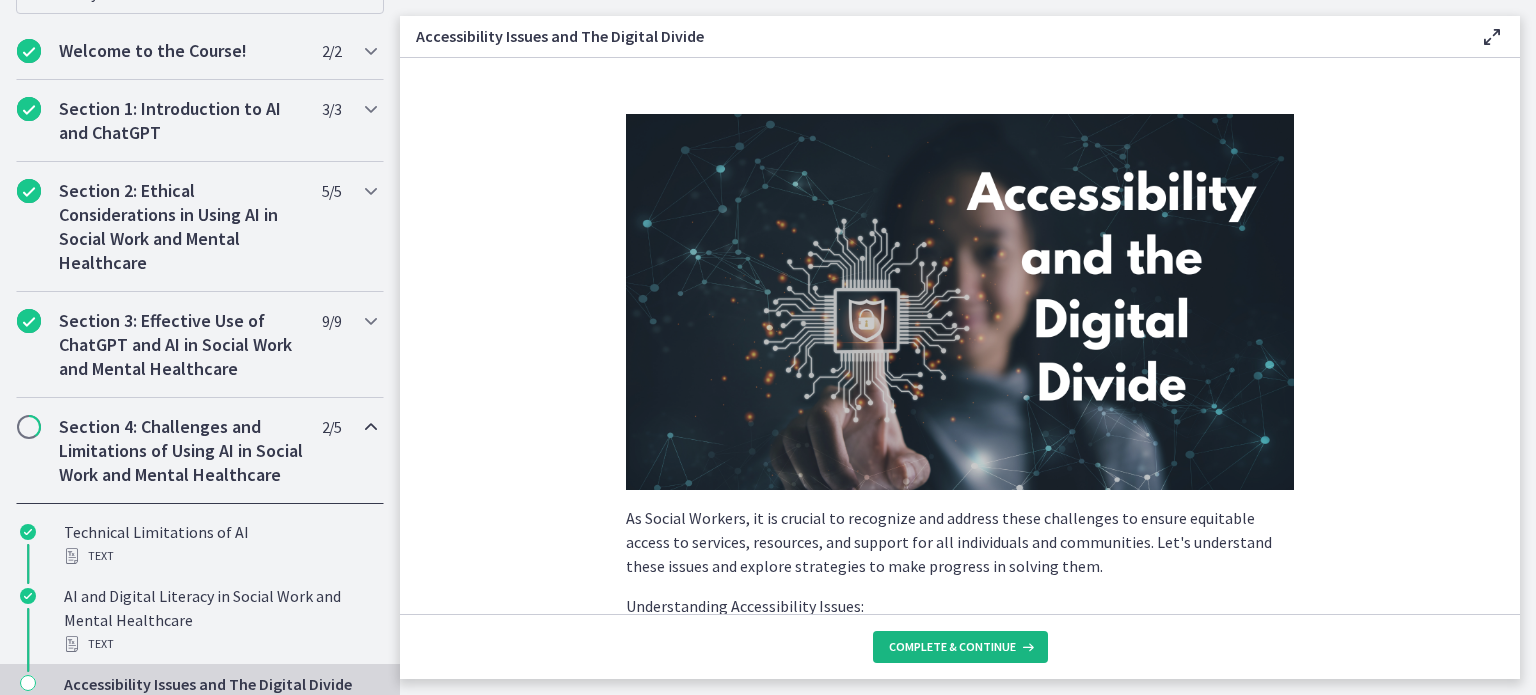 click on "Complete & continue" at bounding box center [952, 647] 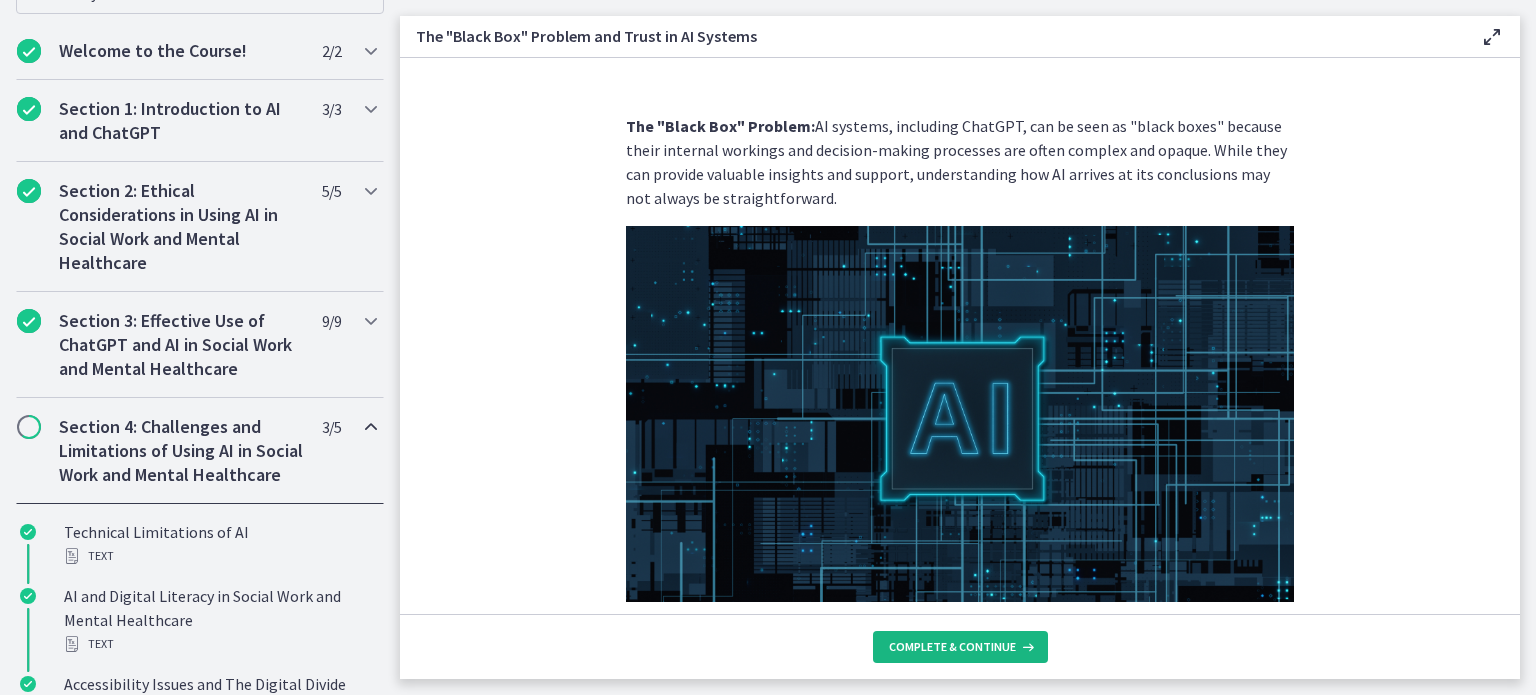 click on "Complete & continue" at bounding box center [952, 647] 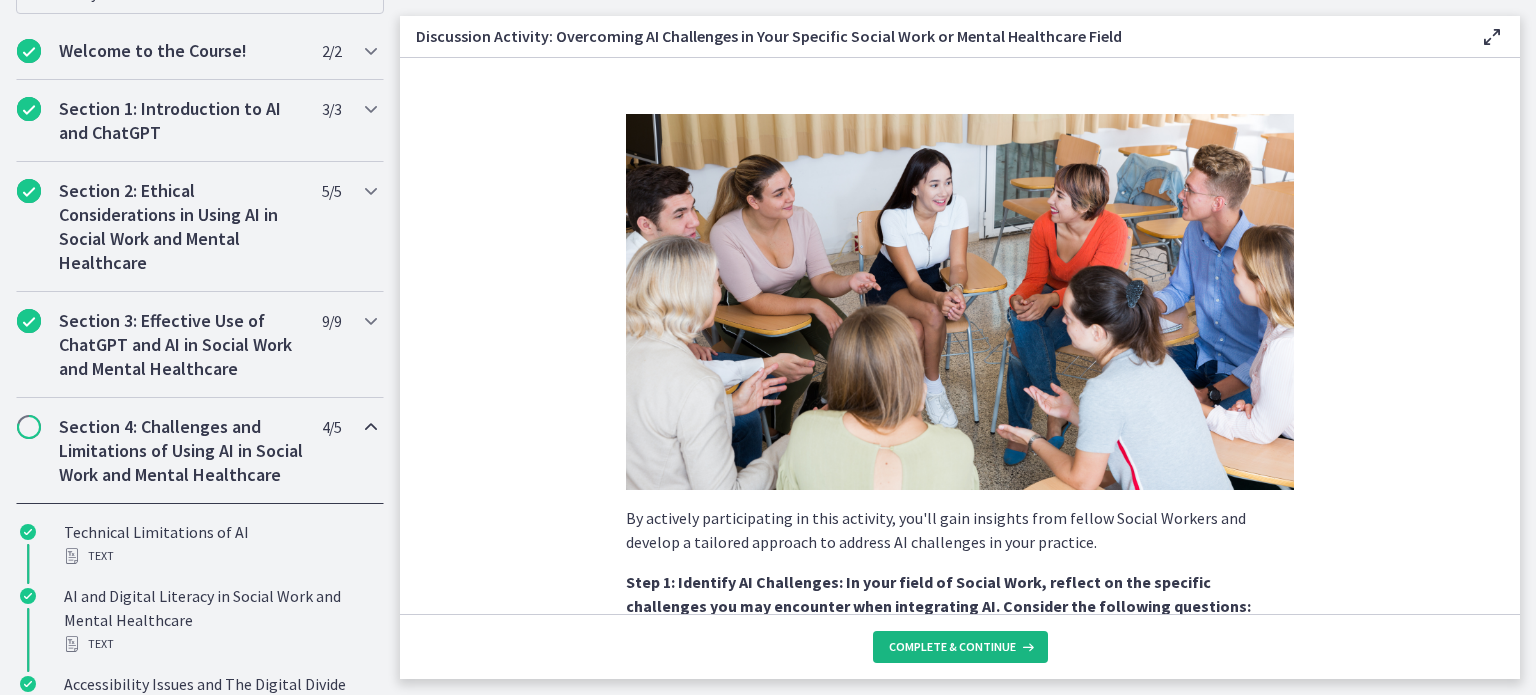 click on "Complete & continue" at bounding box center (952, 647) 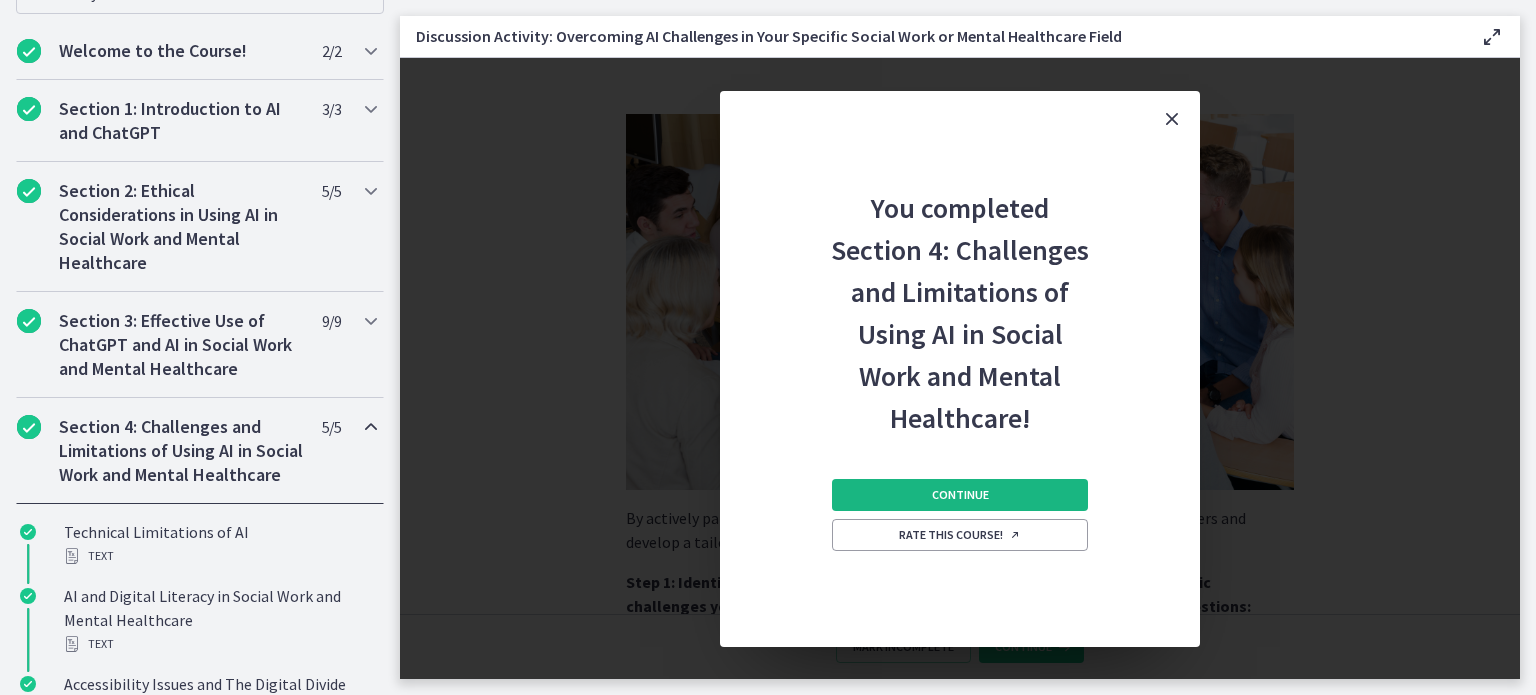 click on "Continue" at bounding box center (960, 495) 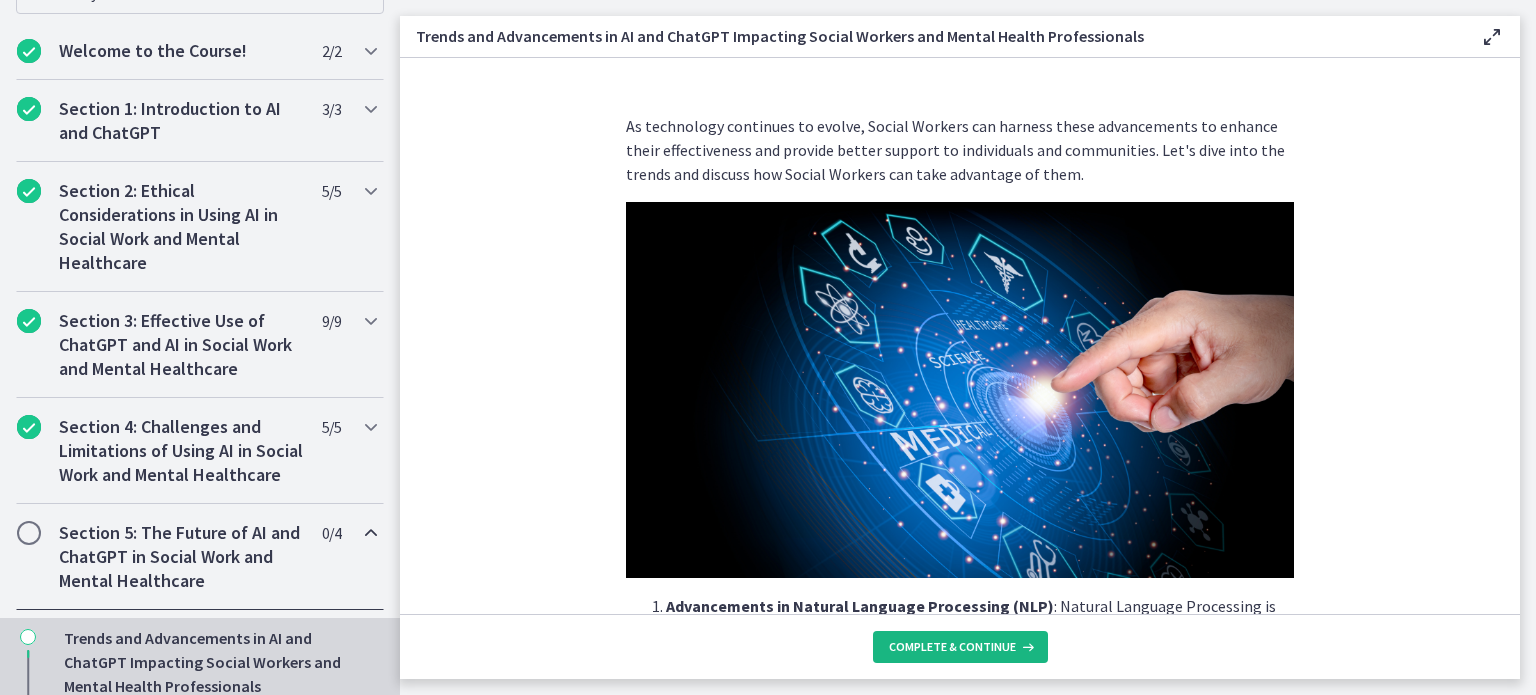click on "Complete & continue" at bounding box center (952, 647) 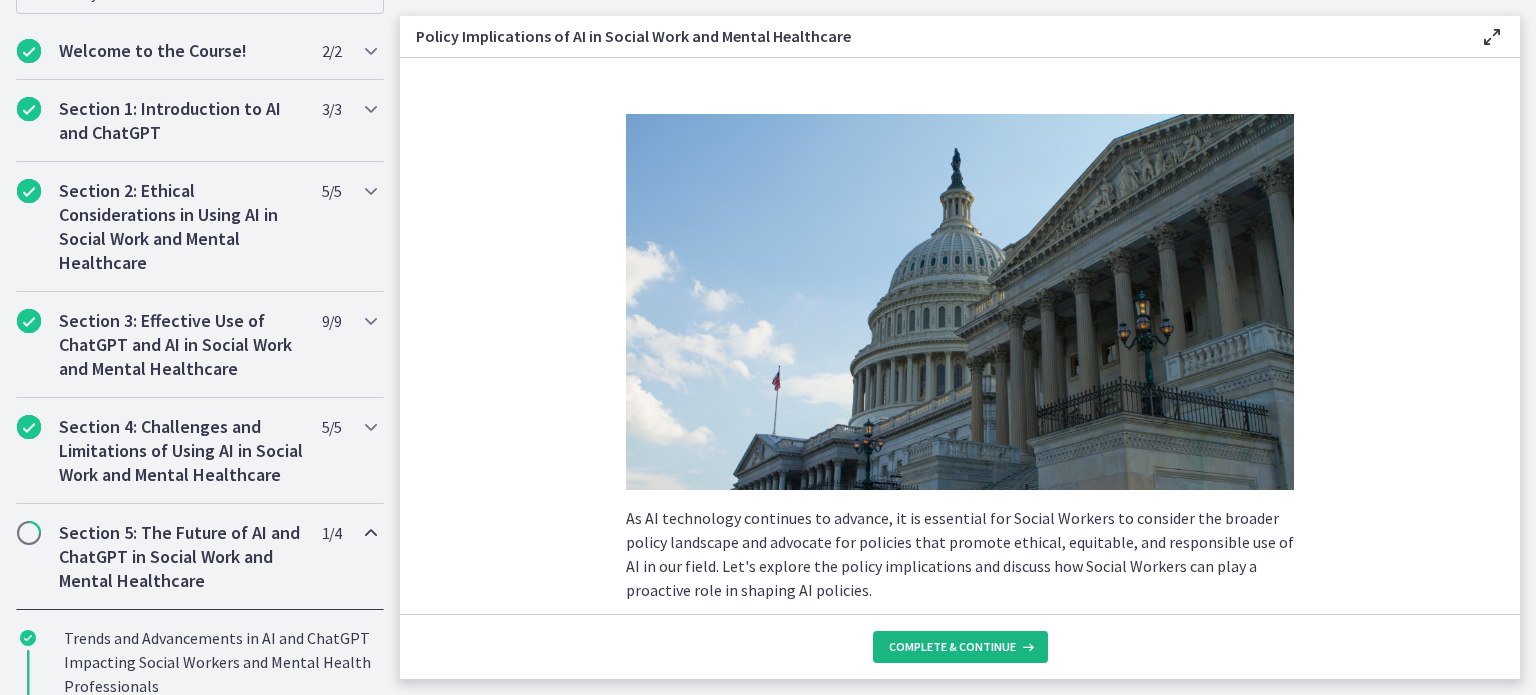 click on "Complete & continue" at bounding box center [952, 647] 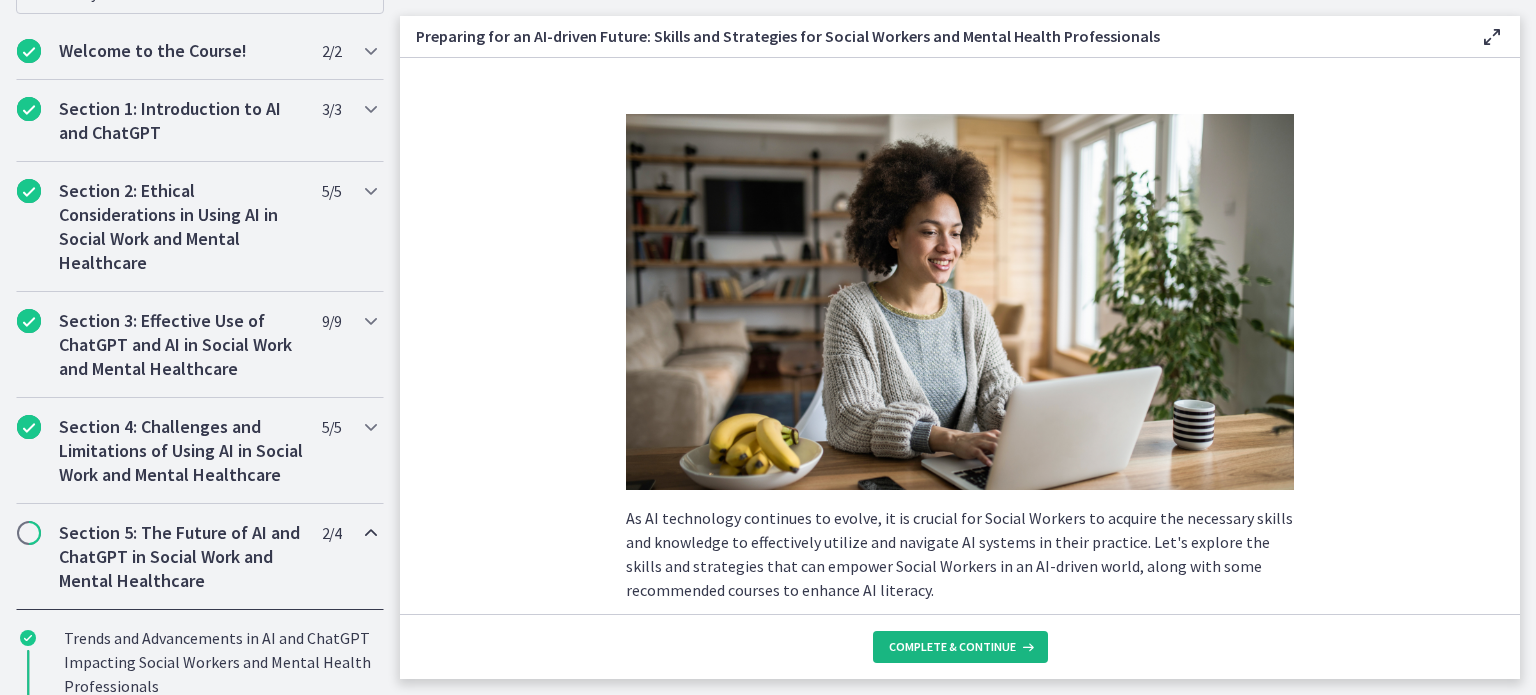 click on "Complete & continue" at bounding box center (952, 647) 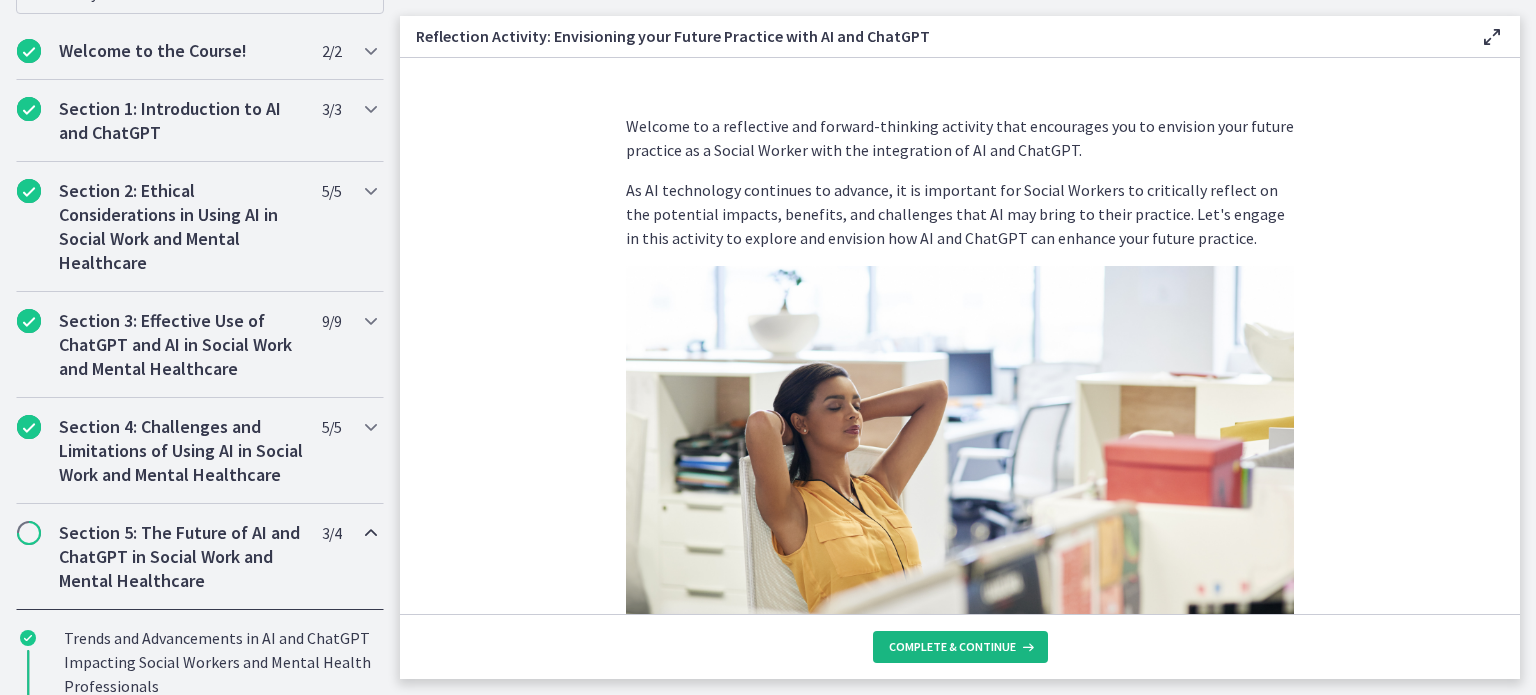 click on "Complete & continue" at bounding box center (952, 647) 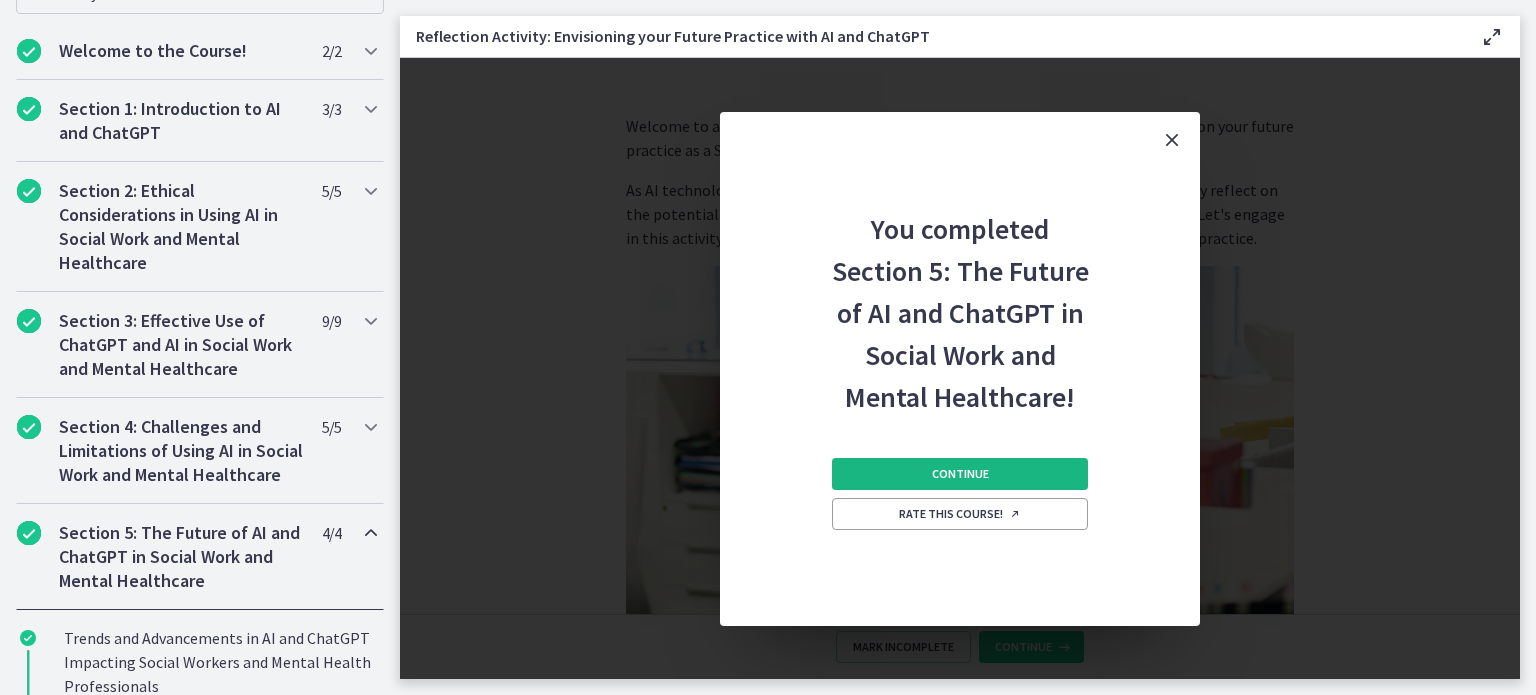 click on "Continue" at bounding box center (960, 474) 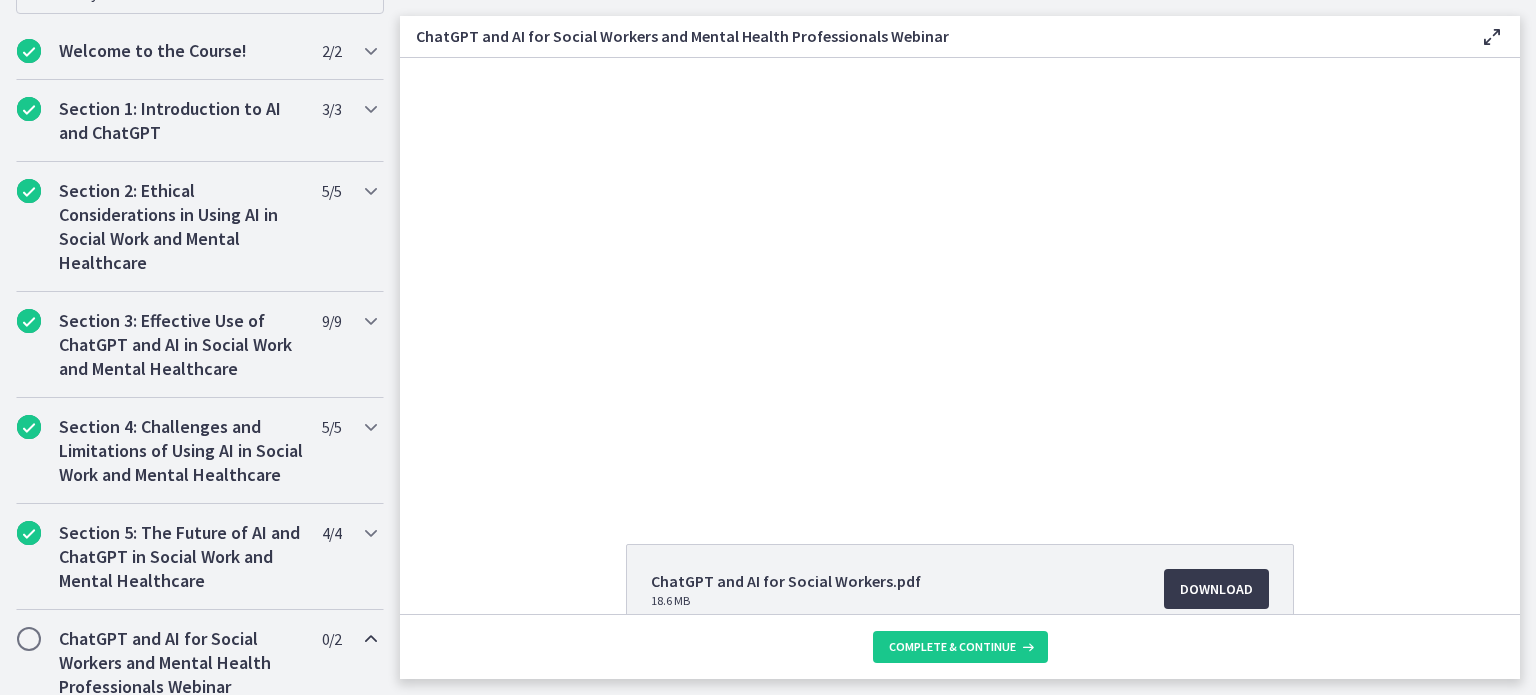 scroll, scrollTop: 0, scrollLeft: 0, axis: both 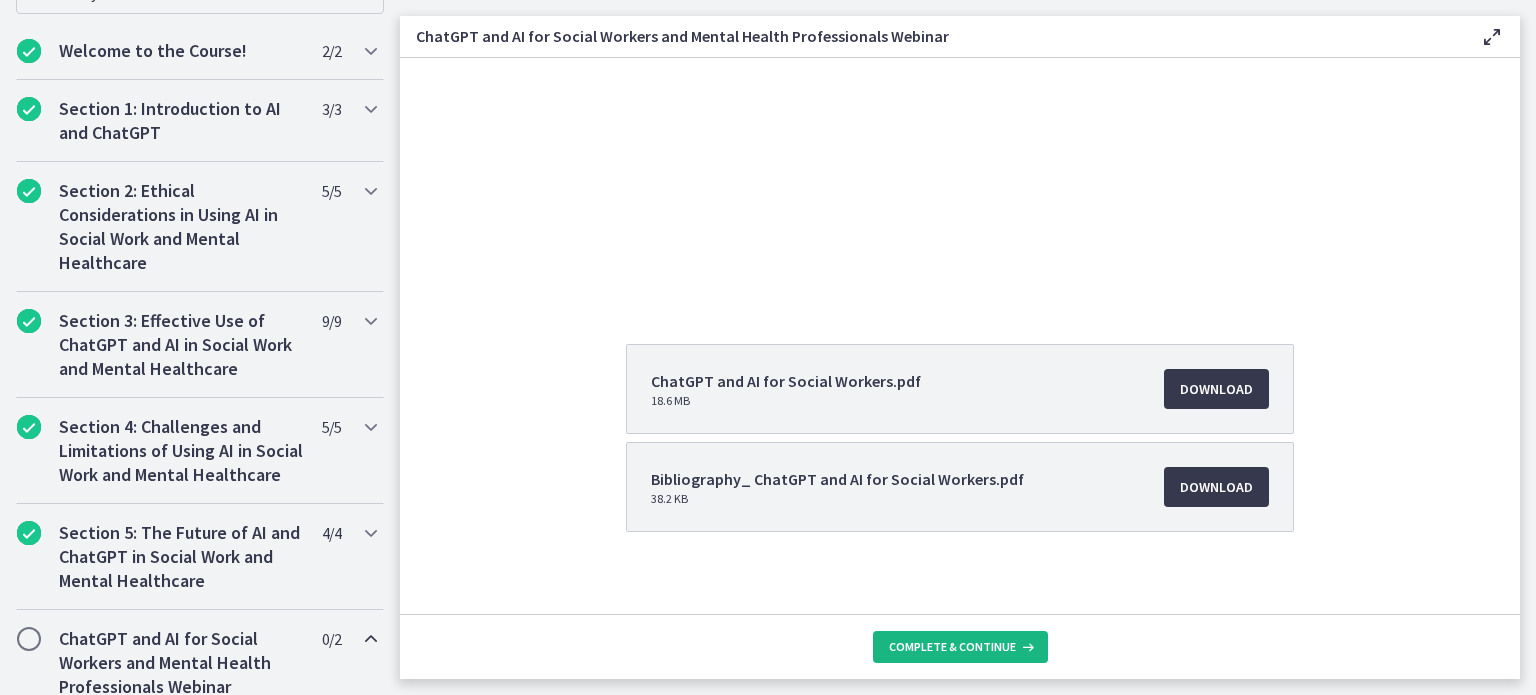 click on "Complete & continue" at bounding box center [952, 647] 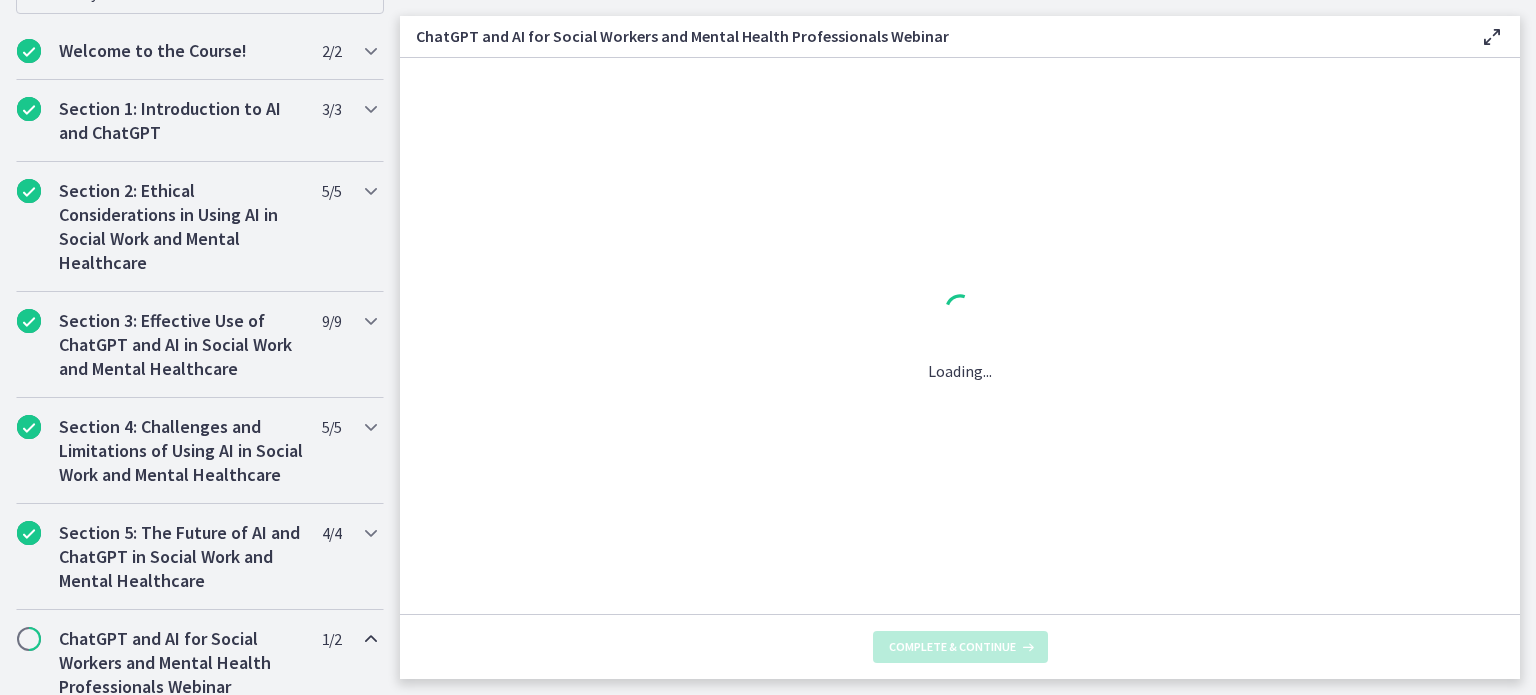 scroll, scrollTop: 0, scrollLeft: 0, axis: both 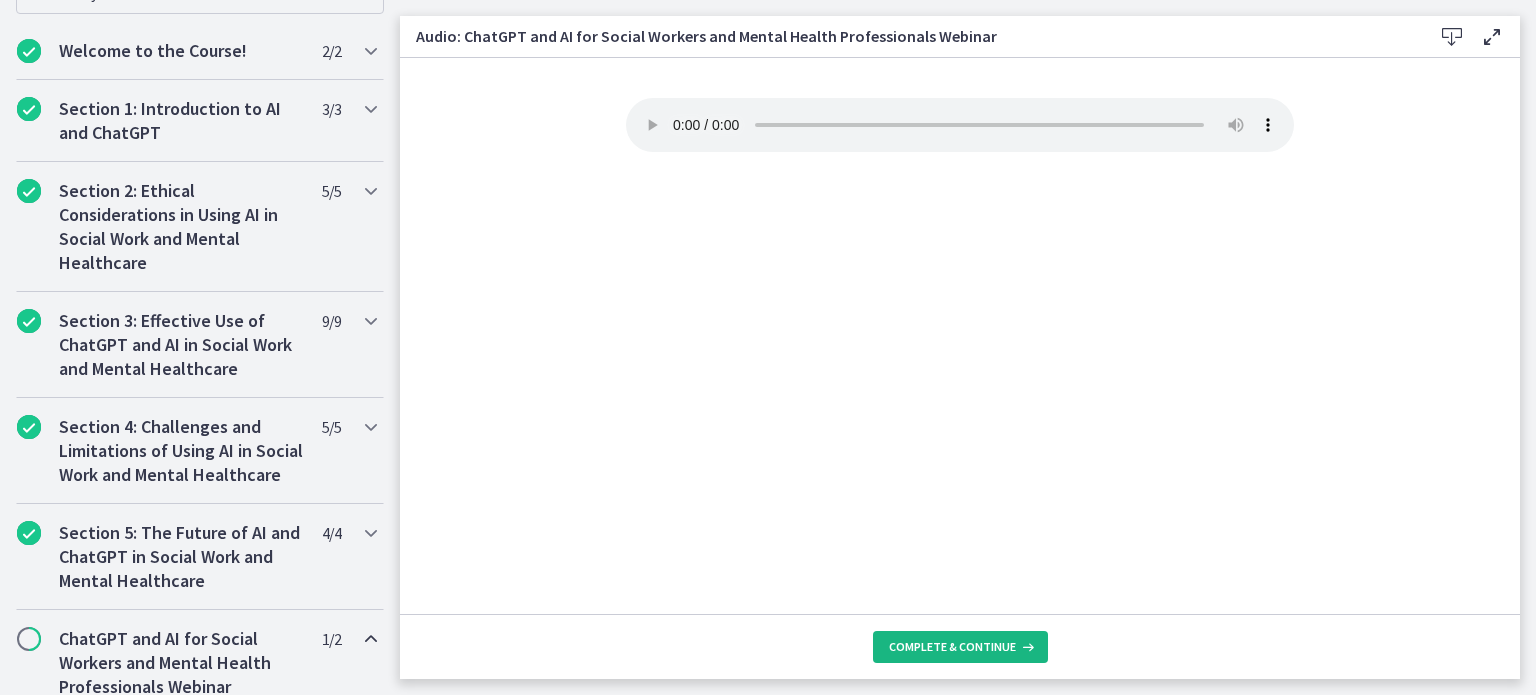 click on "Complete & continue" at bounding box center [952, 647] 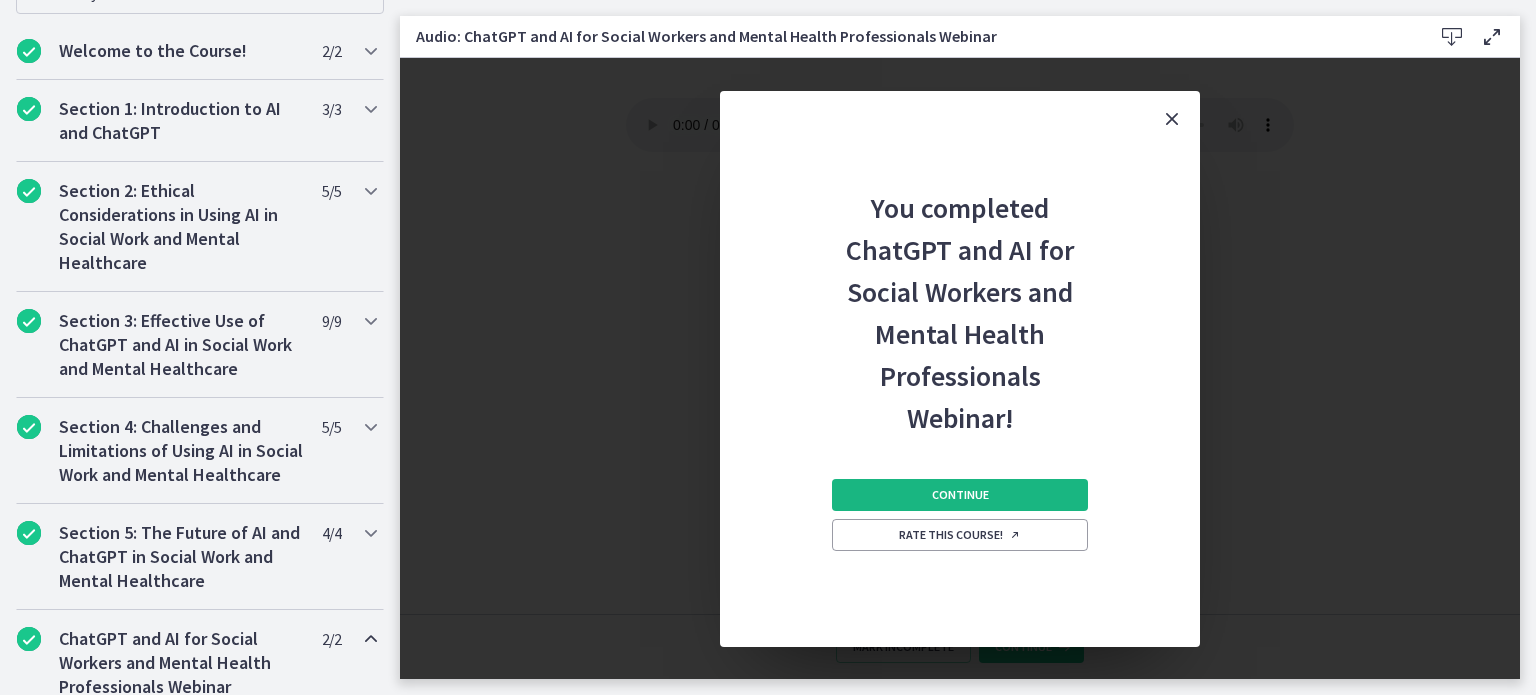 click on "Continue" at bounding box center (960, 495) 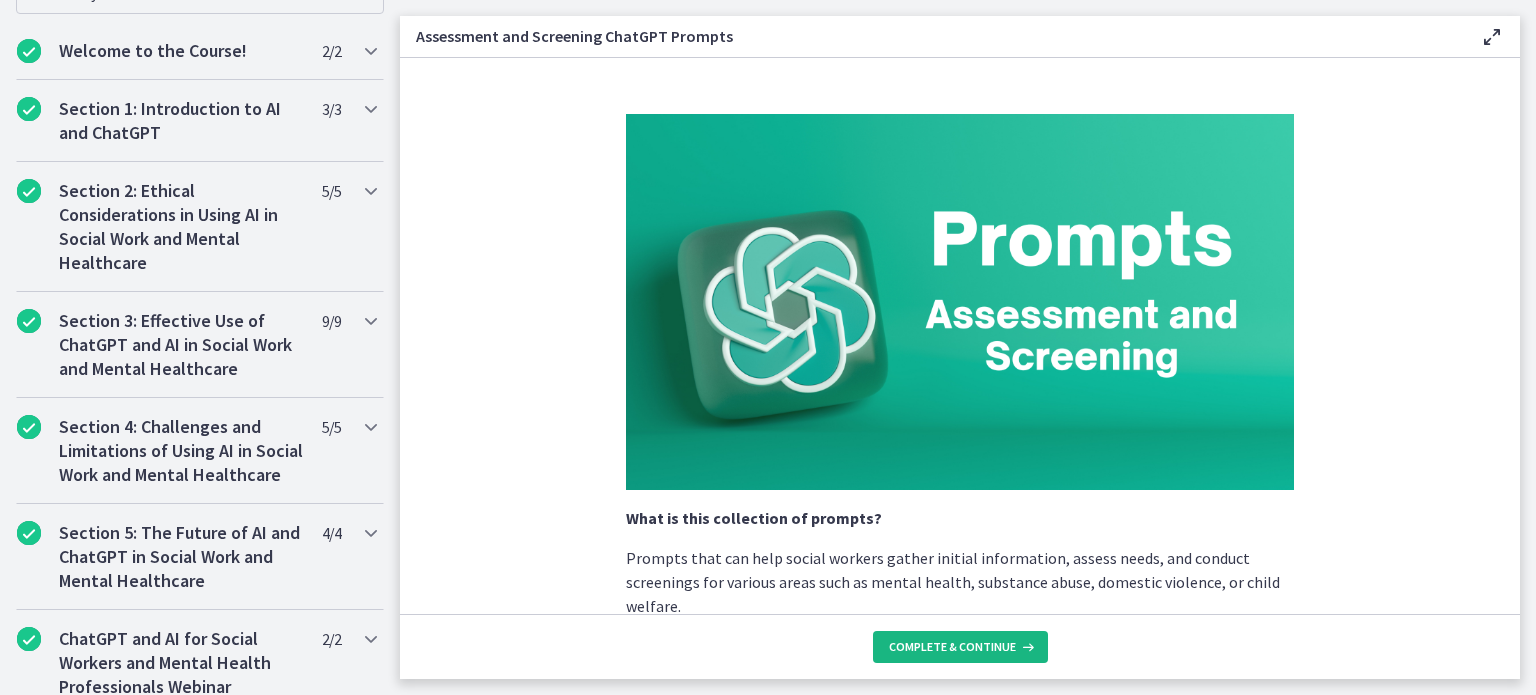 click on "Complete & continue" at bounding box center [952, 647] 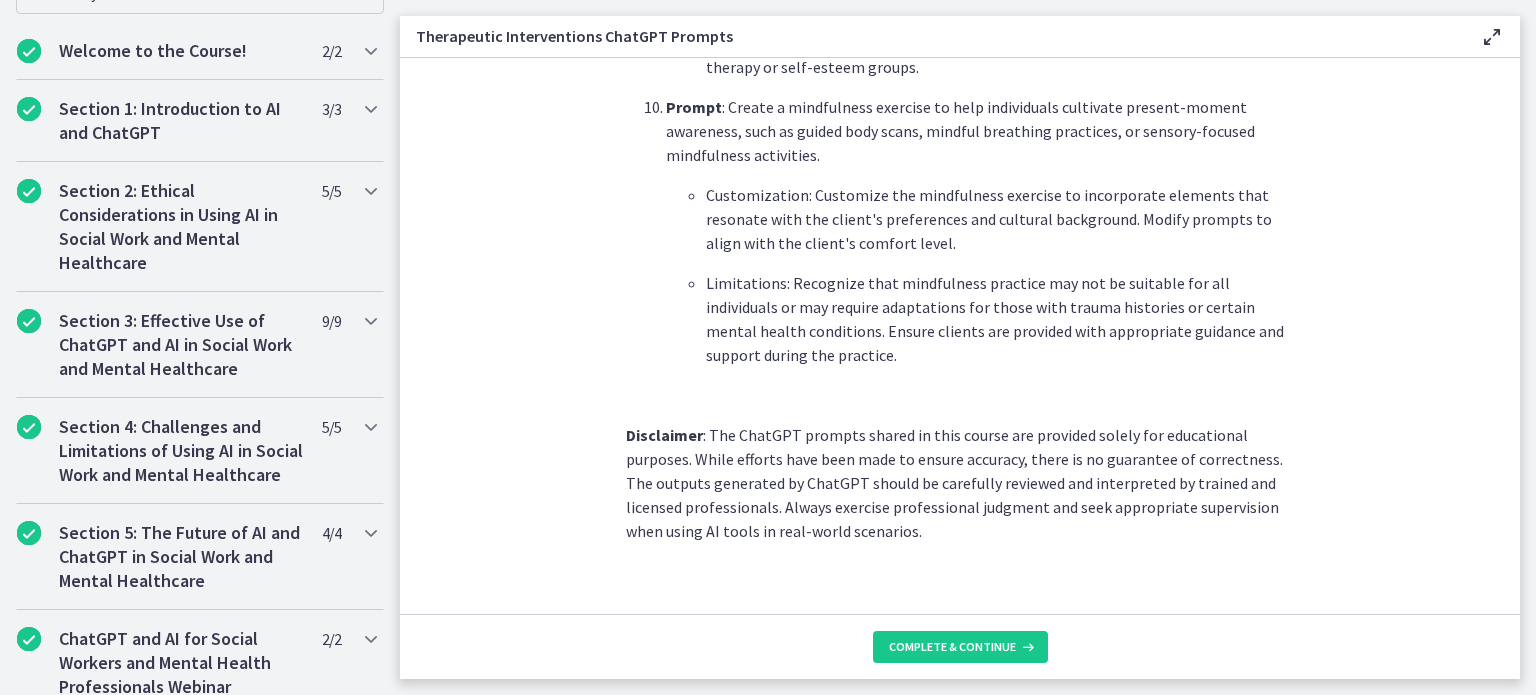 scroll, scrollTop: 2283, scrollLeft: 0, axis: vertical 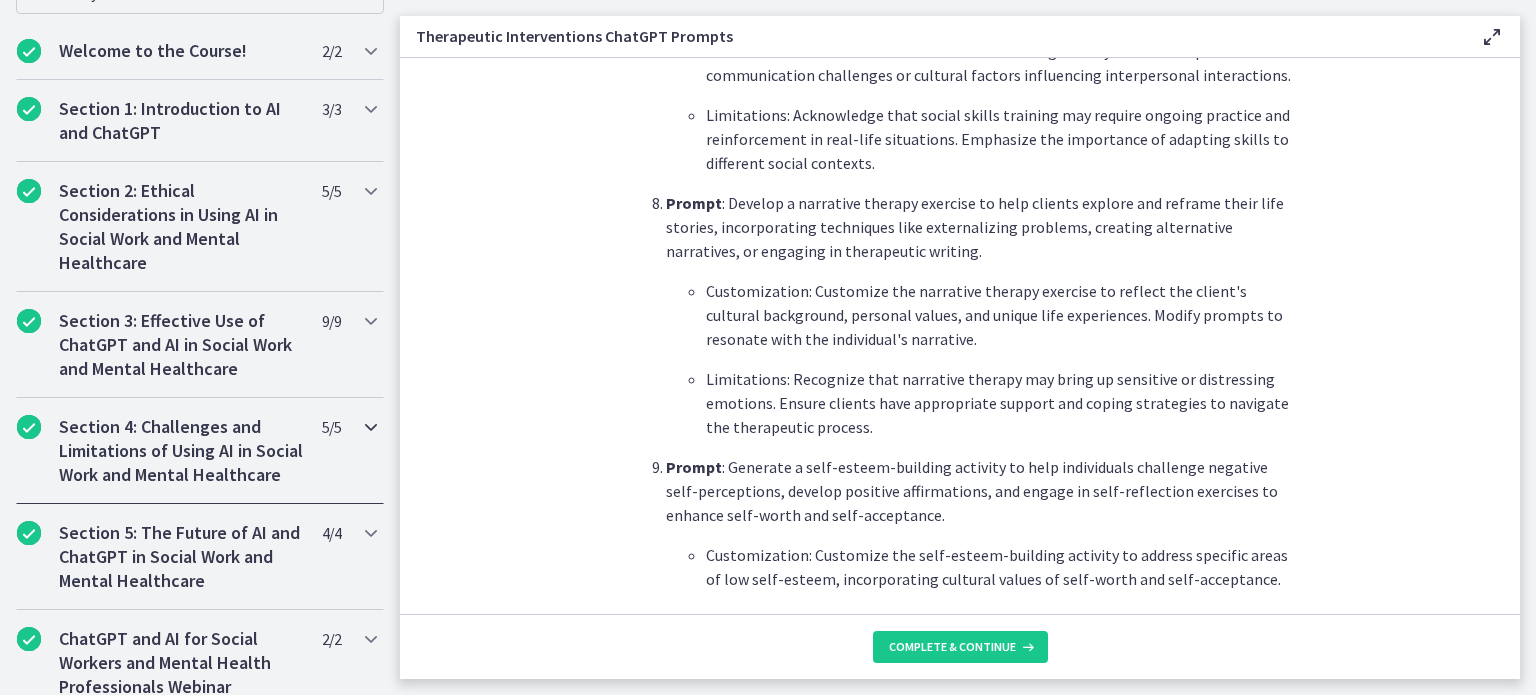 click on "Section 4: Challenges and Limitations of Using AI in Social Work and Mental Healthcare" at bounding box center (181, 451) 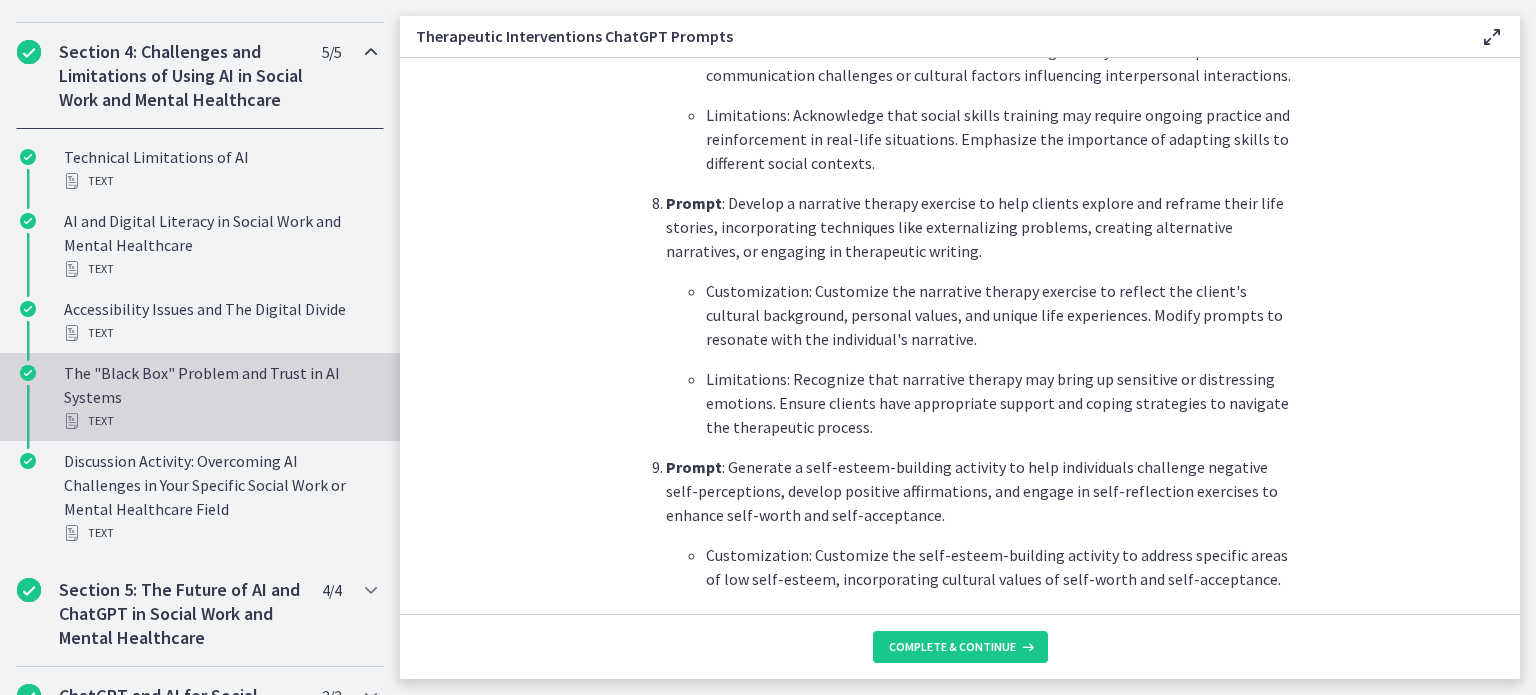 scroll, scrollTop: 800, scrollLeft: 0, axis: vertical 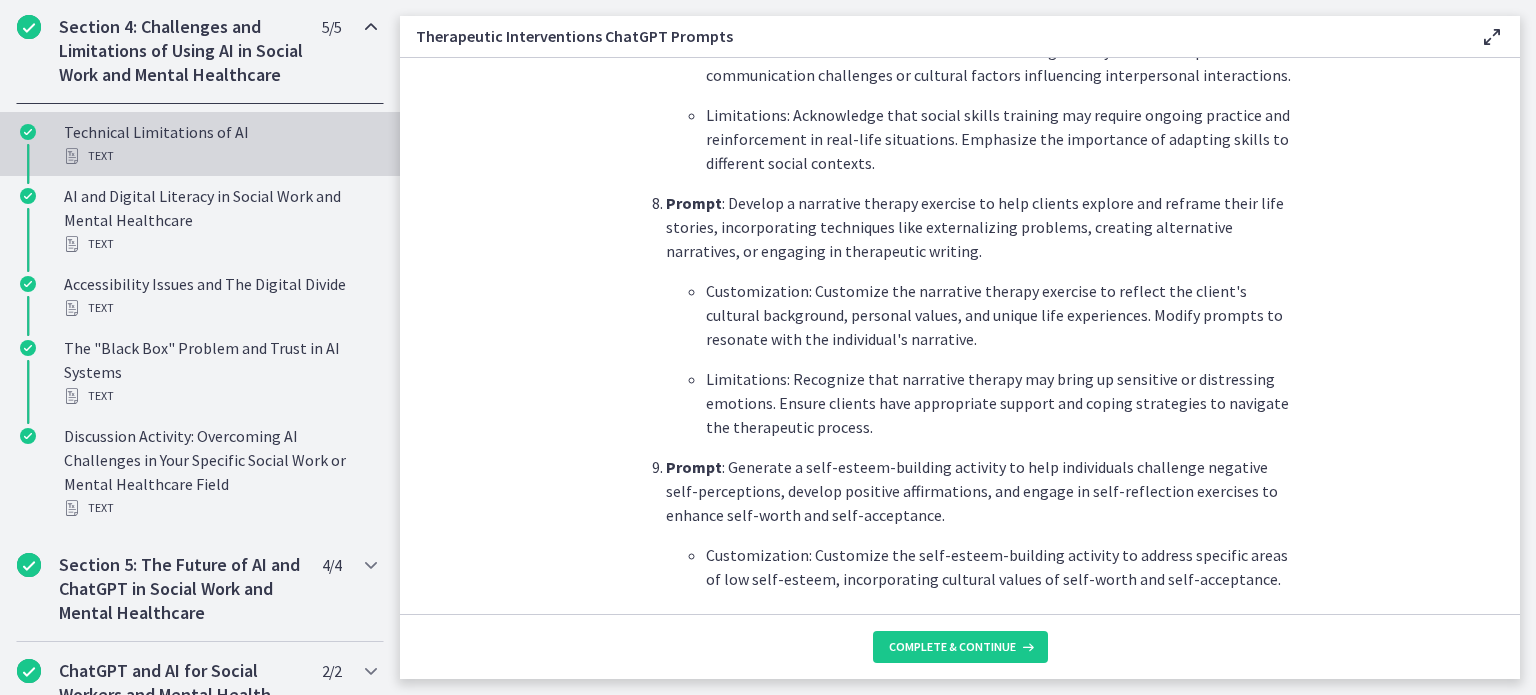 click on "Text" at bounding box center [220, 156] 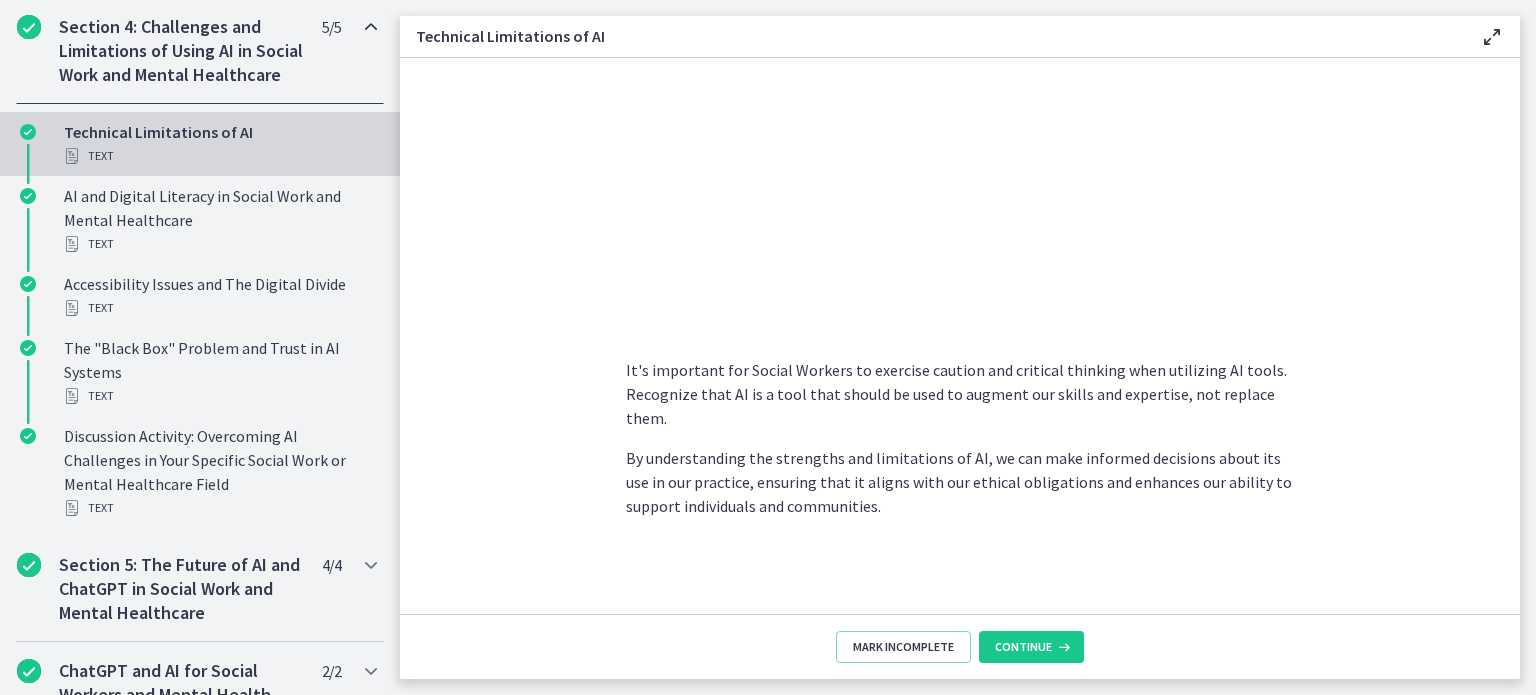 scroll, scrollTop: 0, scrollLeft: 0, axis: both 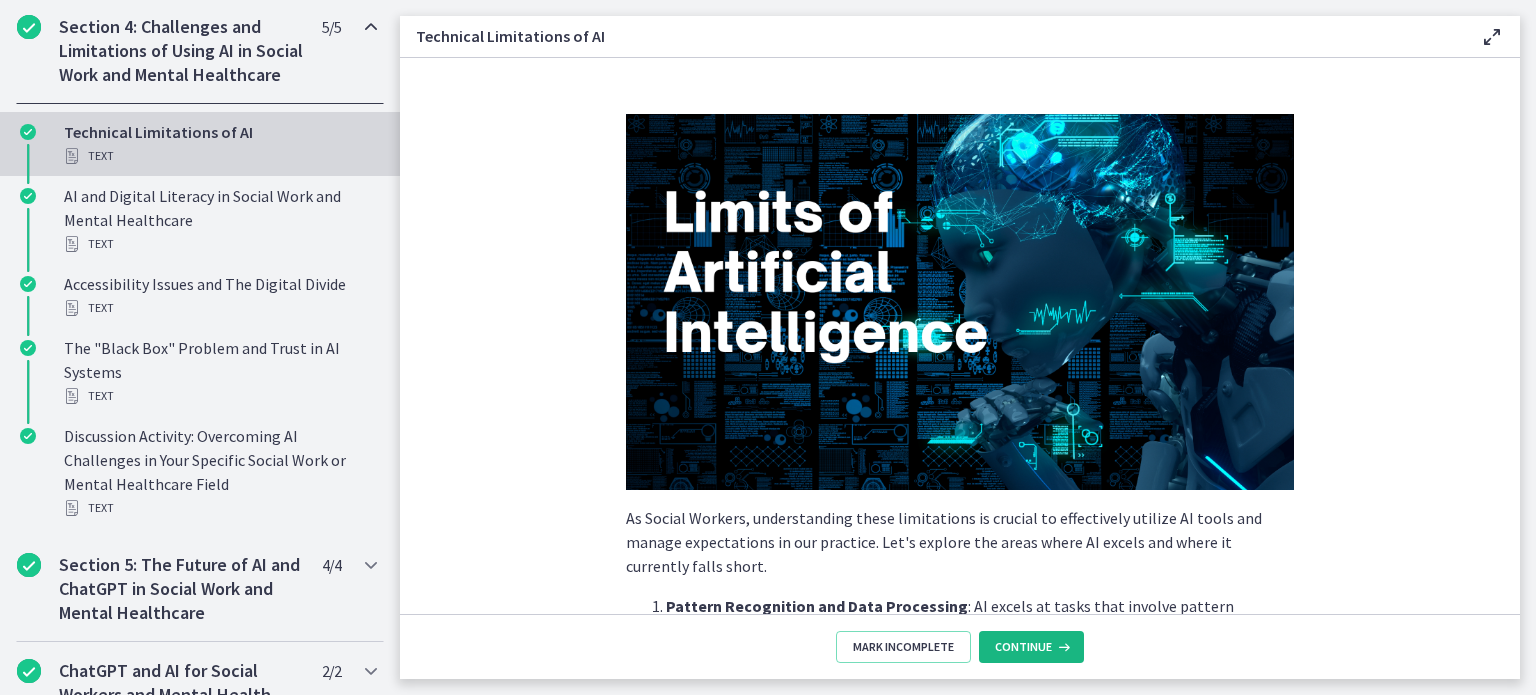 click on "Continue" at bounding box center [1023, 647] 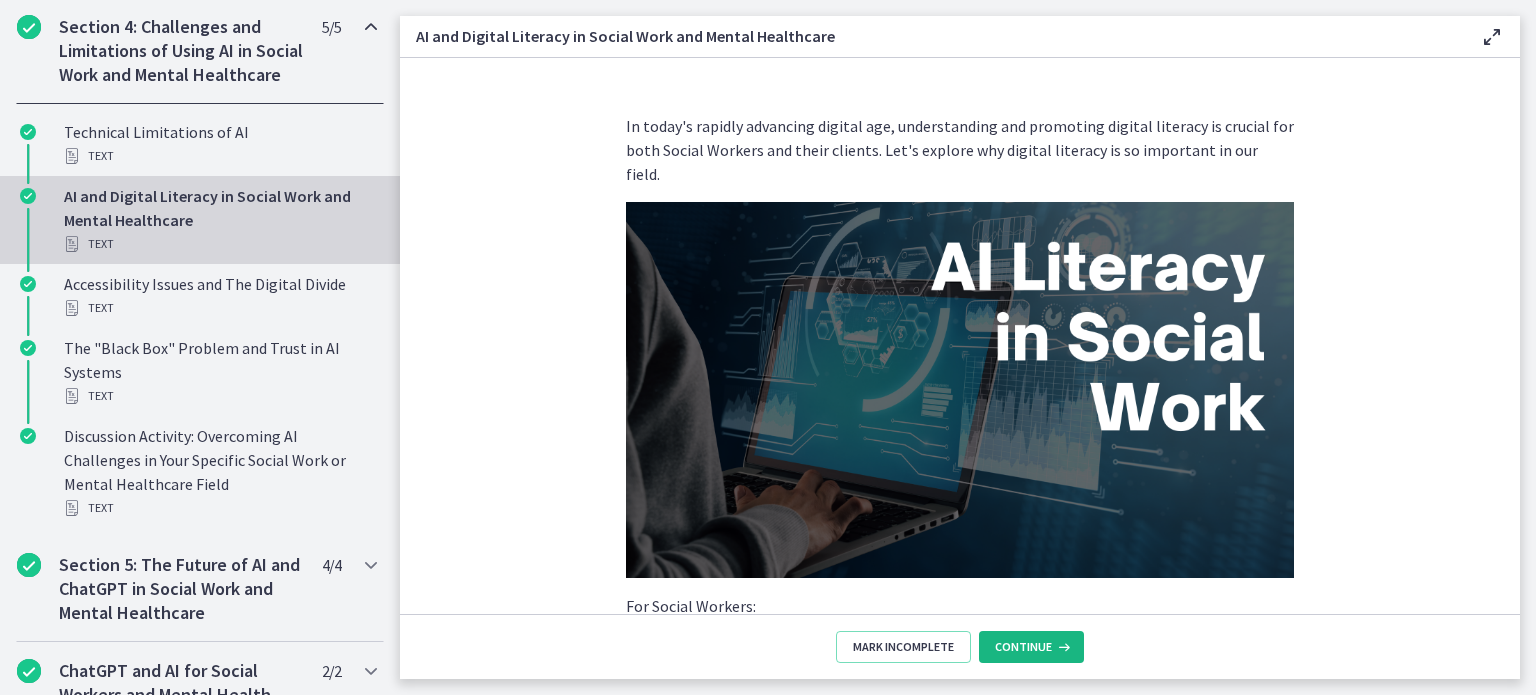 click on "Continue" at bounding box center [1023, 647] 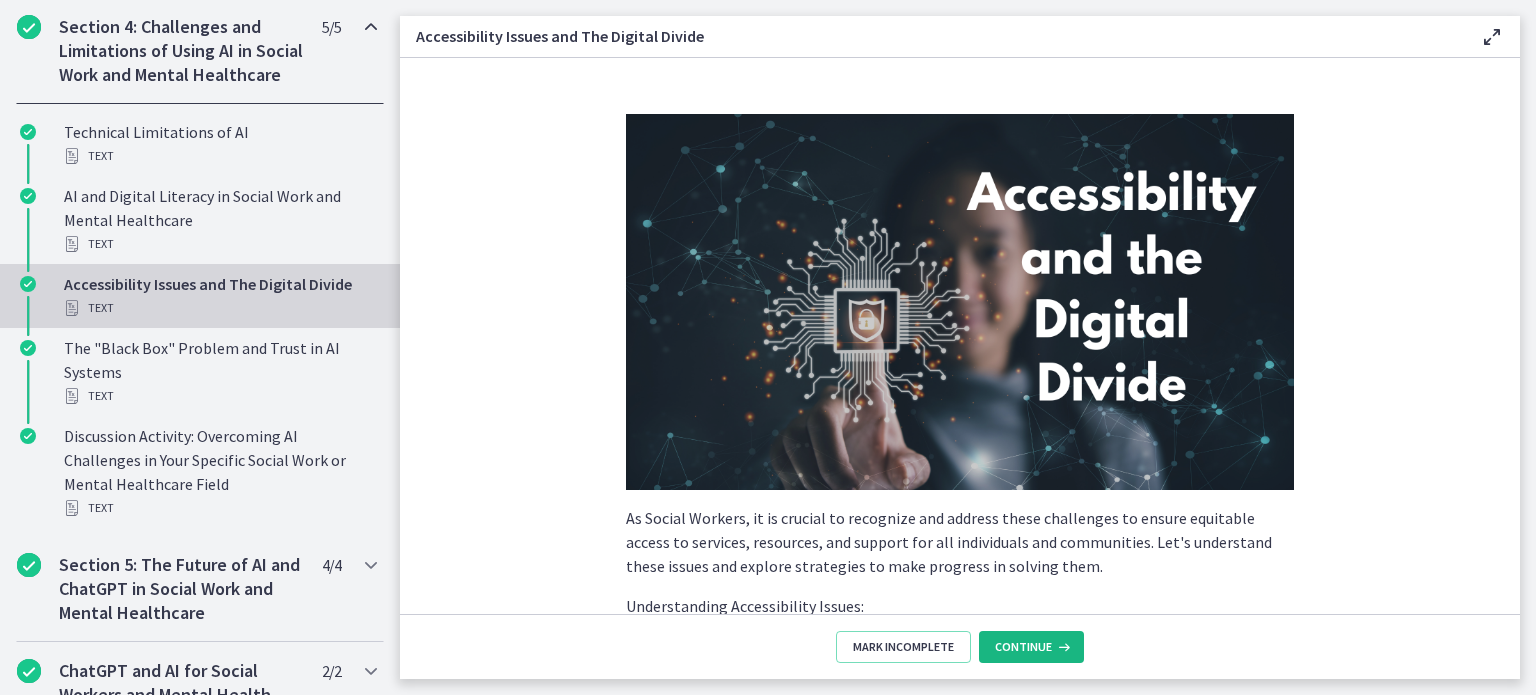 click on "Continue" at bounding box center [1023, 647] 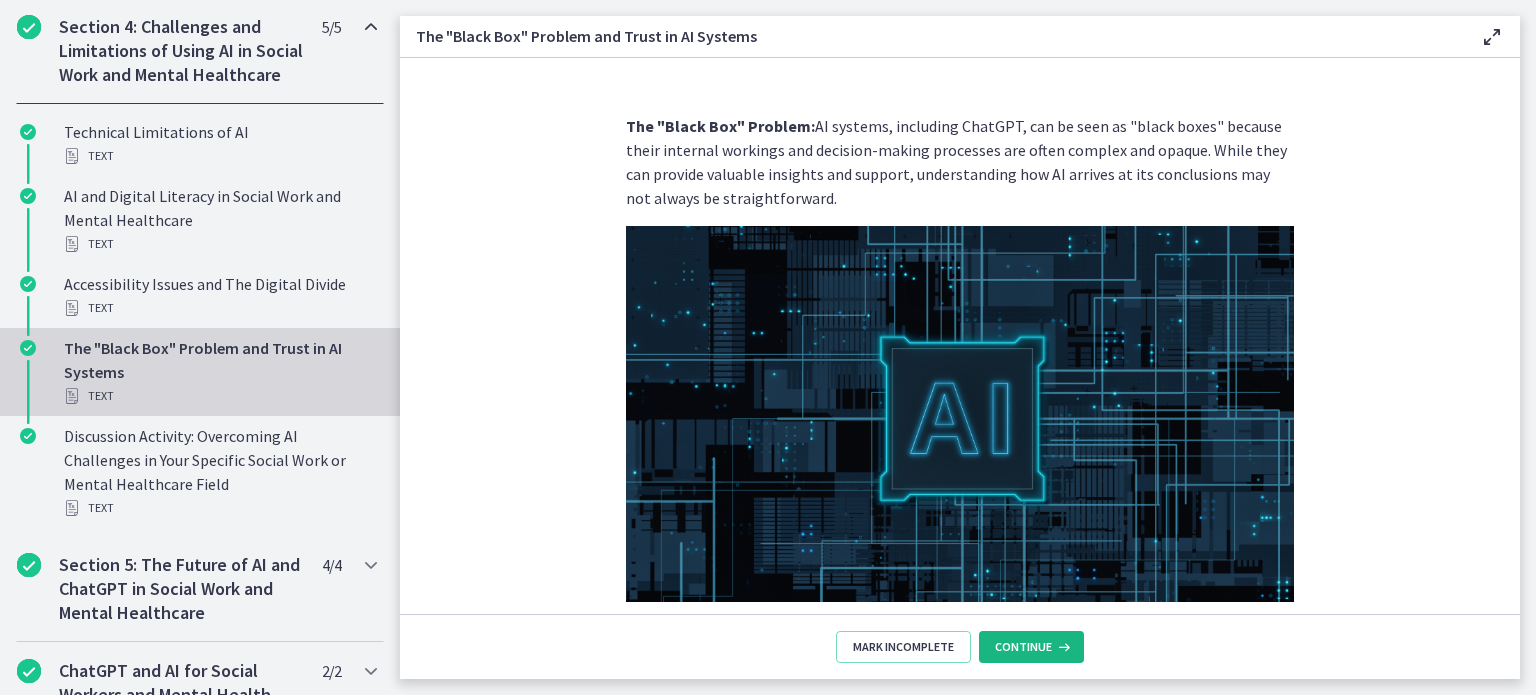 click on "Continue" at bounding box center (1023, 647) 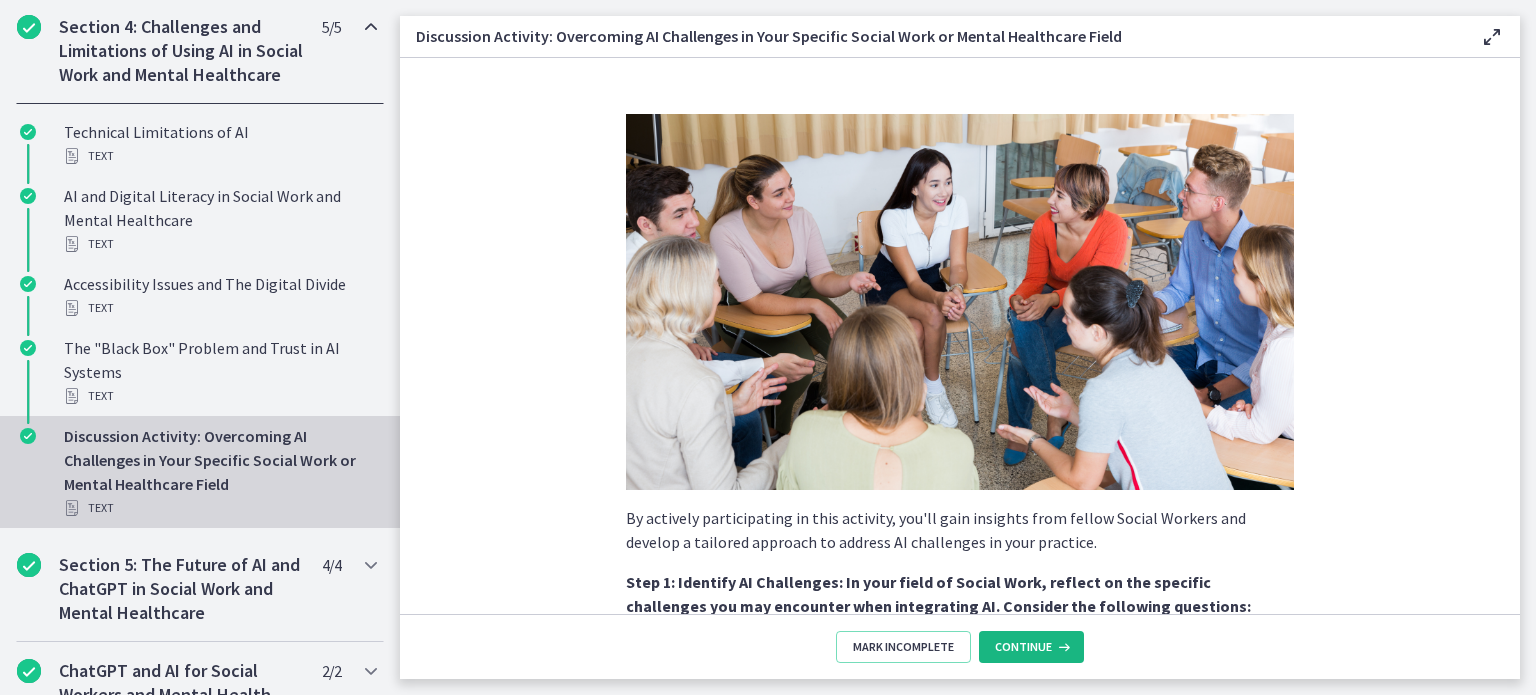 click on "Continue" at bounding box center (1023, 647) 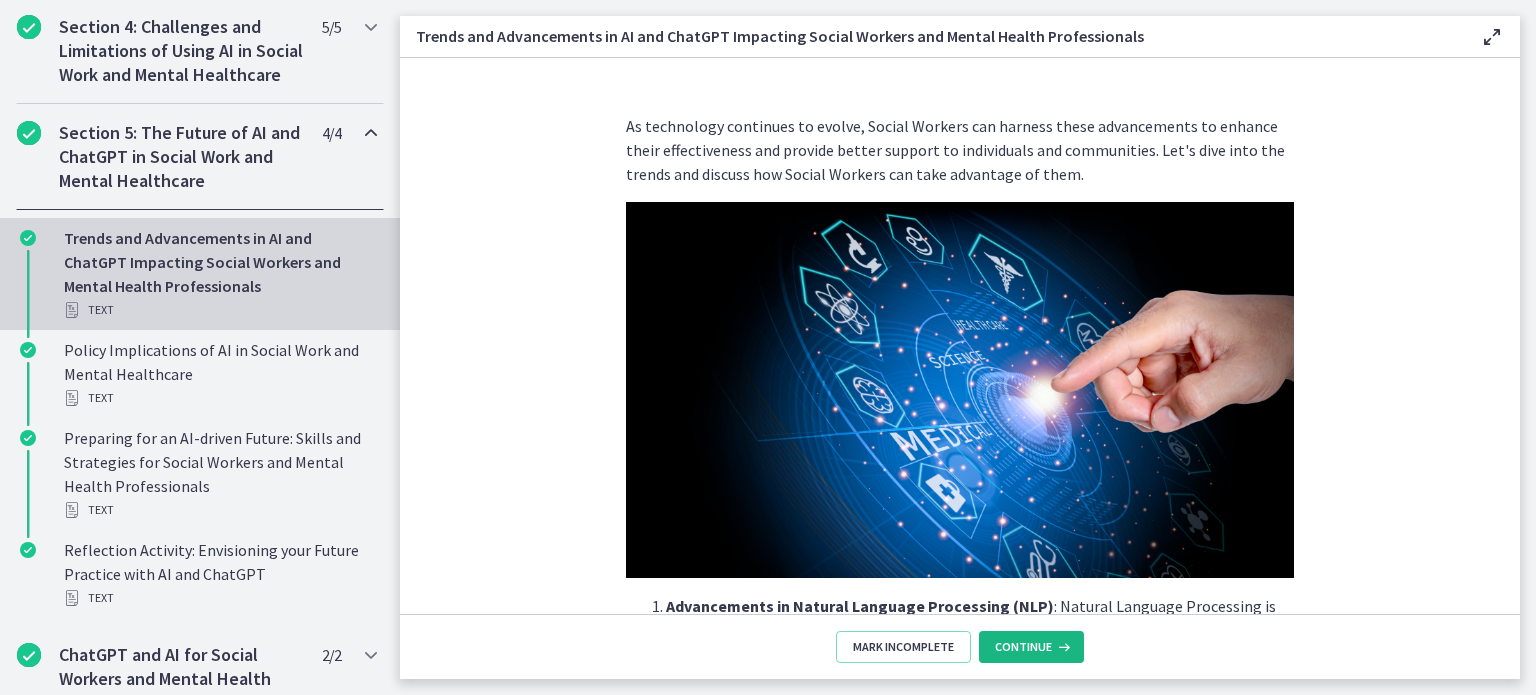 click on "Continue" at bounding box center (1023, 647) 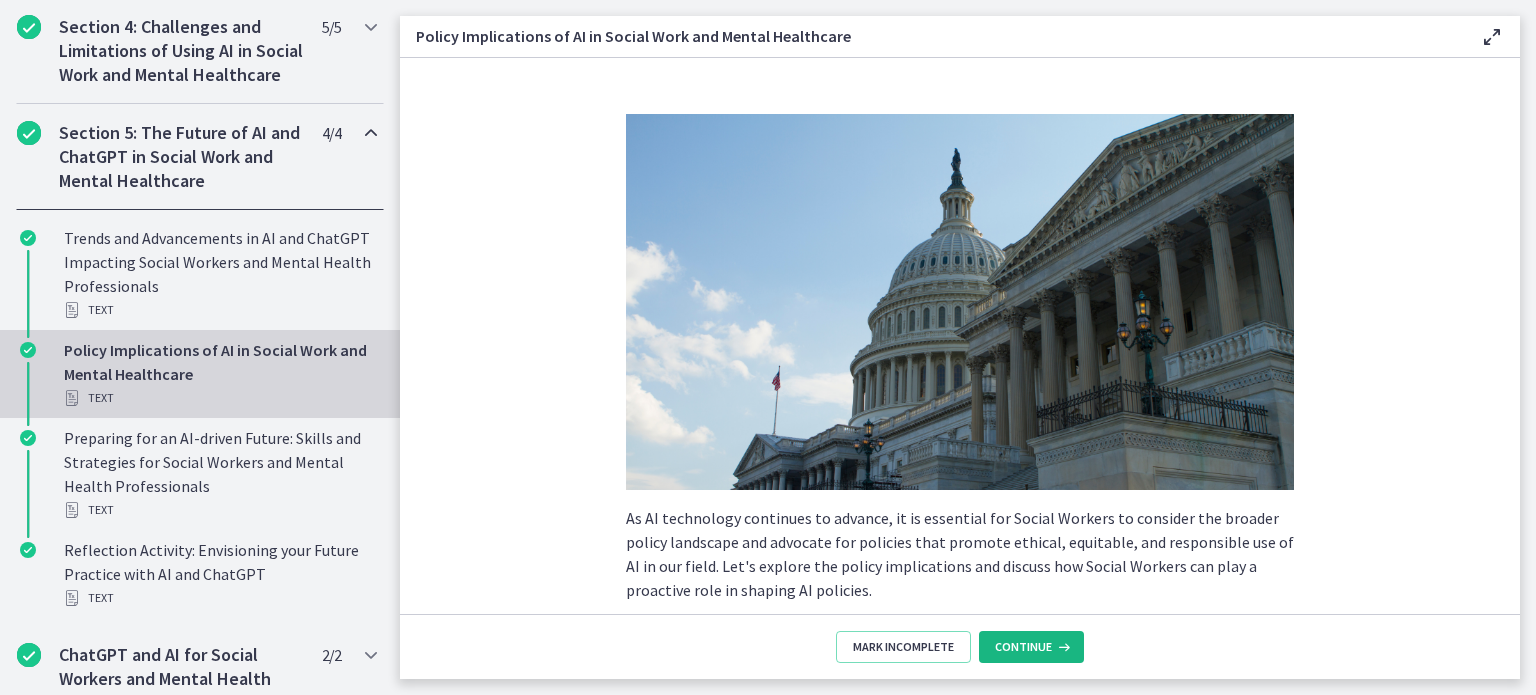 click on "Continue" at bounding box center (1023, 647) 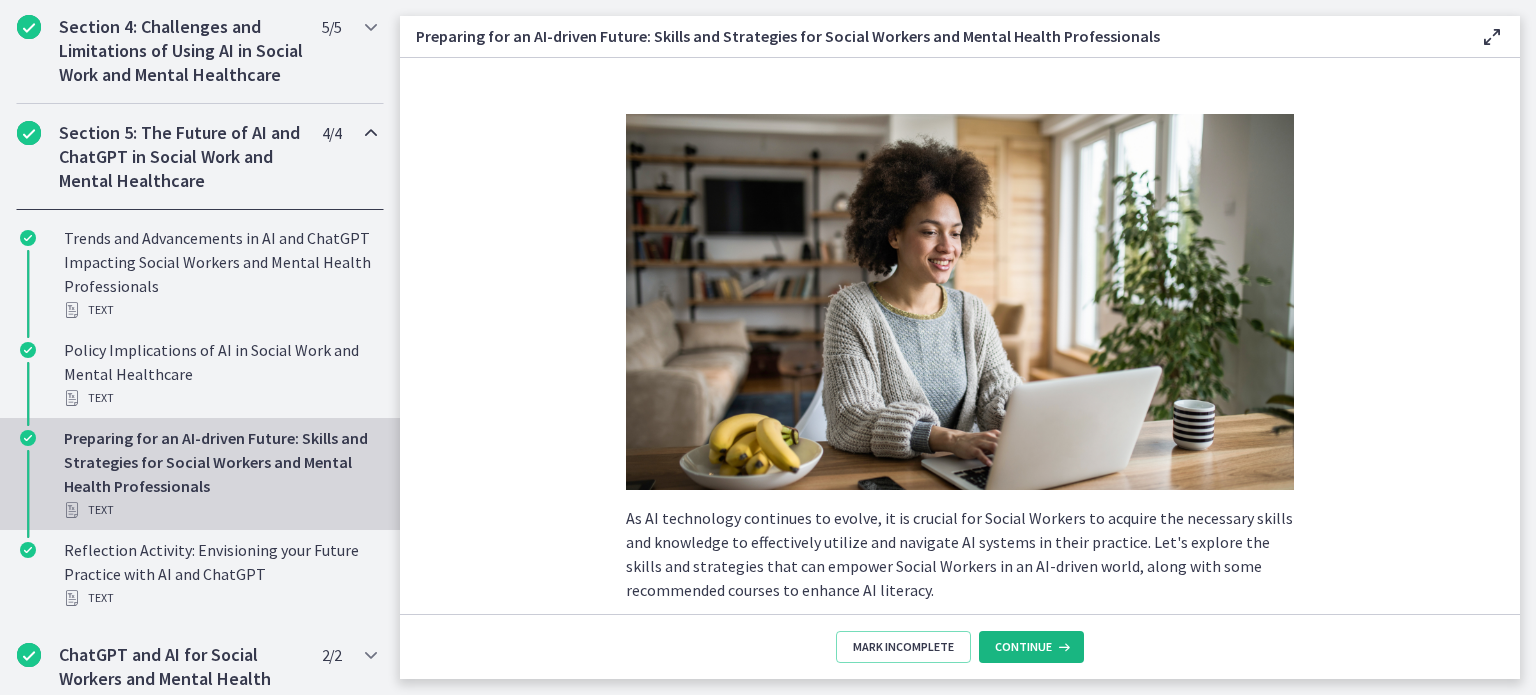 click on "Continue" at bounding box center (1023, 647) 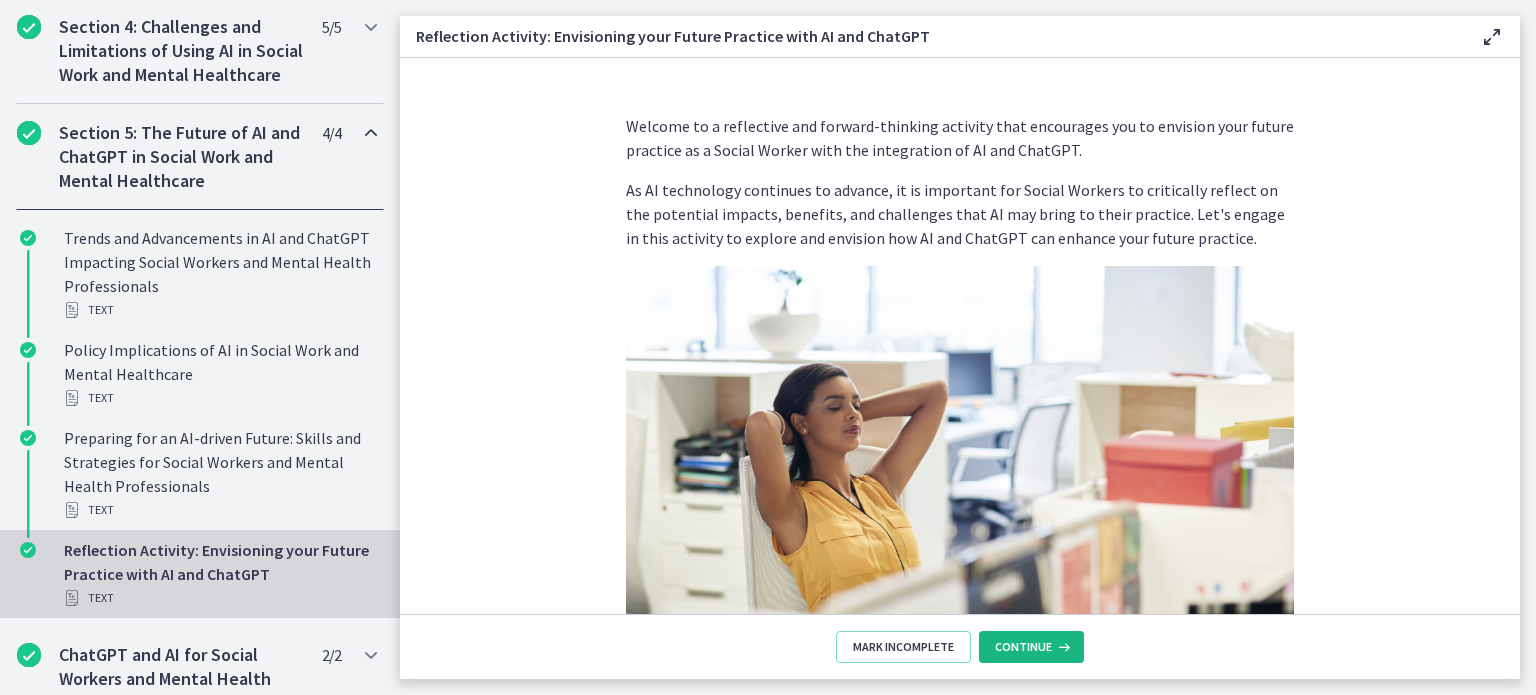 click on "Continue" at bounding box center [1023, 647] 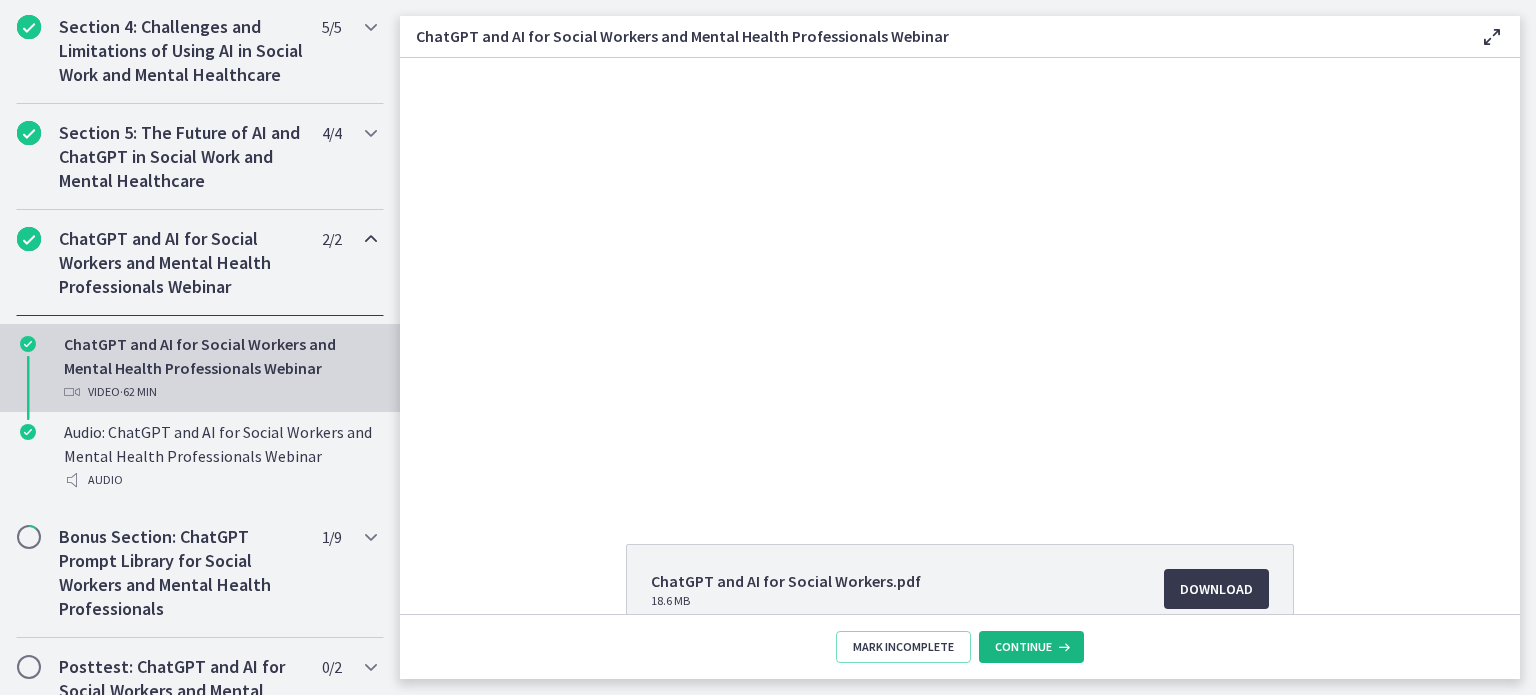 scroll, scrollTop: 0, scrollLeft: 0, axis: both 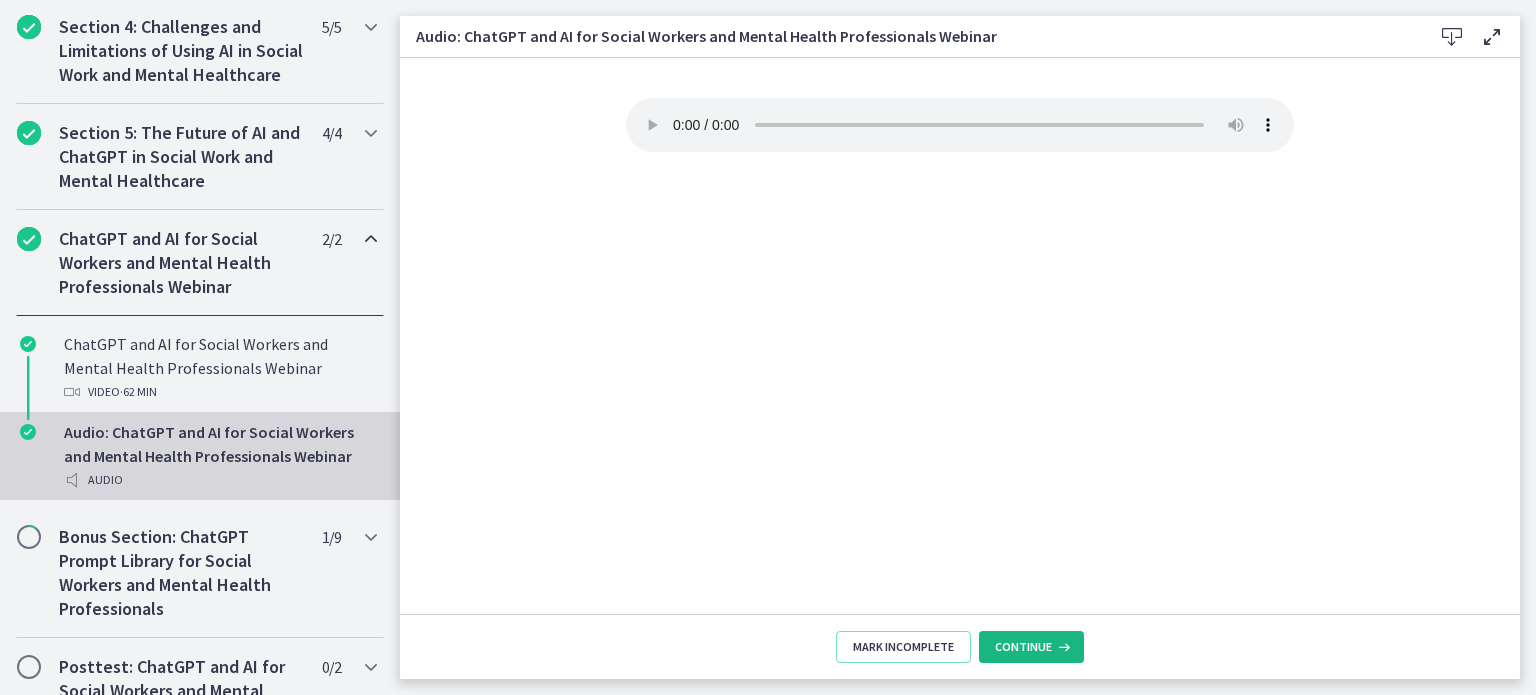 click on "Continue" at bounding box center (1023, 647) 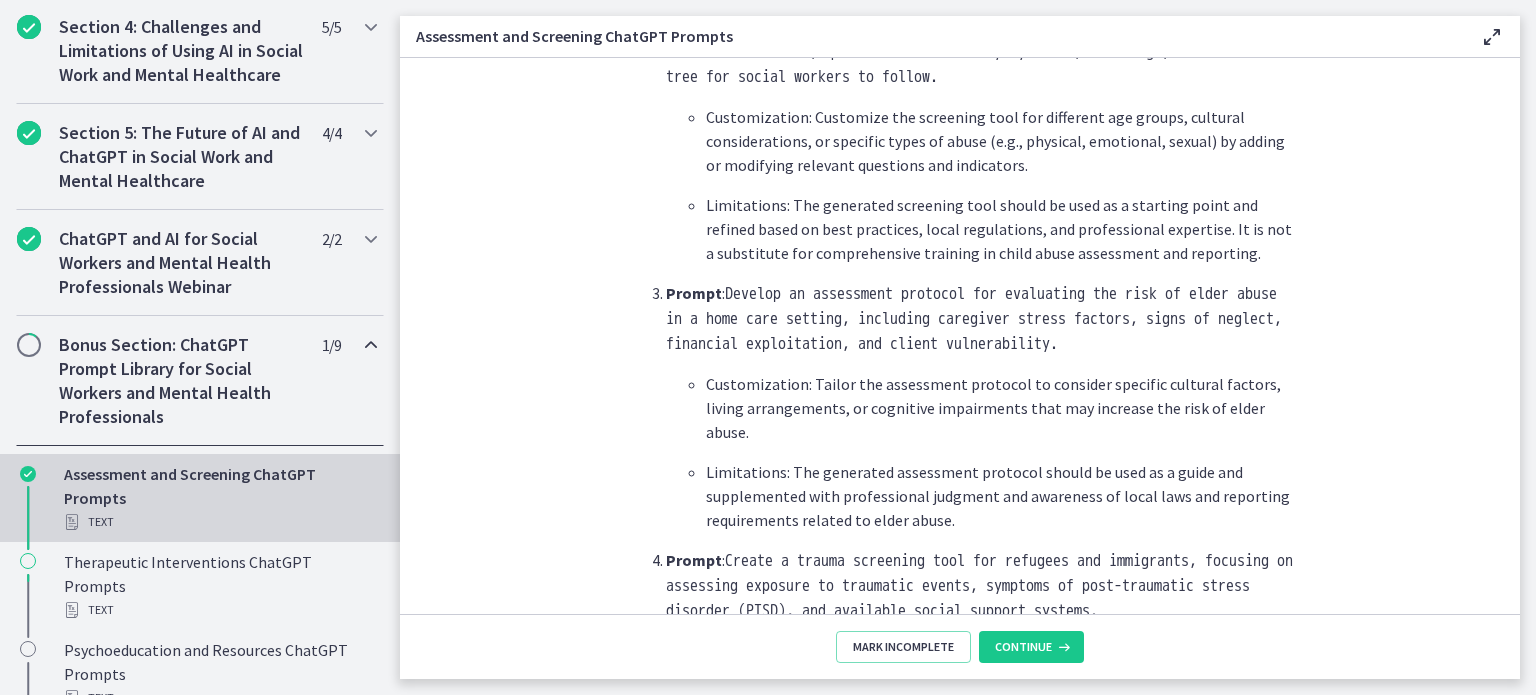 scroll, scrollTop: 1000, scrollLeft: 0, axis: vertical 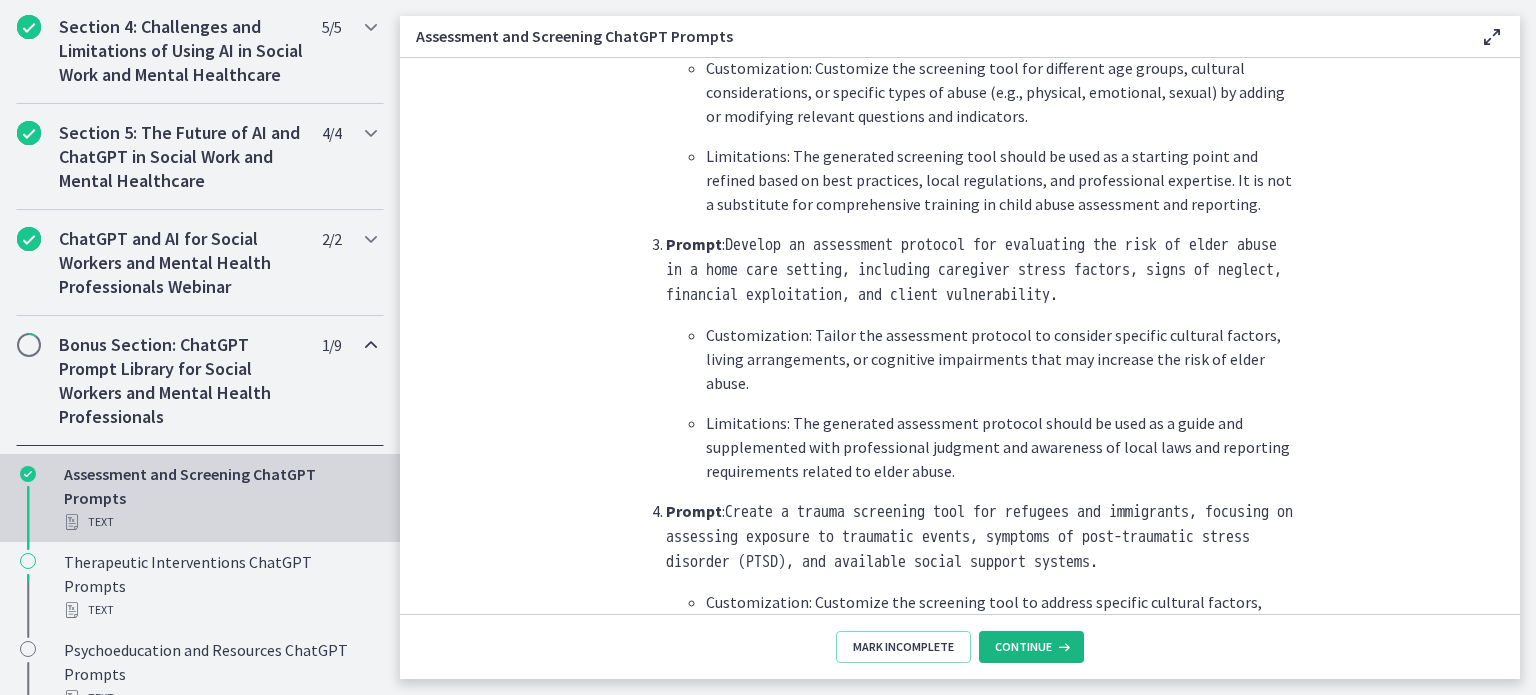 click on "Continue" at bounding box center [1023, 647] 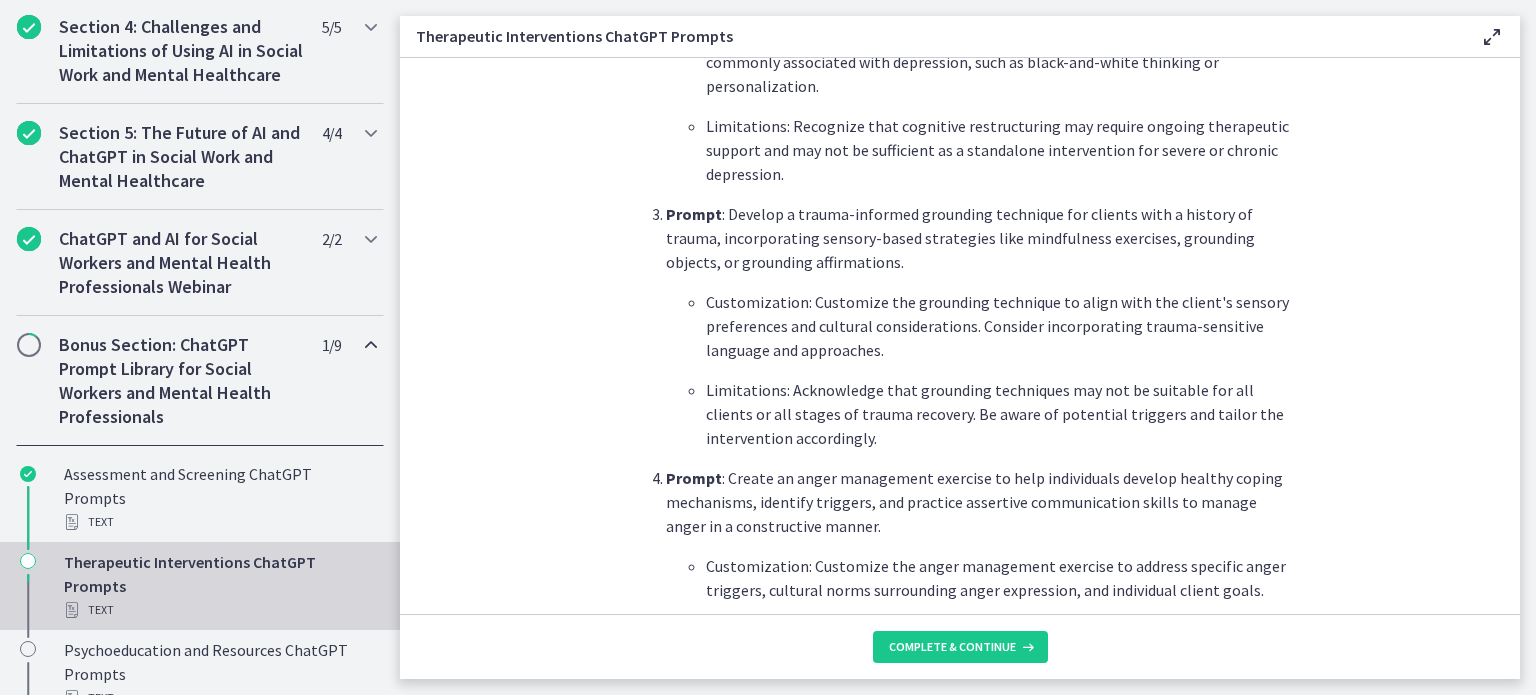 scroll, scrollTop: 0, scrollLeft: 0, axis: both 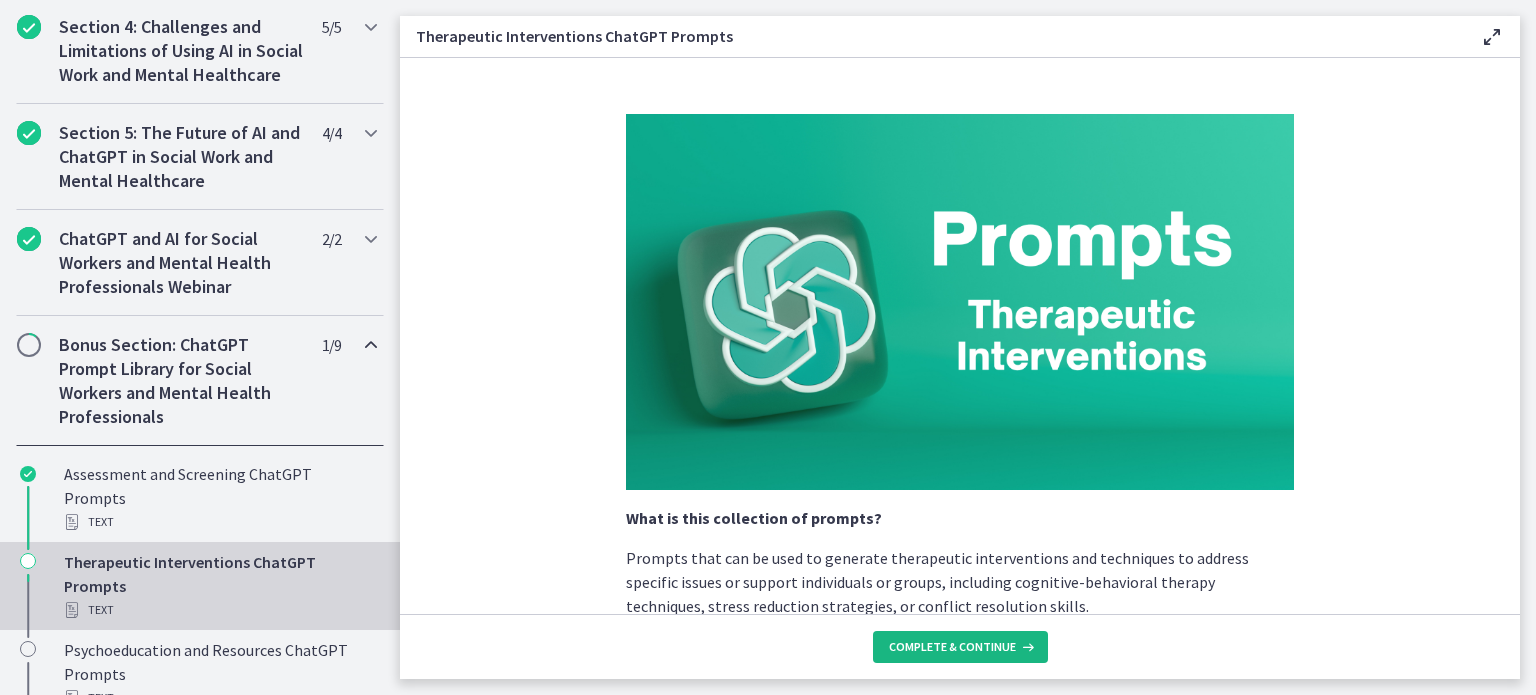 click on "Complete & continue" at bounding box center (952, 647) 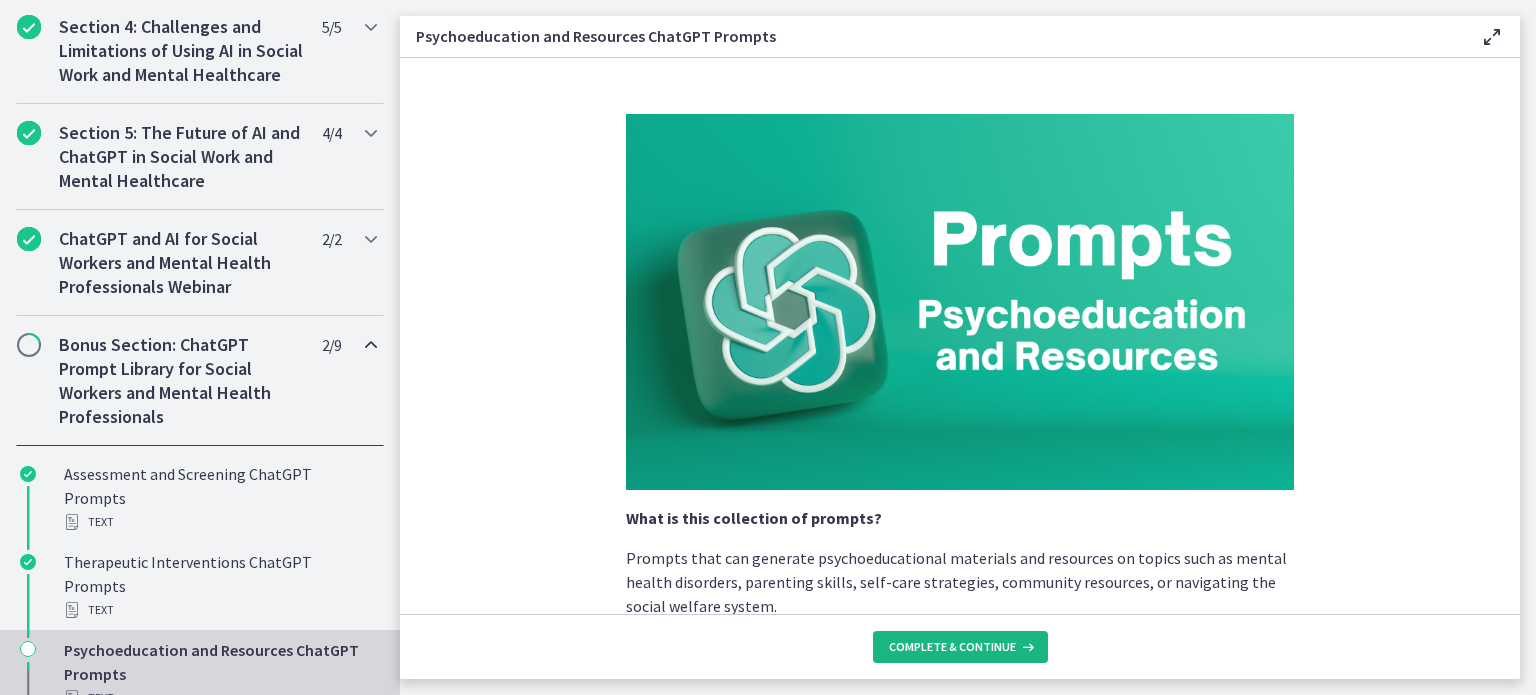 click on "Complete & continue" at bounding box center (952, 647) 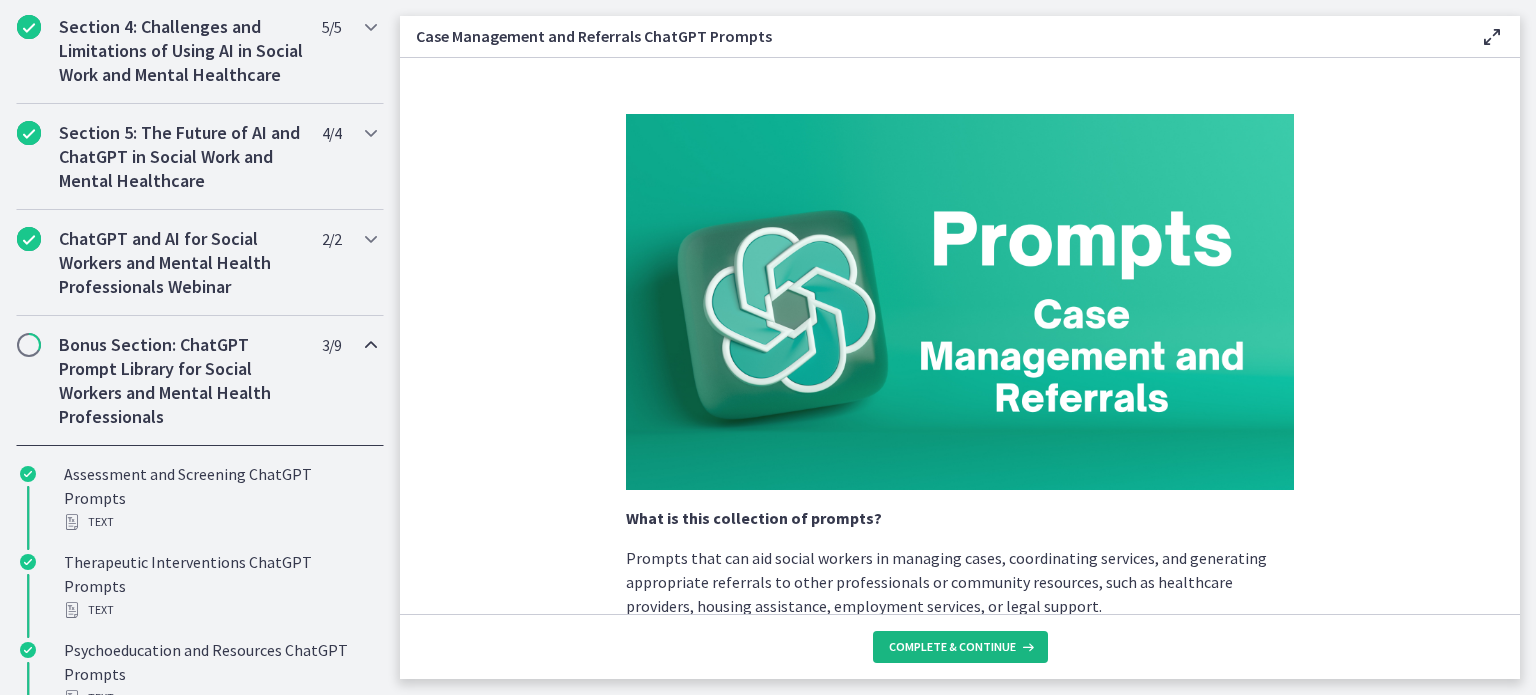click on "Complete & continue" at bounding box center (952, 647) 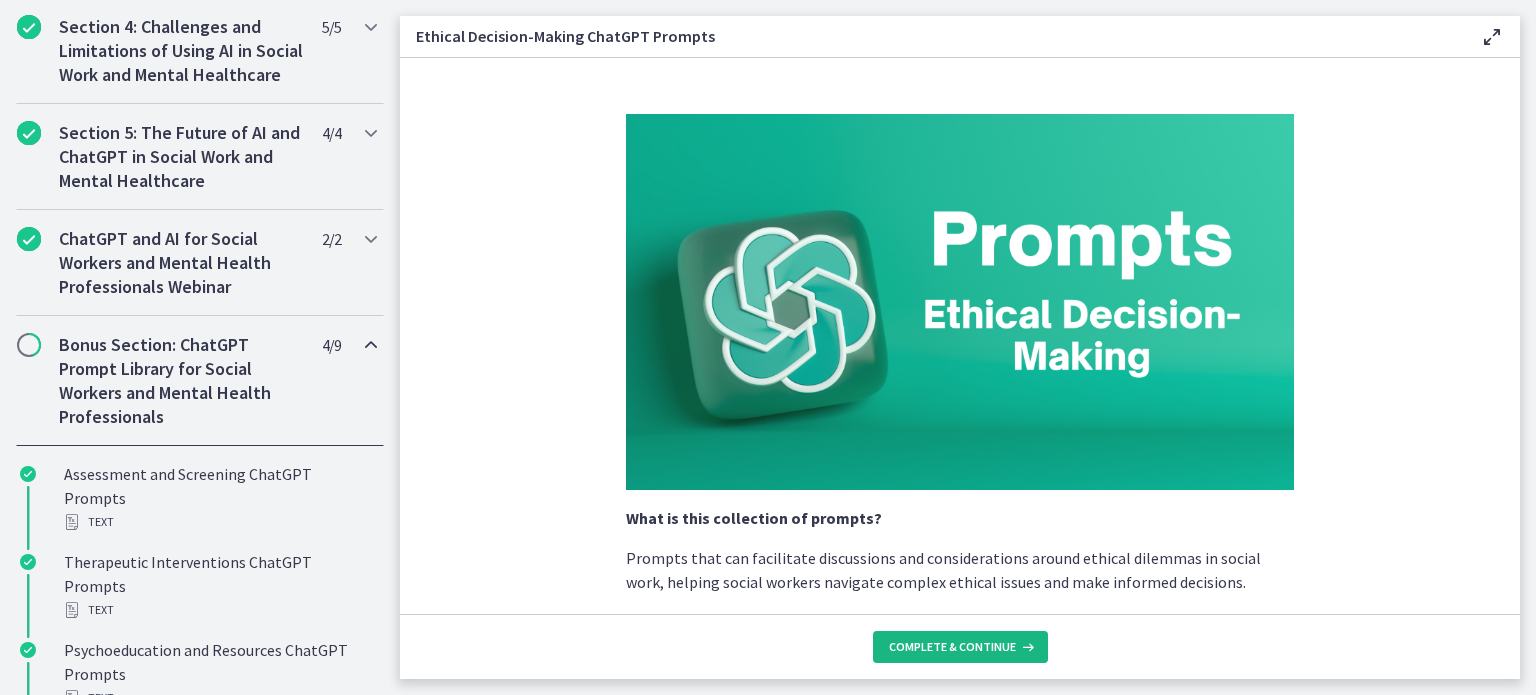 click on "Complete & continue" at bounding box center [952, 647] 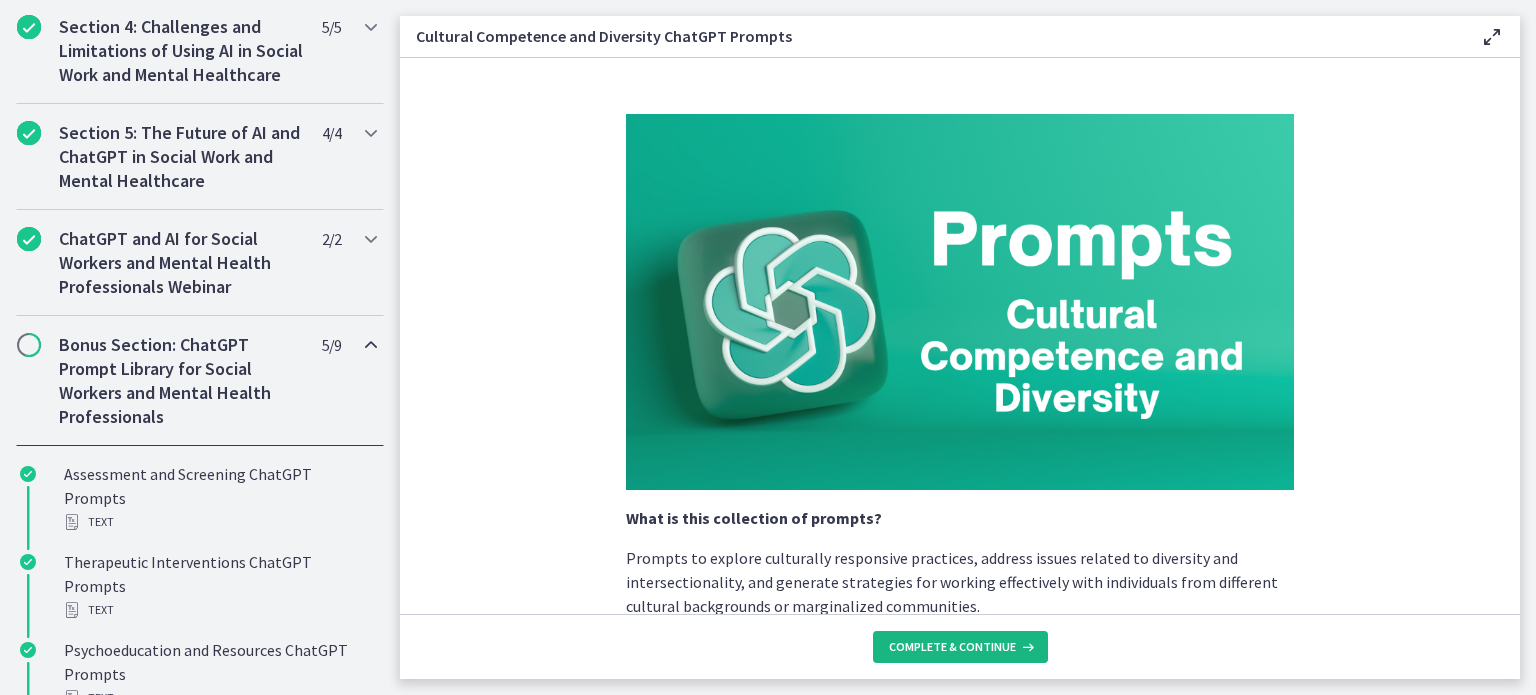 click on "Complete & continue" at bounding box center (952, 647) 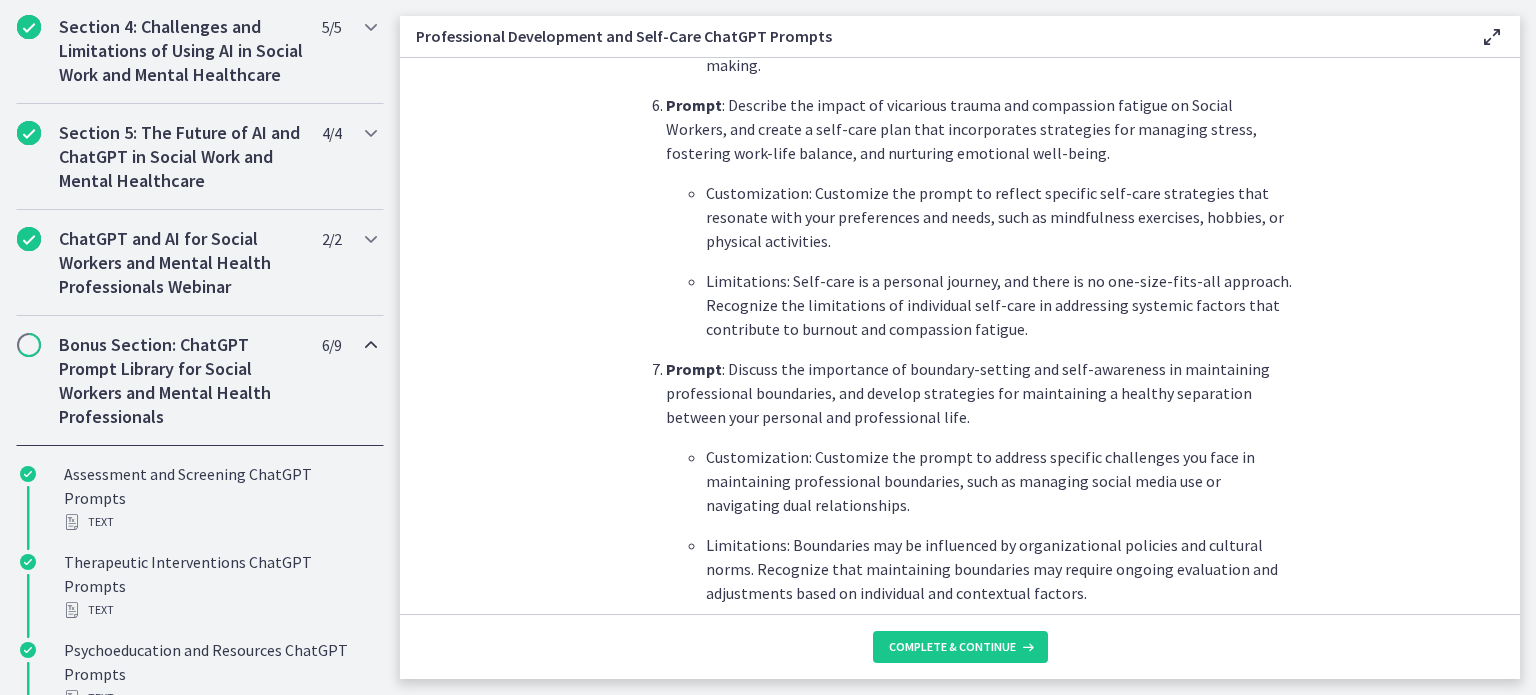 scroll, scrollTop: 2979, scrollLeft: 0, axis: vertical 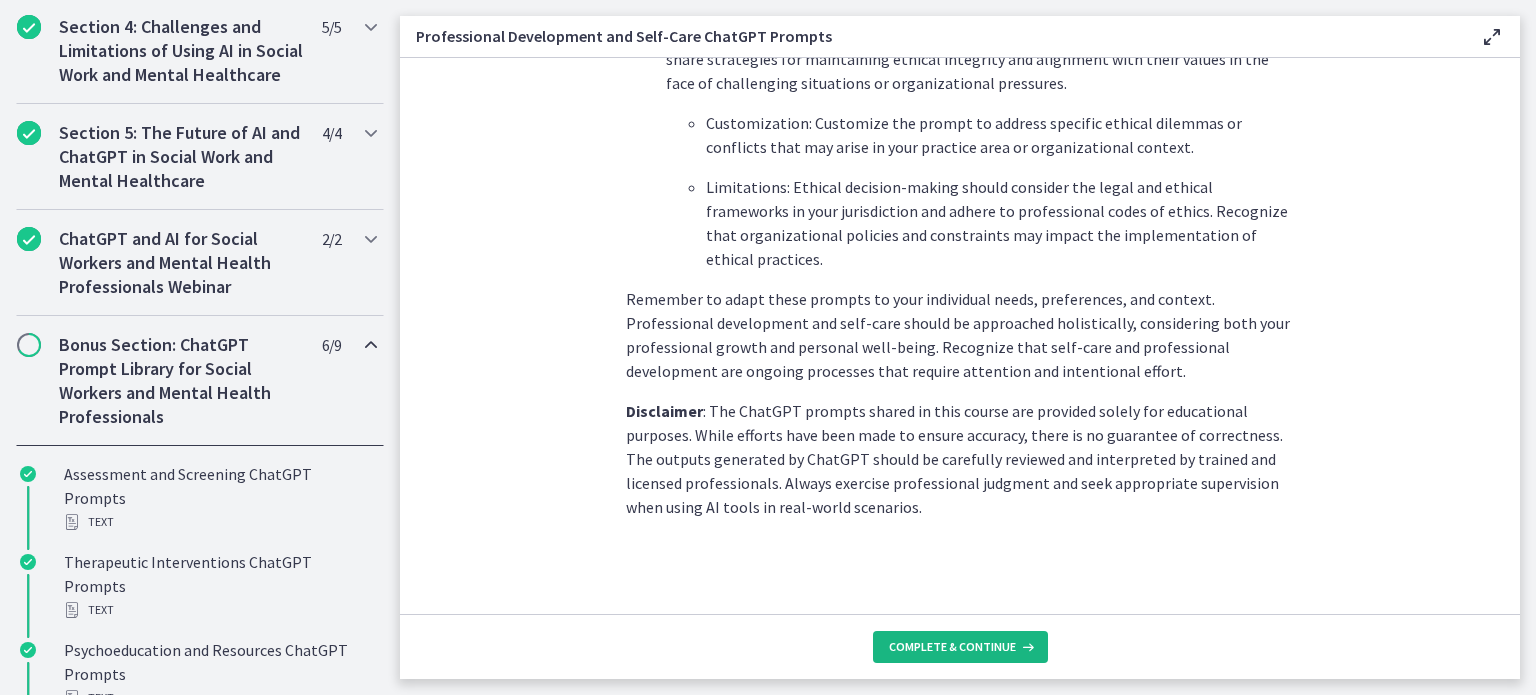 click on "Complete & continue" at bounding box center (952, 647) 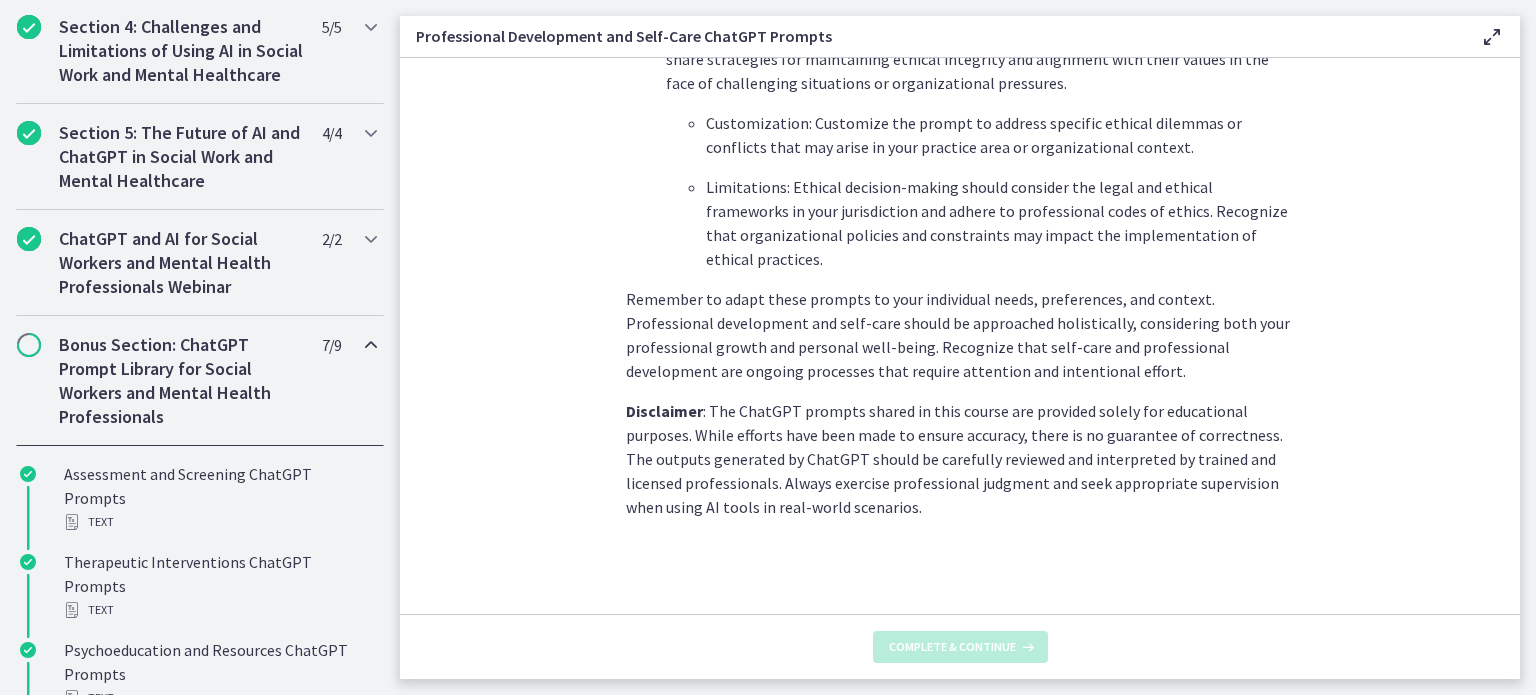 scroll, scrollTop: 0, scrollLeft: 0, axis: both 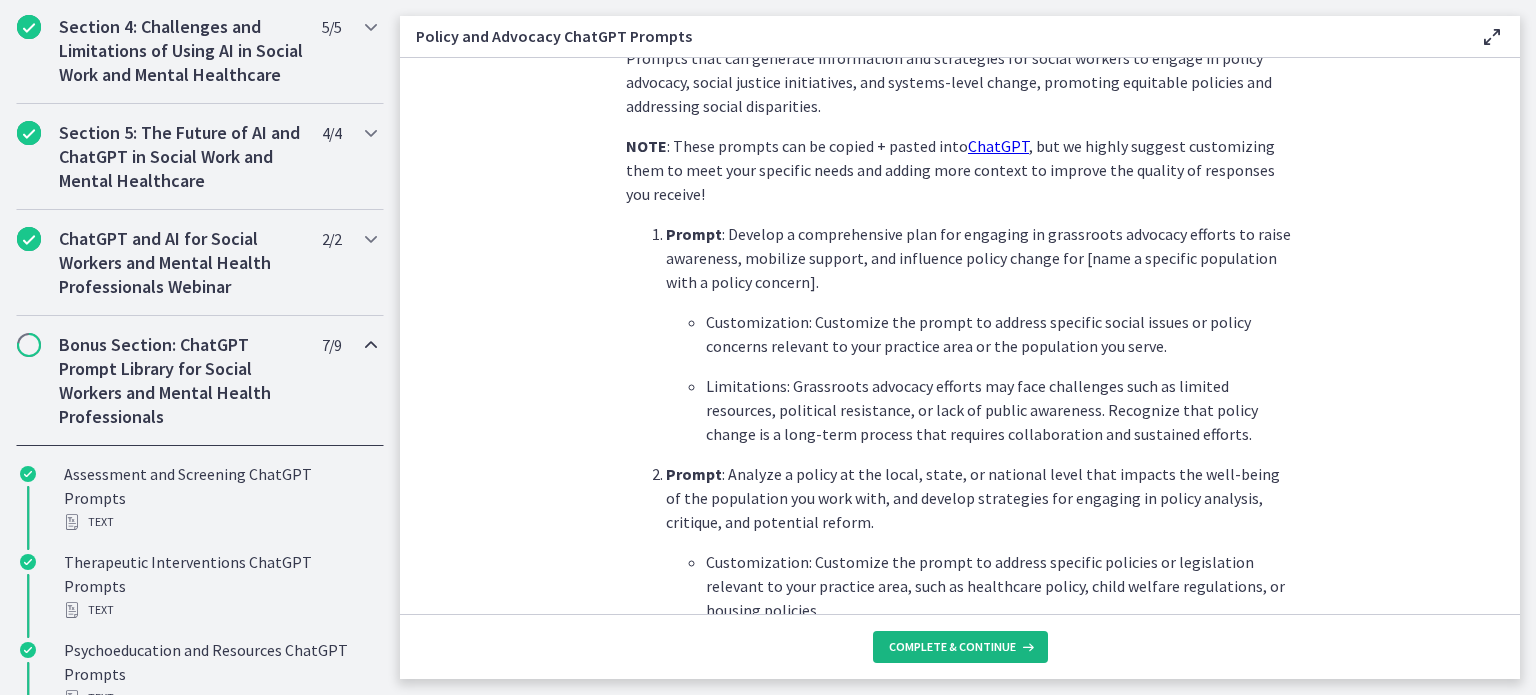 click on "Complete & continue" at bounding box center [952, 647] 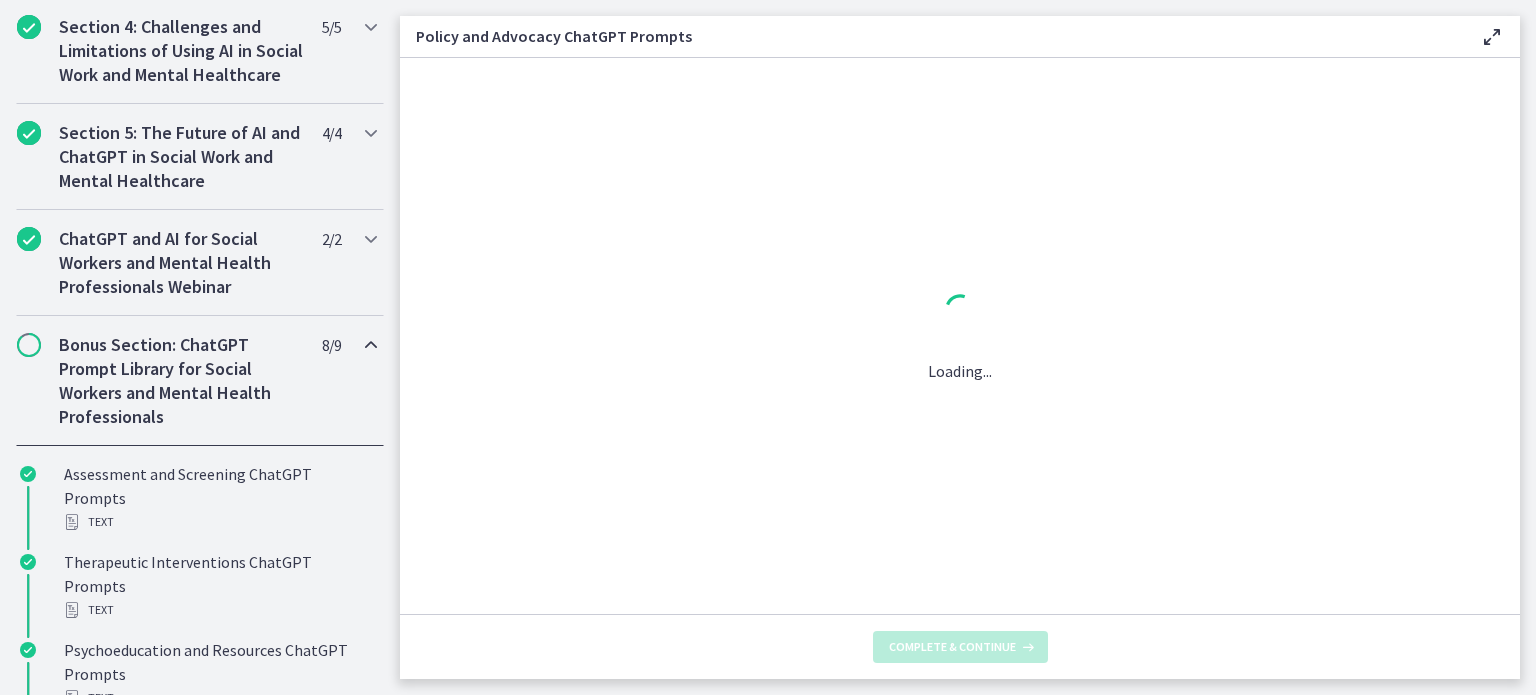 scroll, scrollTop: 0, scrollLeft: 0, axis: both 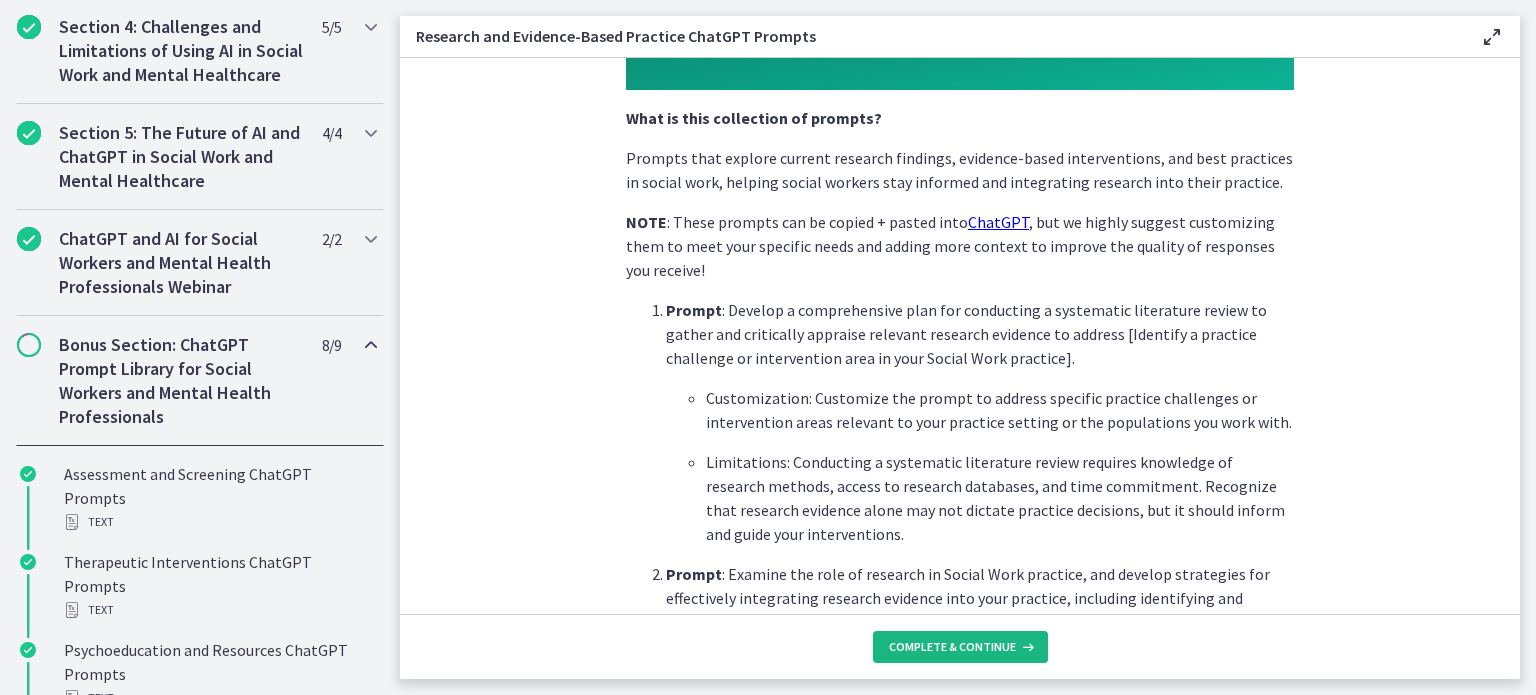 click on "Complete & continue" at bounding box center [952, 647] 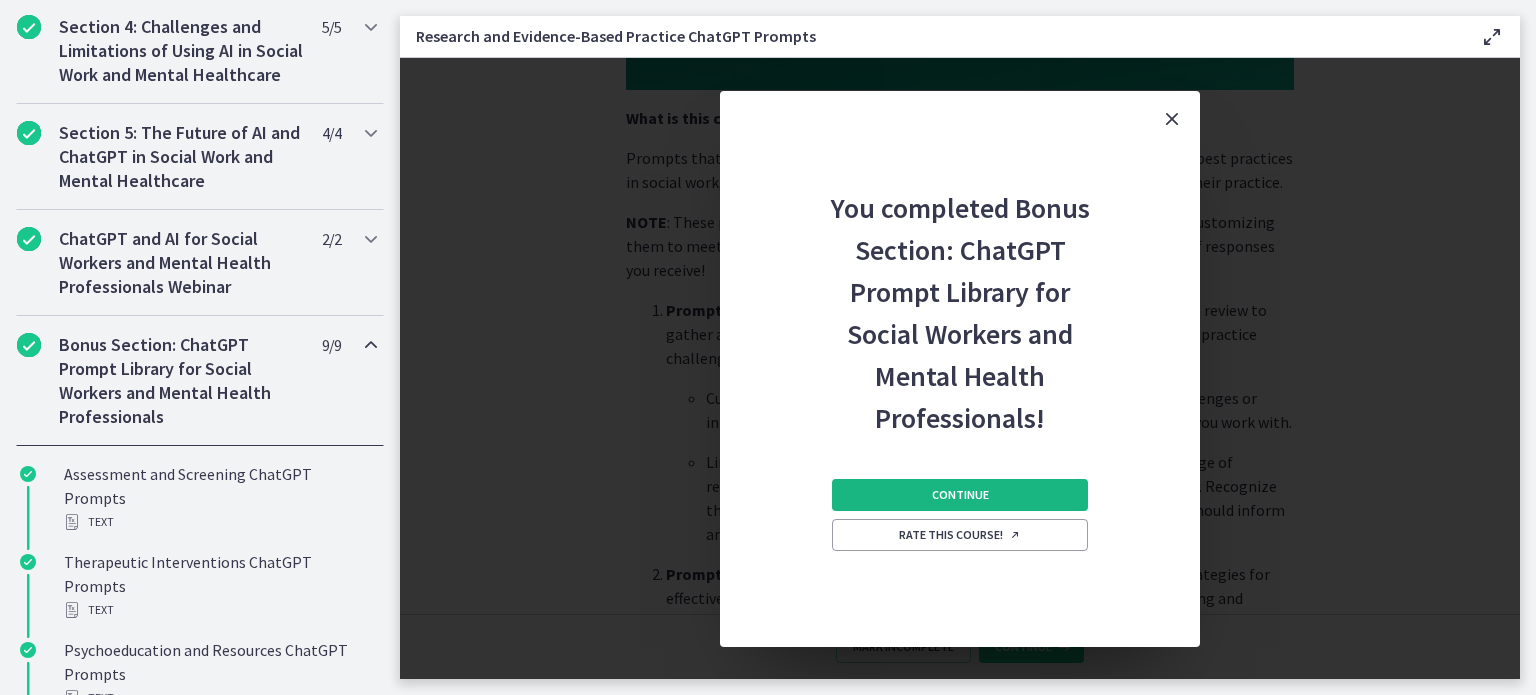 click on "Continue" at bounding box center [960, 495] 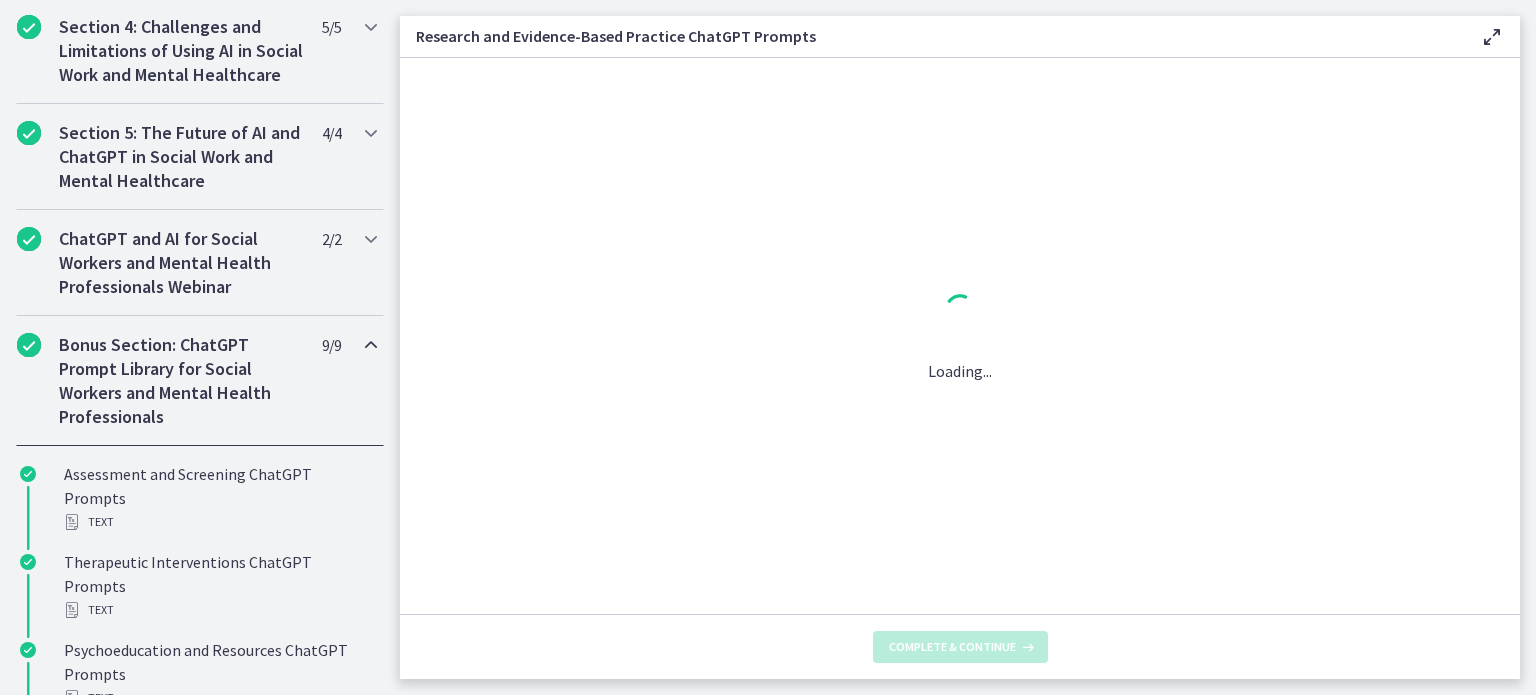 scroll, scrollTop: 0, scrollLeft: 0, axis: both 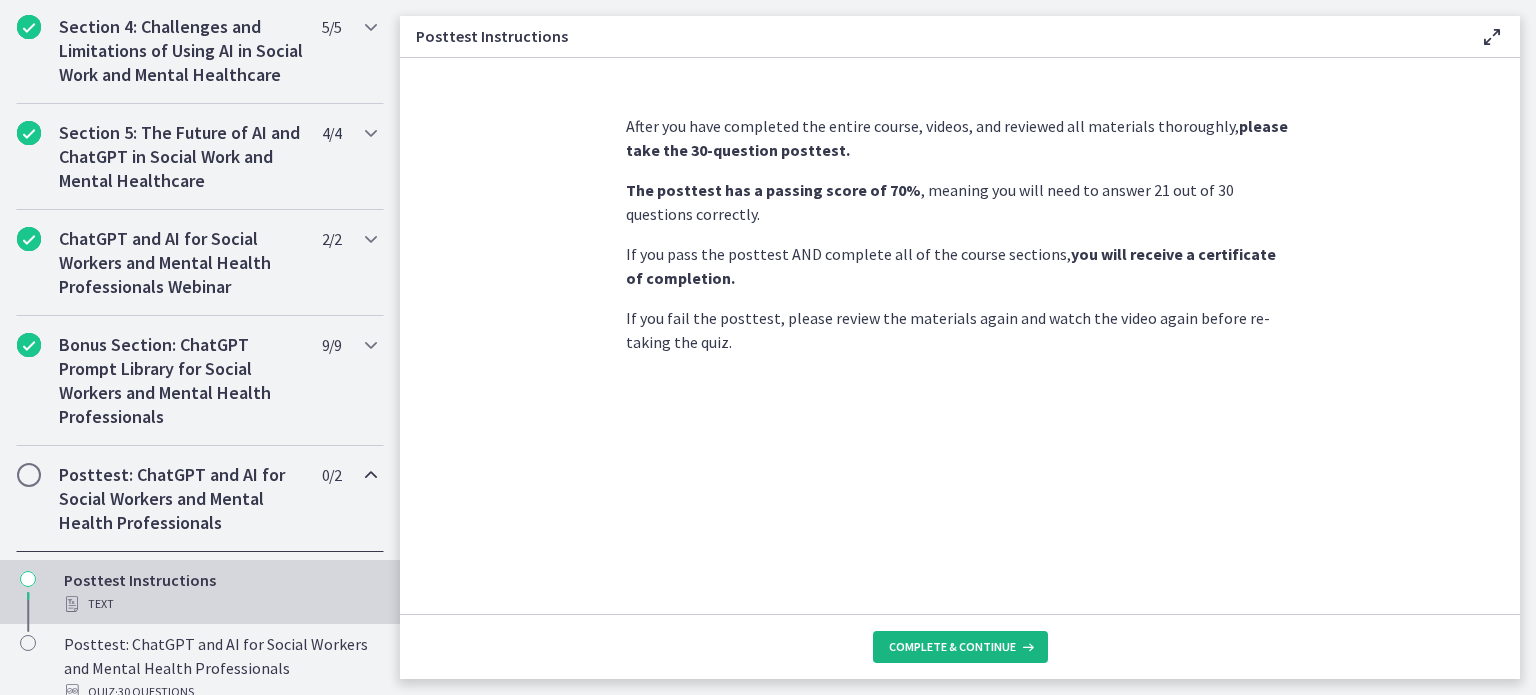 click on "Complete & continue" at bounding box center (952, 647) 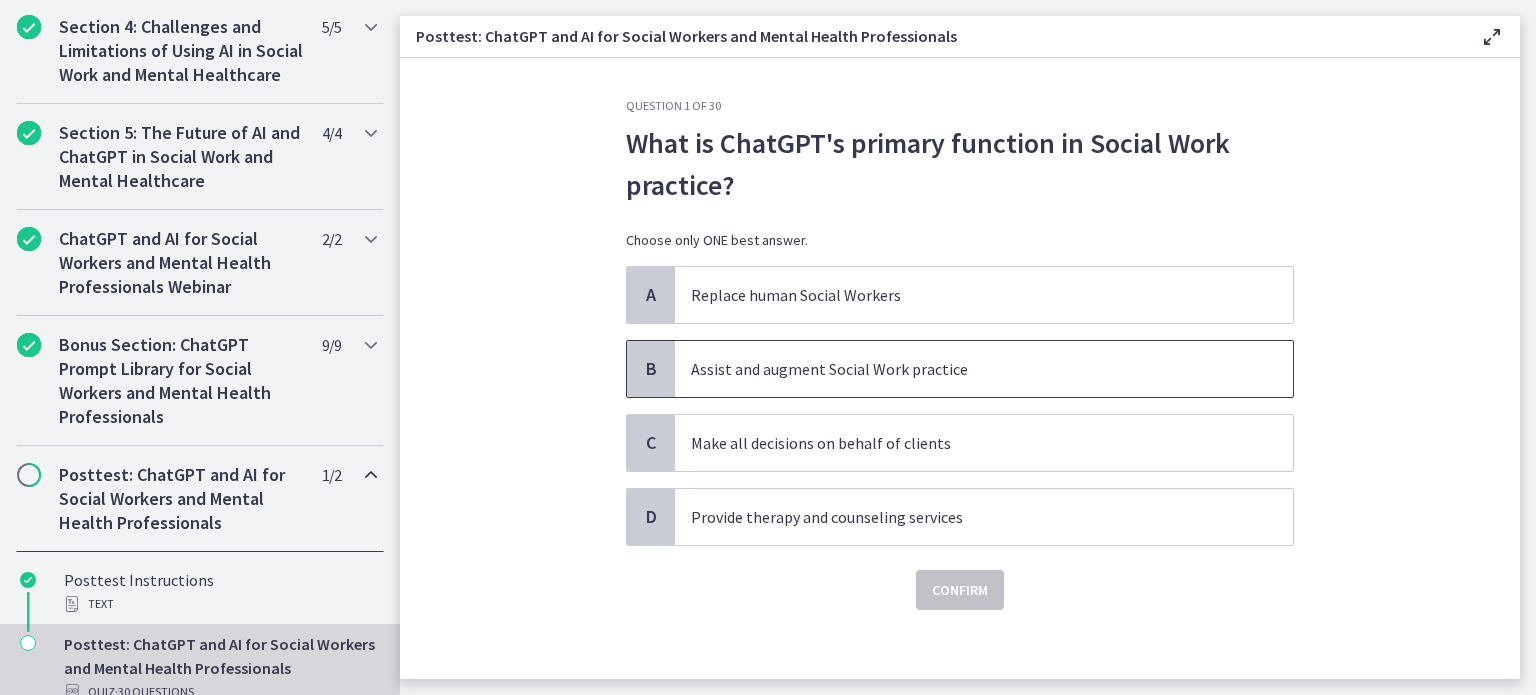 click on "Assist and augment Social Work practice" at bounding box center [964, 369] 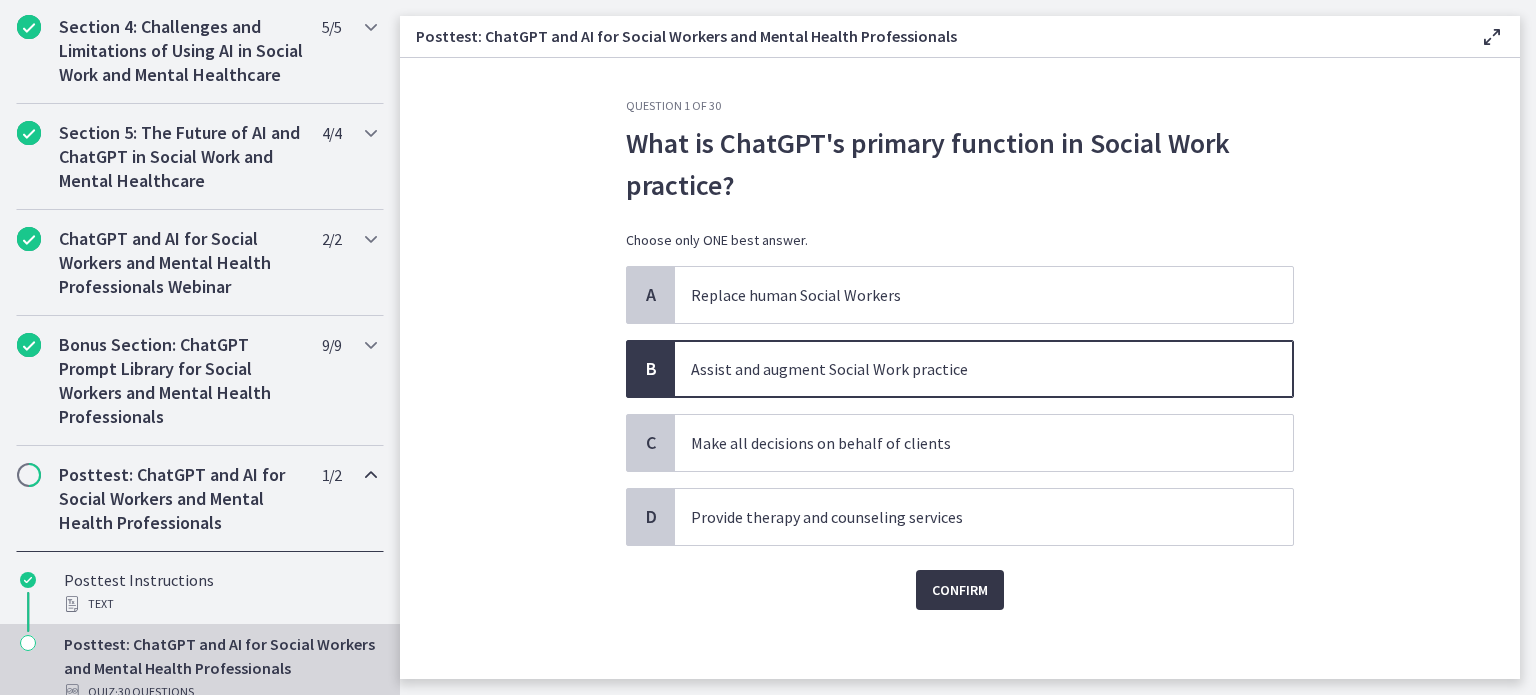 click on "Confirm" at bounding box center [960, 590] 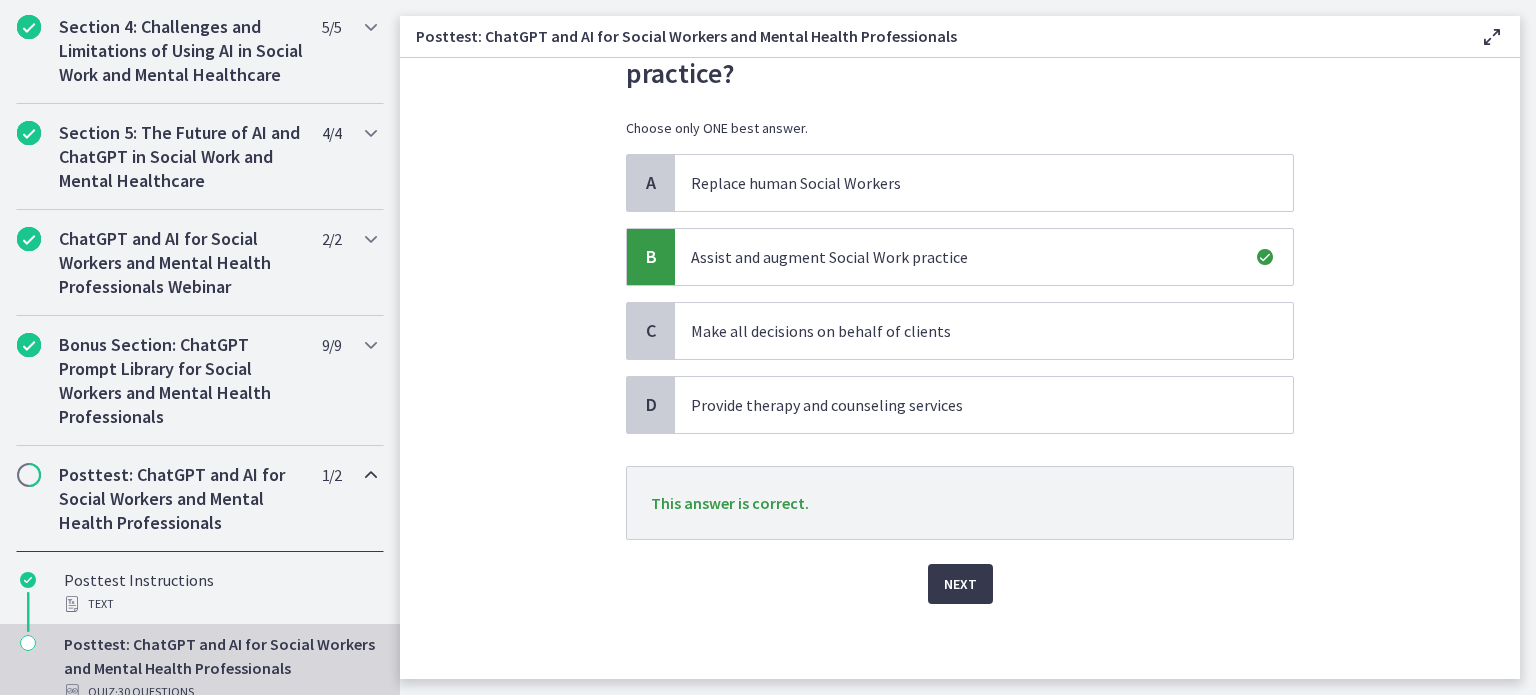 scroll, scrollTop: 114, scrollLeft: 0, axis: vertical 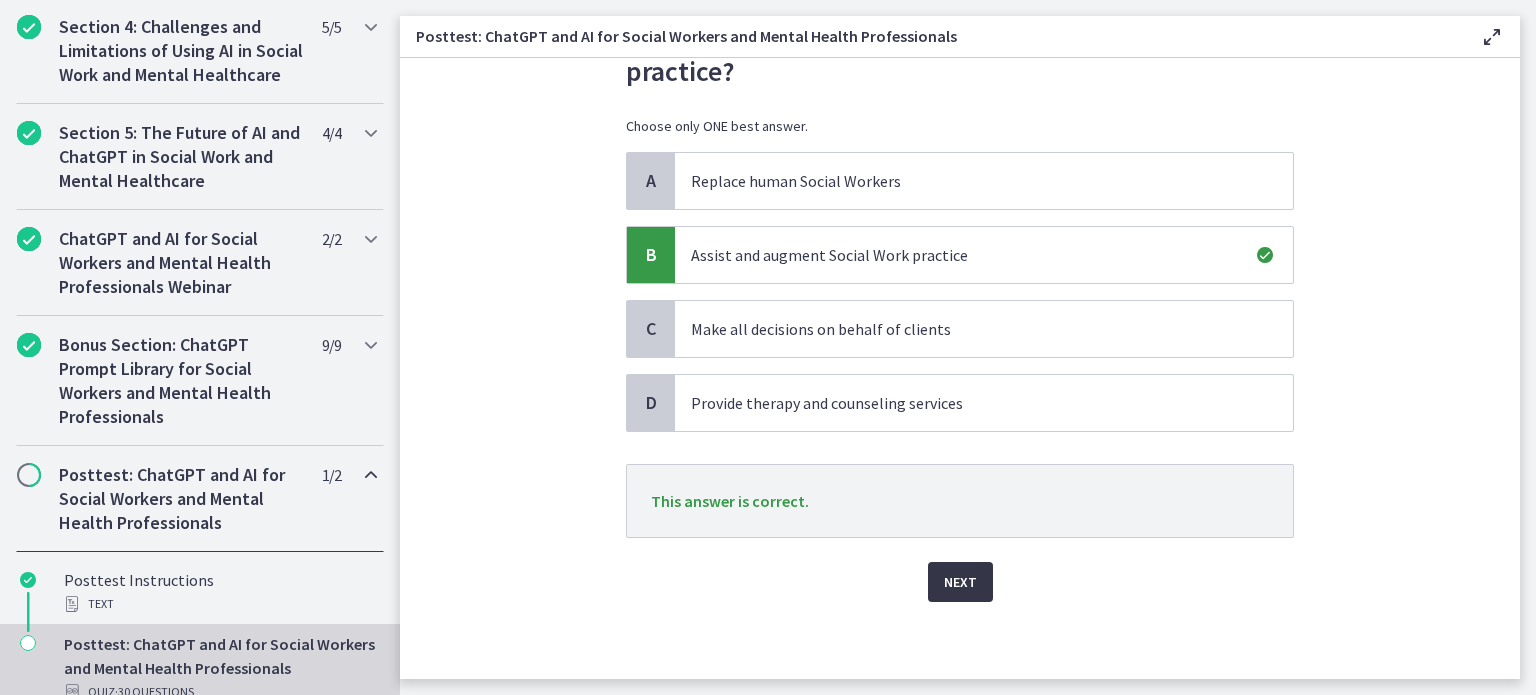 click on "Next" at bounding box center (960, 582) 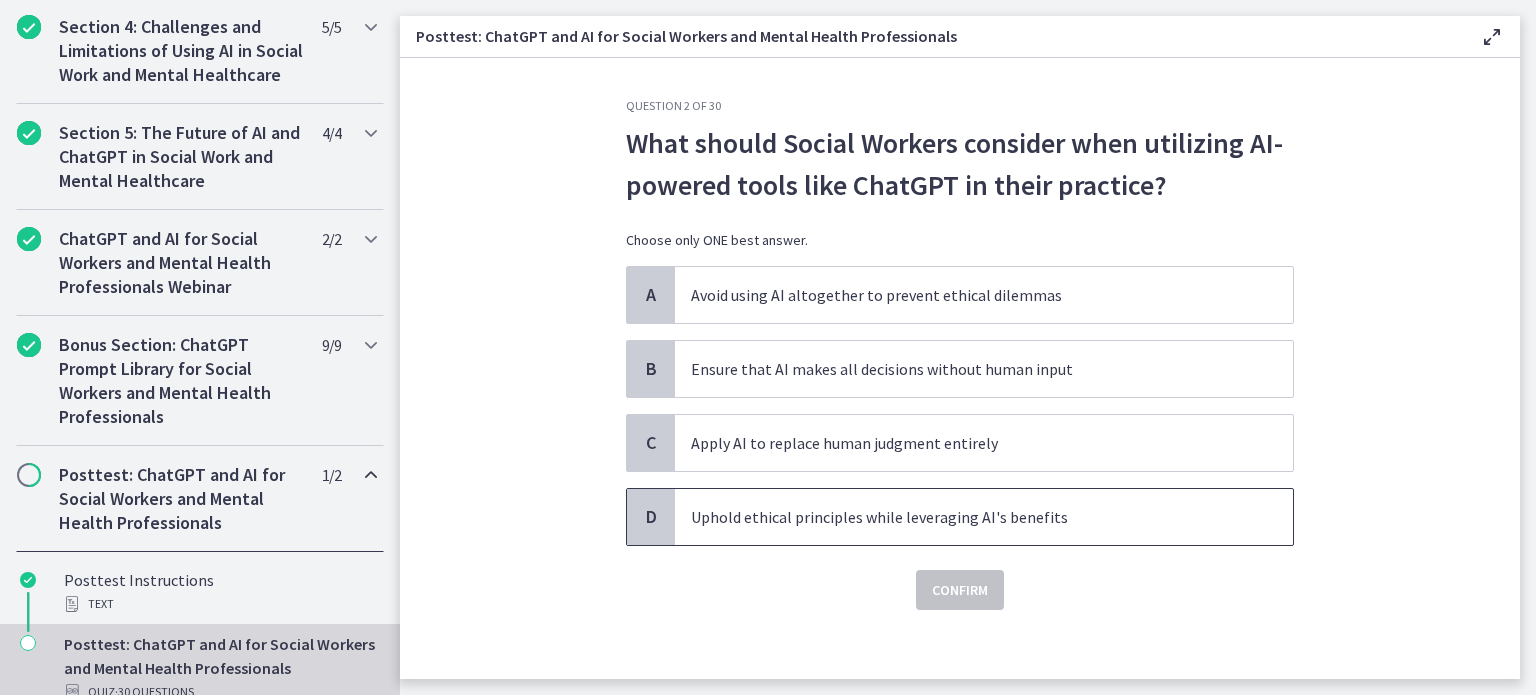 click on "Uphold ethical principles while leveraging AI's benefits" at bounding box center [984, 517] 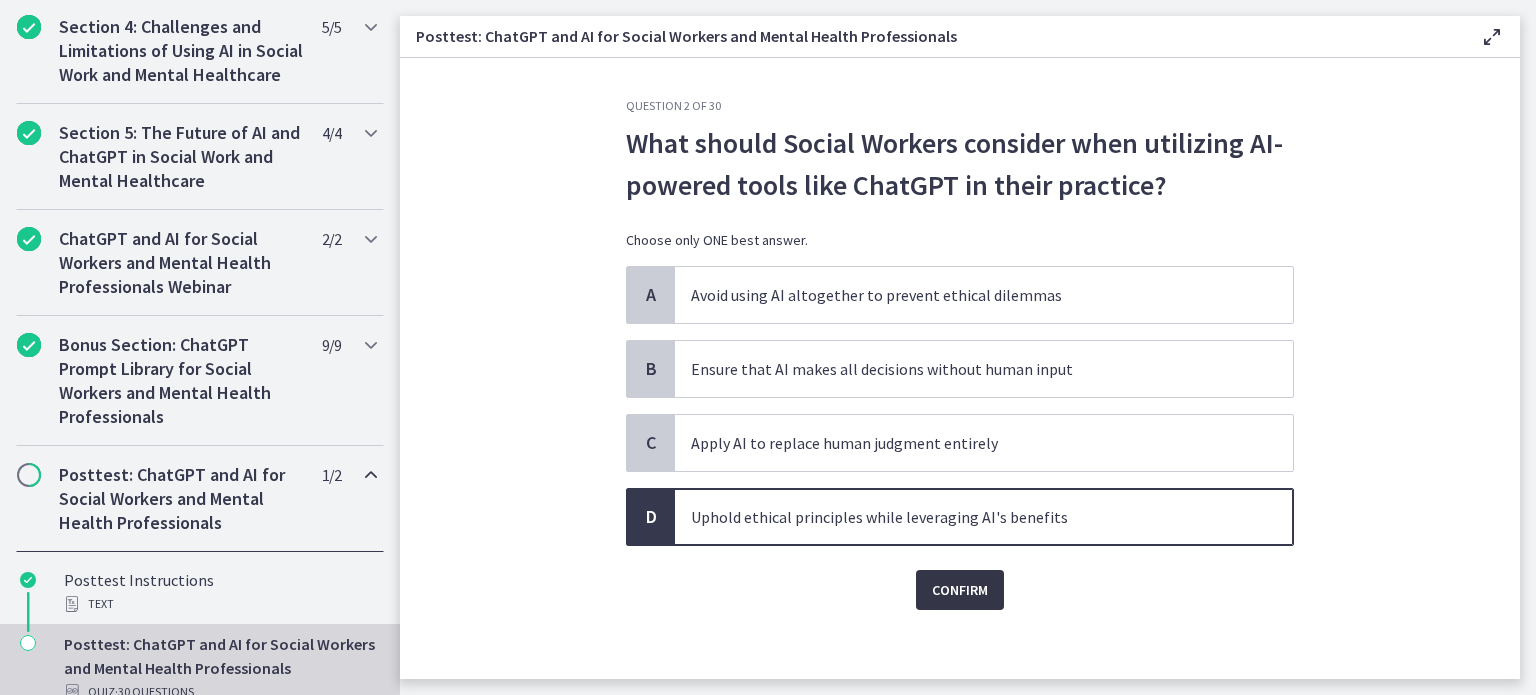 click on "Confirm" at bounding box center (960, 590) 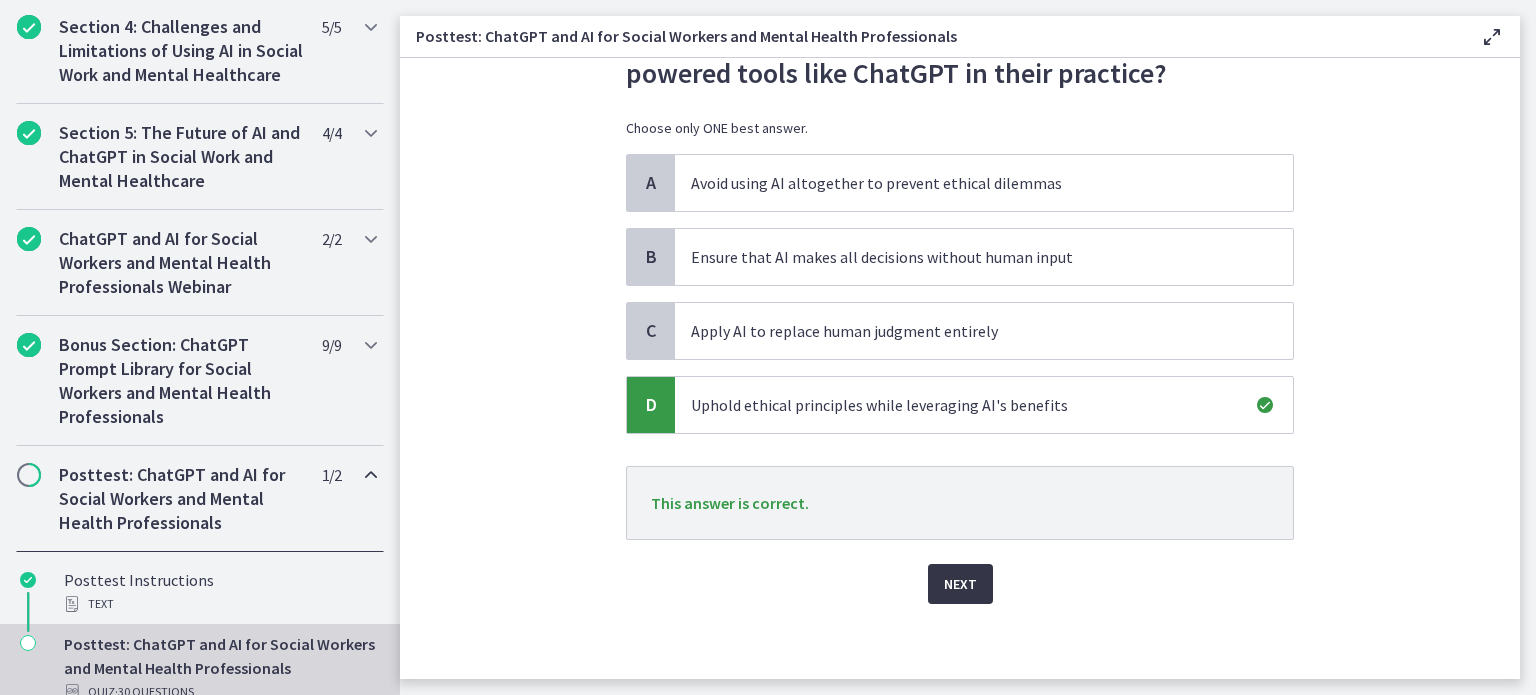 scroll, scrollTop: 114, scrollLeft: 0, axis: vertical 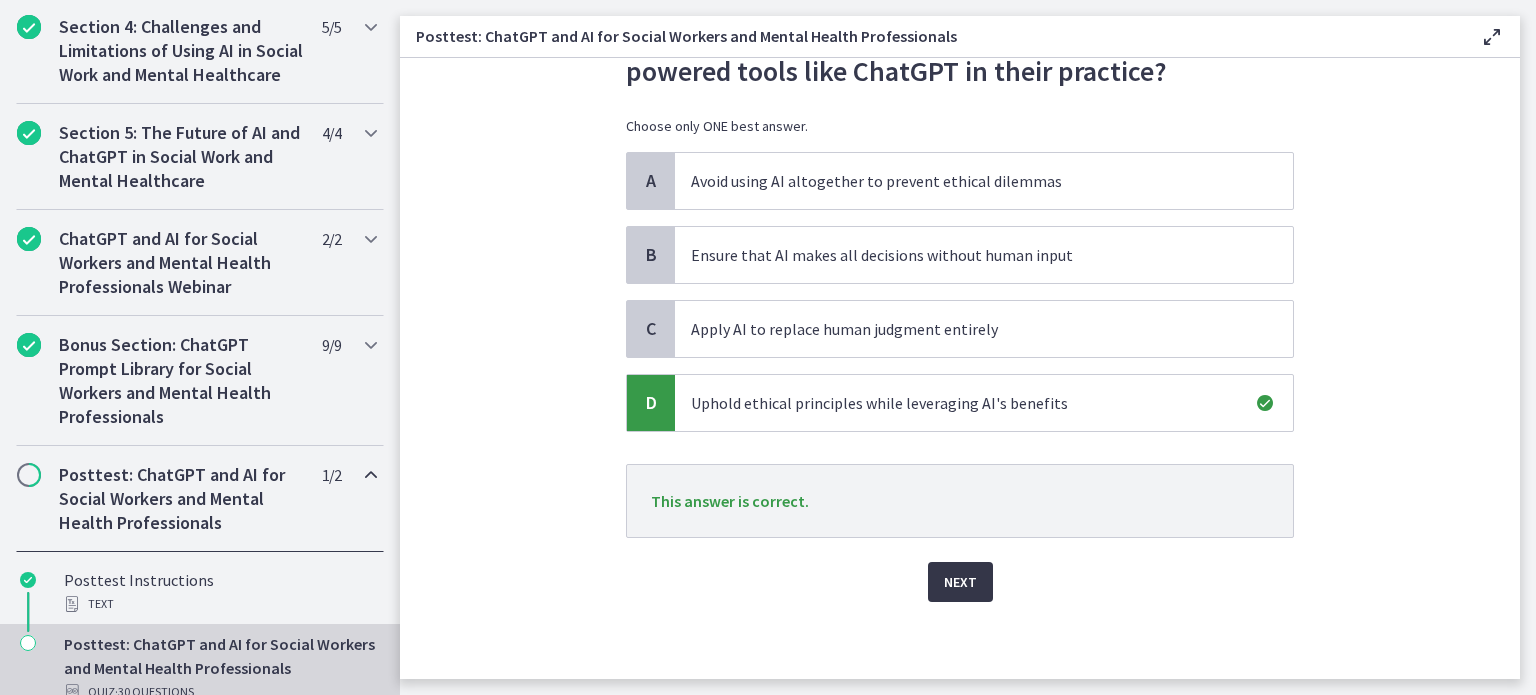 click on "Next" at bounding box center (960, 582) 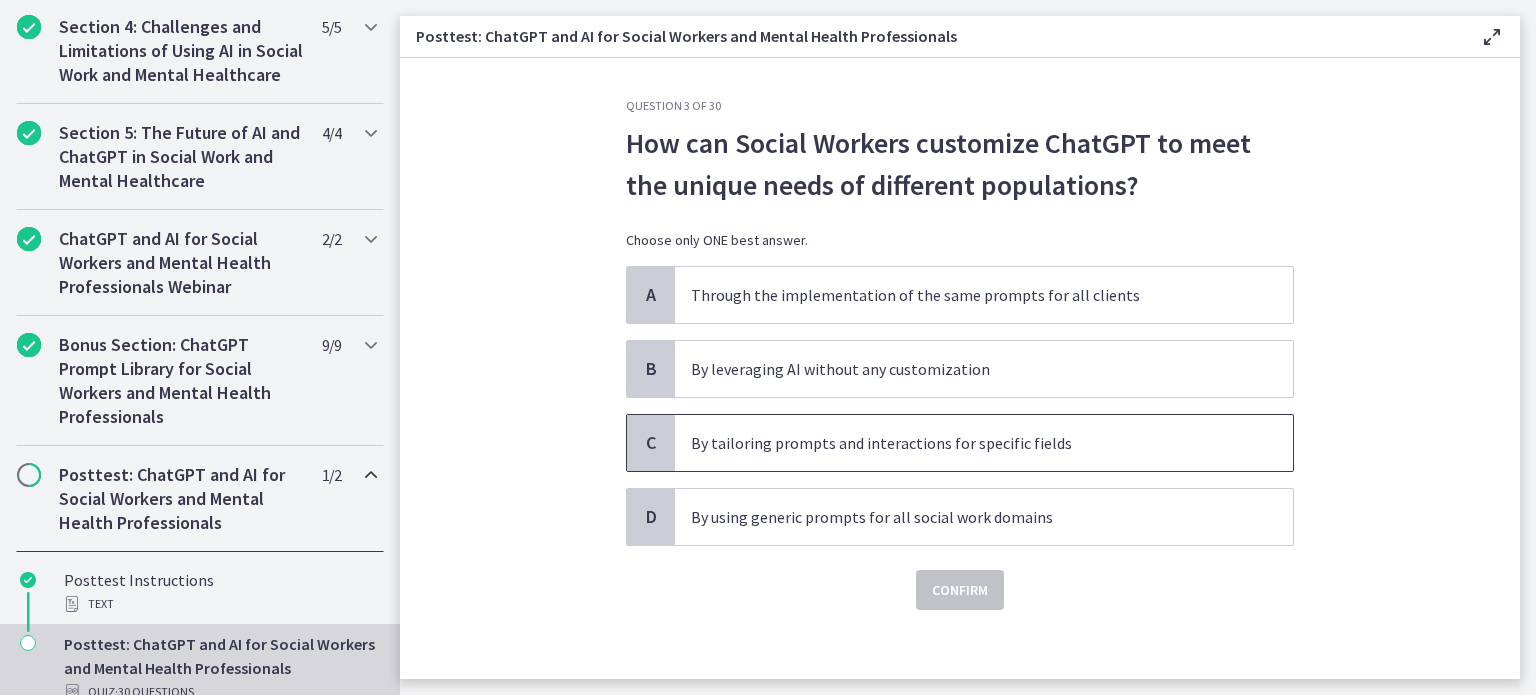 click on "By tailoring prompts and interactions for specific fields" at bounding box center [964, 443] 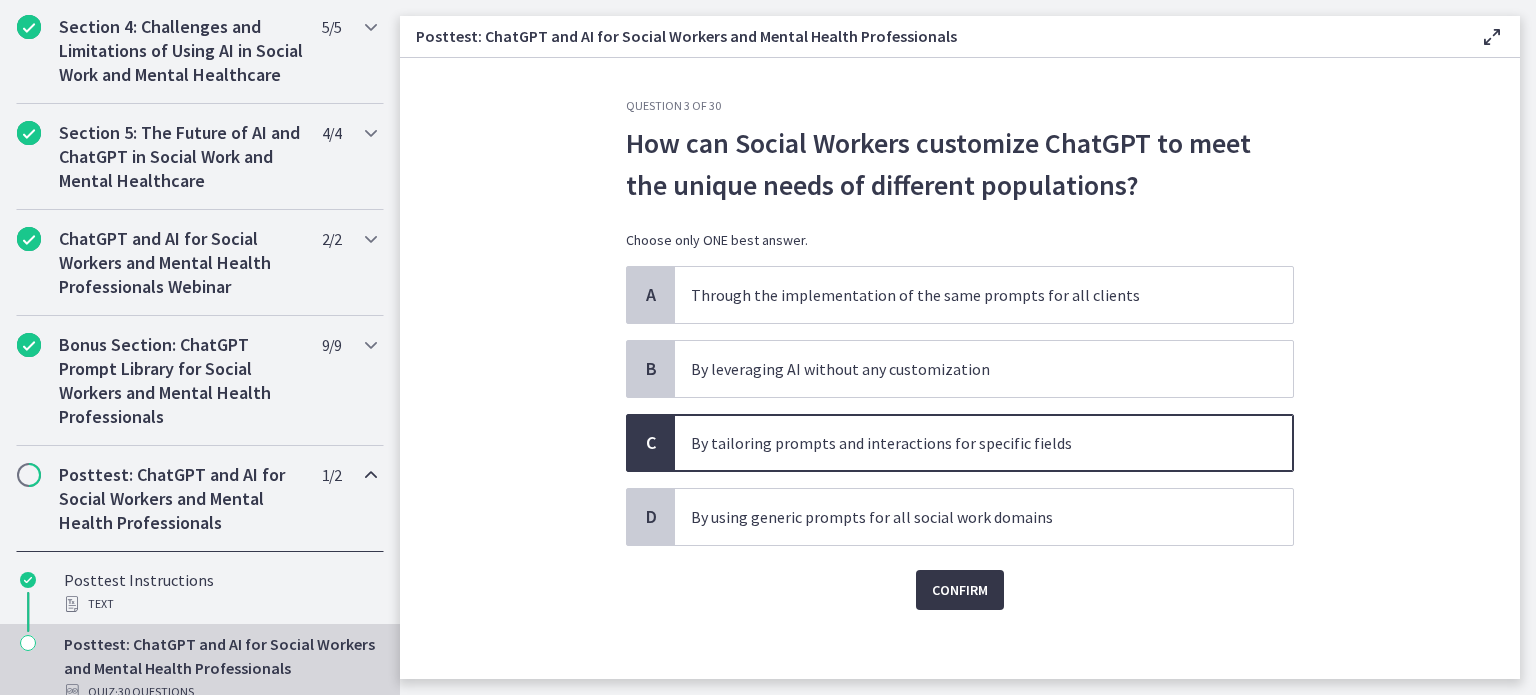 click on "Confirm" at bounding box center [960, 590] 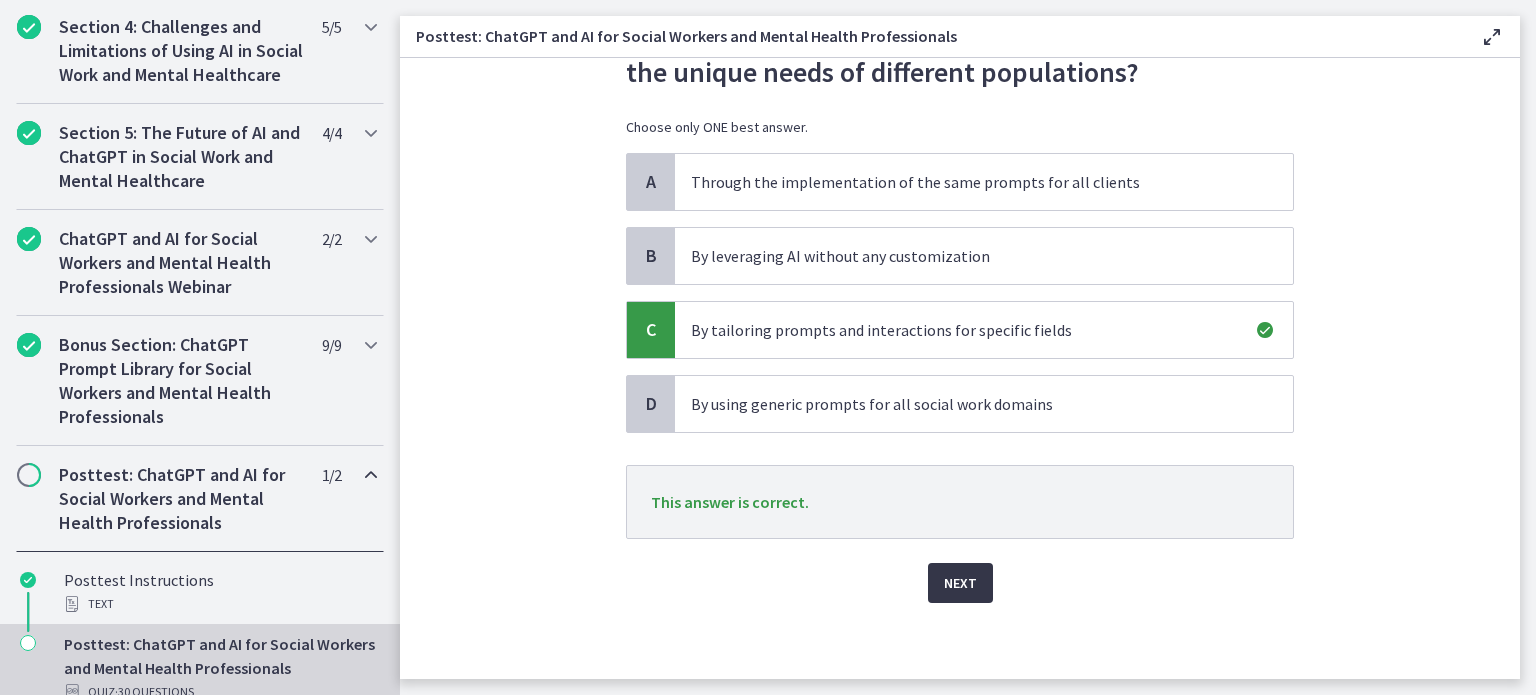 scroll, scrollTop: 114, scrollLeft: 0, axis: vertical 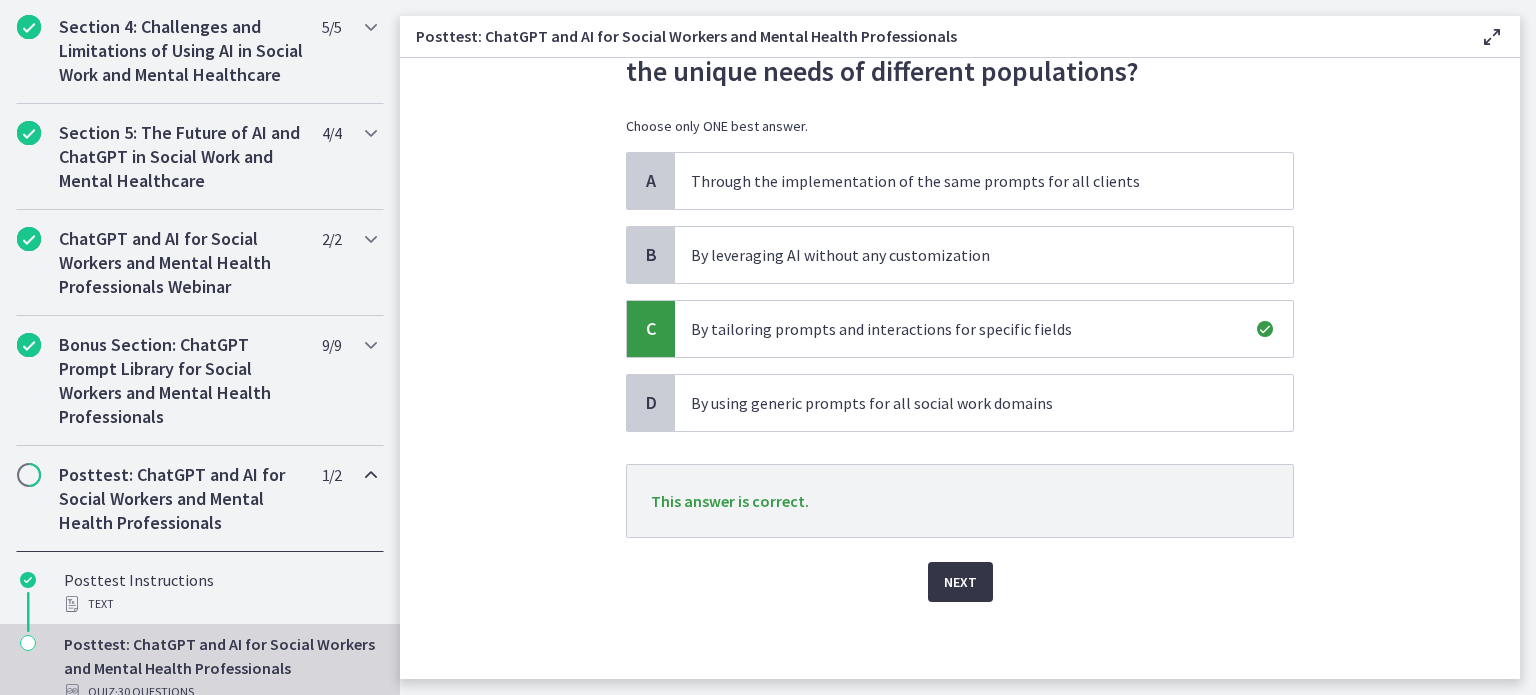 click on "Next" at bounding box center (960, 582) 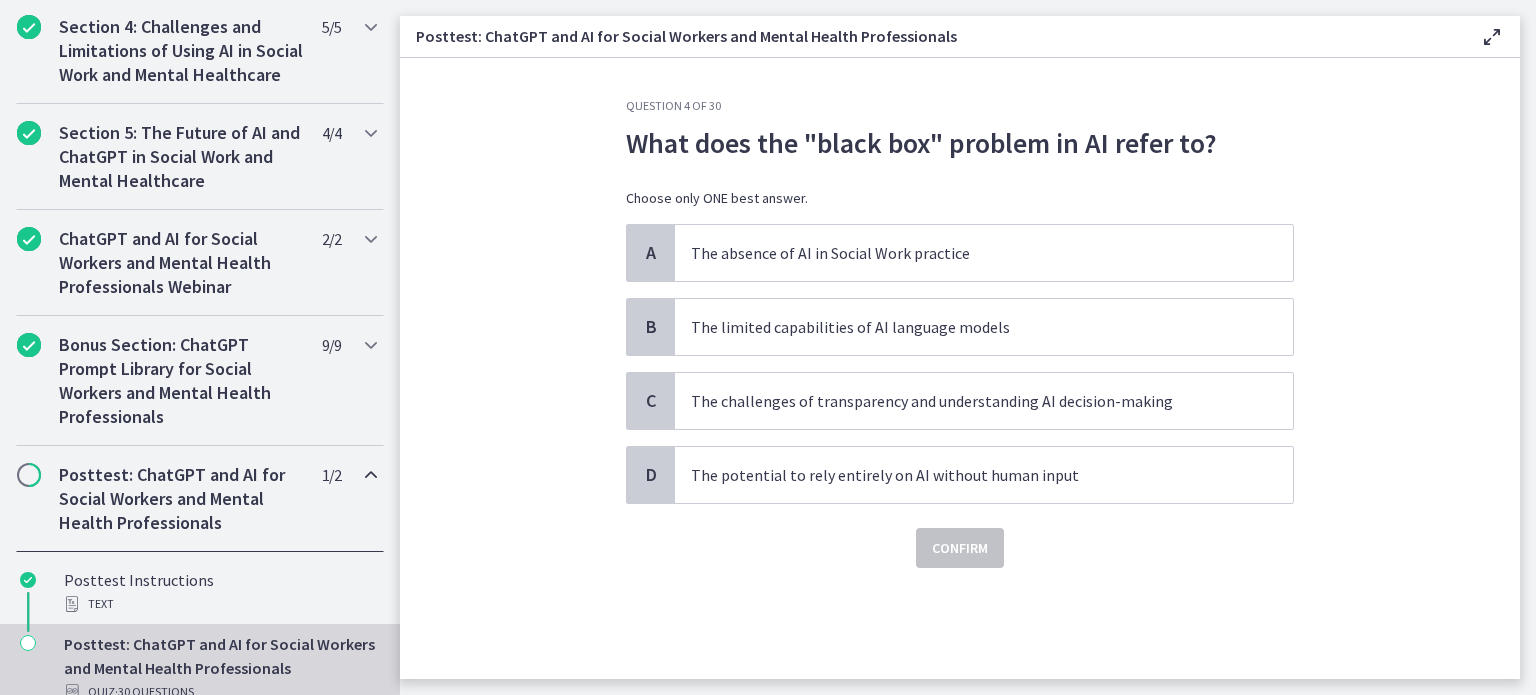 scroll, scrollTop: 0, scrollLeft: 0, axis: both 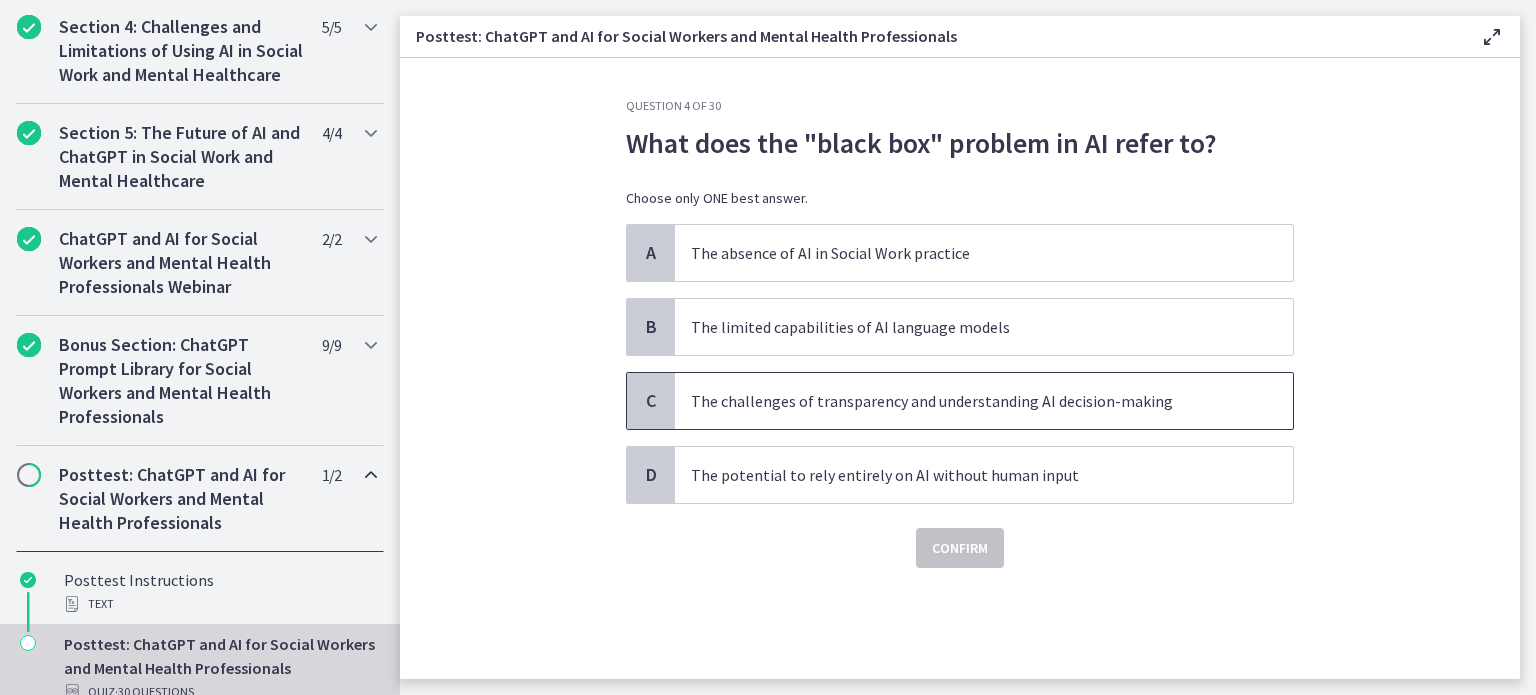 click on "The challenges of transparency and understanding AI decision-making" at bounding box center [964, 401] 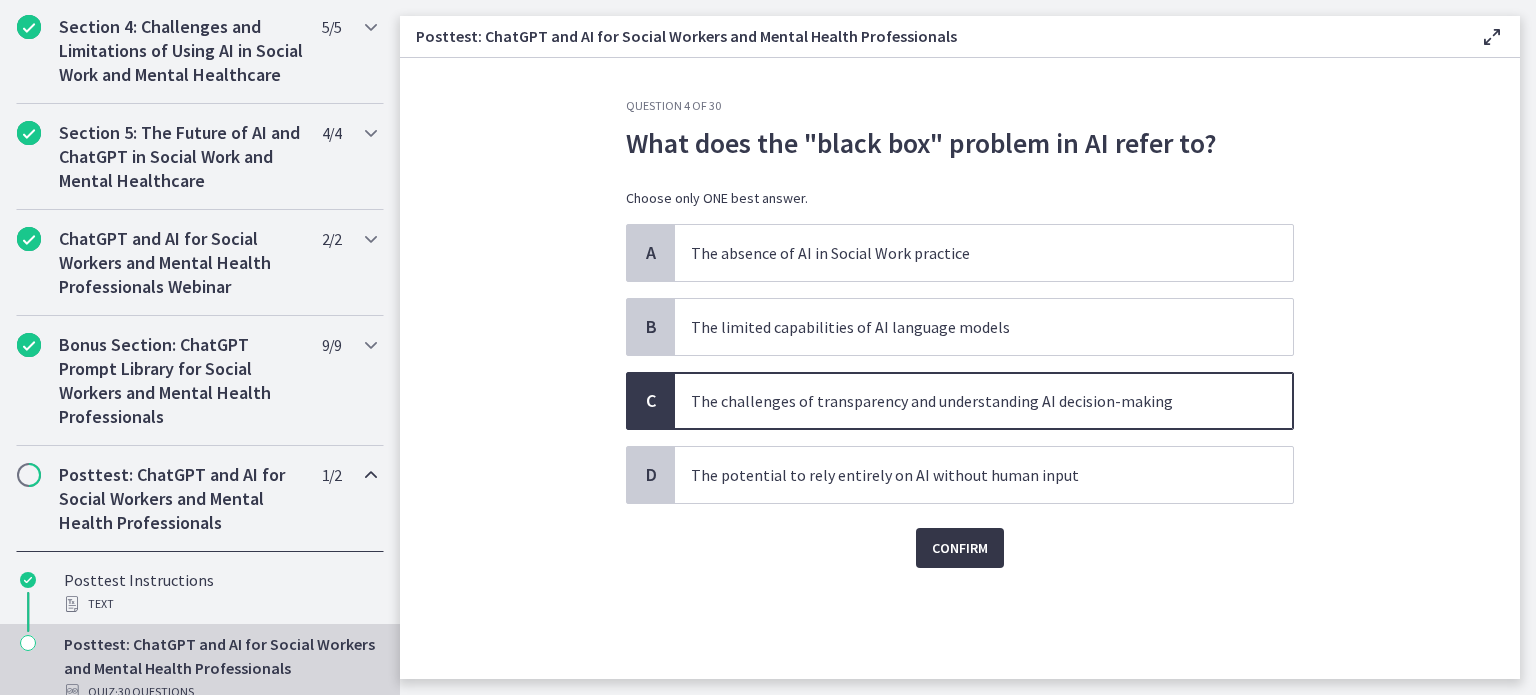 click on "Confirm" at bounding box center (960, 548) 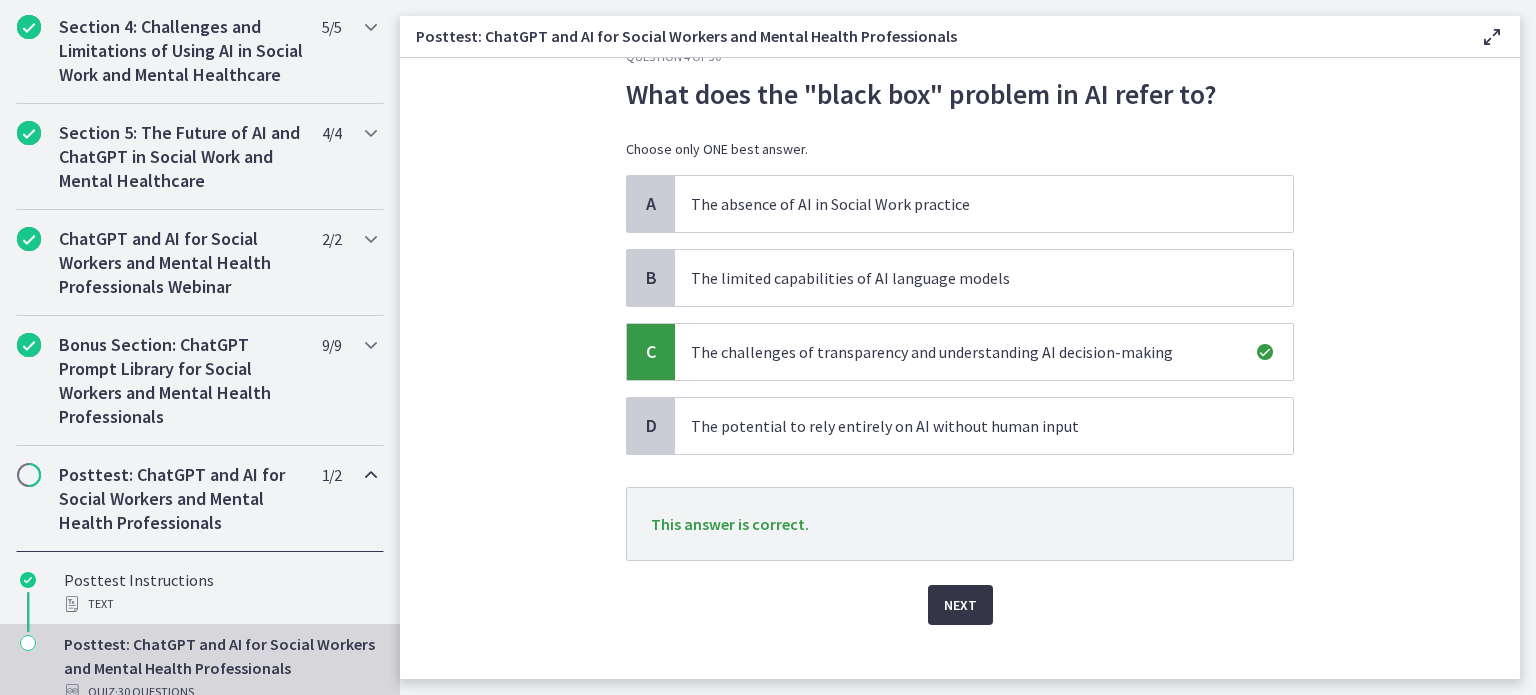 scroll, scrollTop: 72, scrollLeft: 0, axis: vertical 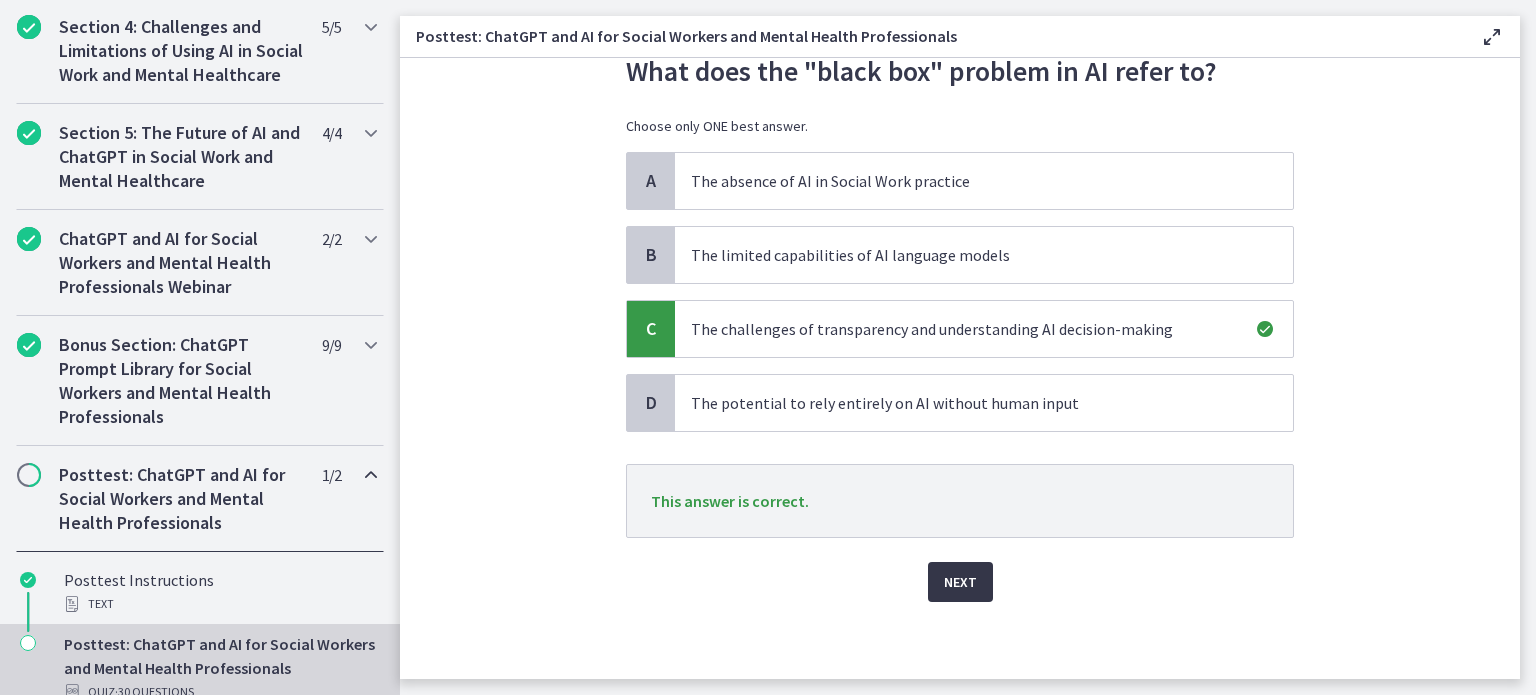 click on "Next" at bounding box center [960, 582] 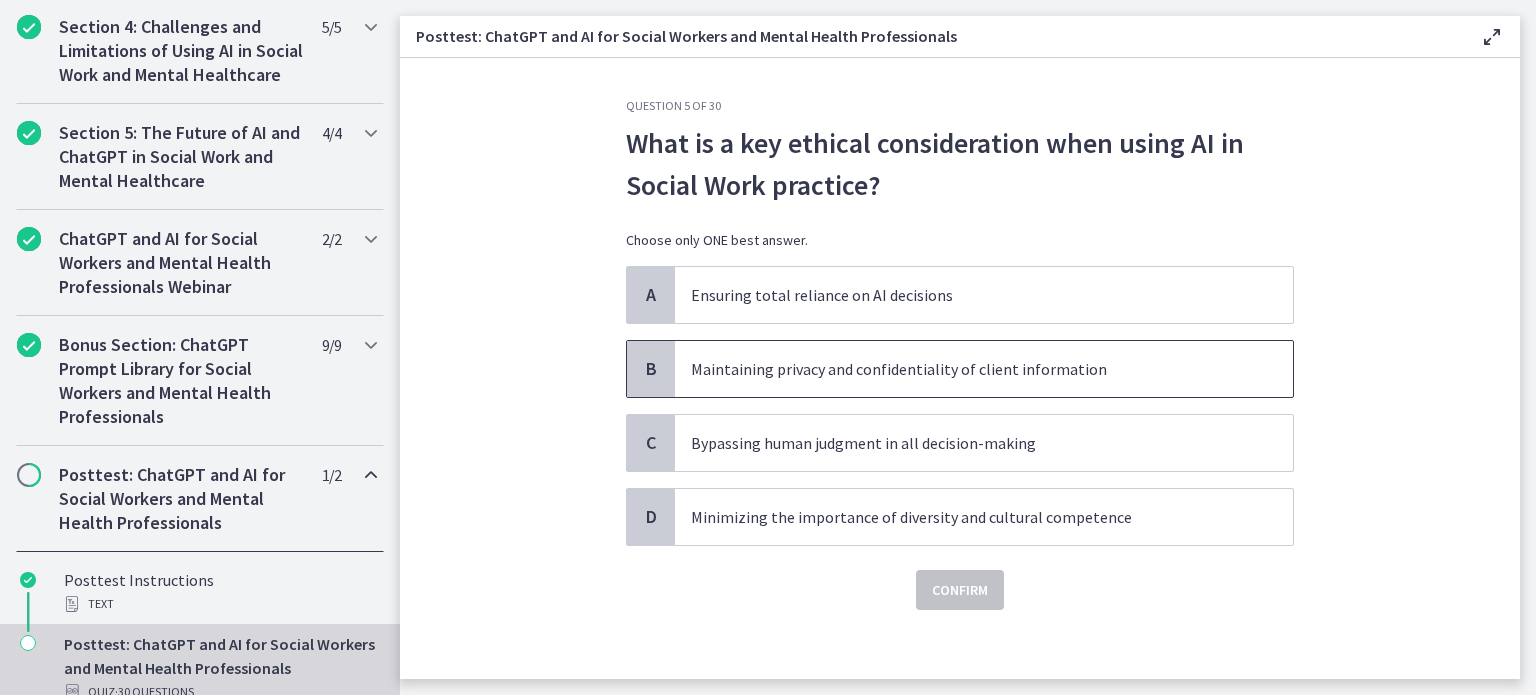 click on "Maintaining privacy and confidentiality of client information" at bounding box center (964, 369) 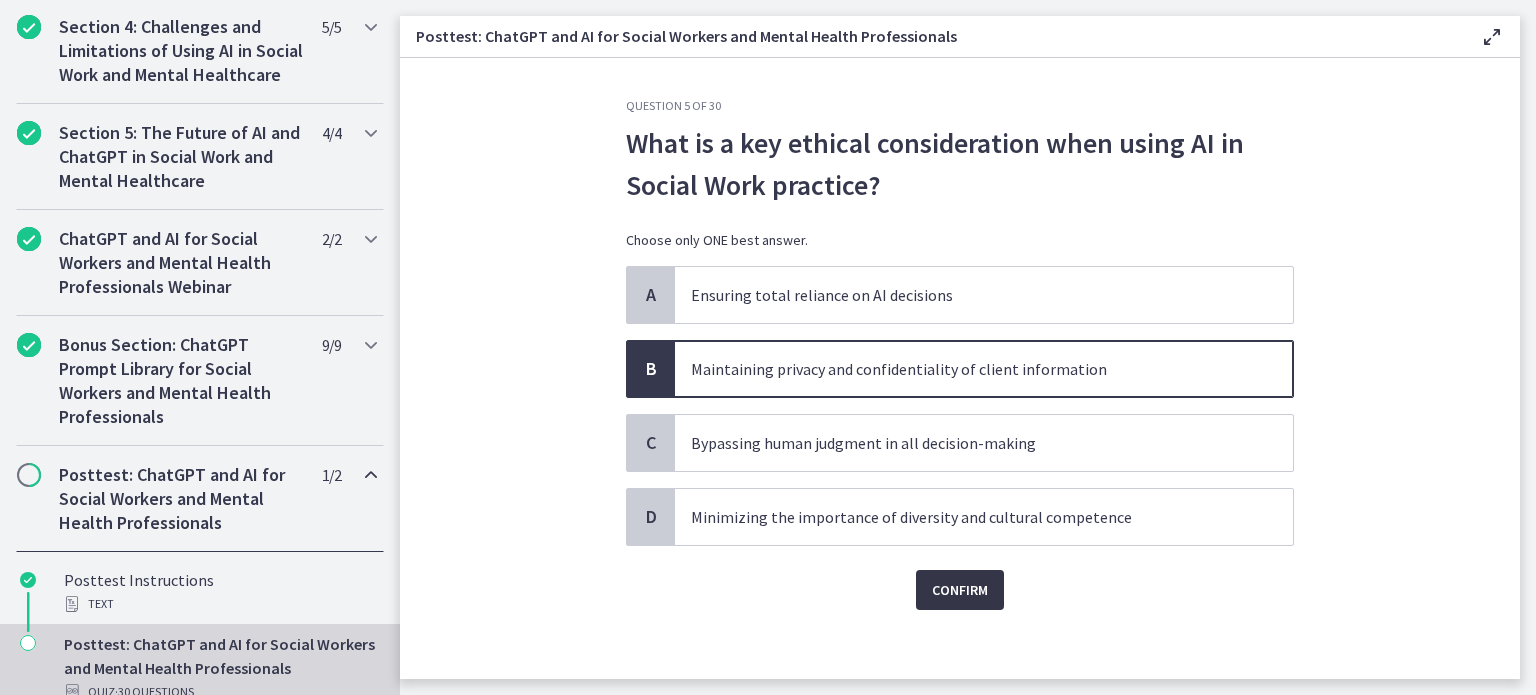 click on "Confirm" at bounding box center [960, 590] 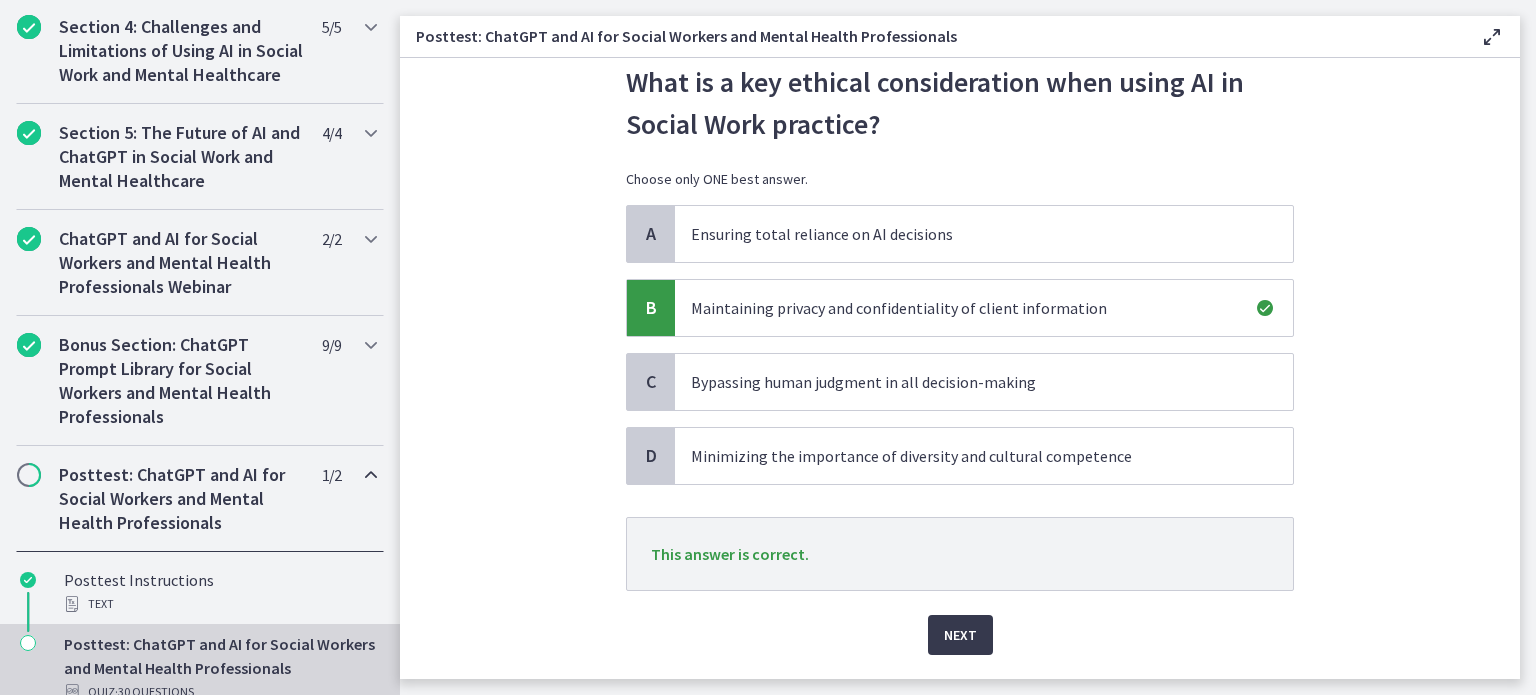 scroll, scrollTop: 114, scrollLeft: 0, axis: vertical 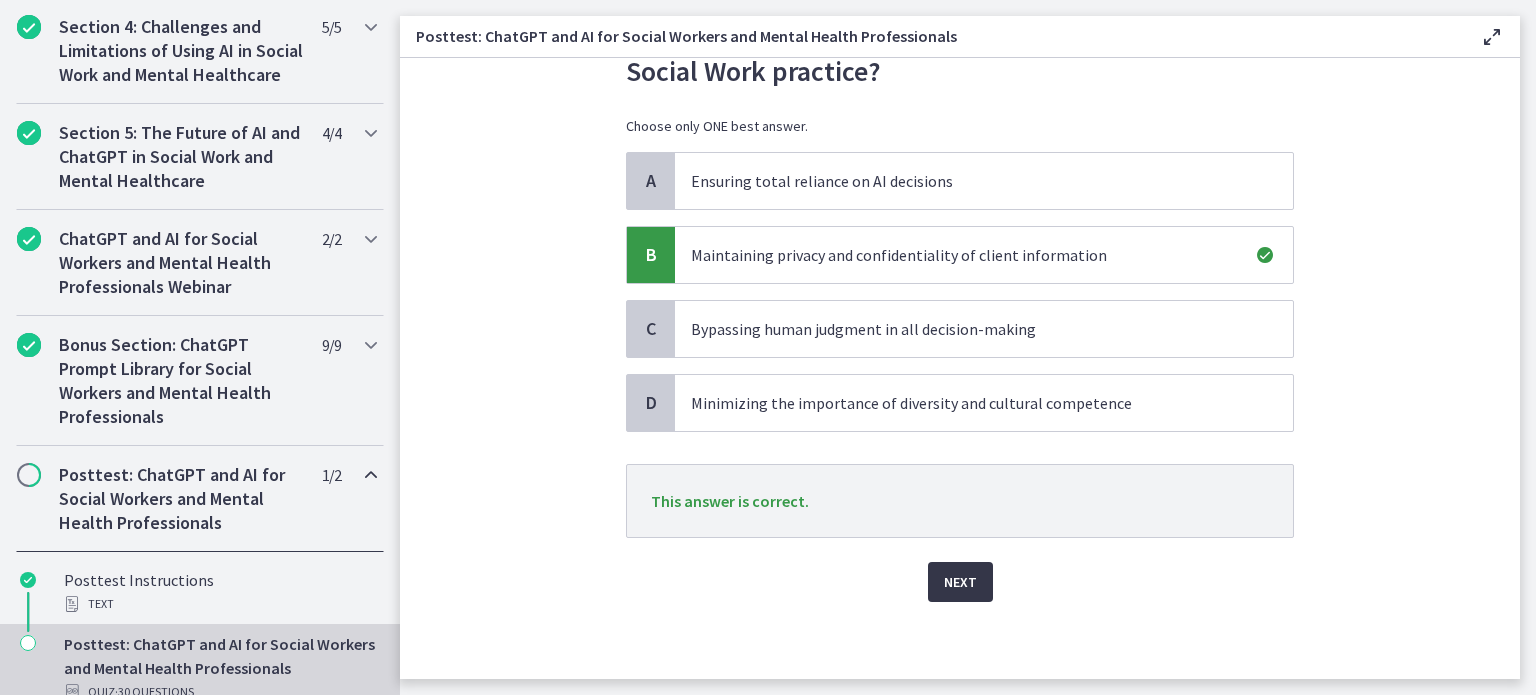 click on "Next" at bounding box center [960, 582] 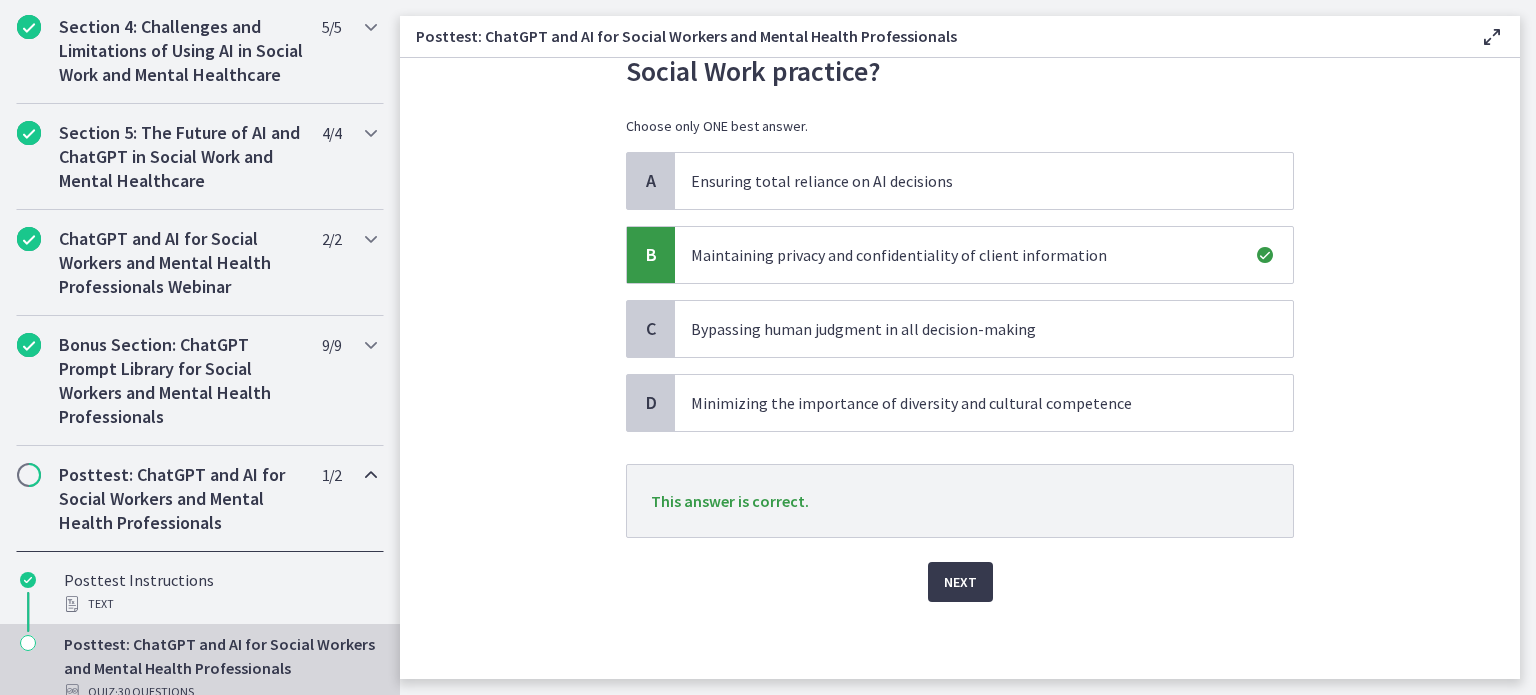 scroll, scrollTop: 0, scrollLeft: 0, axis: both 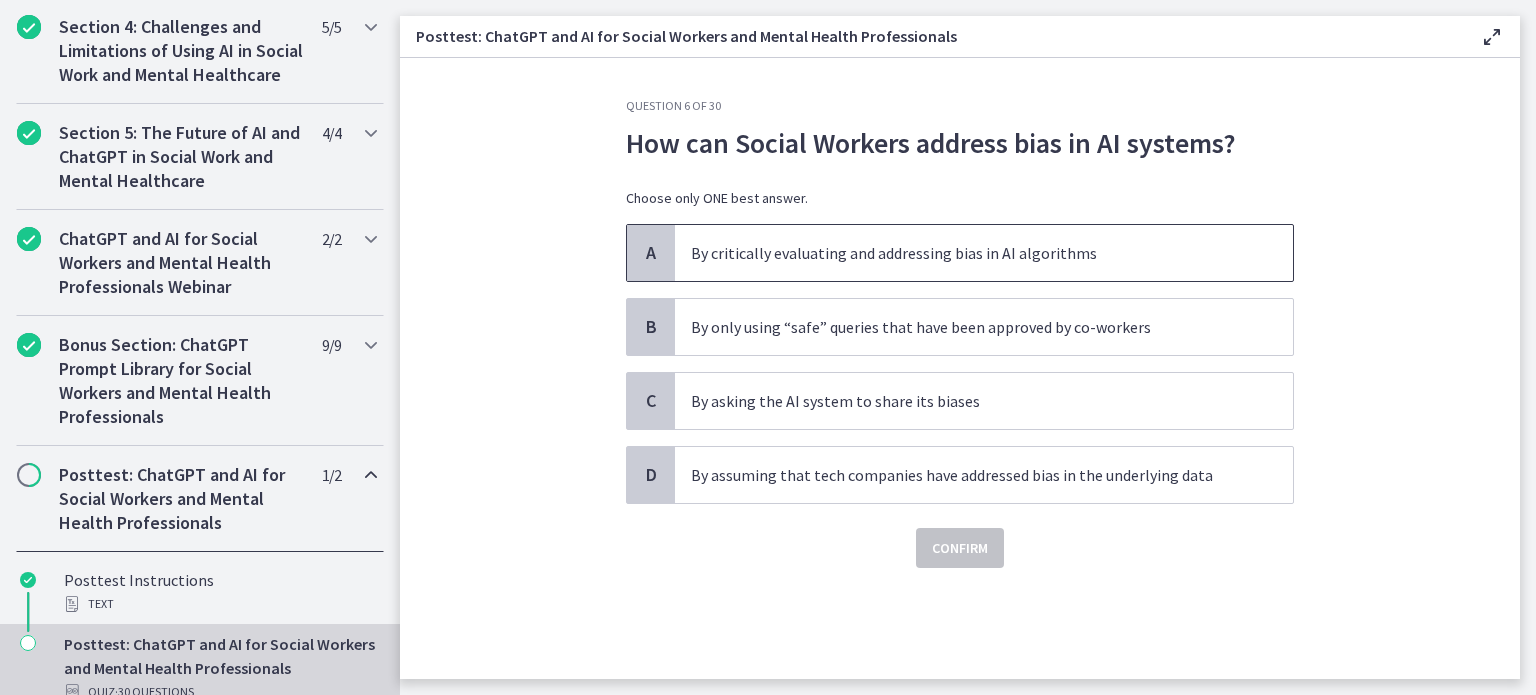 click on "By critically evaluating and addressing bias in AI algorithms" at bounding box center (984, 253) 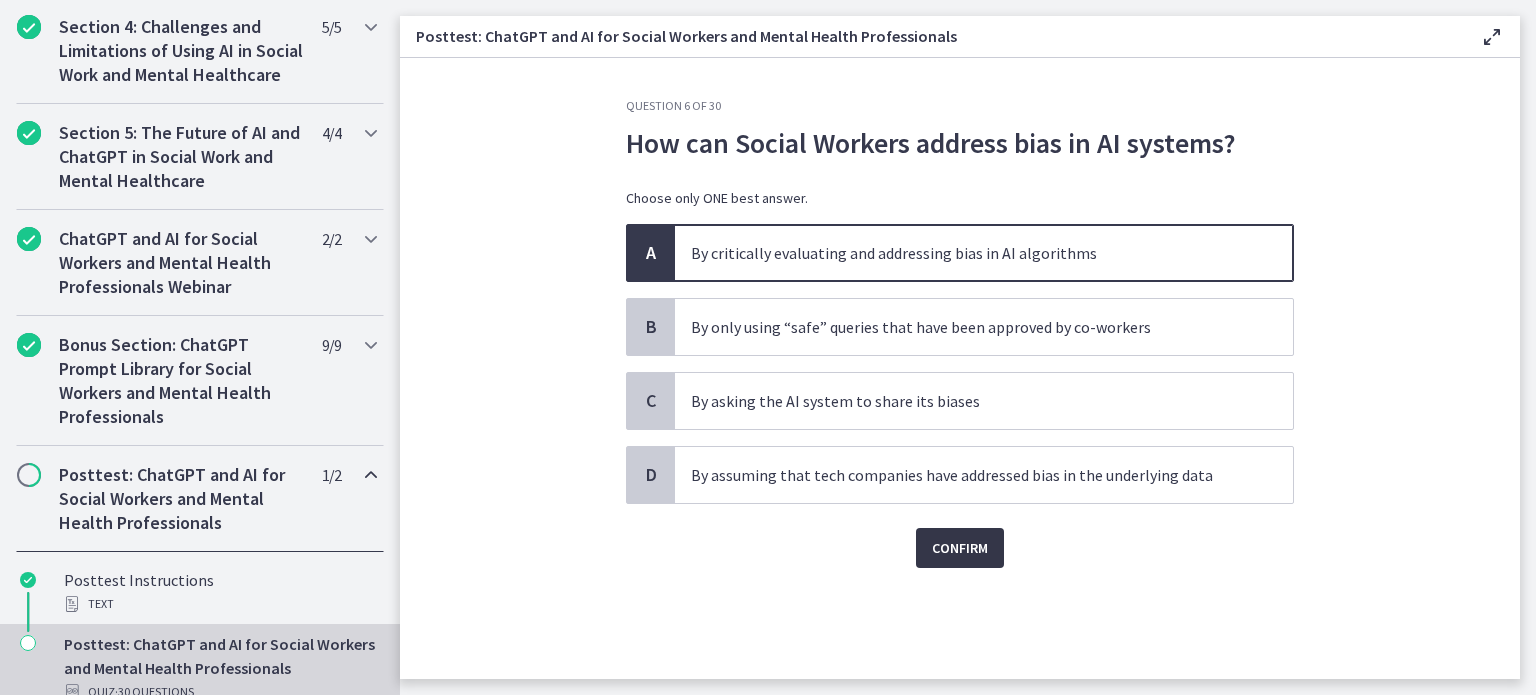 click on "Confirm" at bounding box center (960, 548) 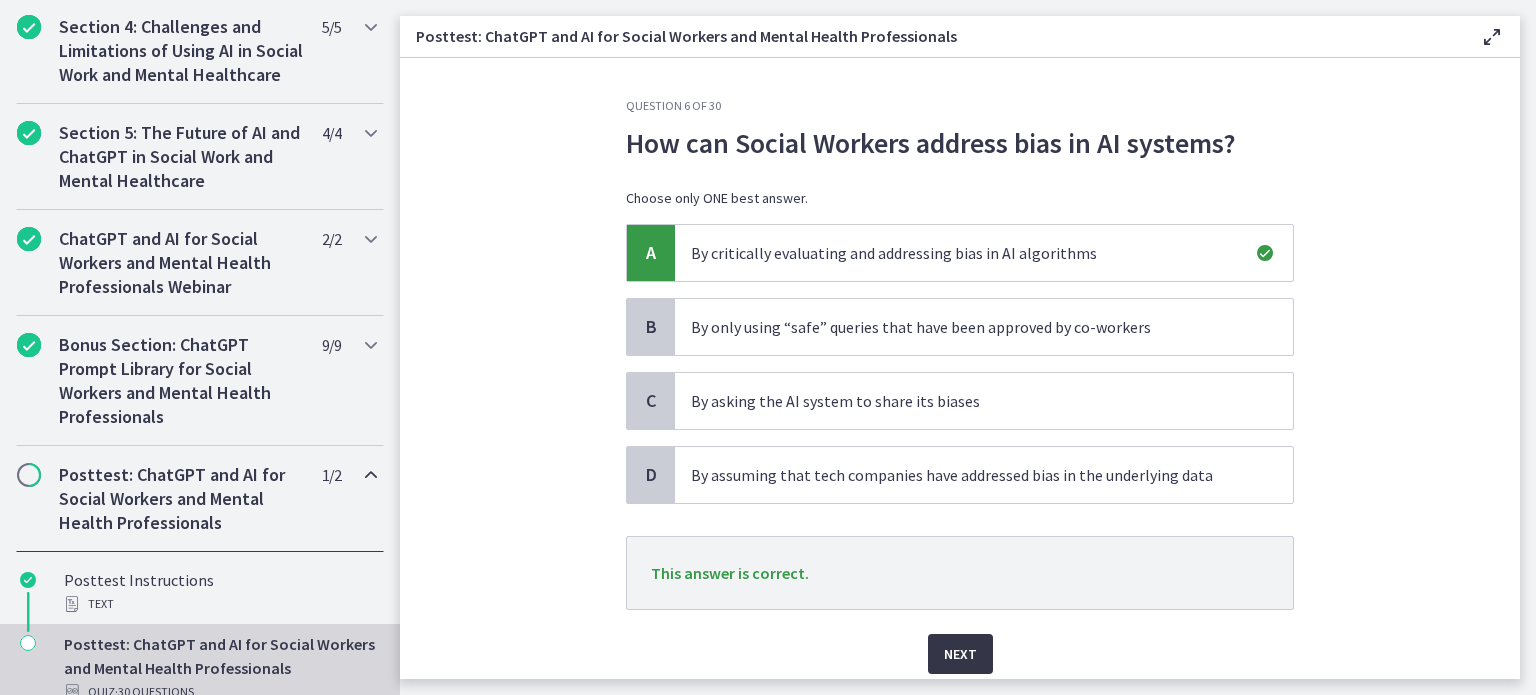 click on "Next" at bounding box center [960, 654] 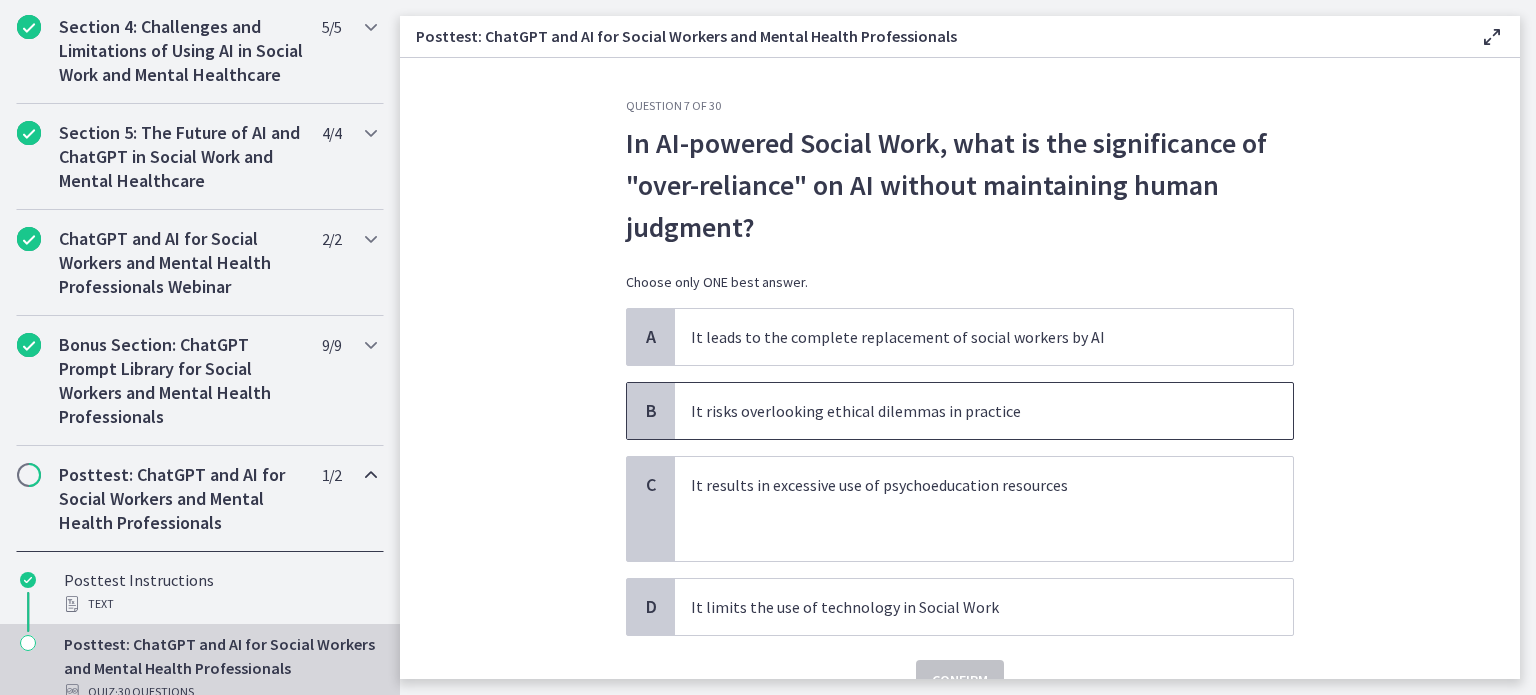 click on "It risks overlooking ethical dilemmas in practice" at bounding box center [964, 411] 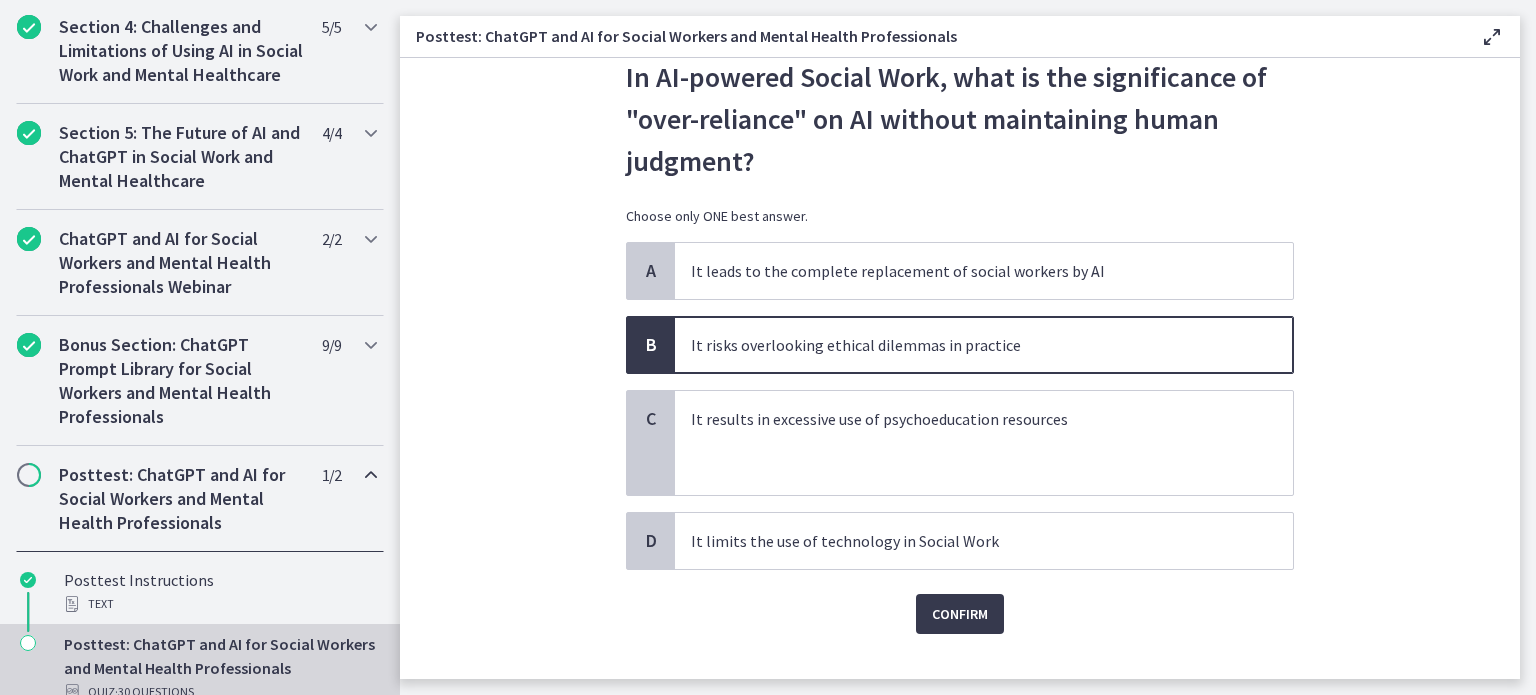 scroll, scrollTop: 99, scrollLeft: 0, axis: vertical 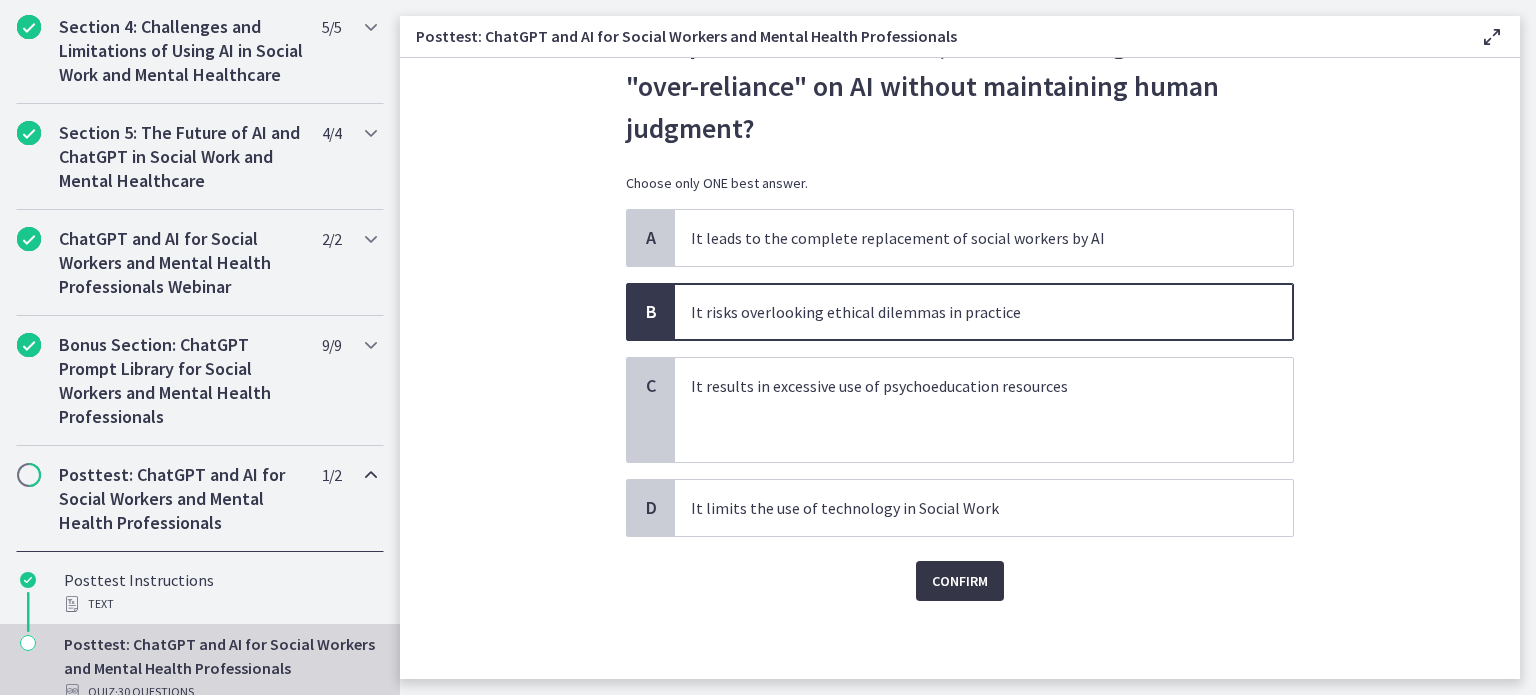 click on "Confirm" at bounding box center (960, 581) 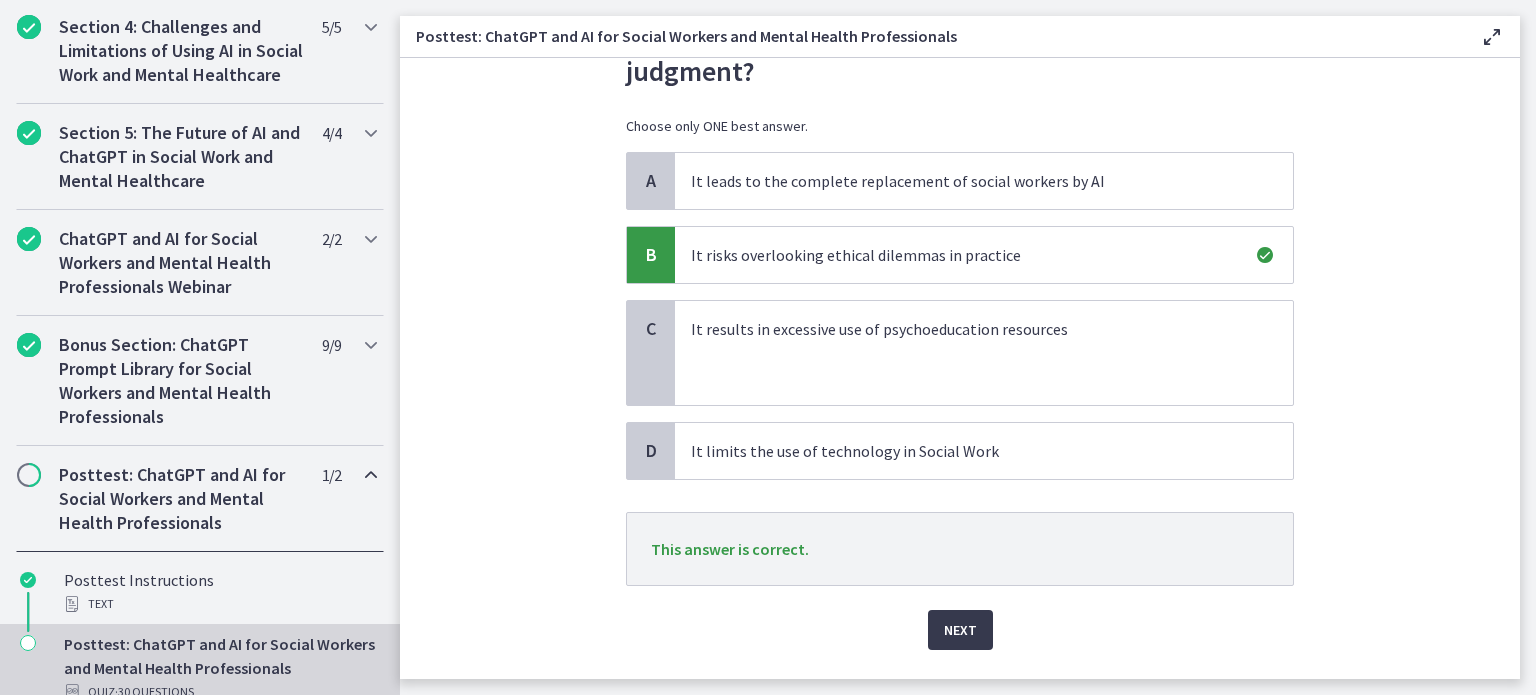 scroll, scrollTop: 204, scrollLeft: 0, axis: vertical 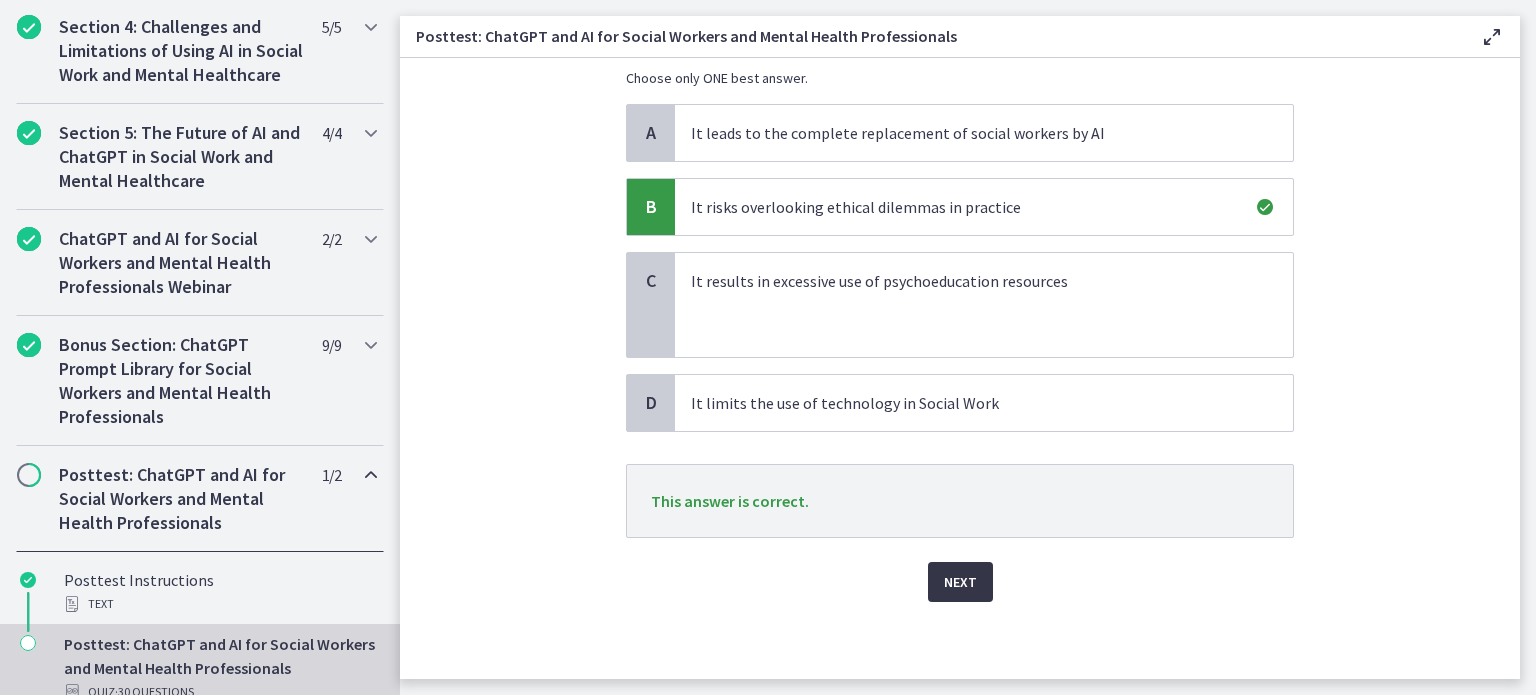click on "Next" at bounding box center (960, 582) 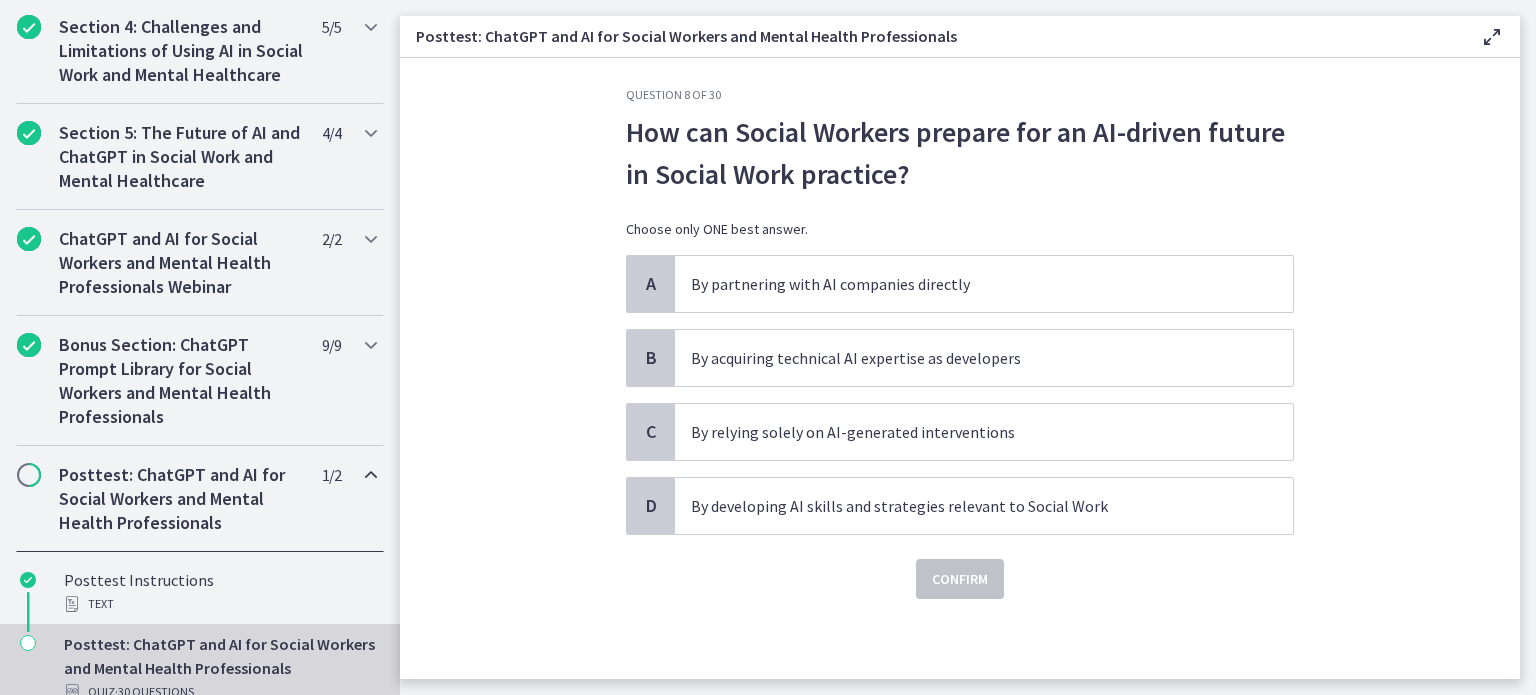 scroll, scrollTop: 0, scrollLeft: 0, axis: both 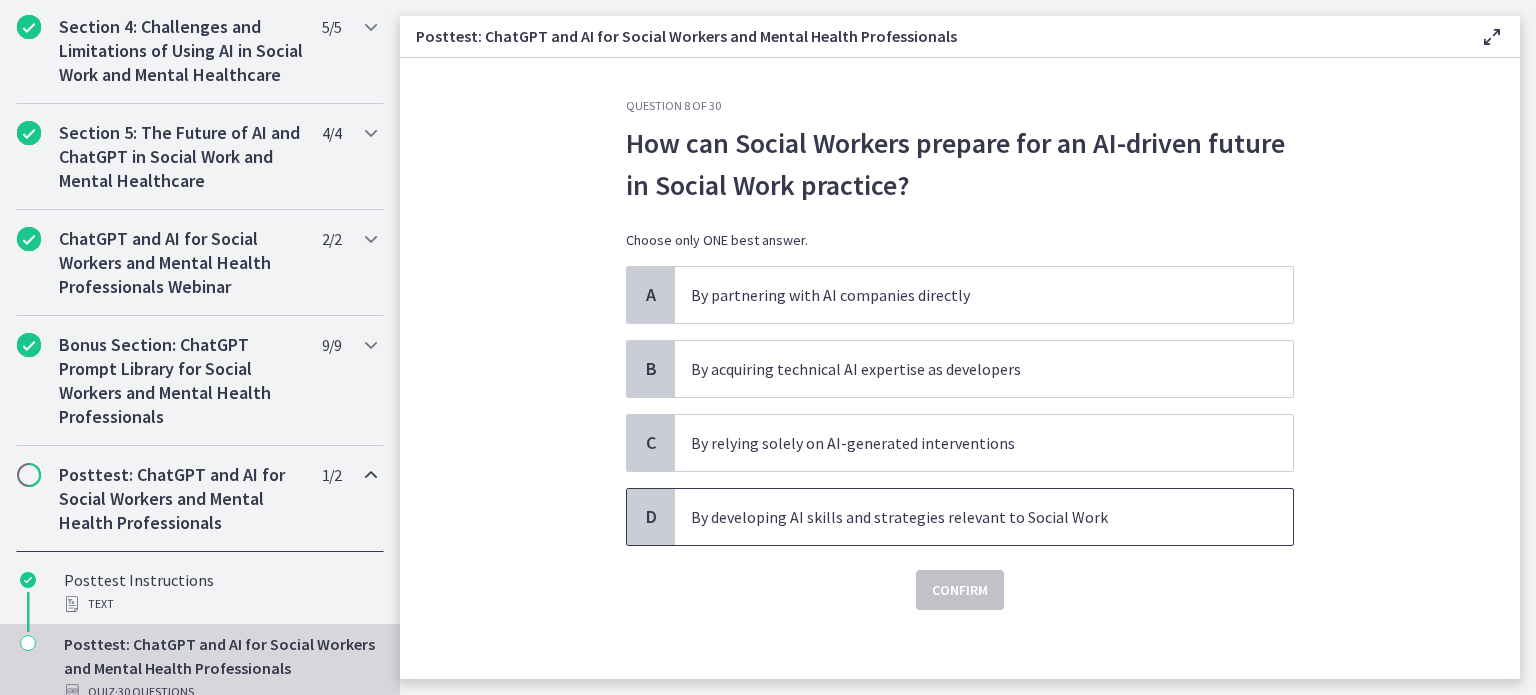 click on "By developing AI skills and strategies relevant to Social Work" at bounding box center (964, 517) 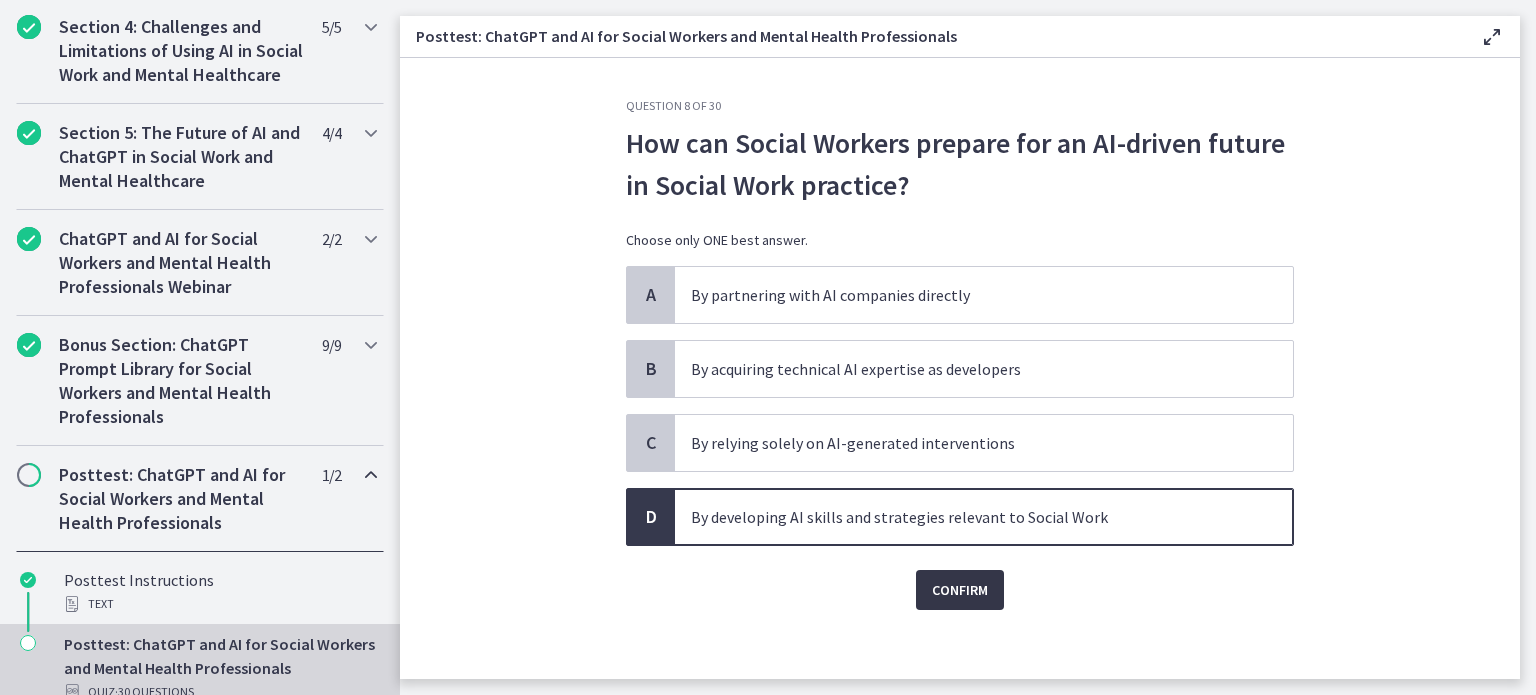 click on "Confirm" at bounding box center (960, 590) 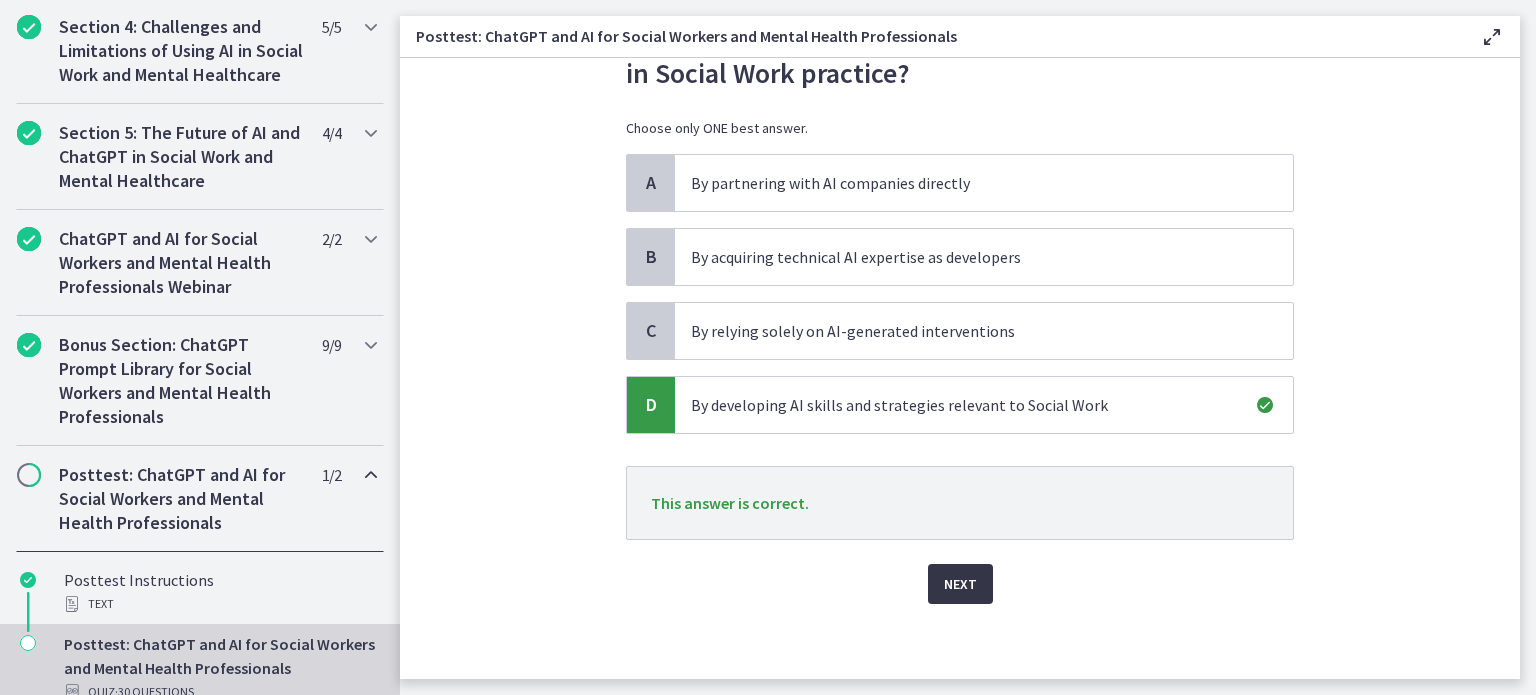 scroll, scrollTop: 114, scrollLeft: 0, axis: vertical 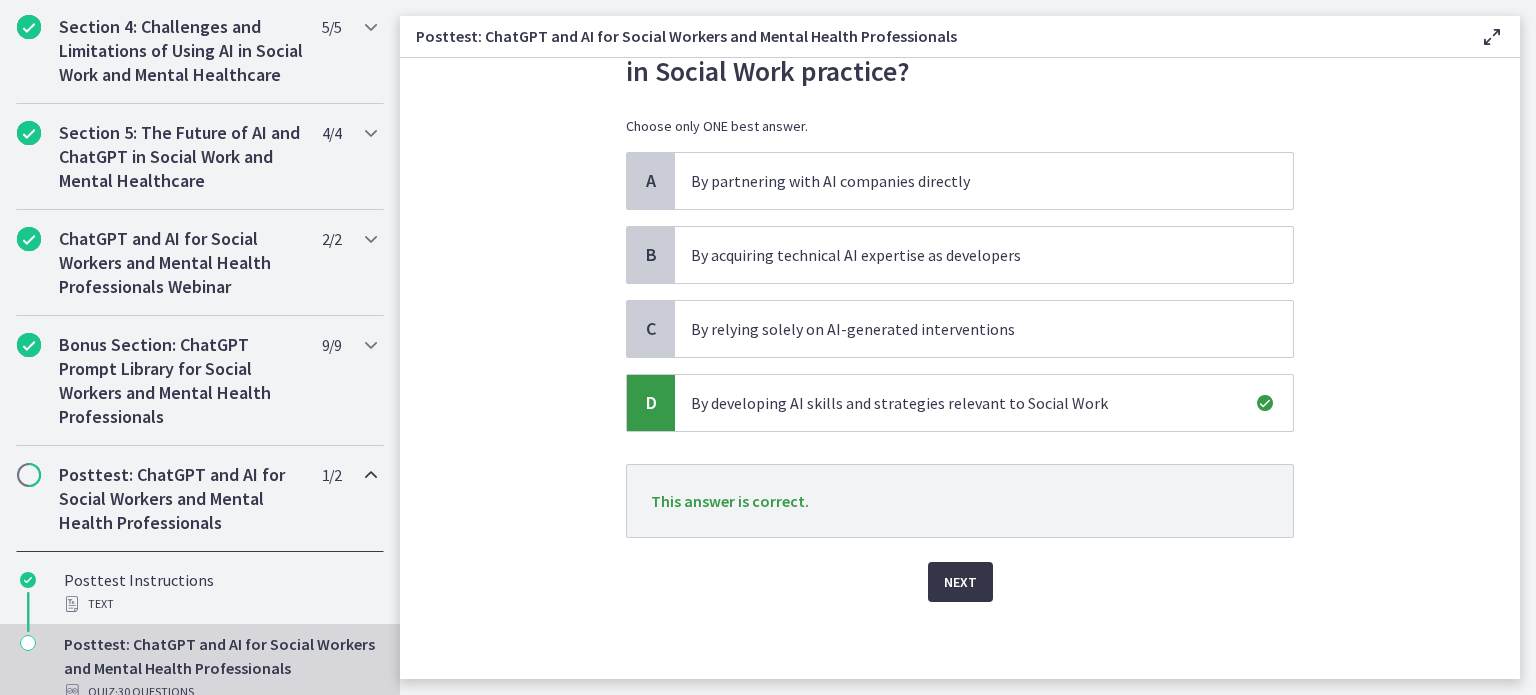 click on "Next" at bounding box center (960, 582) 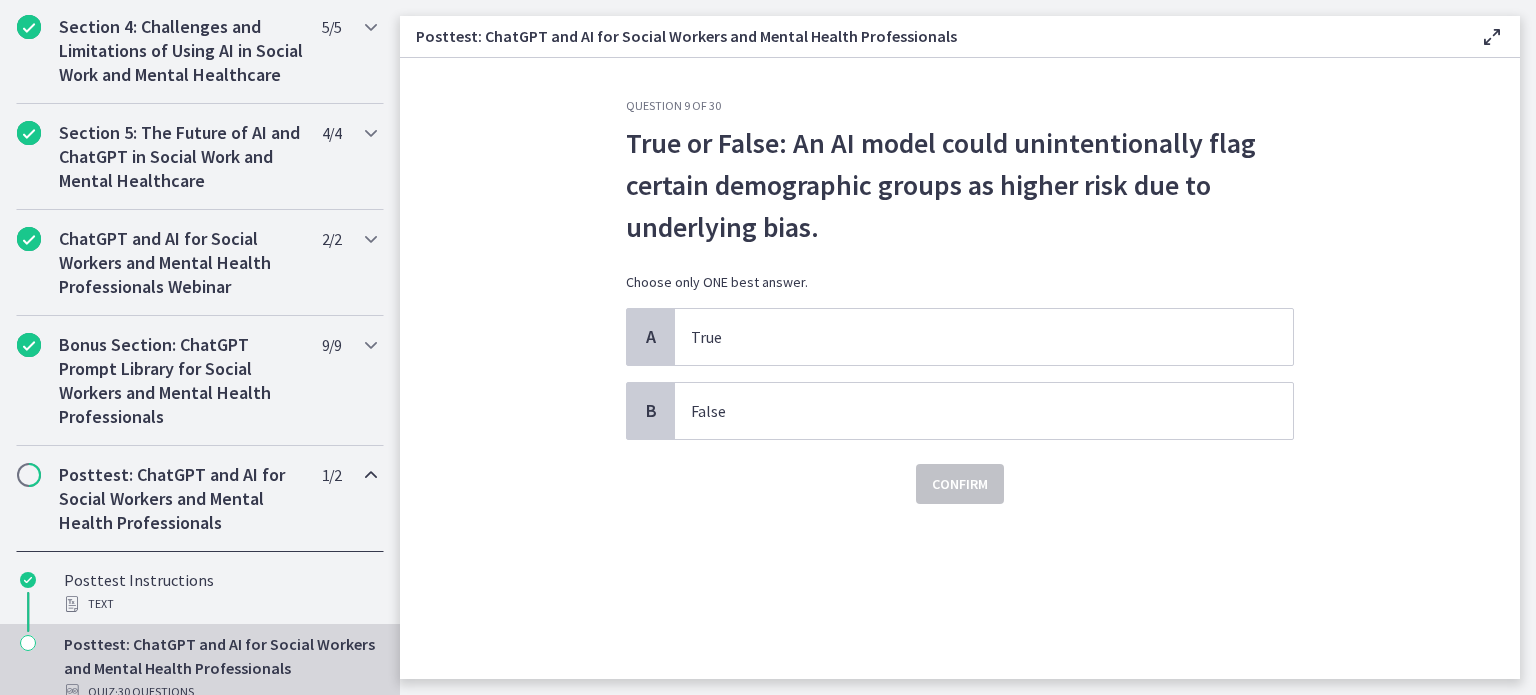 scroll, scrollTop: 0, scrollLeft: 0, axis: both 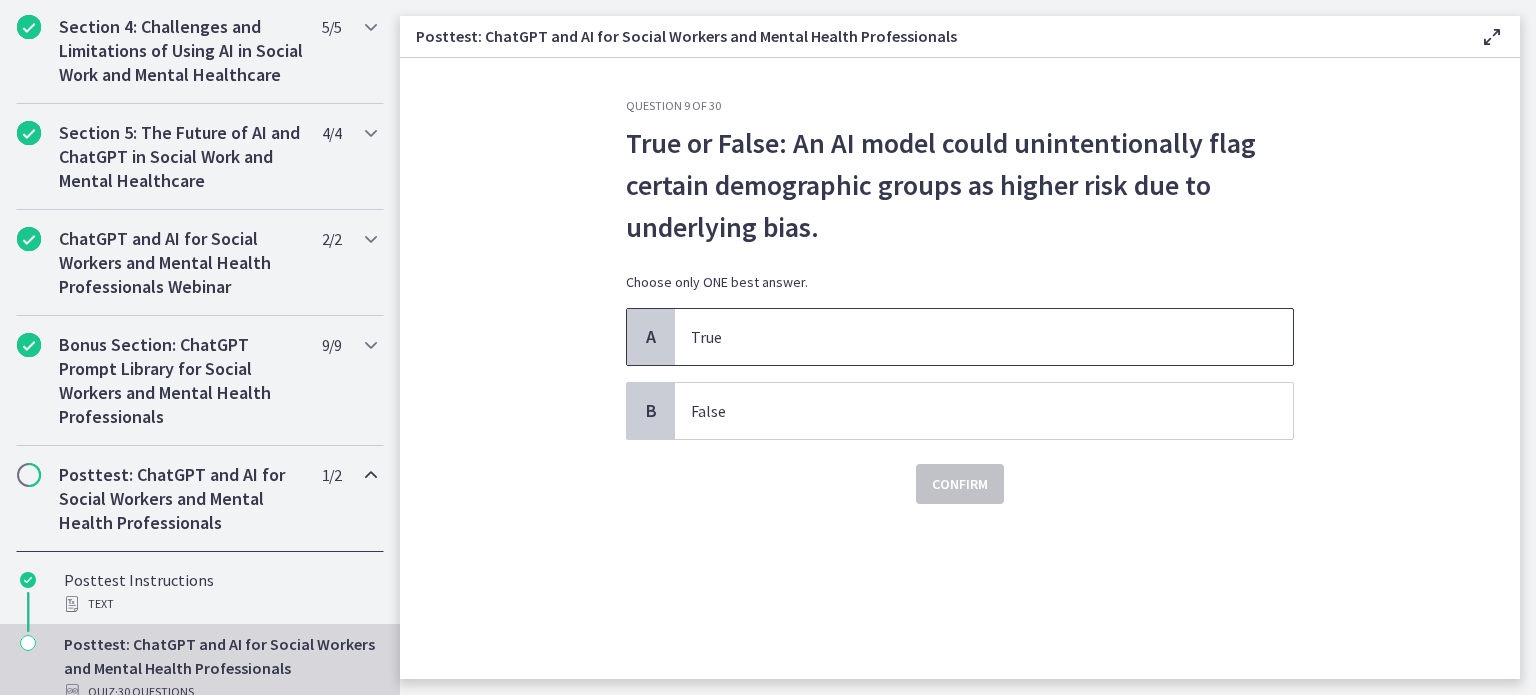 click on "True" at bounding box center (964, 337) 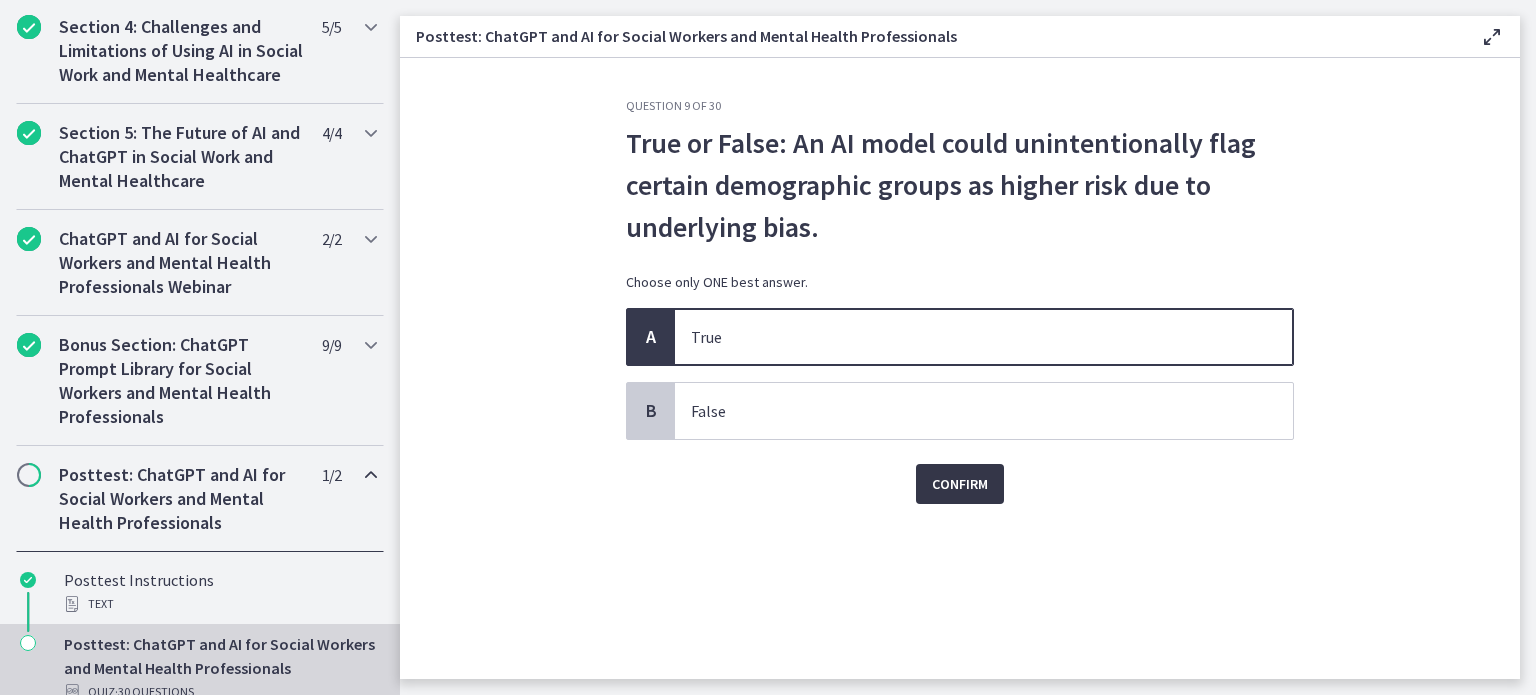 click on "Confirm" at bounding box center (960, 484) 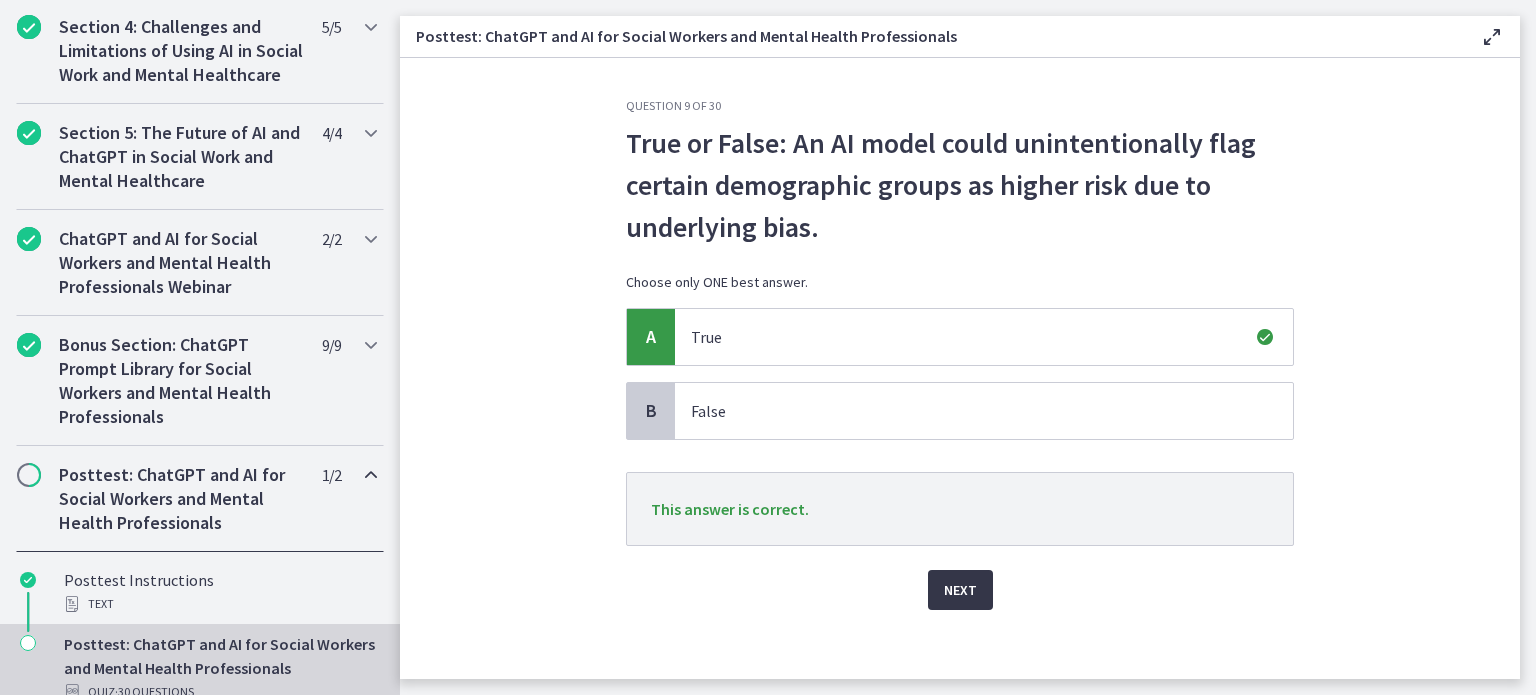click on "Next" at bounding box center [960, 590] 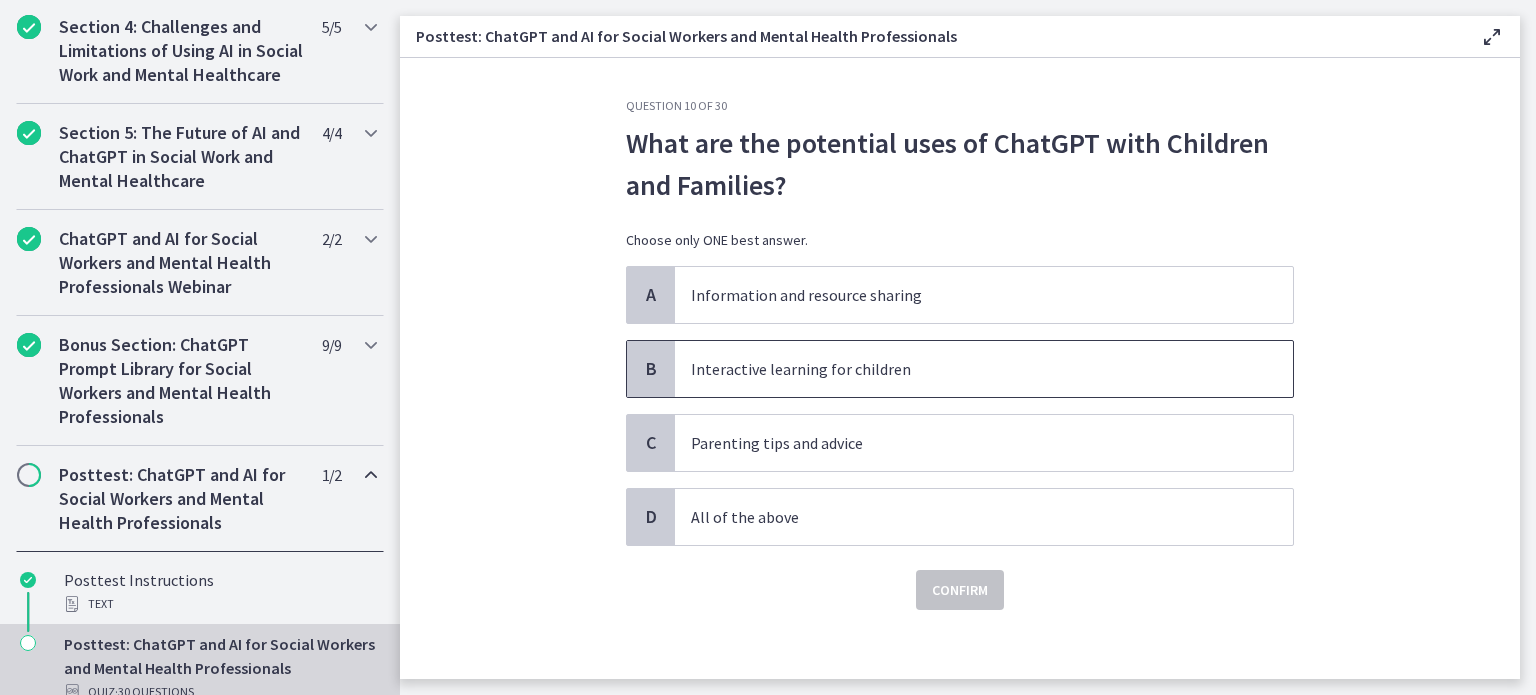 click on "Interactive learning for children" at bounding box center (964, 369) 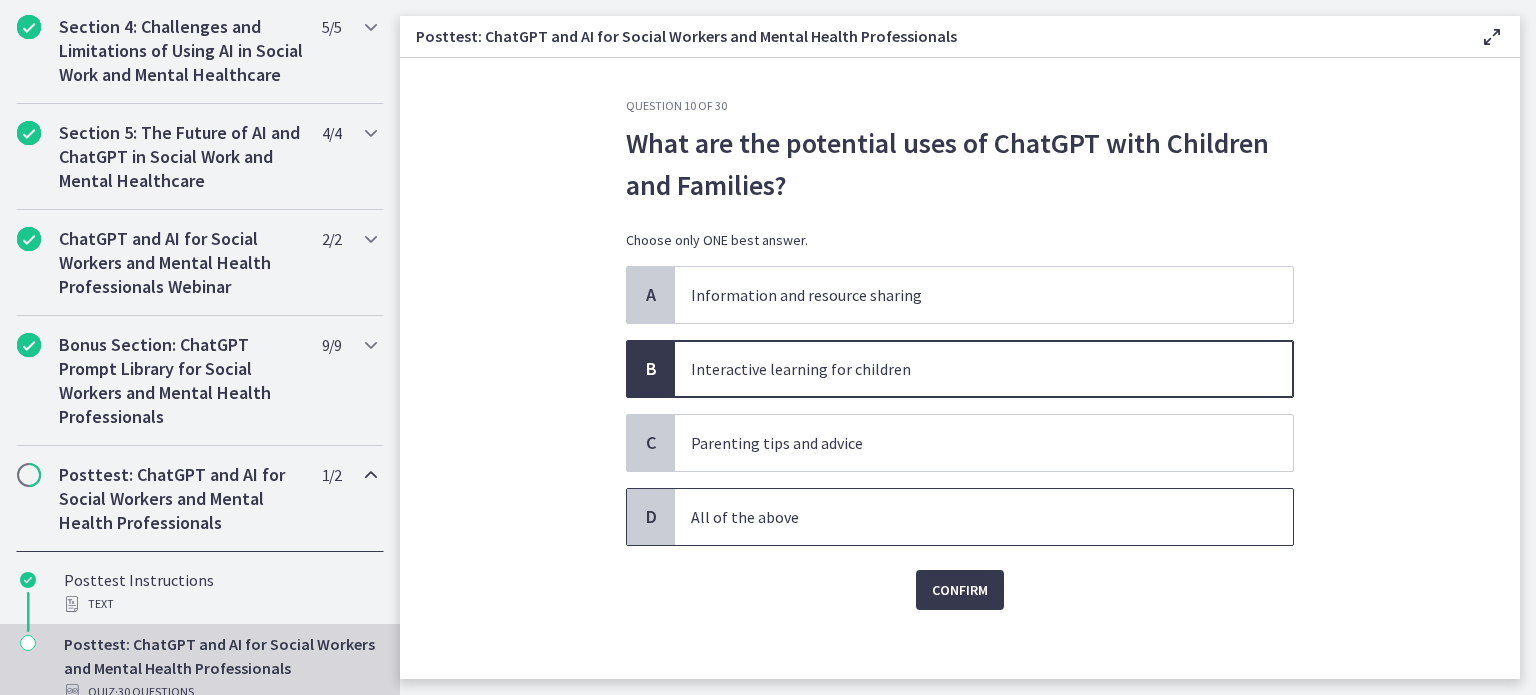 click on "All of the above" at bounding box center [984, 517] 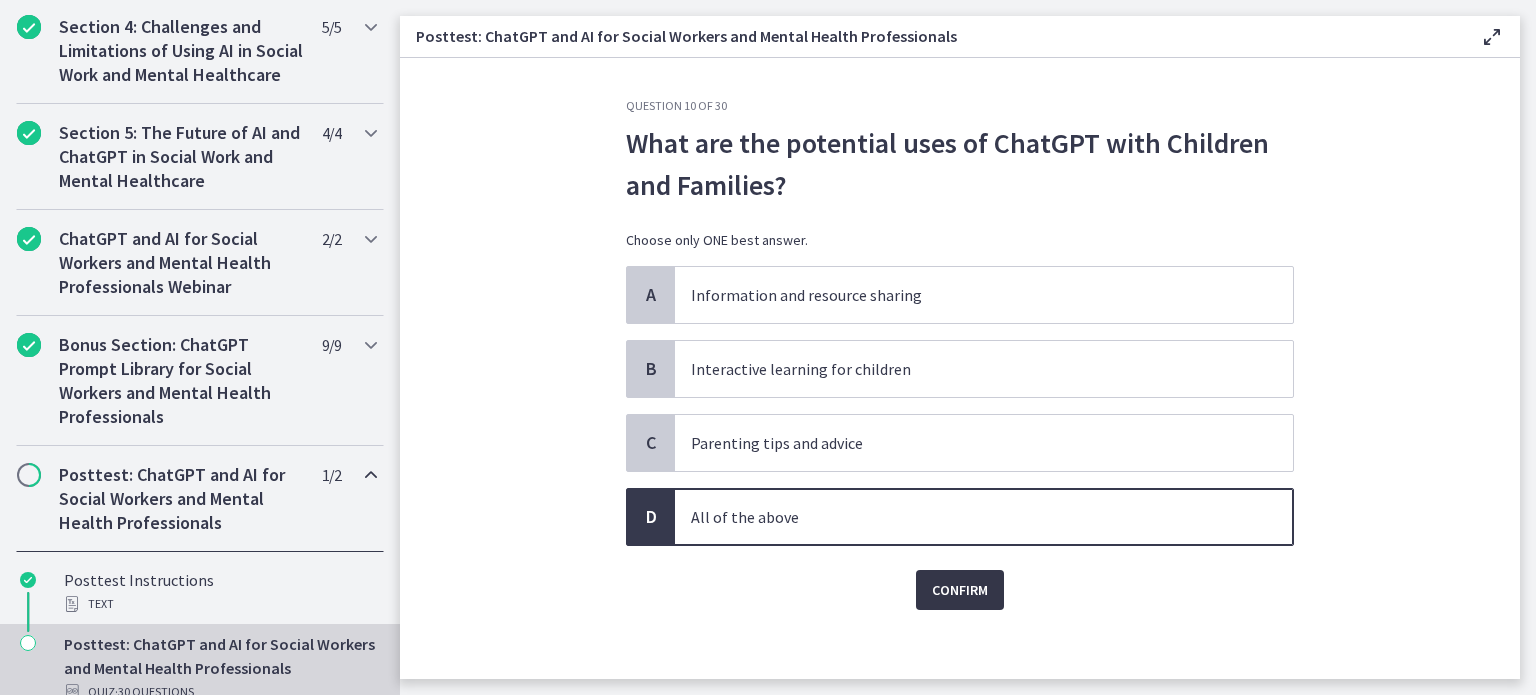 click on "Confirm" at bounding box center [960, 590] 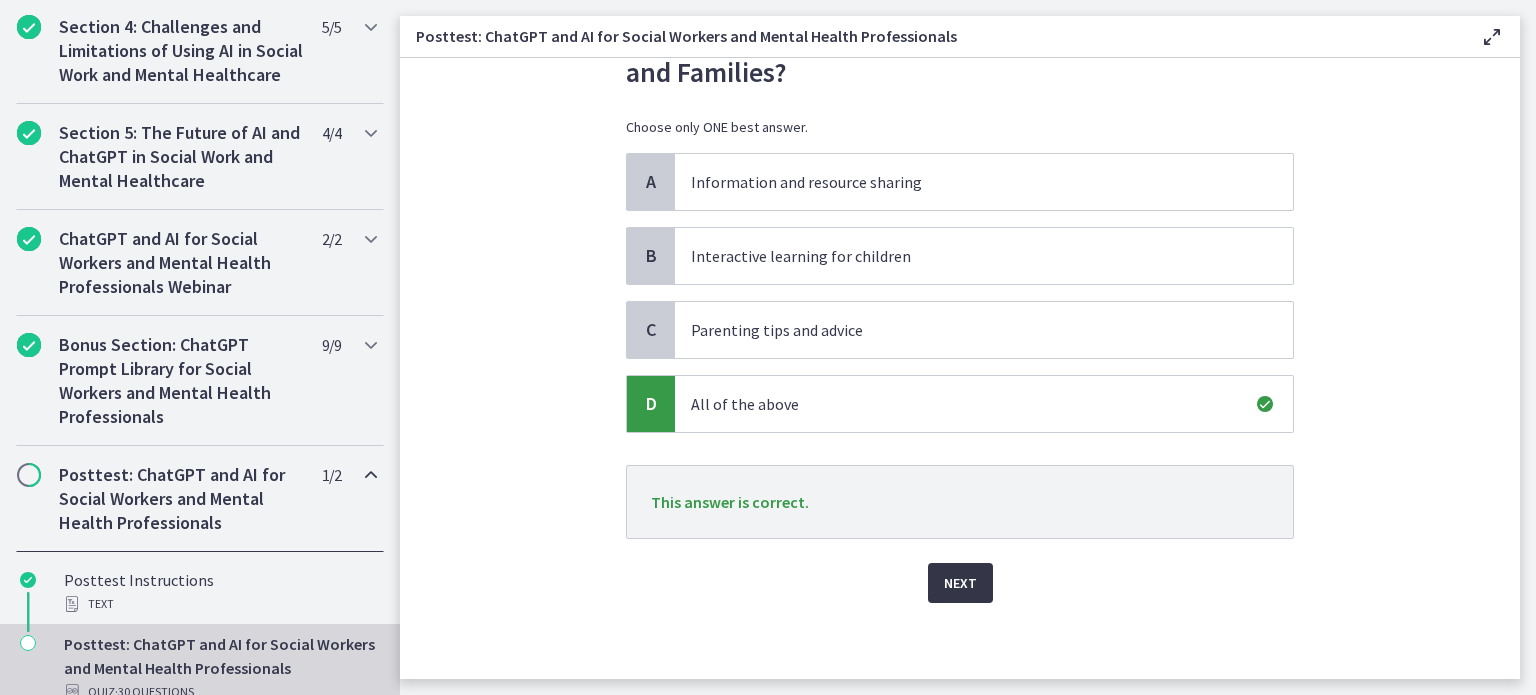 scroll, scrollTop: 114, scrollLeft: 0, axis: vertical 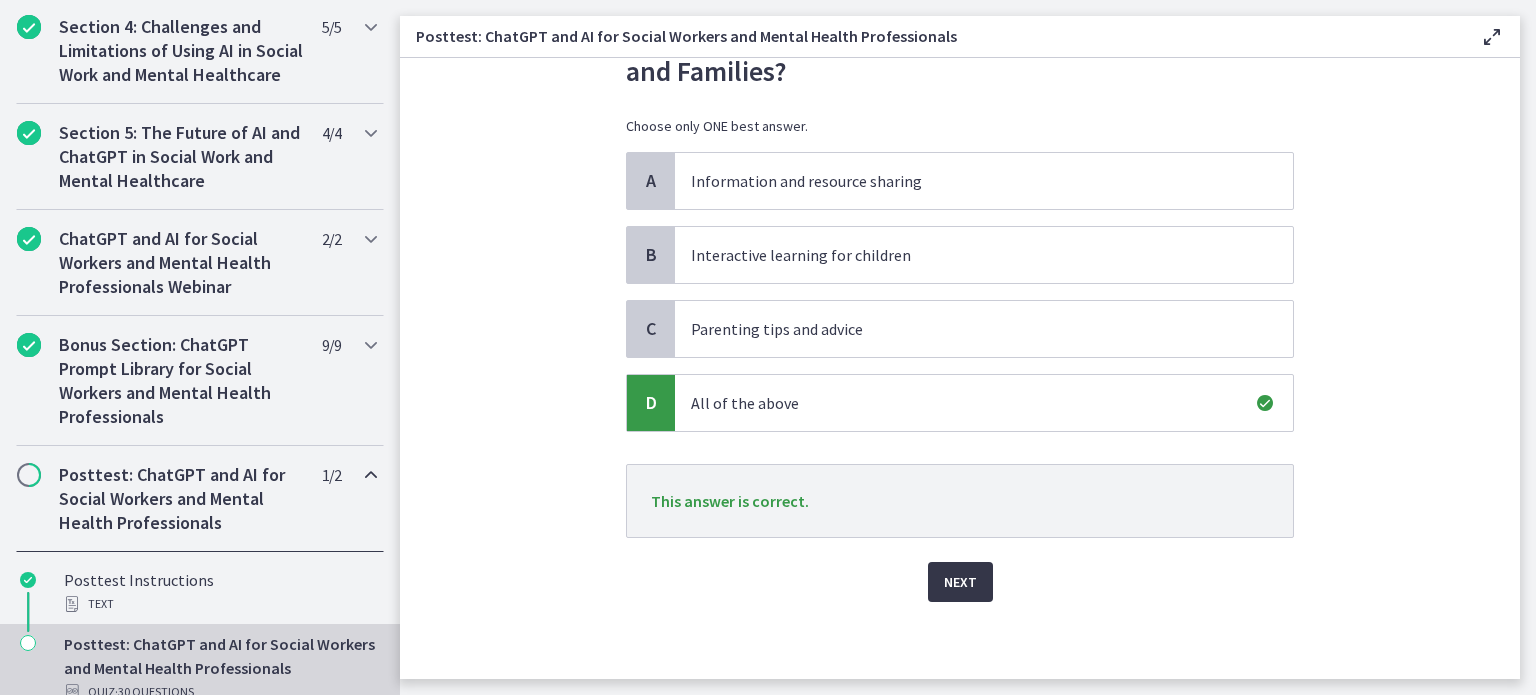 click on "Next" at bounding box center [960, 582] 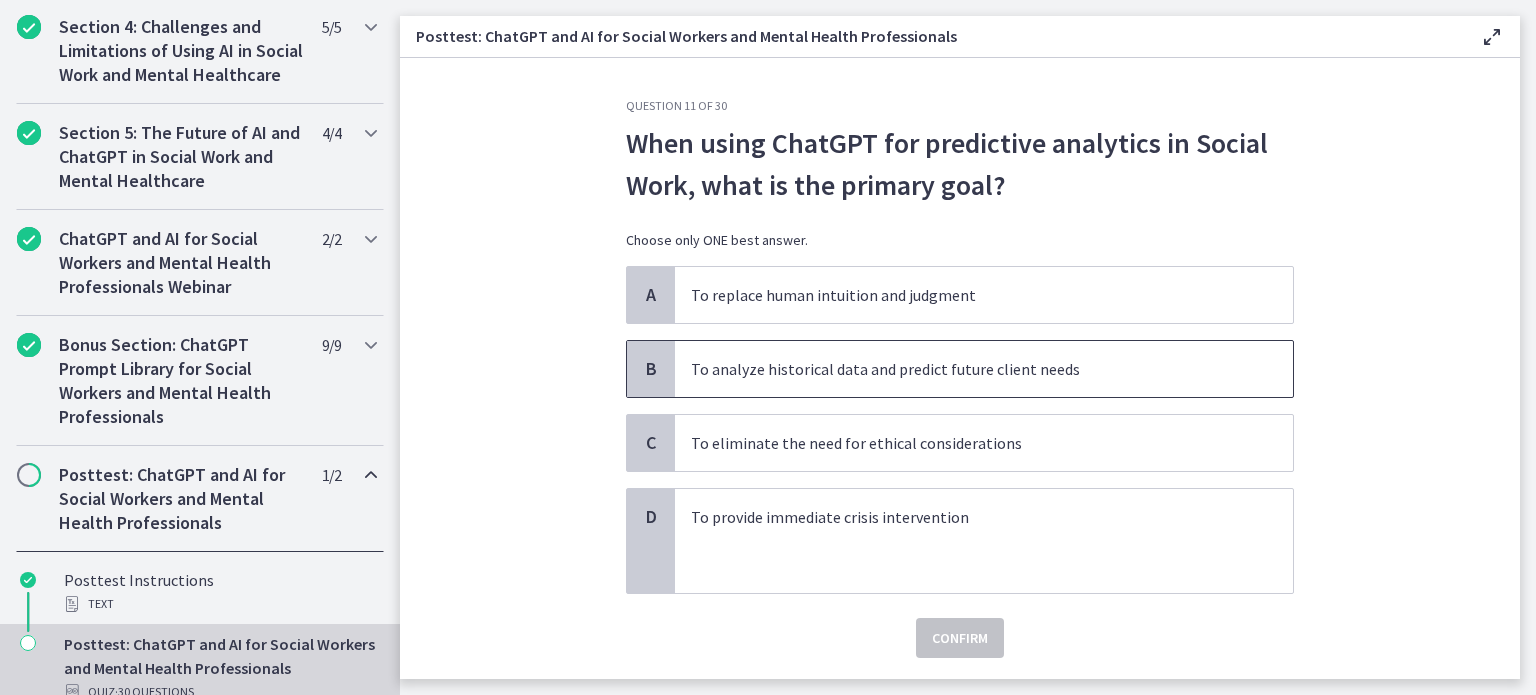 click on "To analyze historical data and predict future client needs" at bounding box center (964, 369) 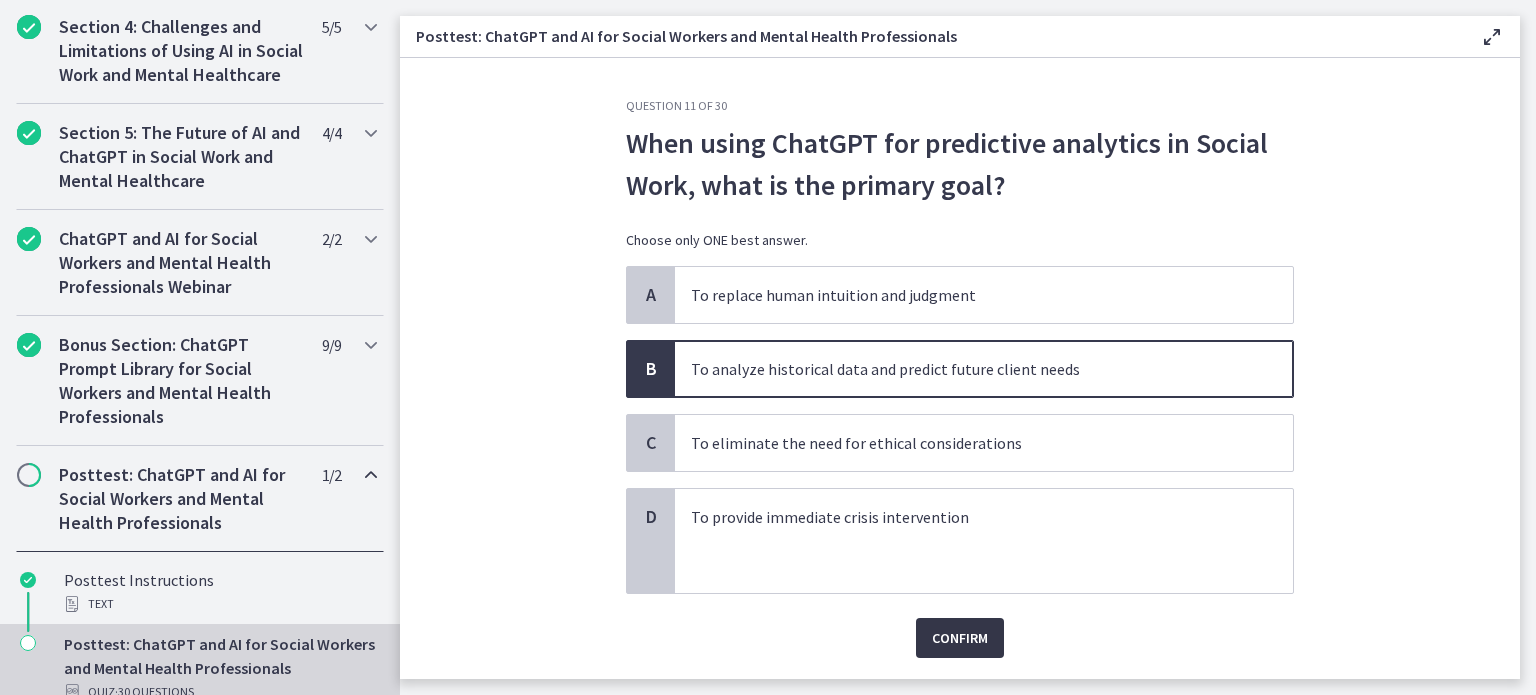 click on "Confirm" at bounding box center [960, 638] 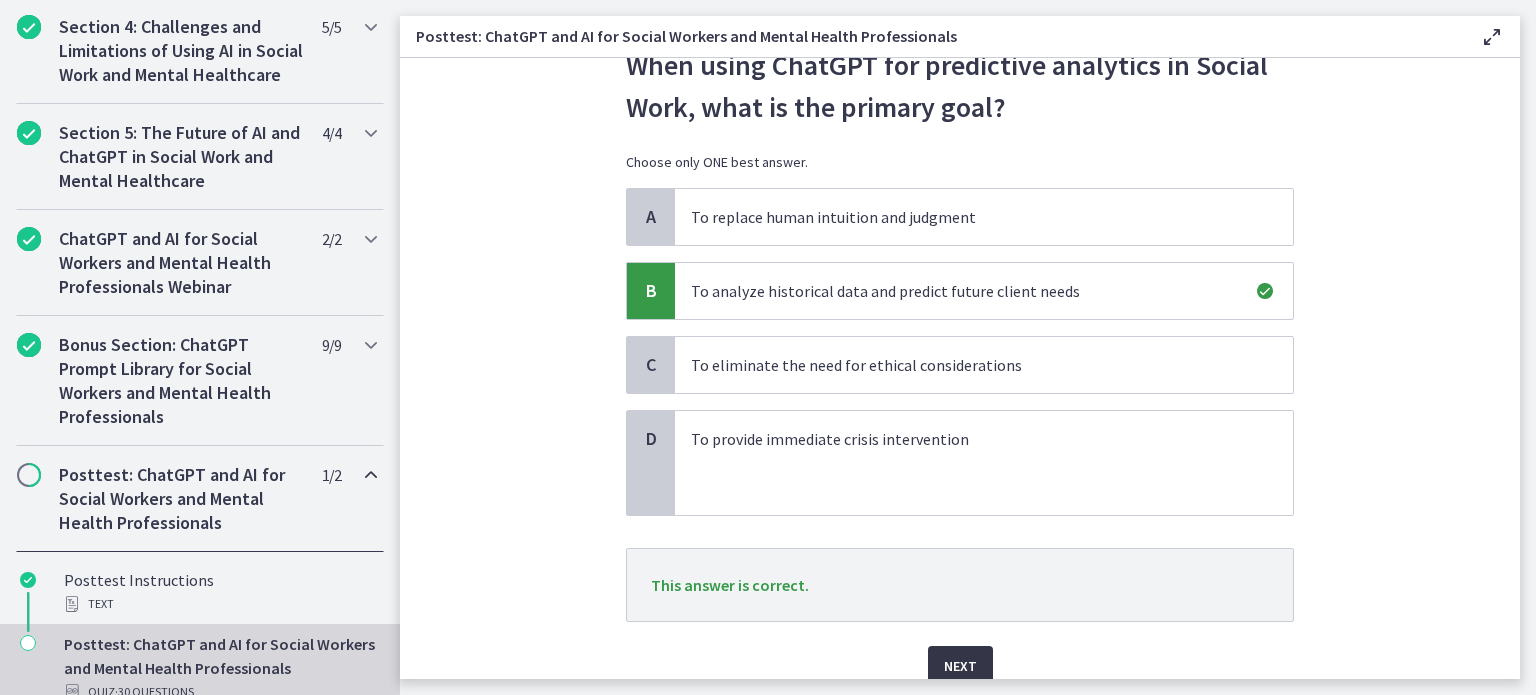 scroll, scrollTop: 162, scrollLeft: 0, axis: vertical 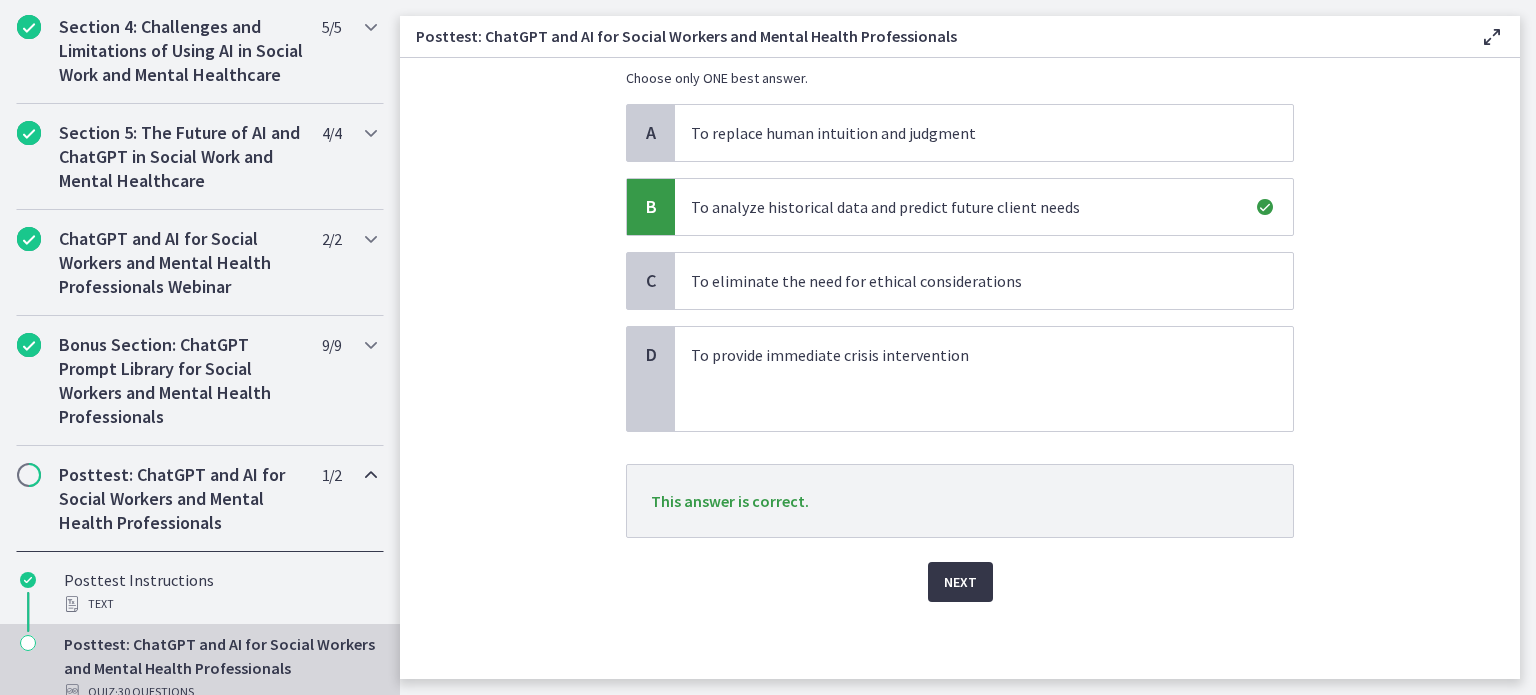 click on "Next" at bounding box center (960, 582) 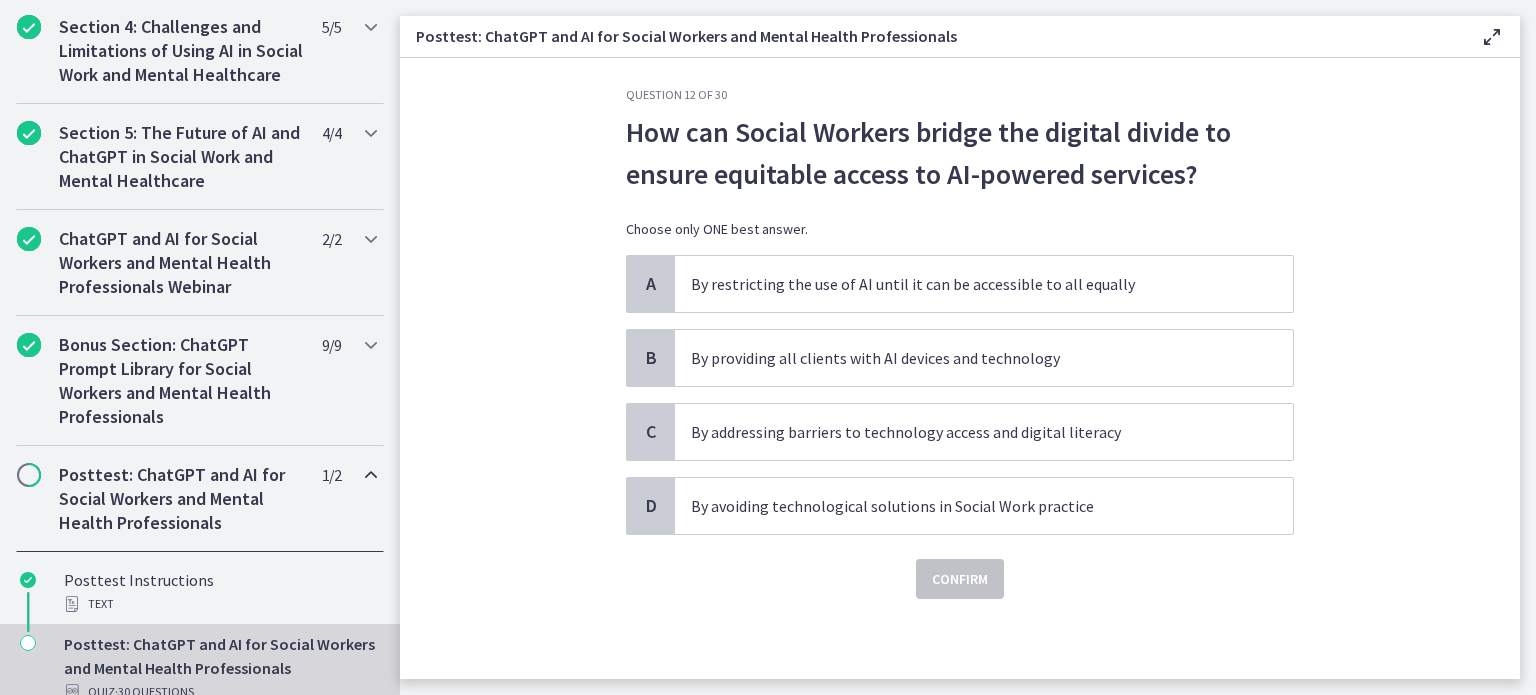 scroll, scrollTop: 0, scrollLeft: 0, axis: both 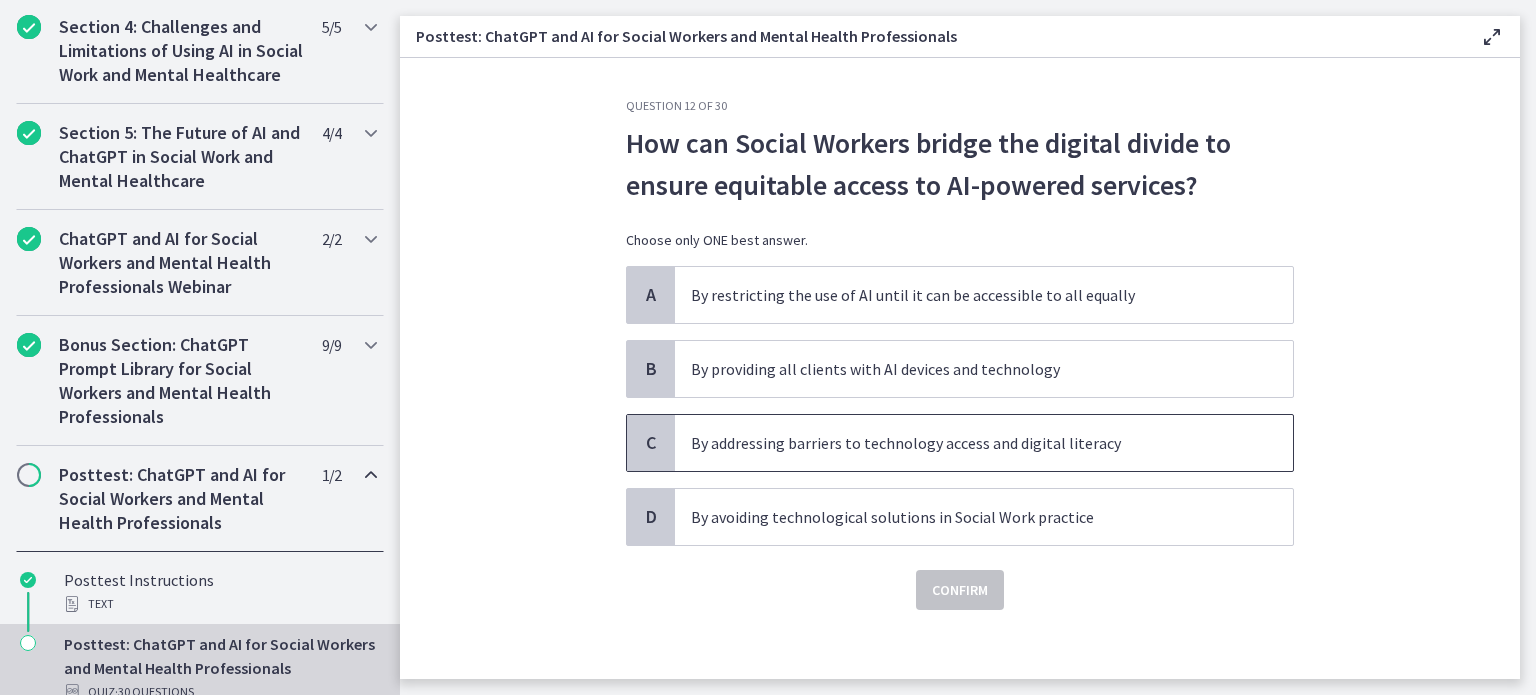 click on "By addressing barriers to technology access and digital literacy" at bounding box center (964, 443) 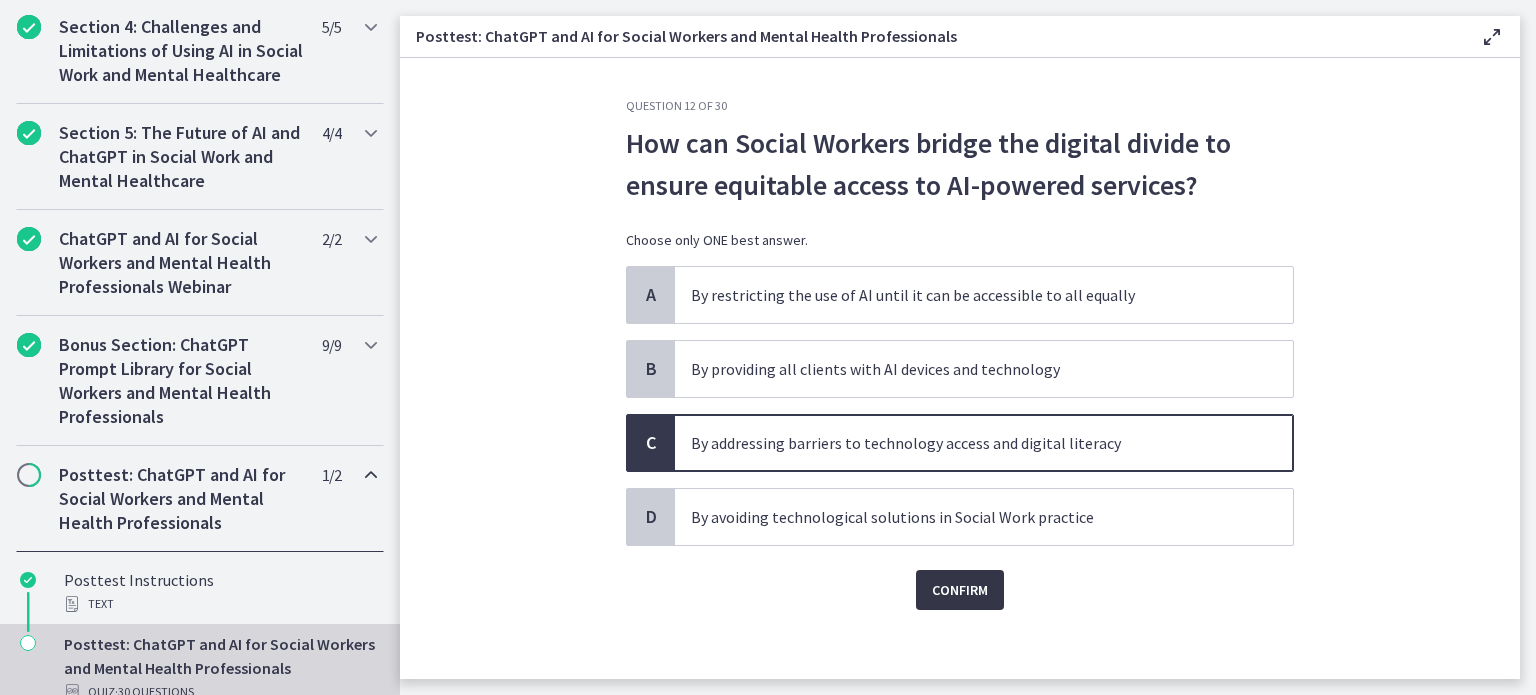 click on "Confirm" at bounding box center [960, 590] 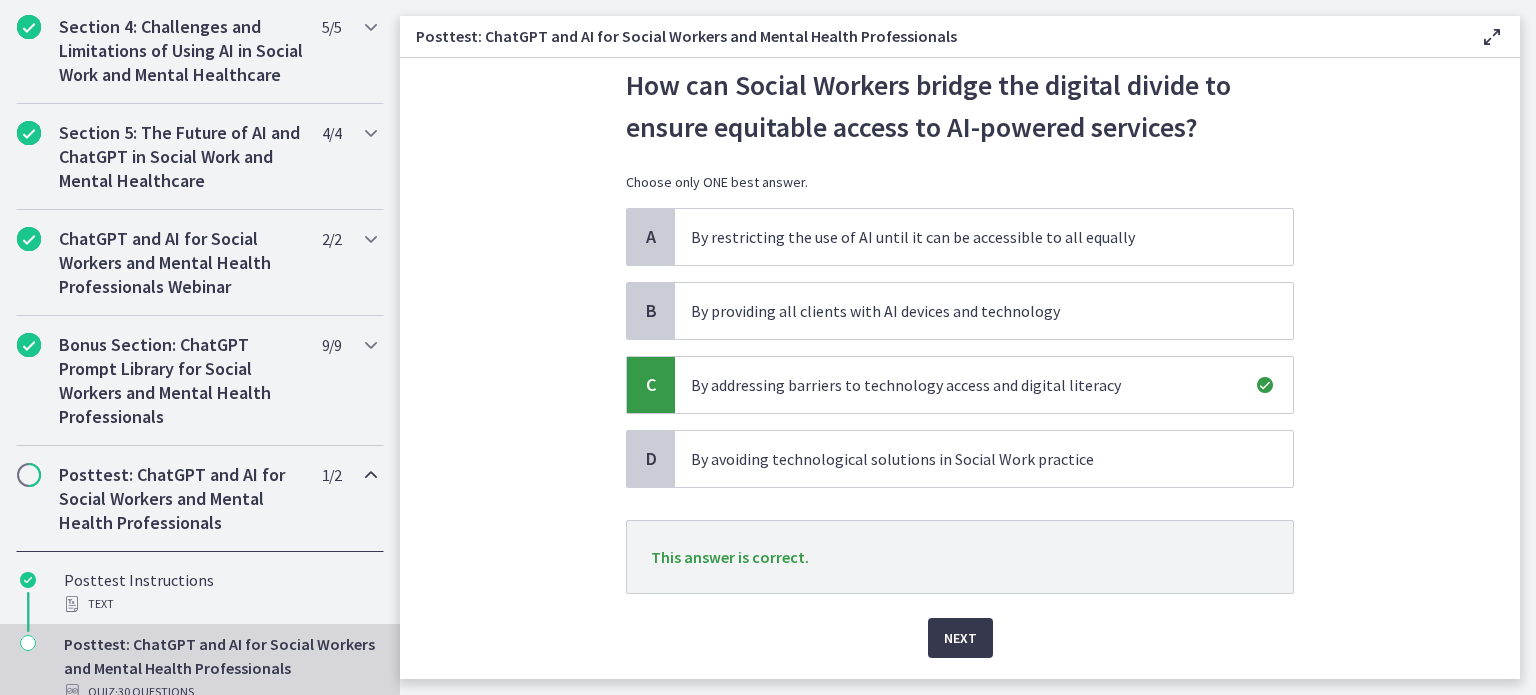 scroll, scrollTop: 114, scrollLeft: 0, axis: vertical 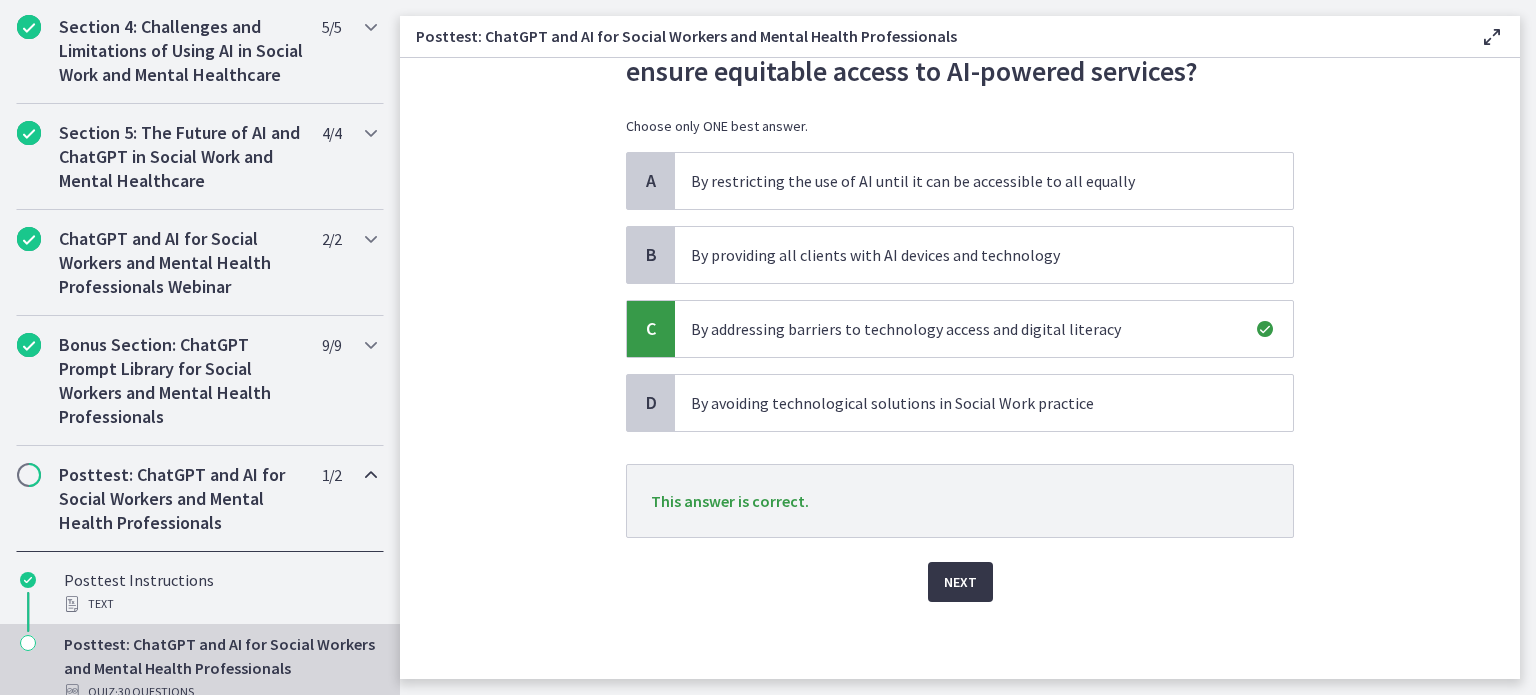 click on "Next" at bounding box center (960, 582) 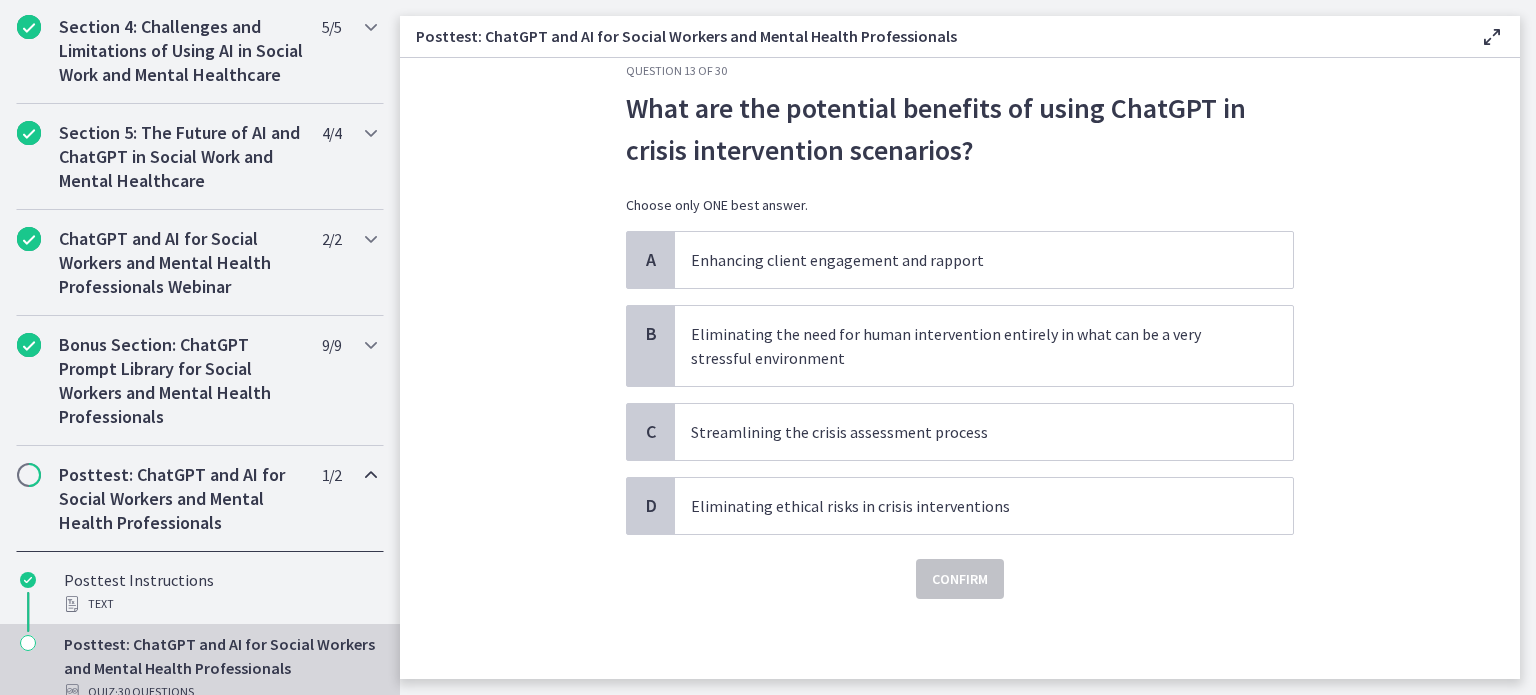 scroll, scrollTop: 0, scrollLeft: 0, axis: both 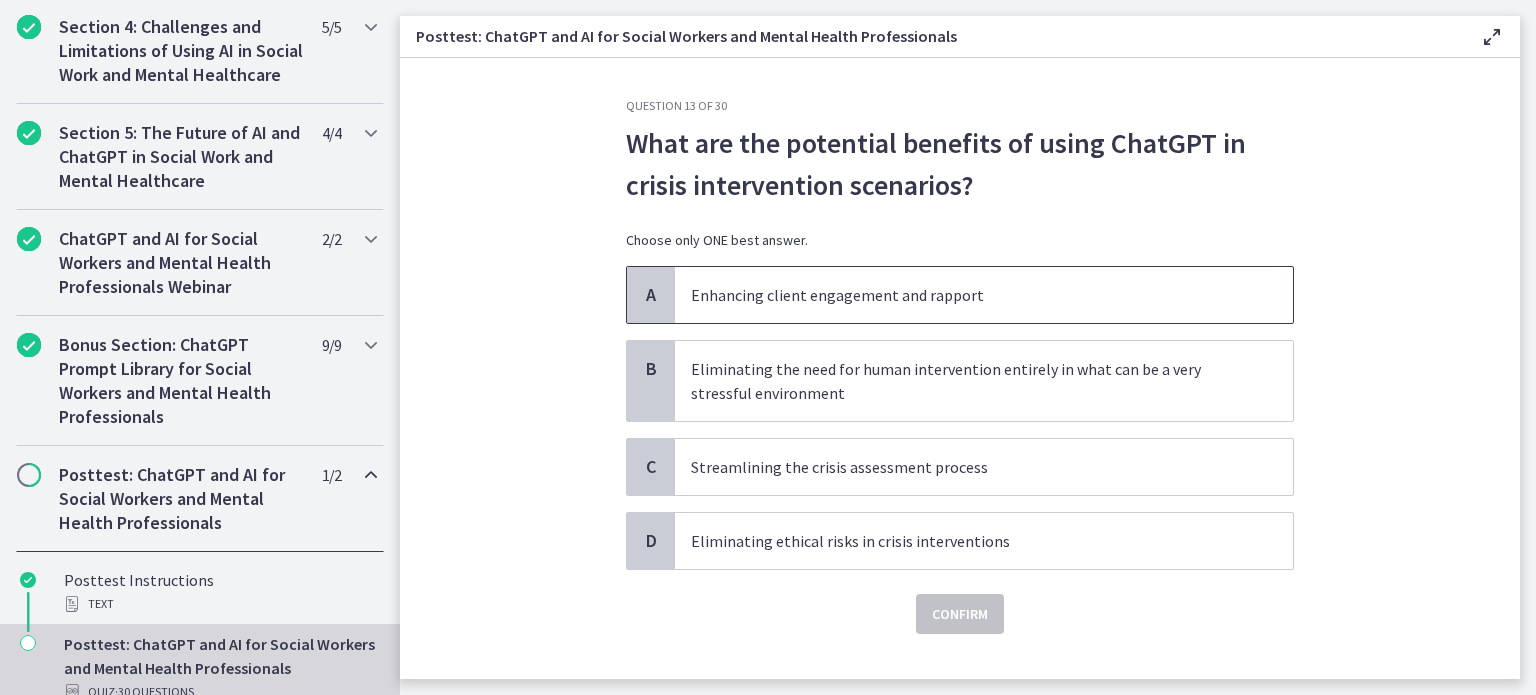 click on "Enhancing client engagement and rapport" at bounding box center (984, 295) 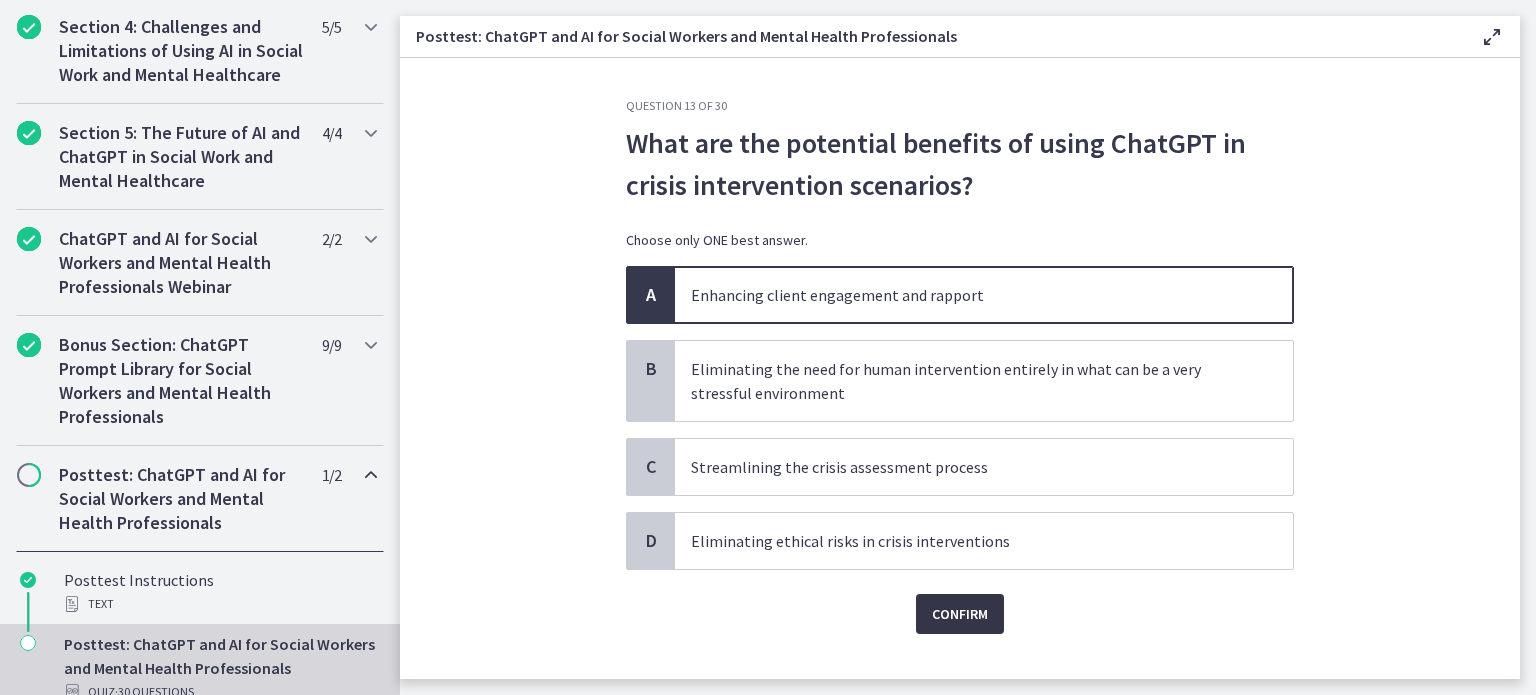 click on "Confirm" at bounding box center [960, 614] 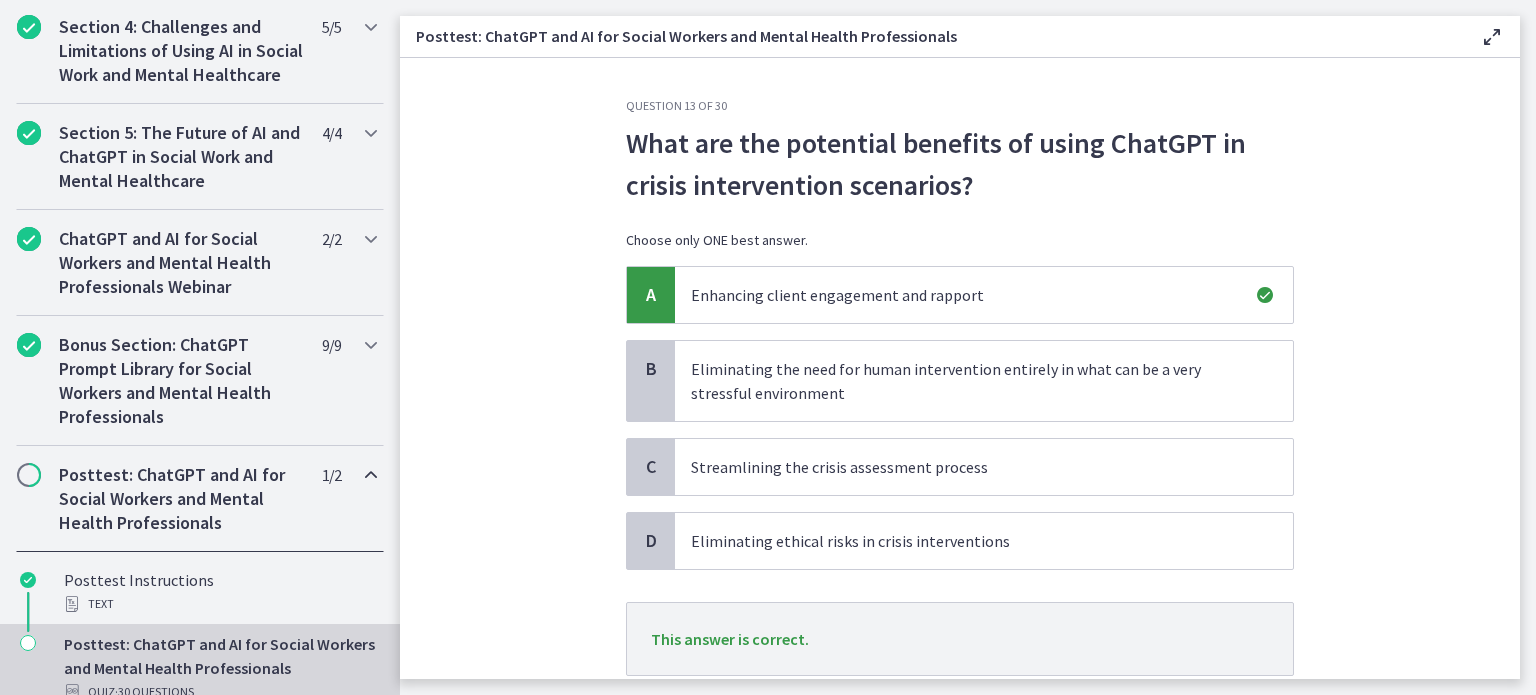scroll, scrollTop: 138, scrollLeft: 0, axis: vertical 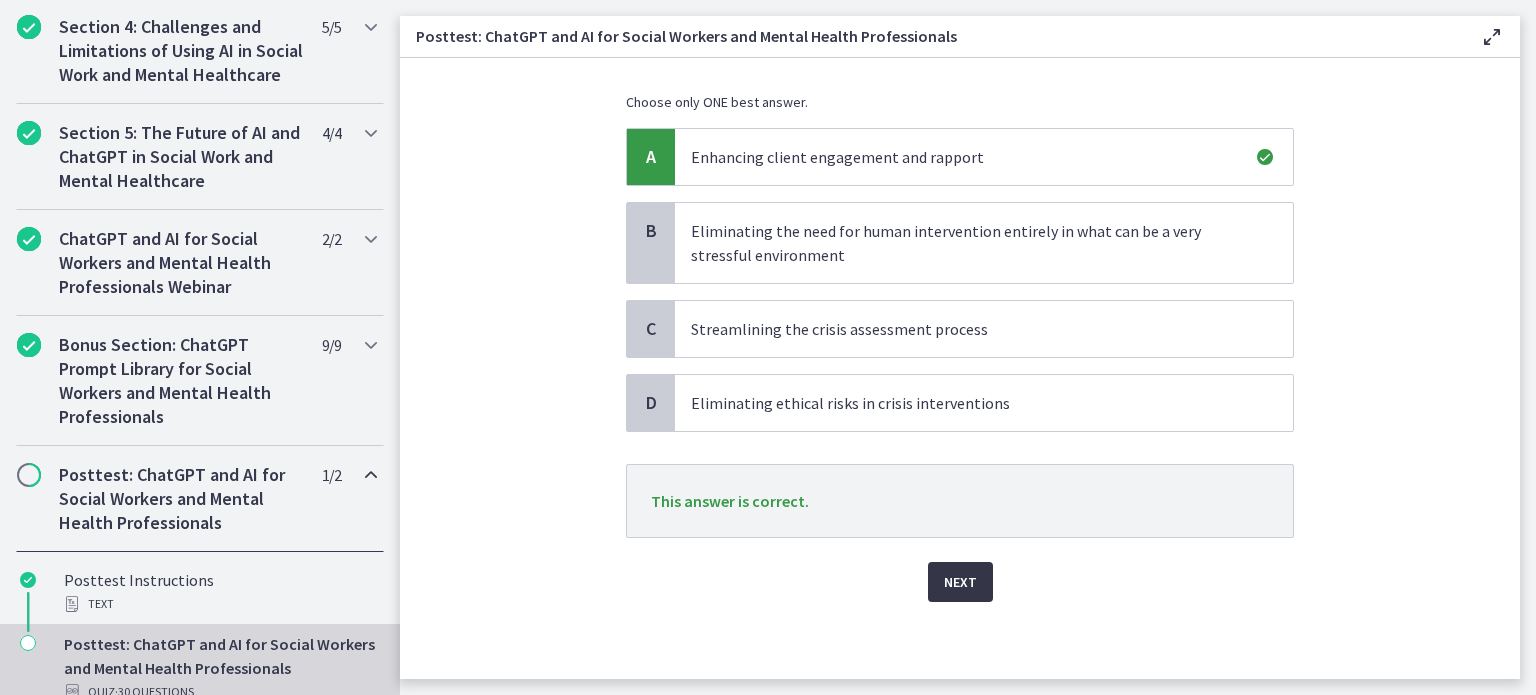 click on "Next" at bounding box center [960, 582] 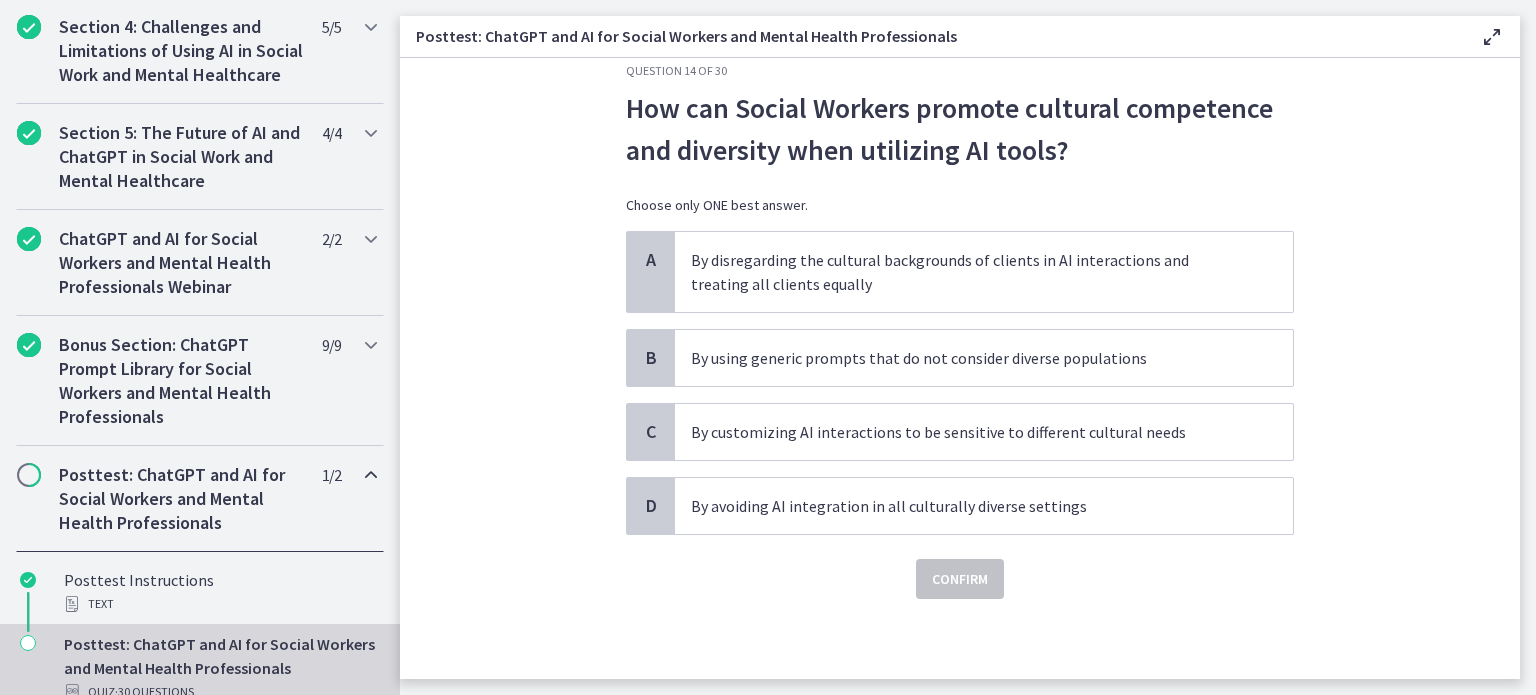 scroll, scrollTop: 0, scrollLeft: 0, axis: both 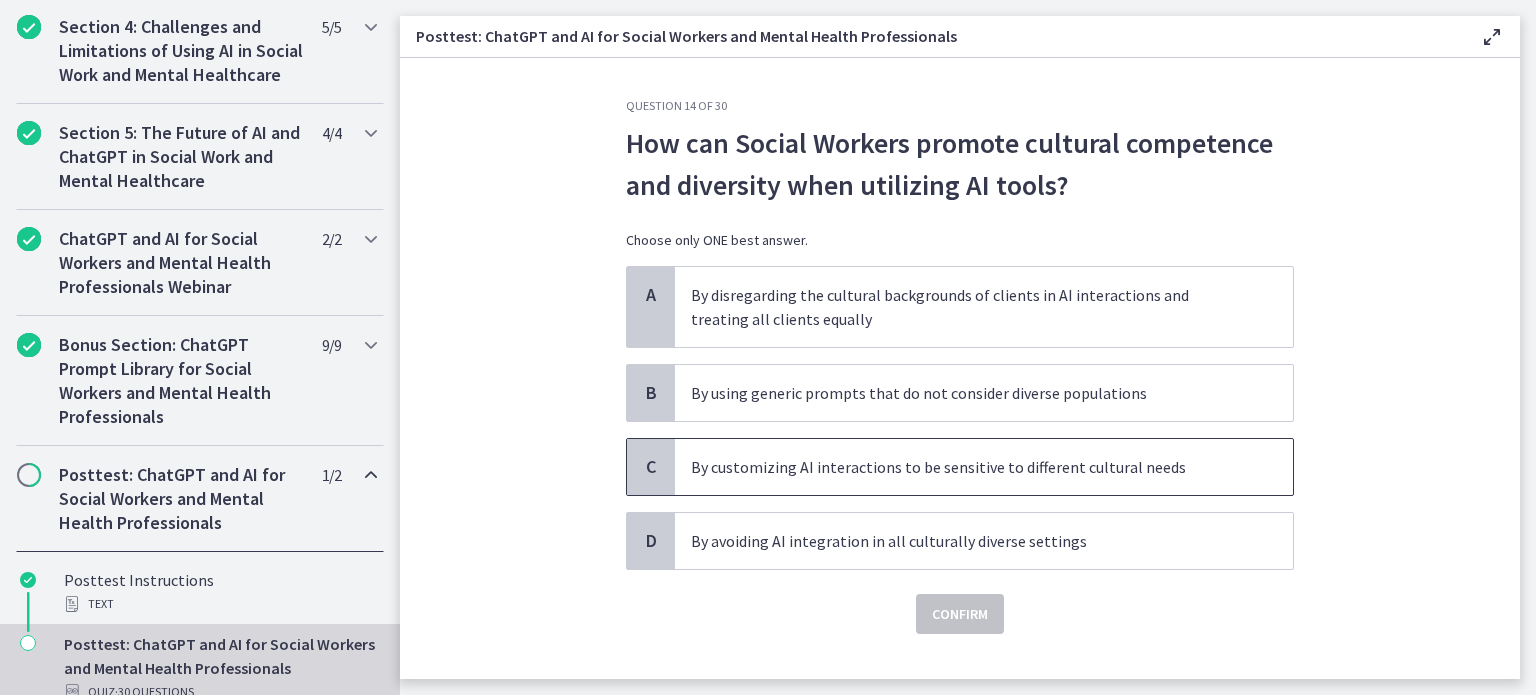 click on "By customizing AI interactions to be sensitive to different cultural needs" at bounding box center (964, 467) 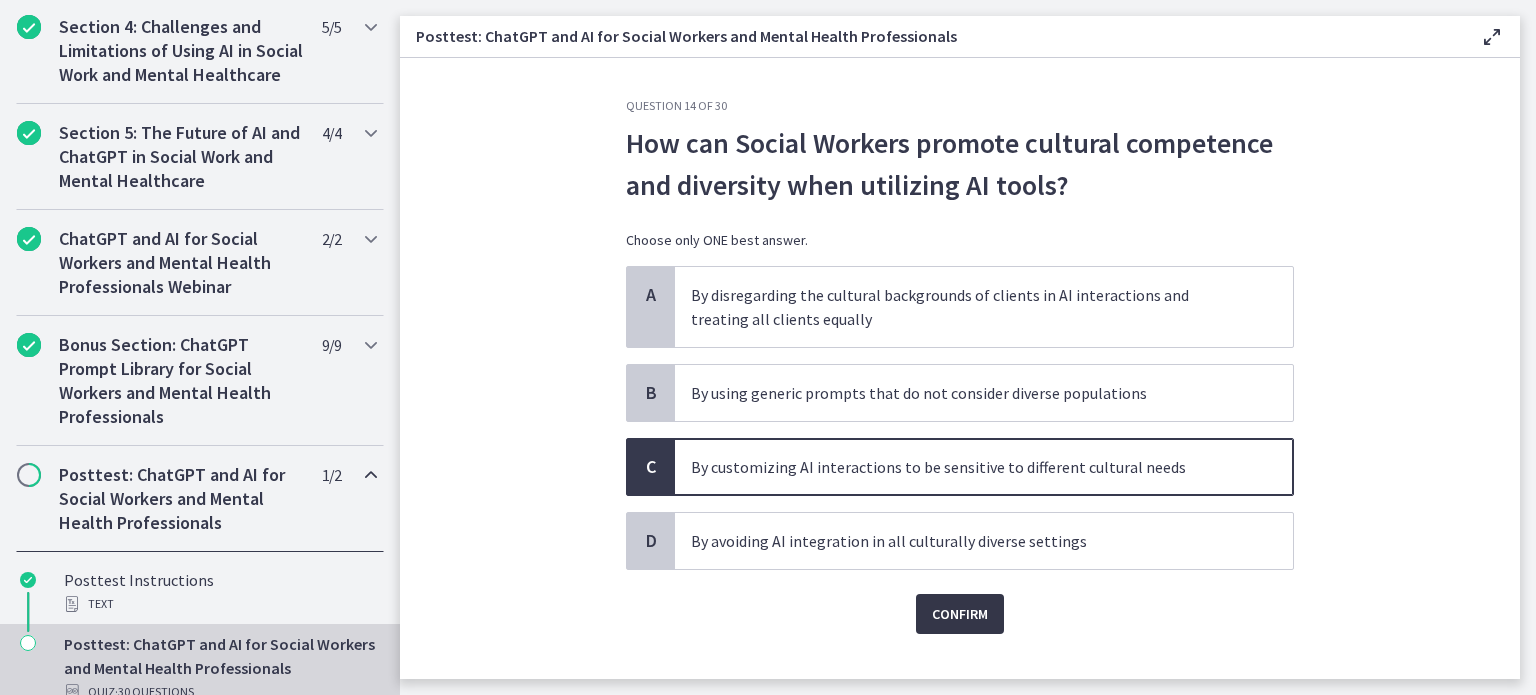 click on "Confirm" at bounding box center [960, 614] 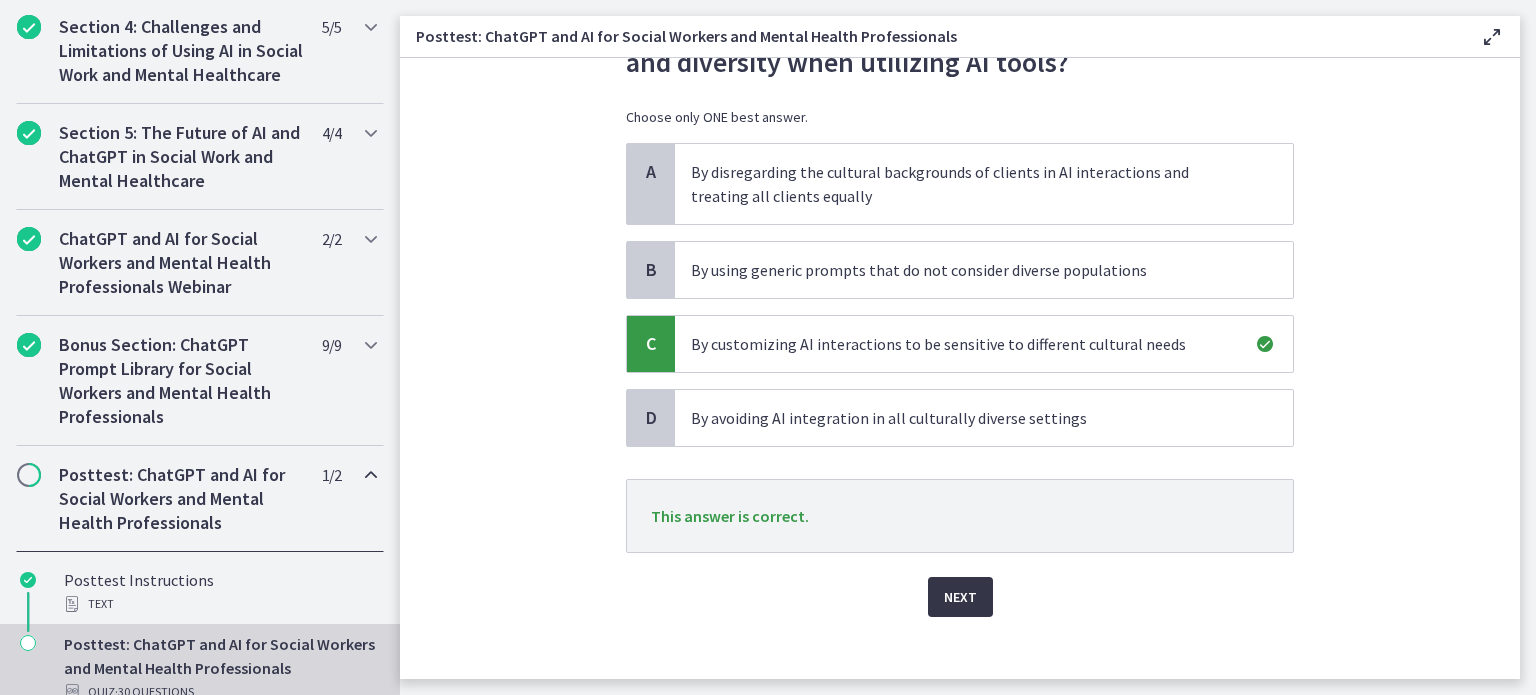 scroll, scrollTop: 138, scrollLeft: 0, axis: vertical 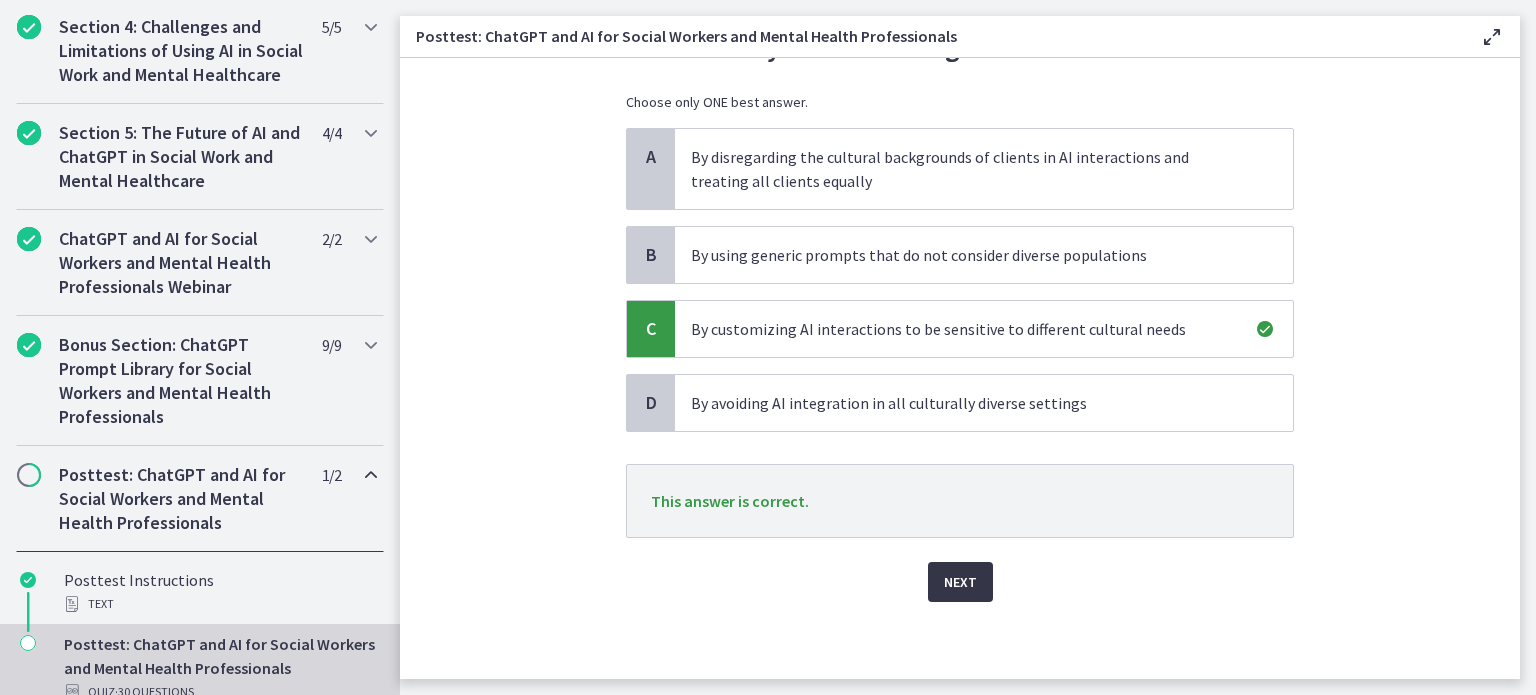 click on "Next" at bounding box center [960, 582] 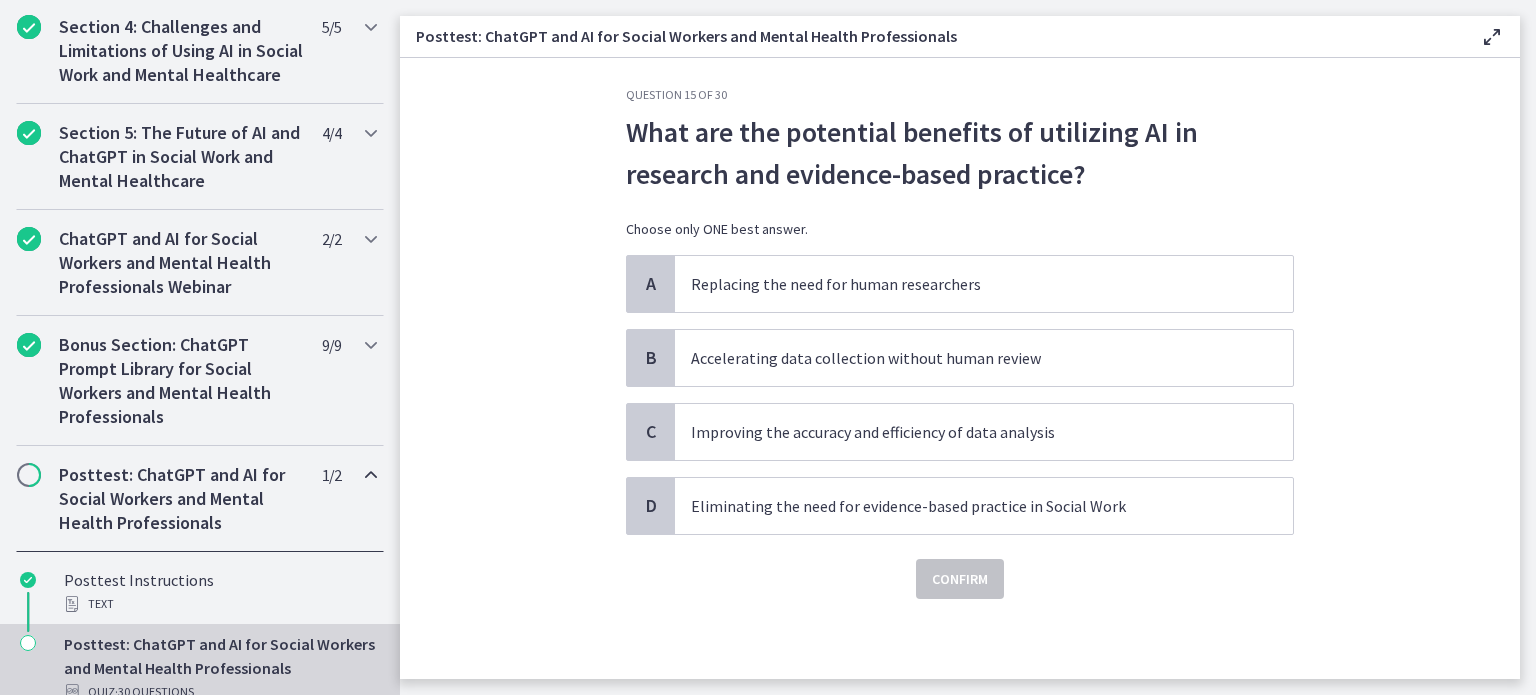 scroll, scrollTop: 0, scrollLeft: 0, axis: both 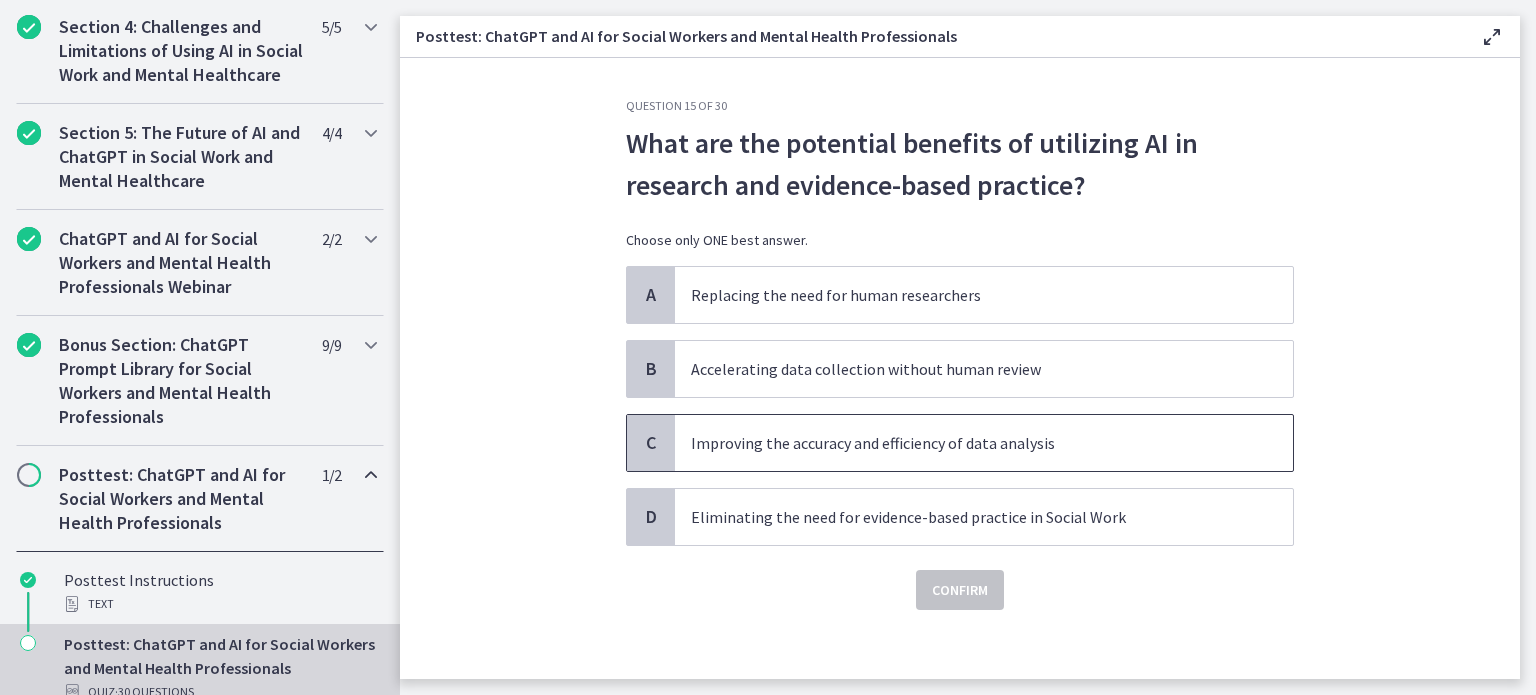 click on "Improving the accuracy and efficiency of data analysis" at bounding box center [964, 443] 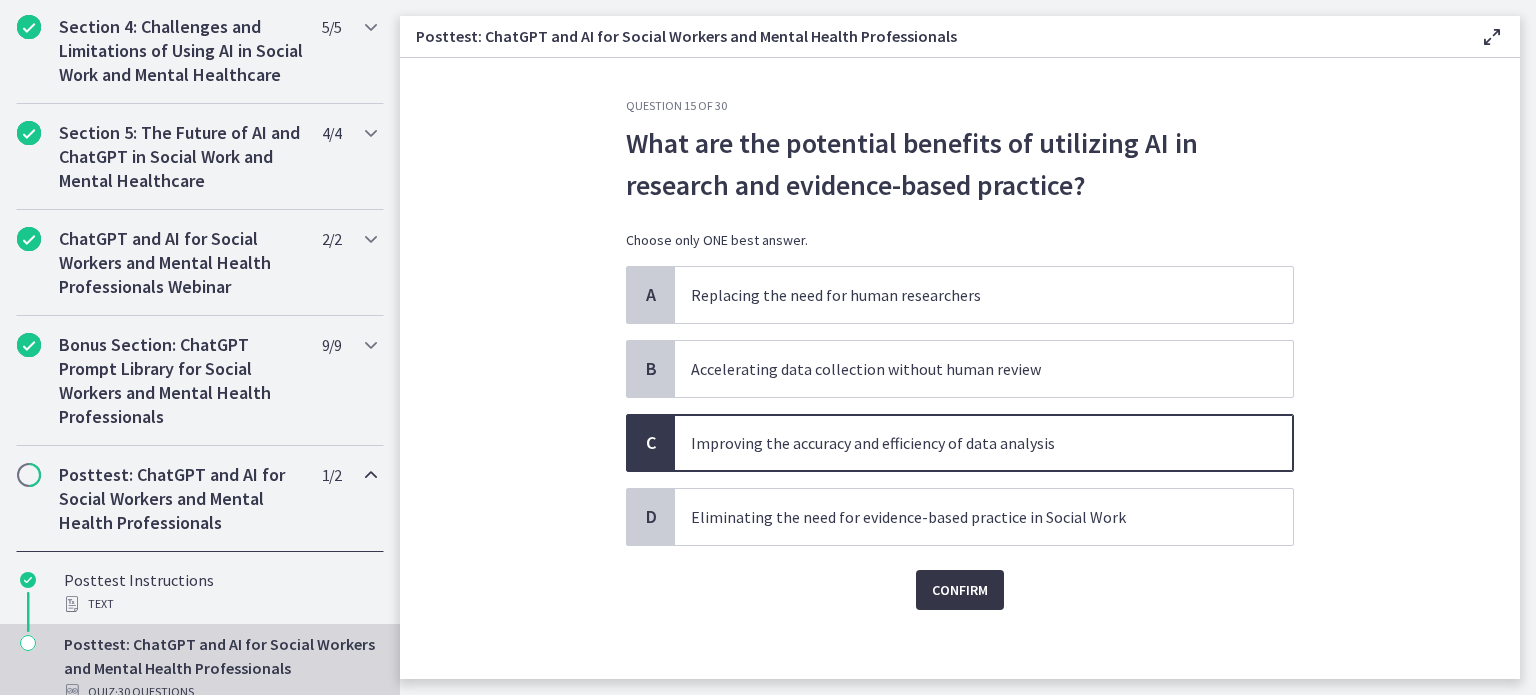 click on "Confirm" at bounding box center (960, 590) 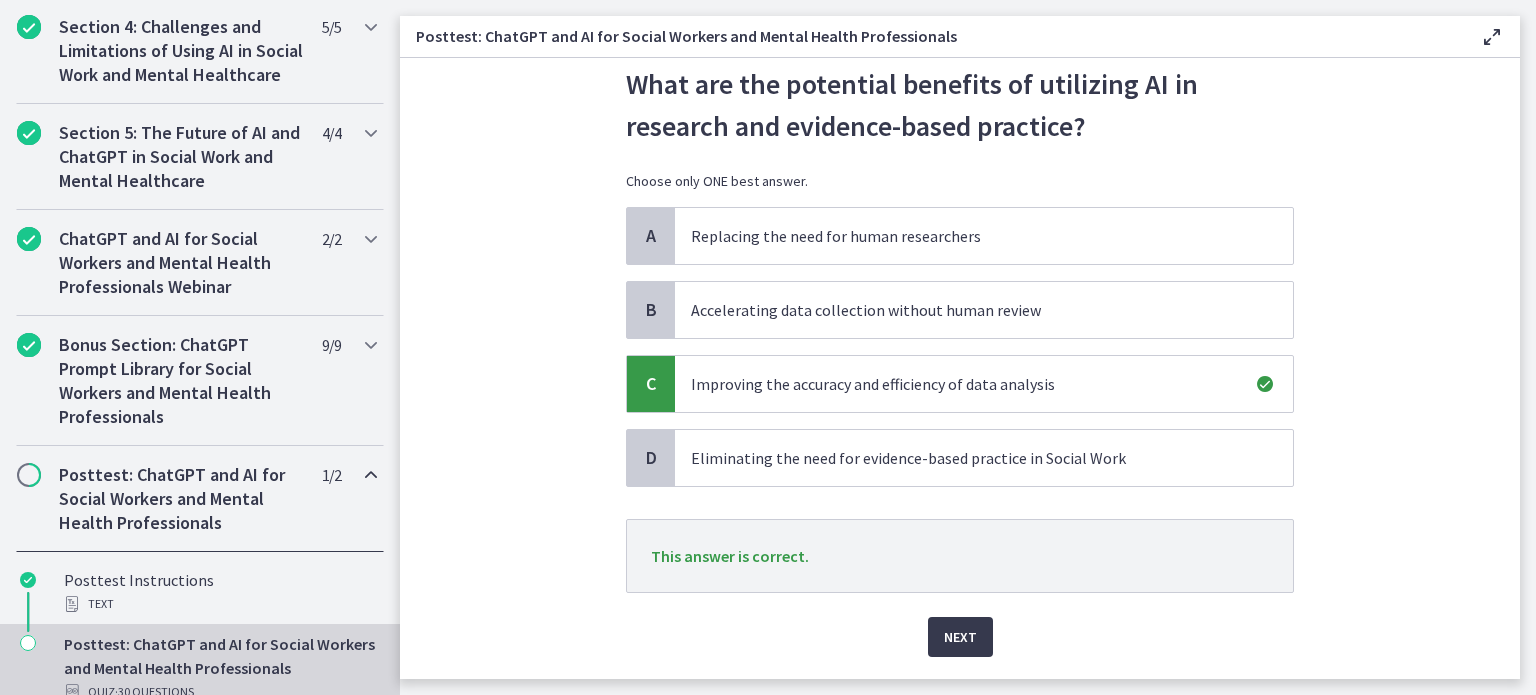 scroll, scrollTop: 114, scrollLeft: 0, axis: vertical 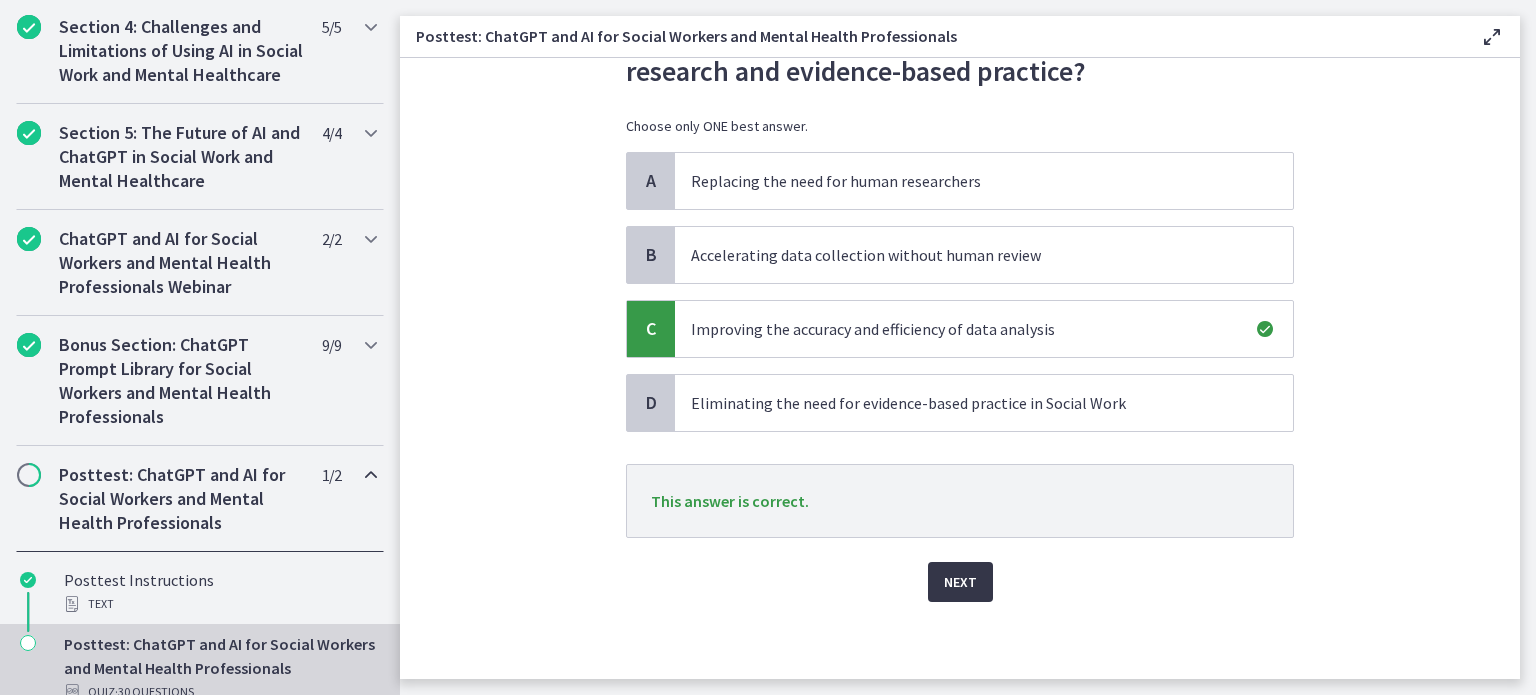 click on "Next" at bounding box center (960, 582) 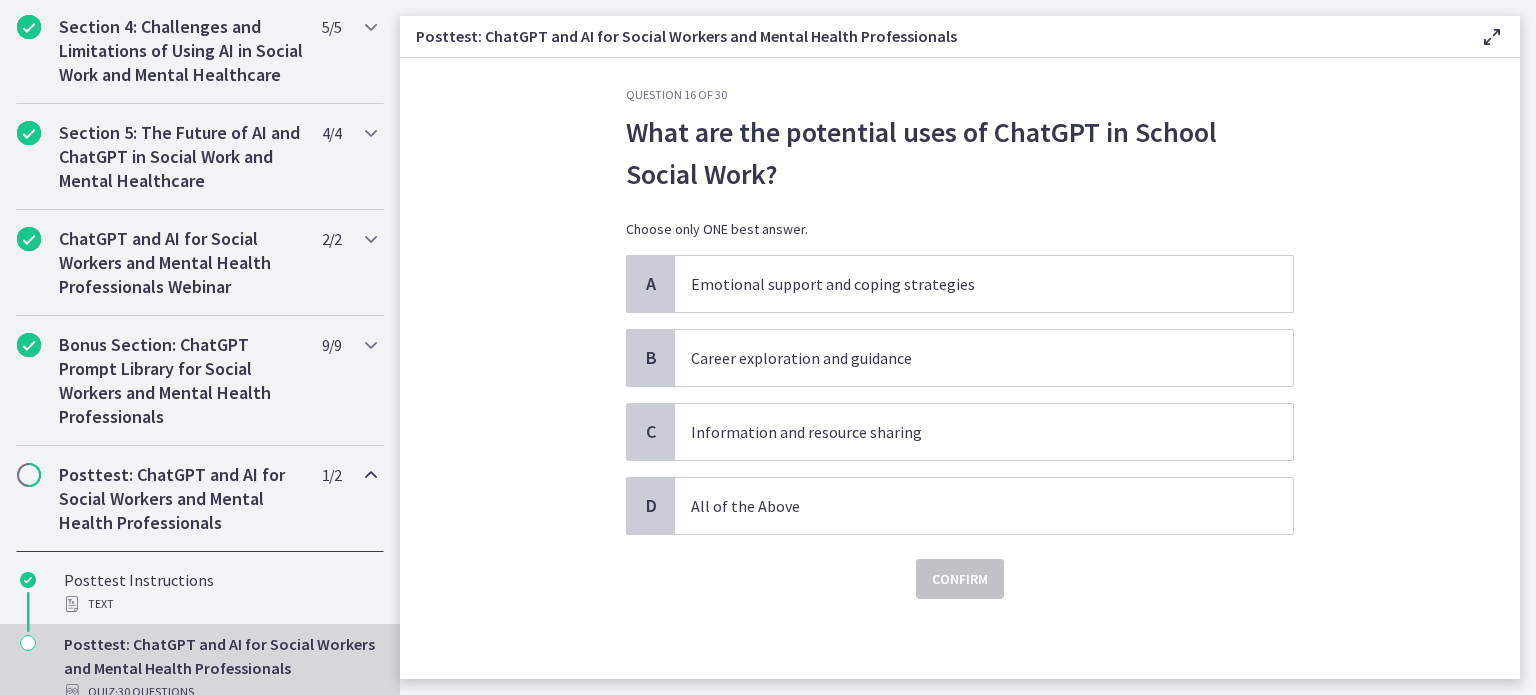 scroll, scrollTop: 0, scrollLeft: 0, axis: both 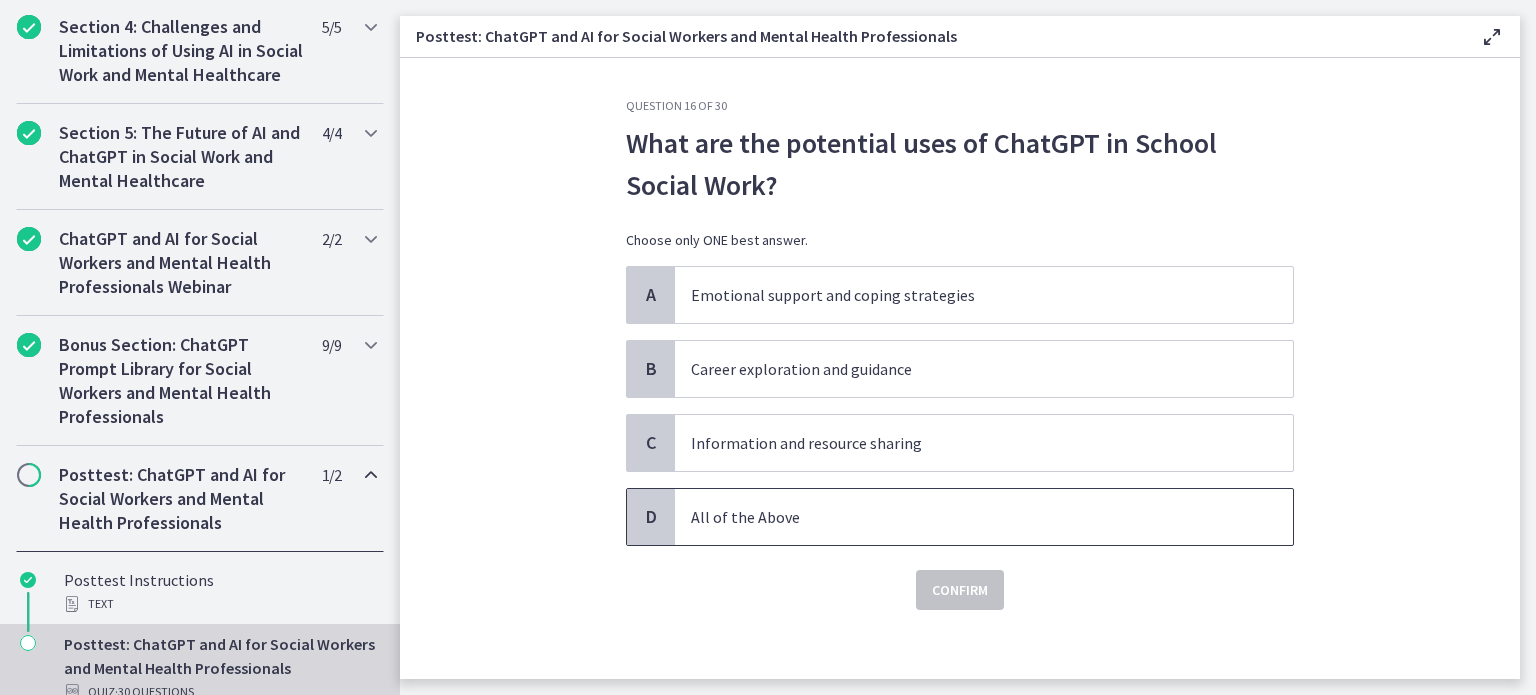 click on "All of the Above" at bounding box center [964, 517] 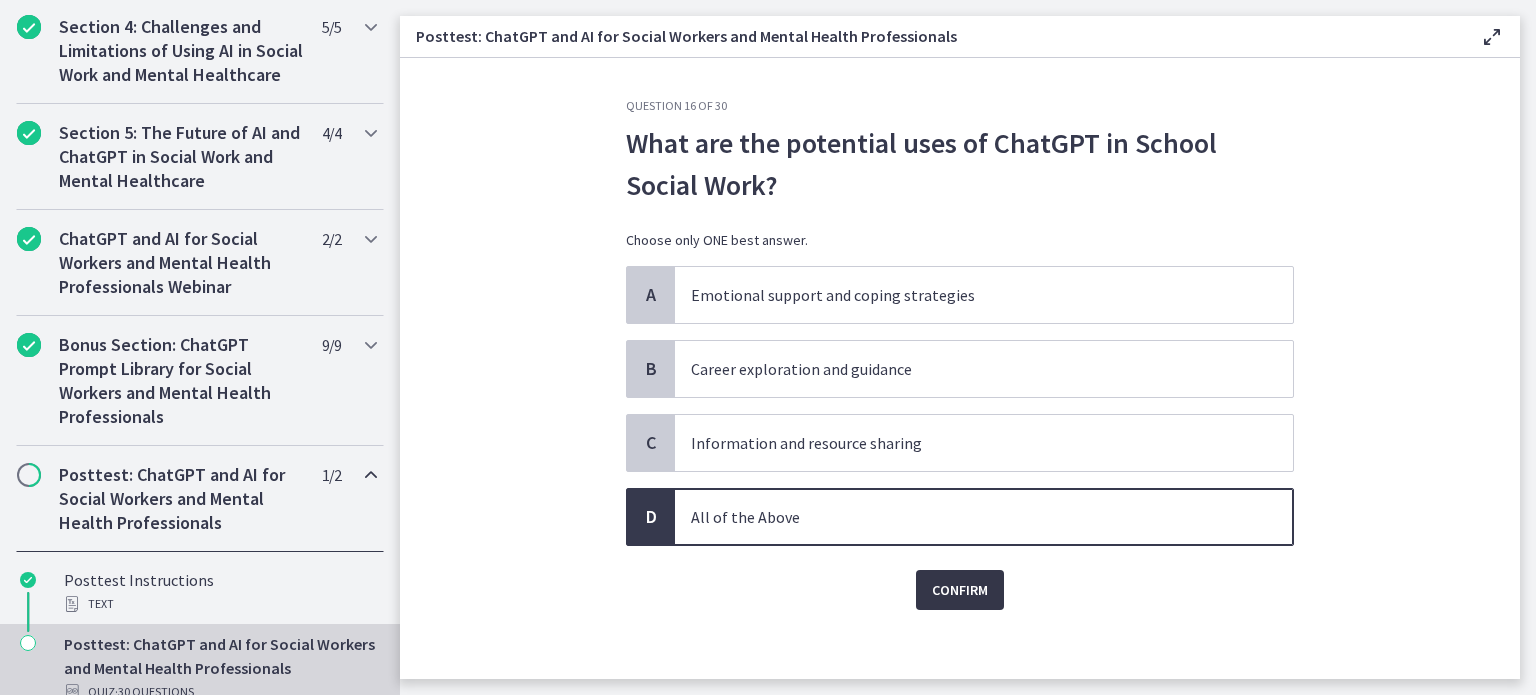 click on "Confirm" at bounding box center [960, 590] 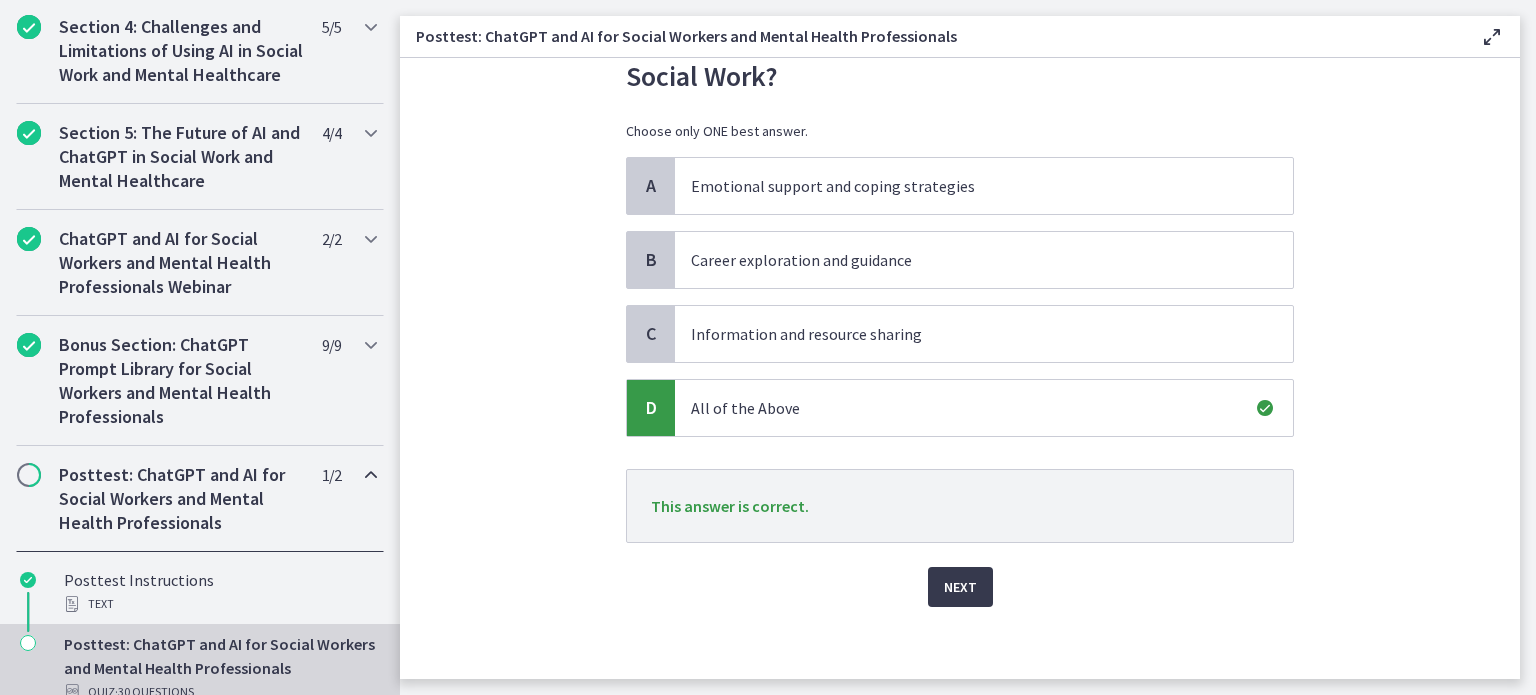 scroll, scrollTop: 114, scrollLeft: 0, axis: vertical 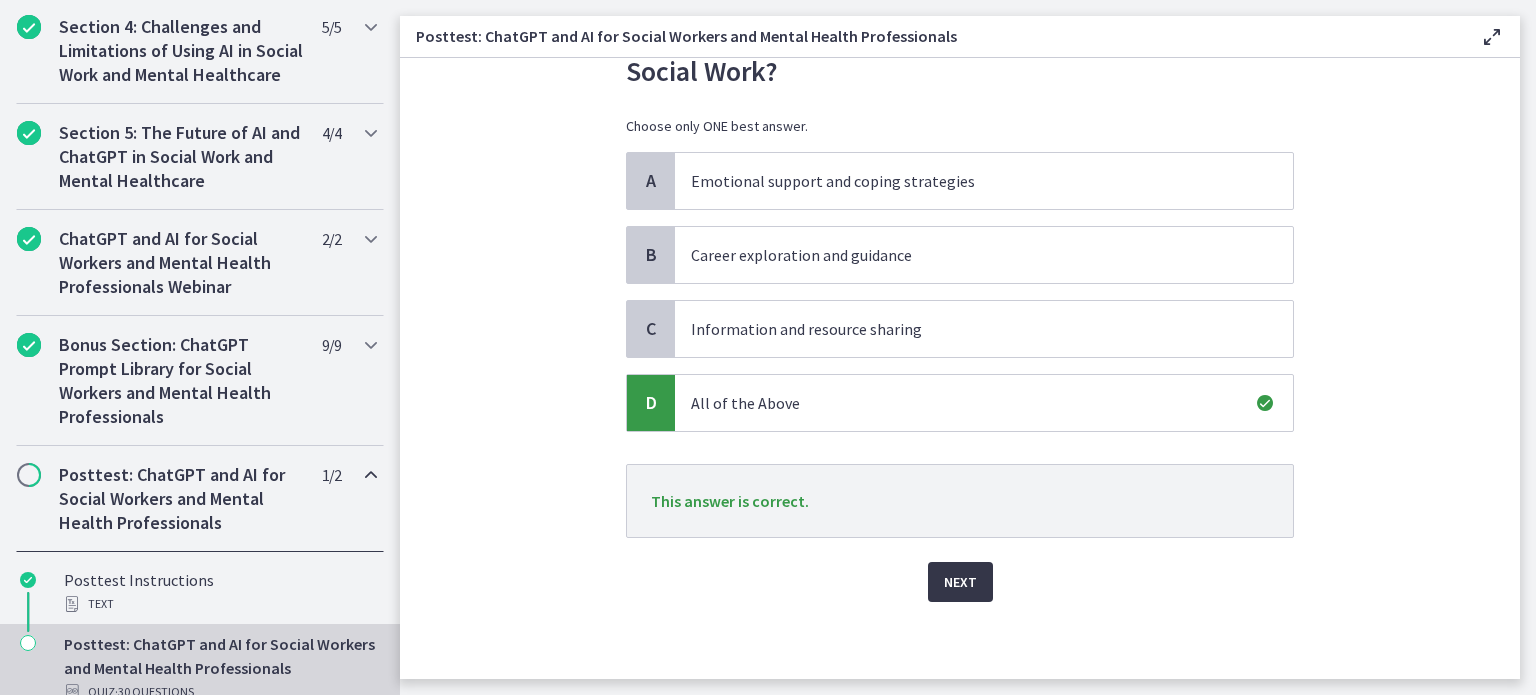 click on "Next" at bounding box center (960, 582) 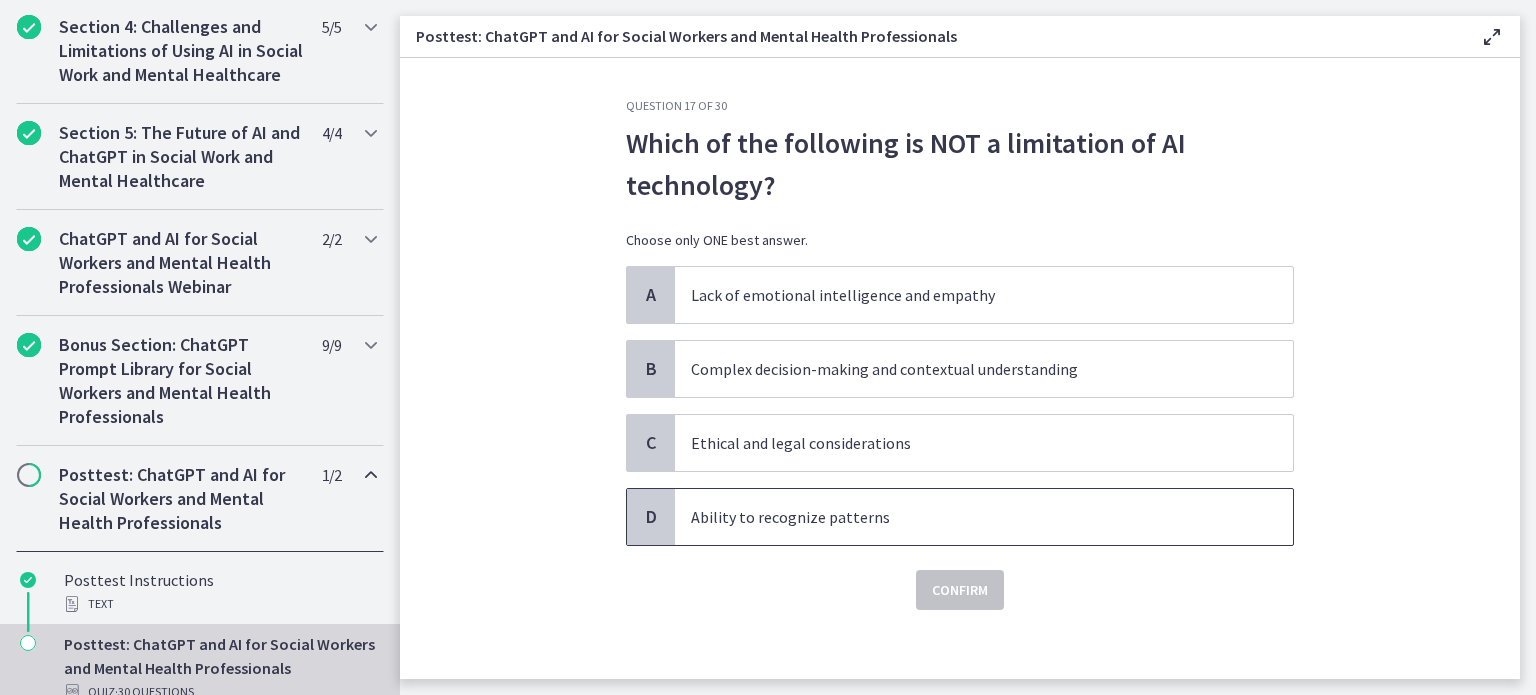 click on "Ability to recognize patterns" at bounding box center (964, 517) 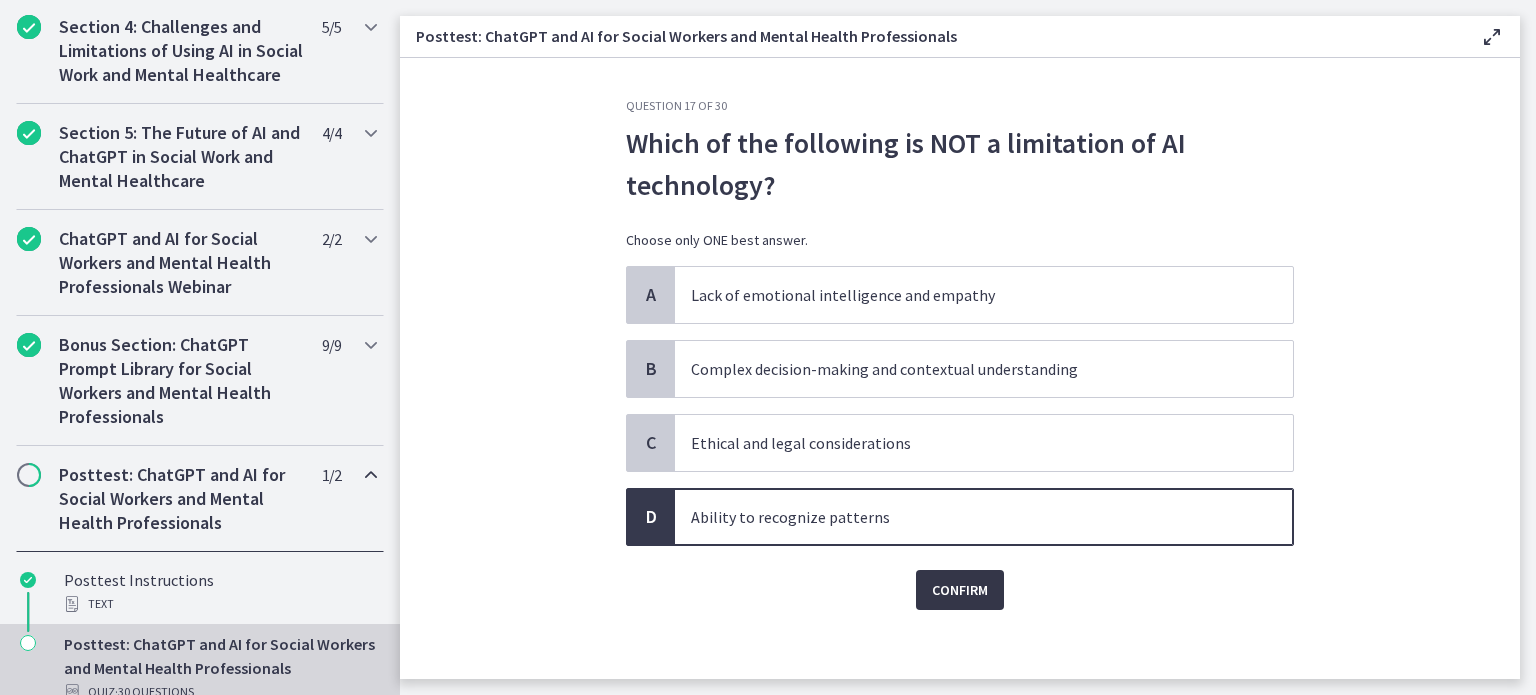 click on "Confirm" at bounding box center (960, 590) 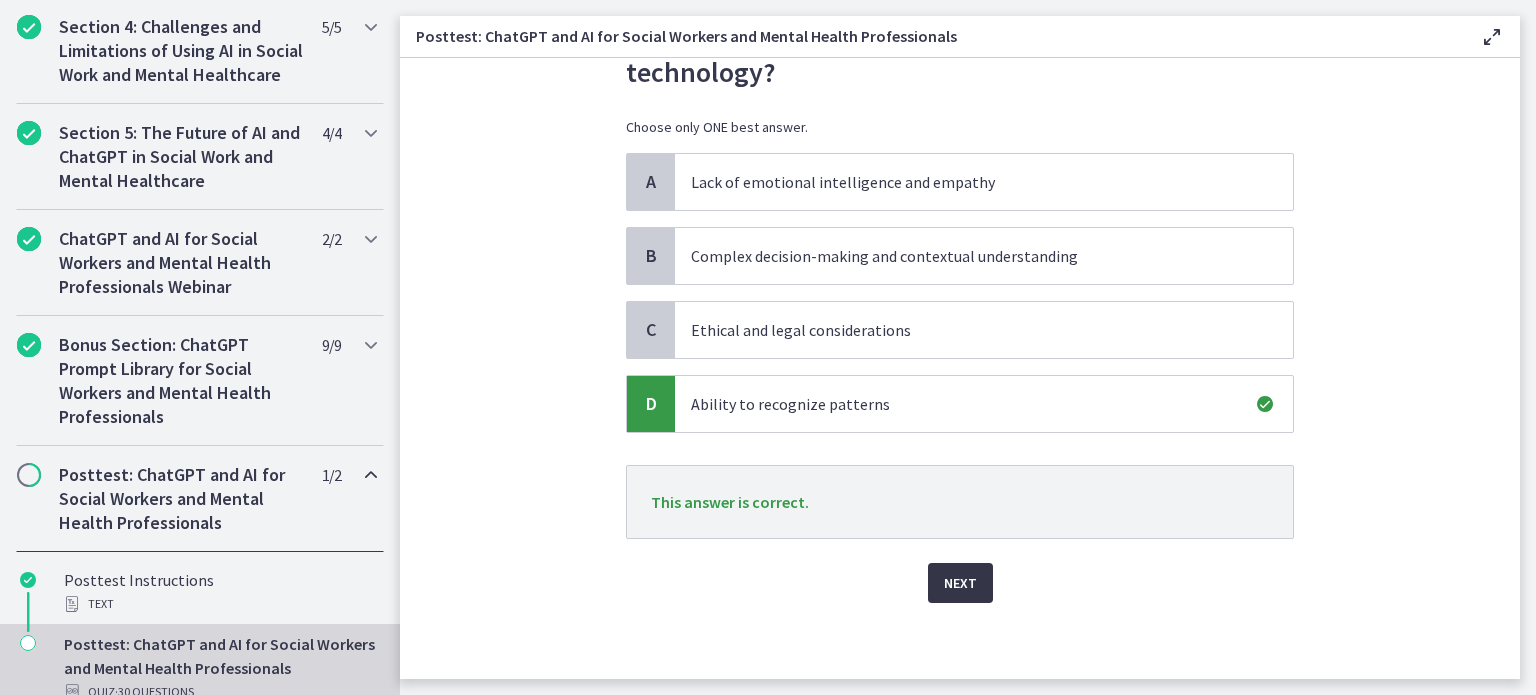 scroll, scrollTop: 114, scrollLeft: 0, axis: vertical 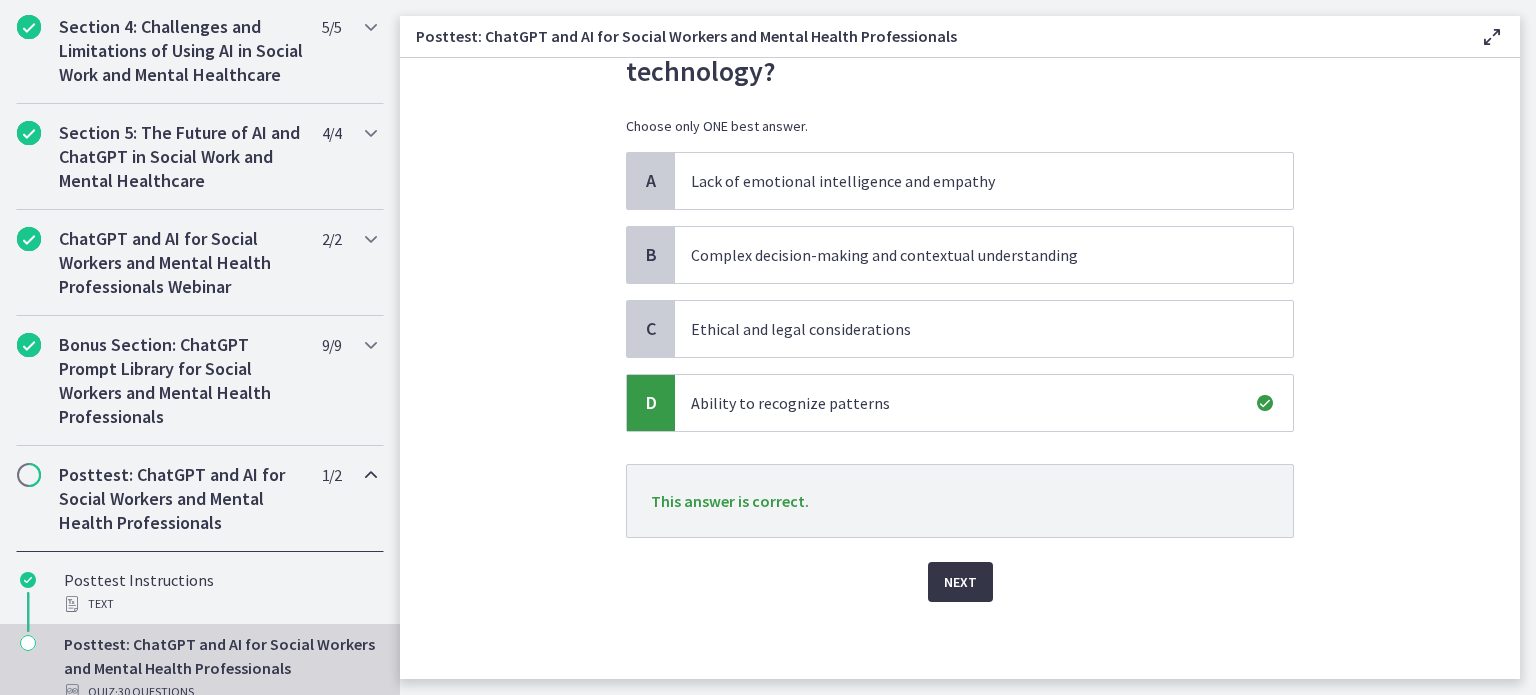 click on "Next" at bounding box center (960, 582) 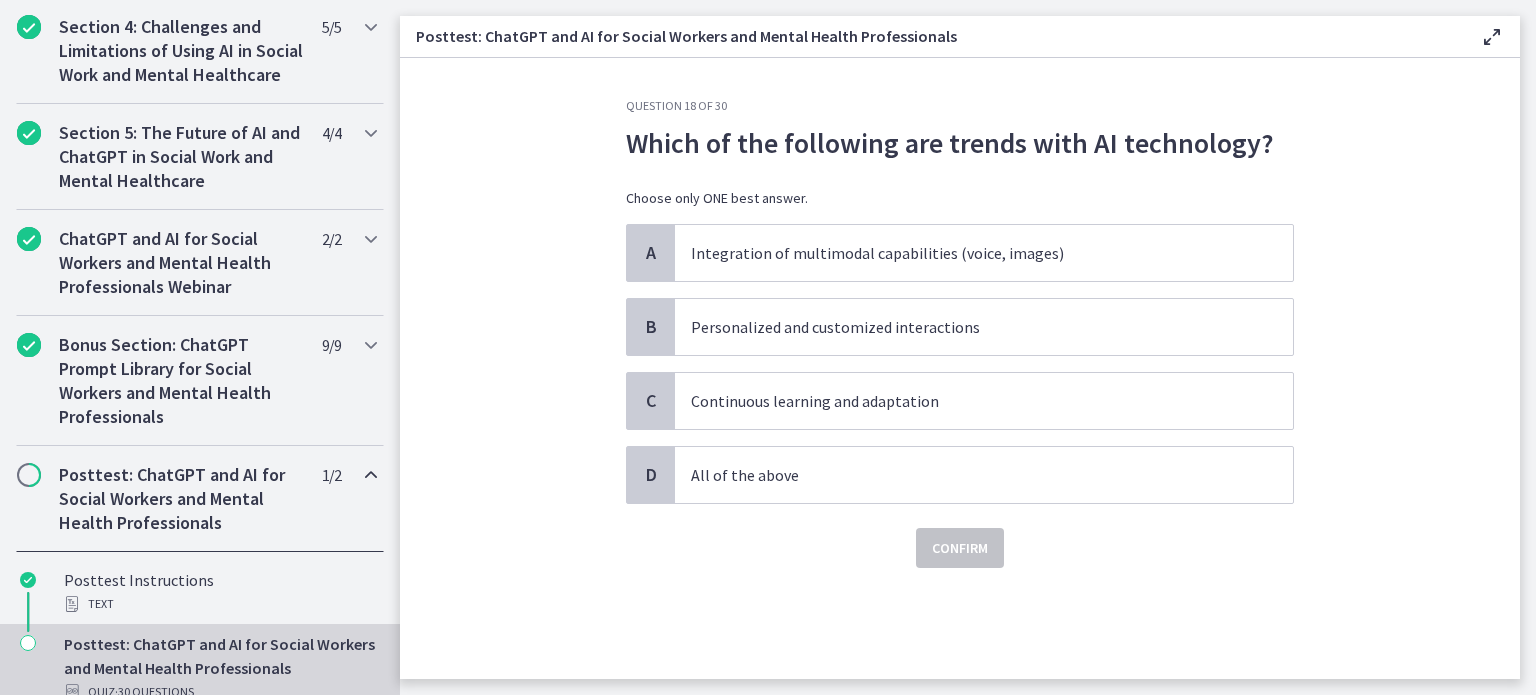 scroll, scrollTop: 0, scrollLeft: 0, axis: both 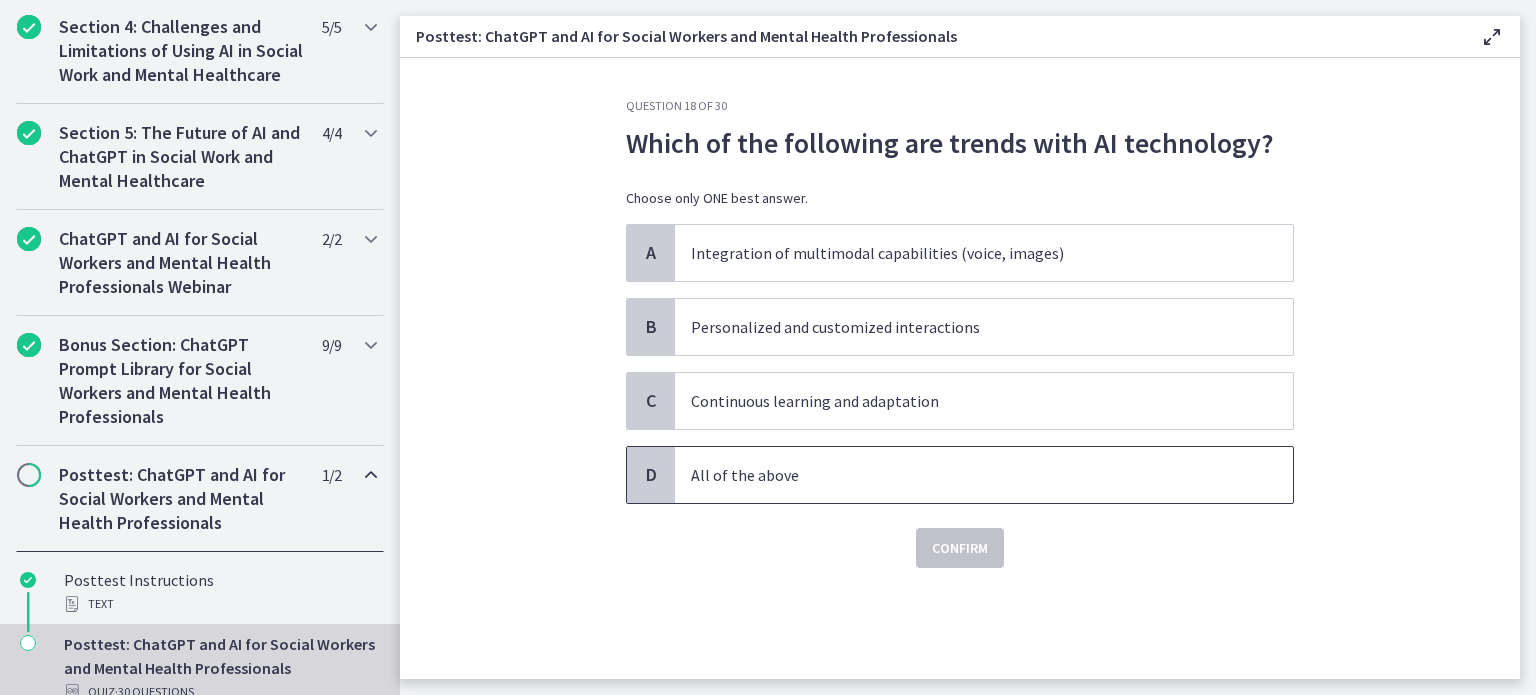 click on "All of the above" at bounding box center [984, 475] 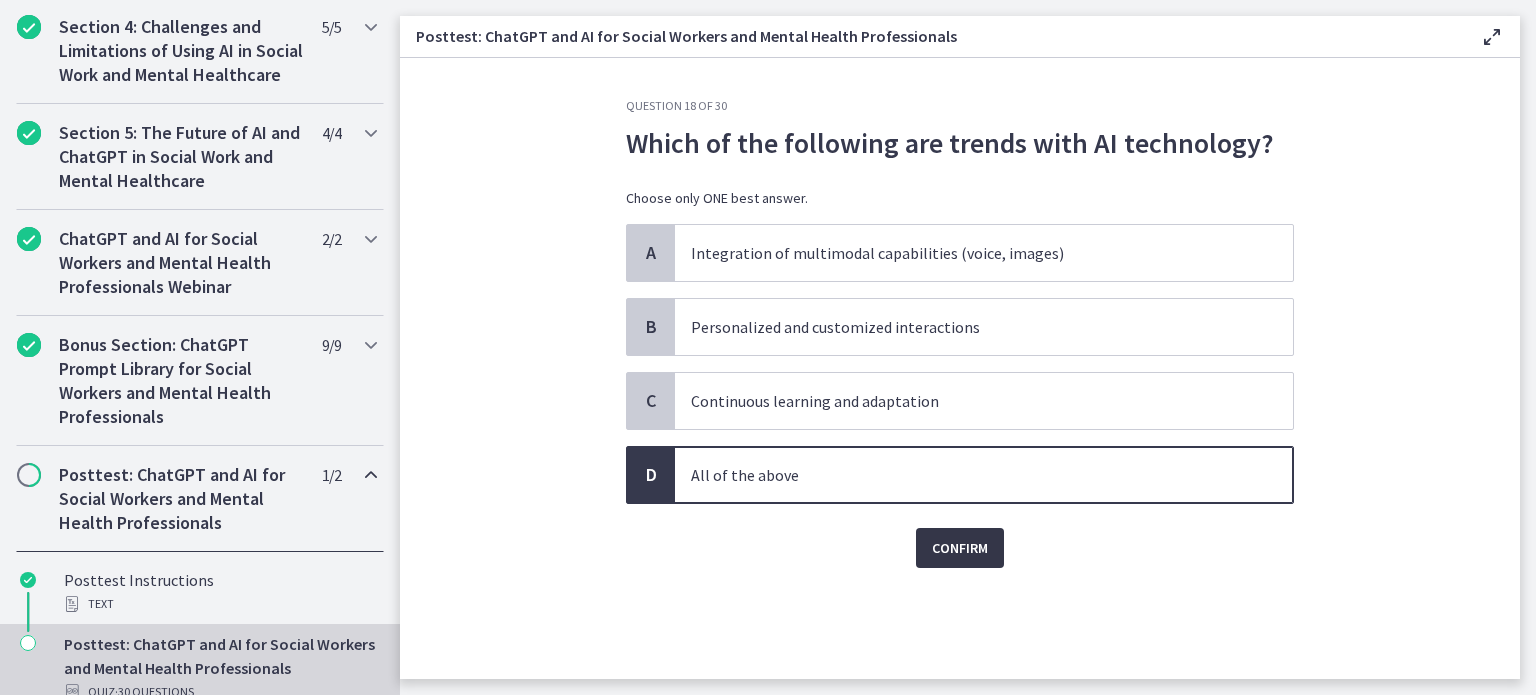 click on "Confirm" at bounding box center (960, 548) 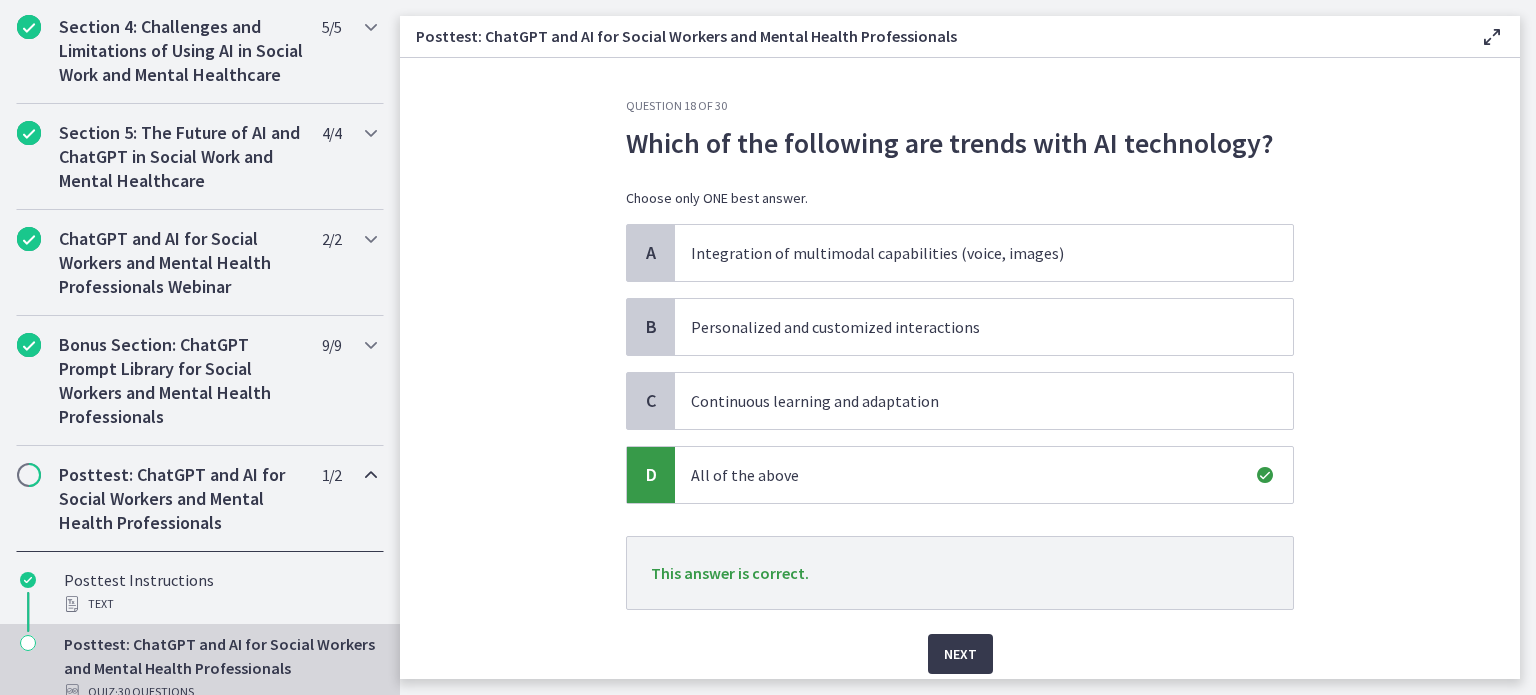 scroll, scrollTop: 72, scrollLeft: 0, axis: vertical 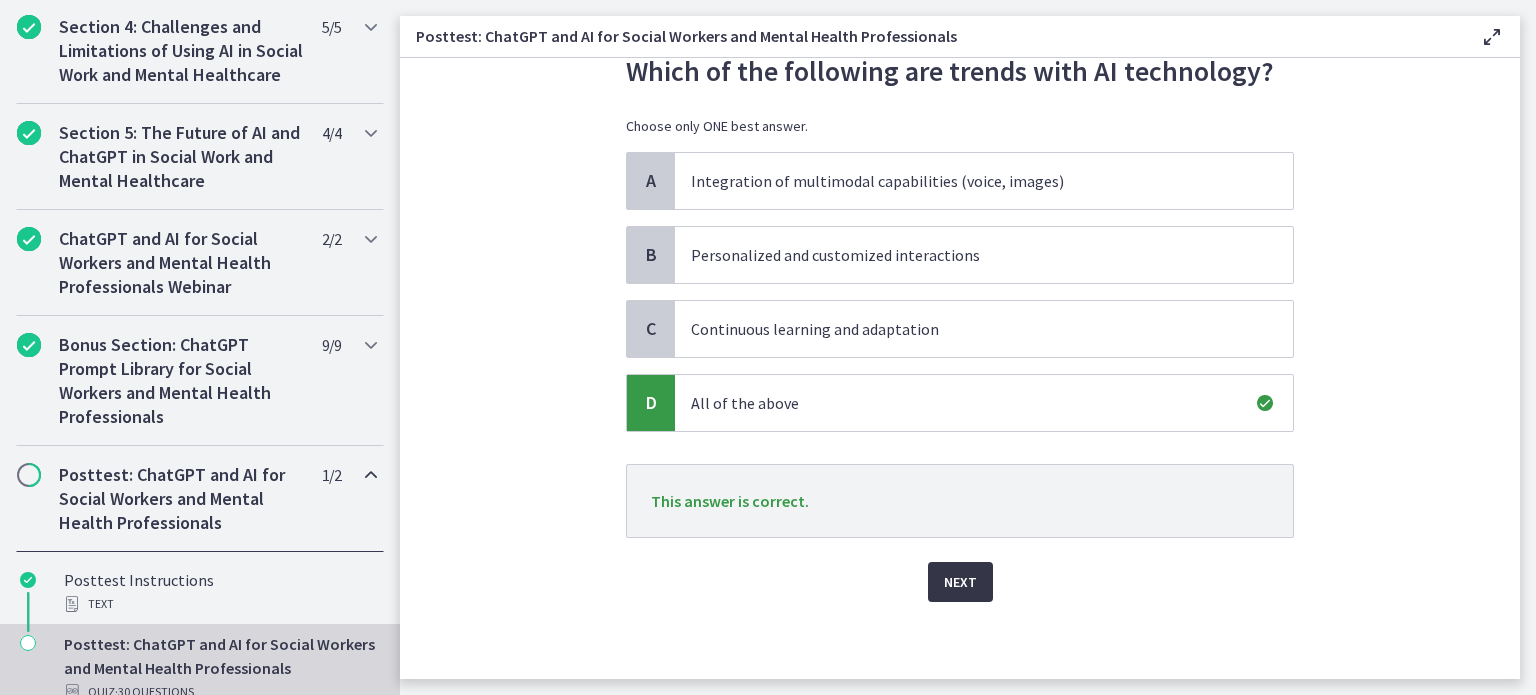 click on "Next" at bounding box center [960, 582] 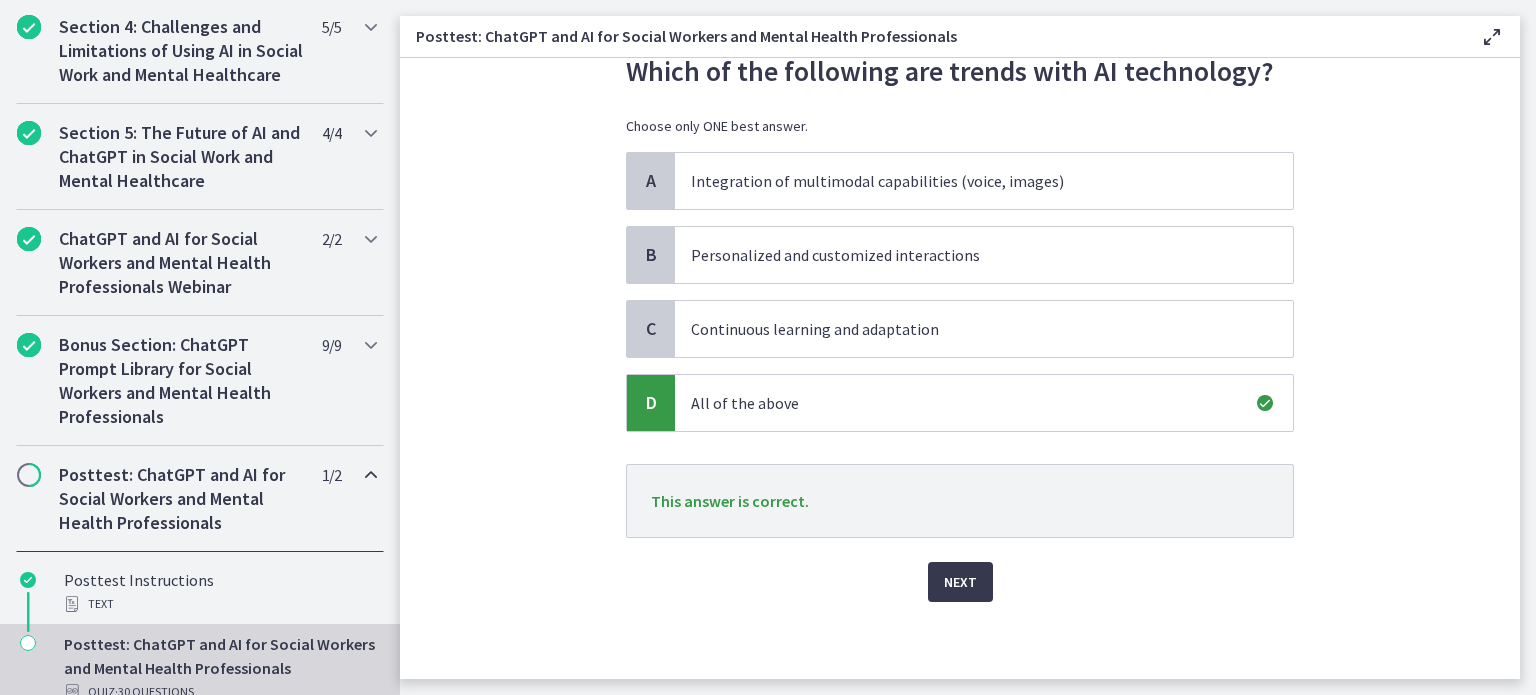 scroll, scrollTop: 0, scrollLeft: 0, axis: both 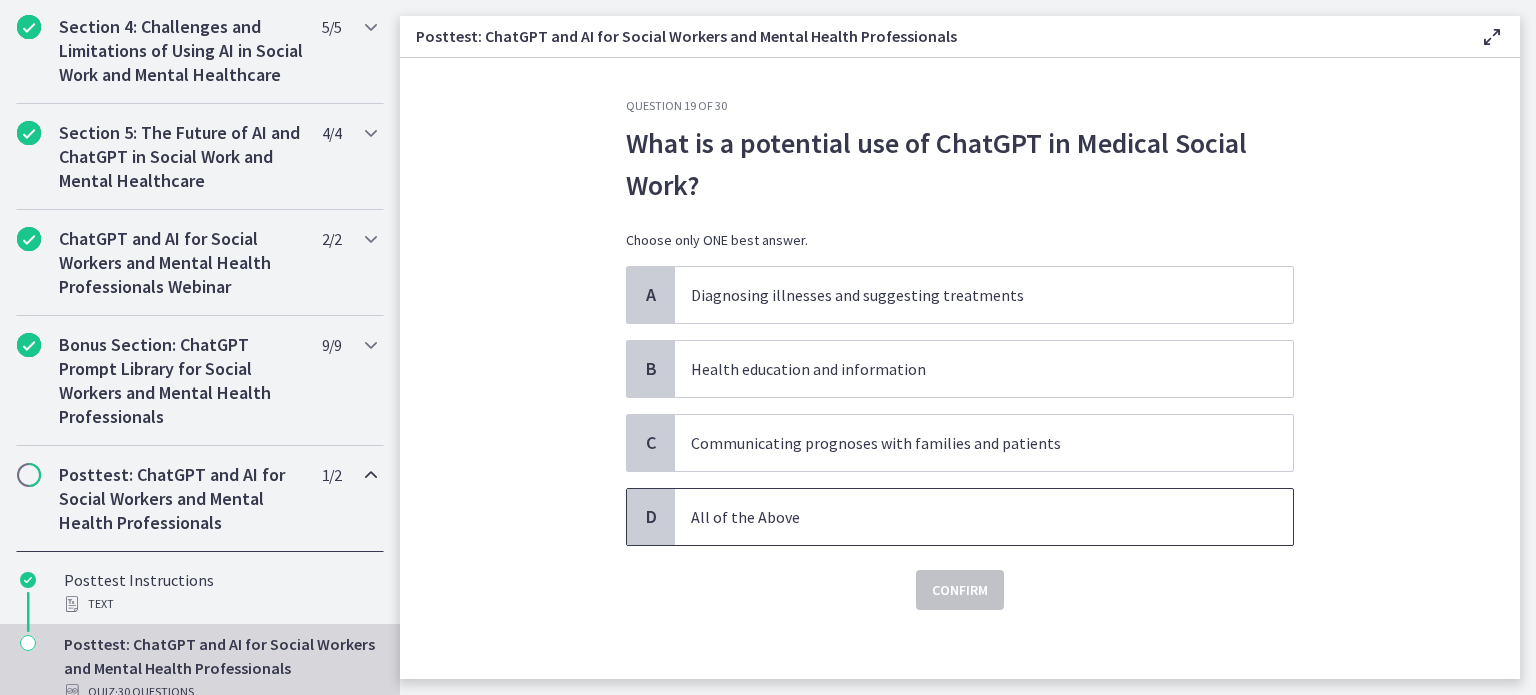 click on "All of the Above" at bounding box center (964, 517) 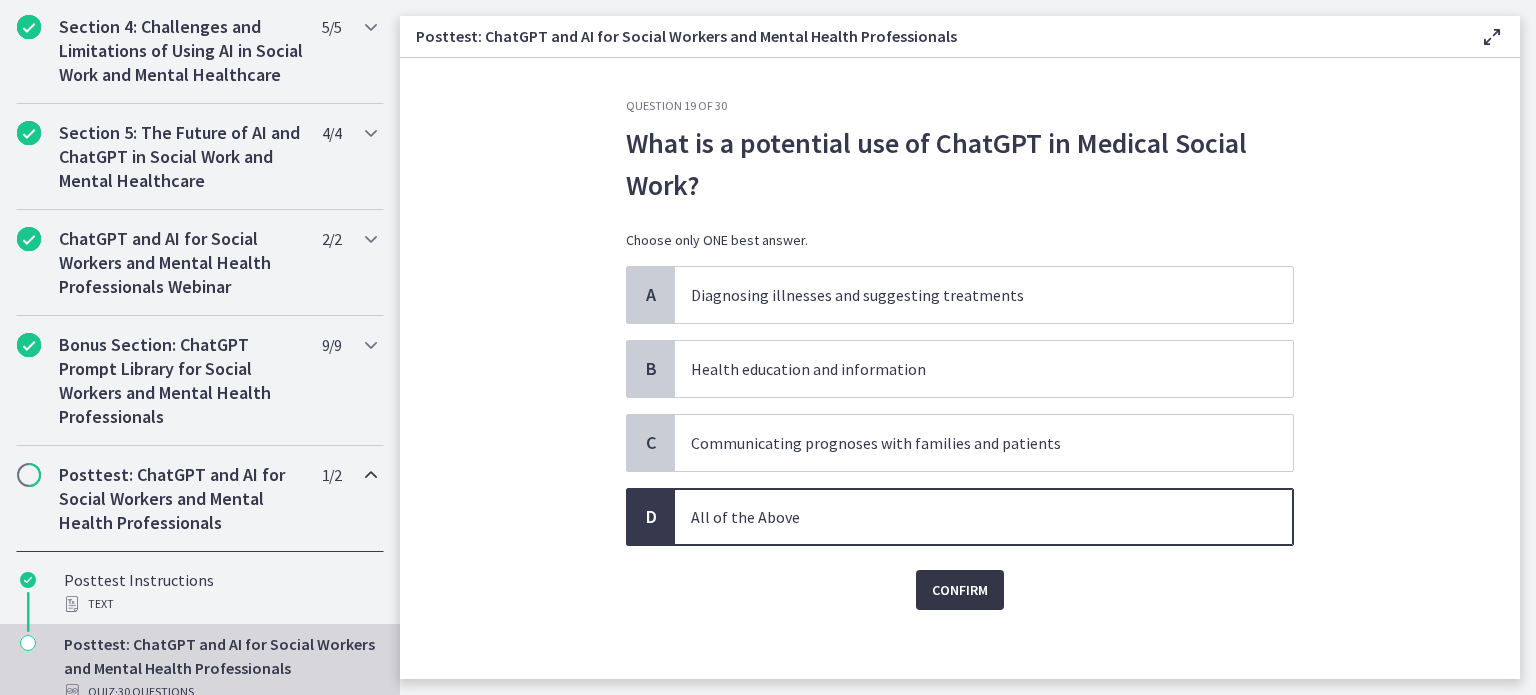 click on "Confirm" at bounding box center [960, 590] 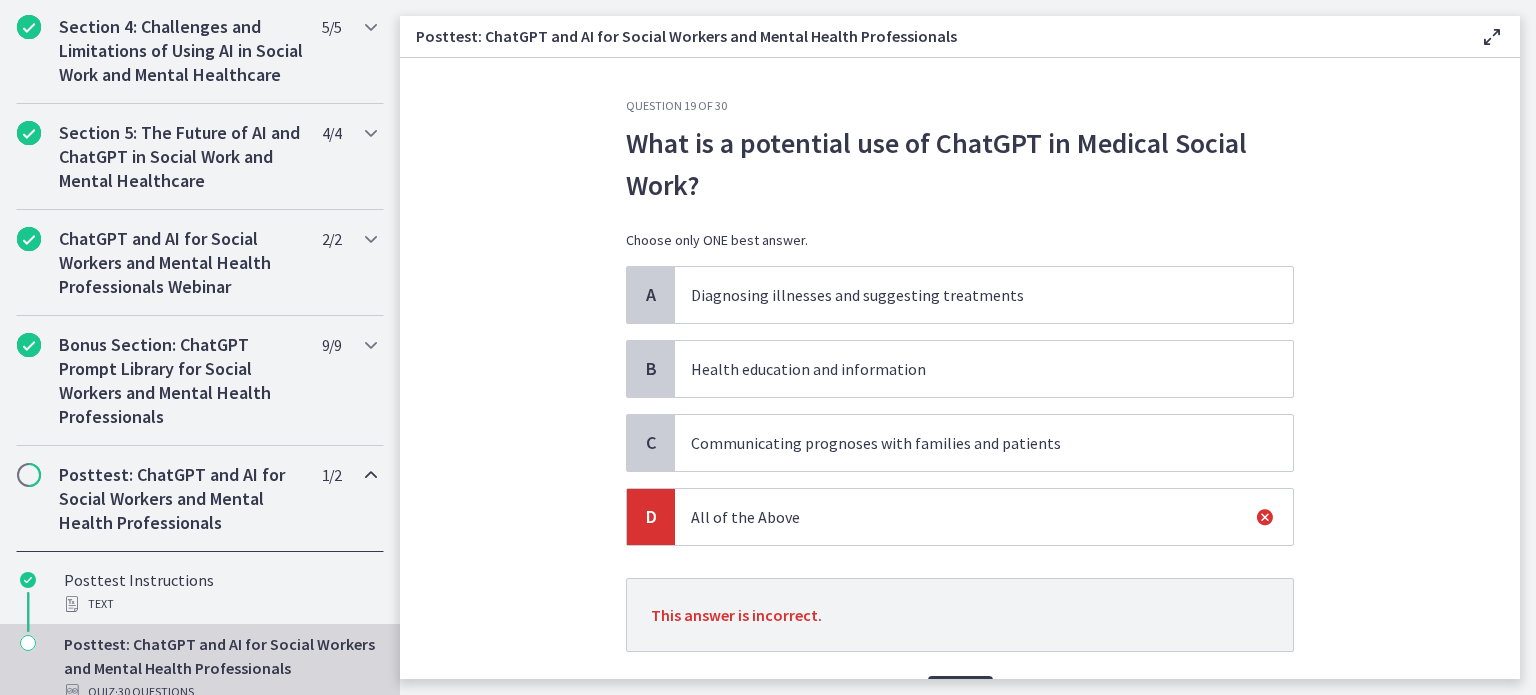 click on "Health education and information" at bounding box center [964, 369] 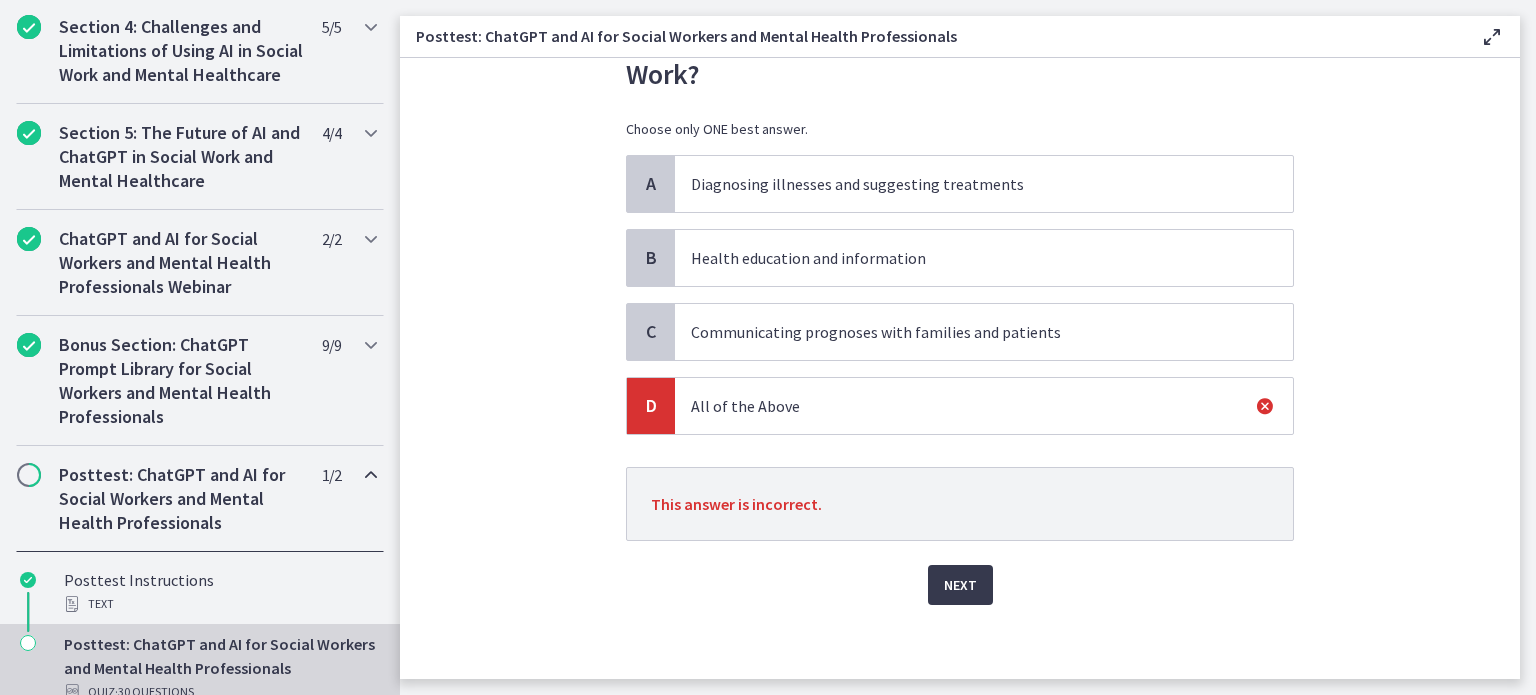 scroll, scrollTop: 114, scrollLeft: 0, axis: vertical 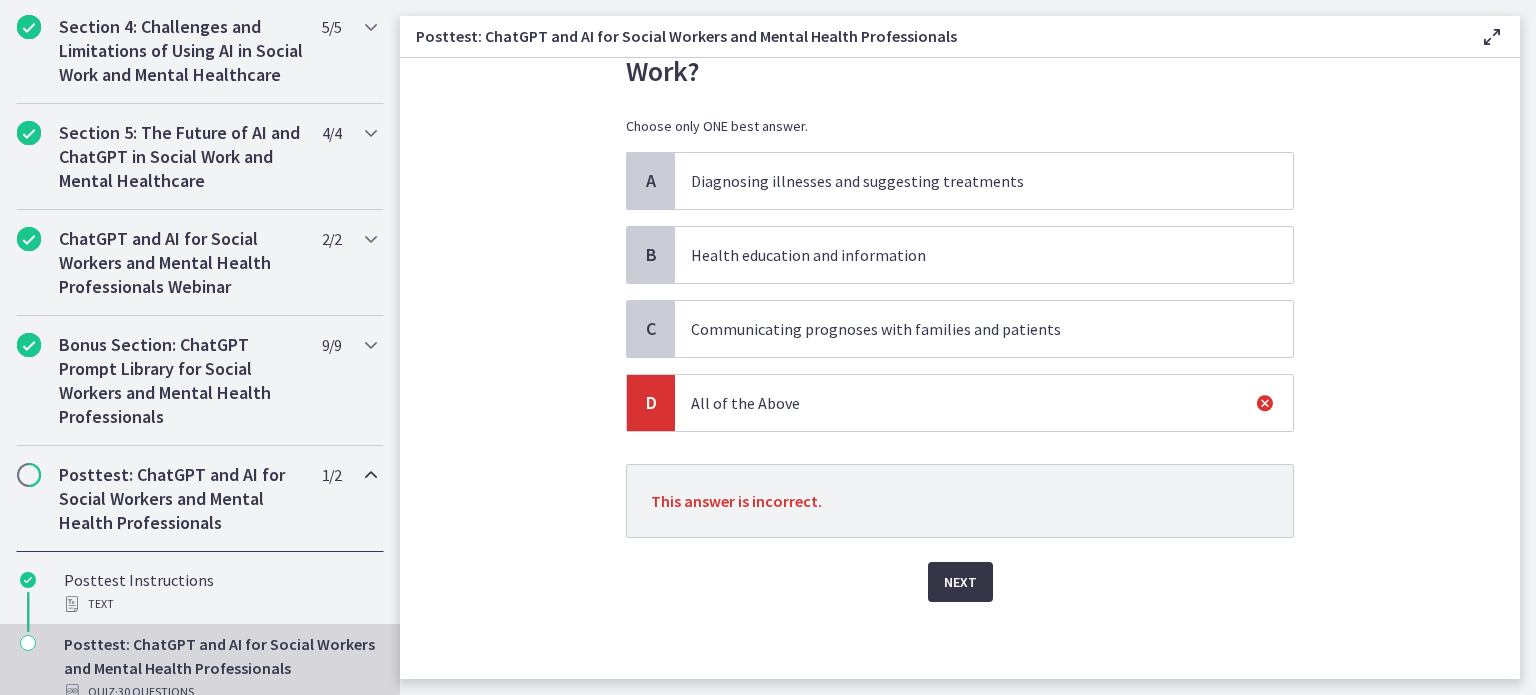 click on "Next" at bounding box center (960, 582) 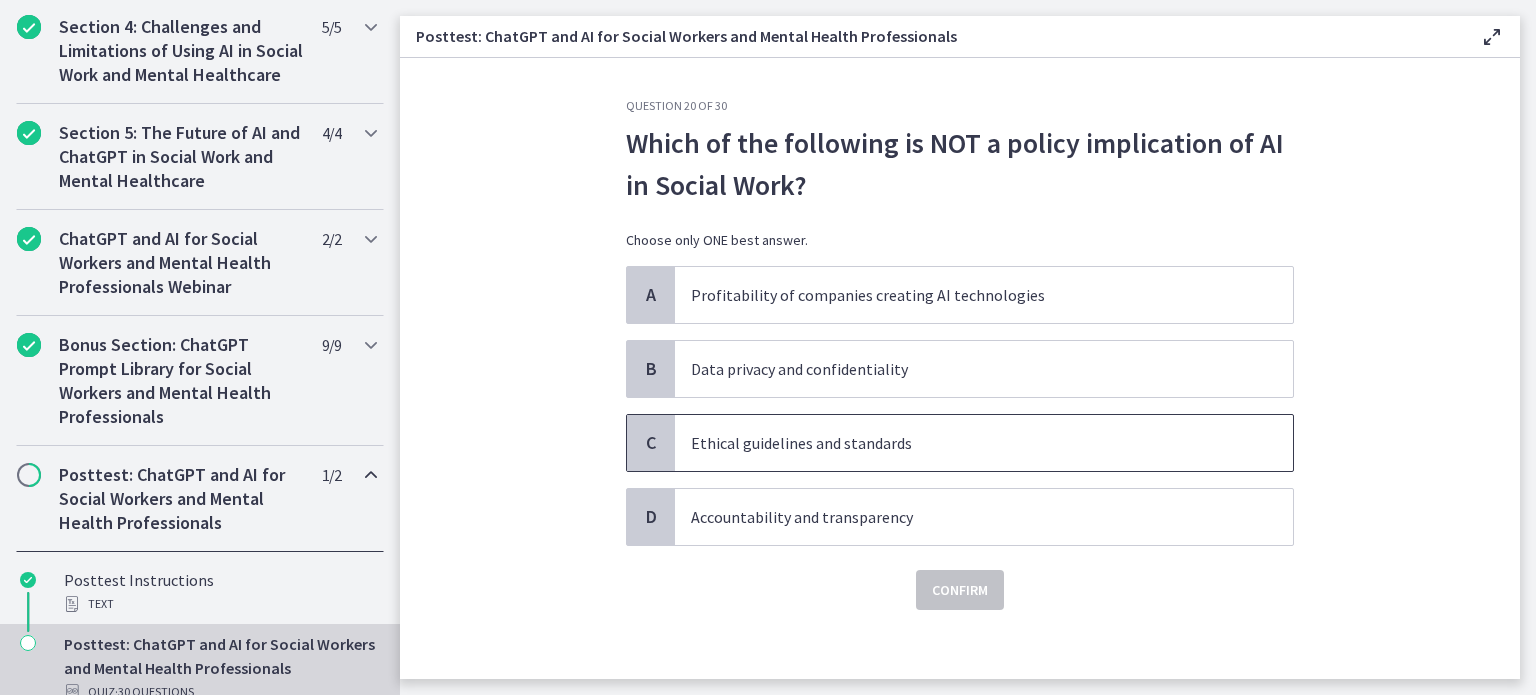 click on "Ethical guidelines and standards" at bounding box center (964, 443) 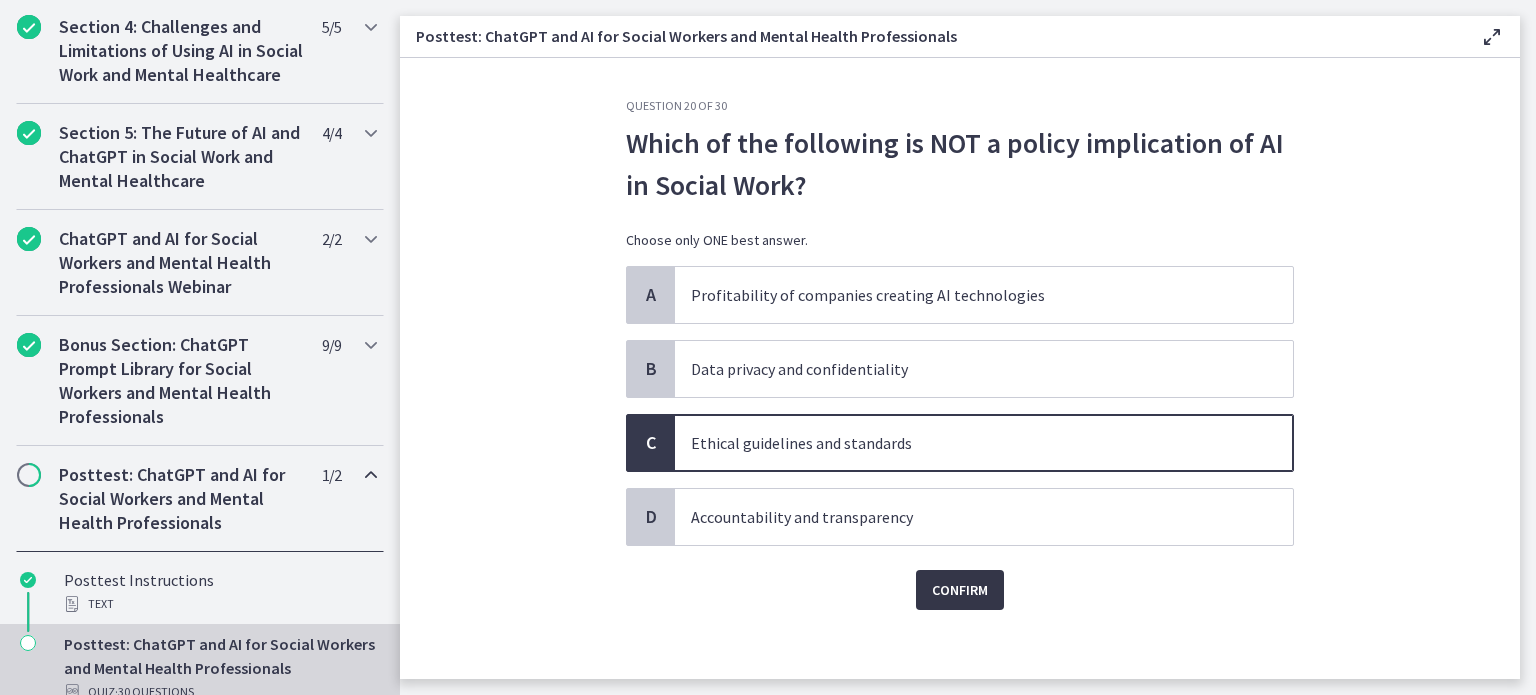 click on "Confirm" at bounding box center [960, 590] 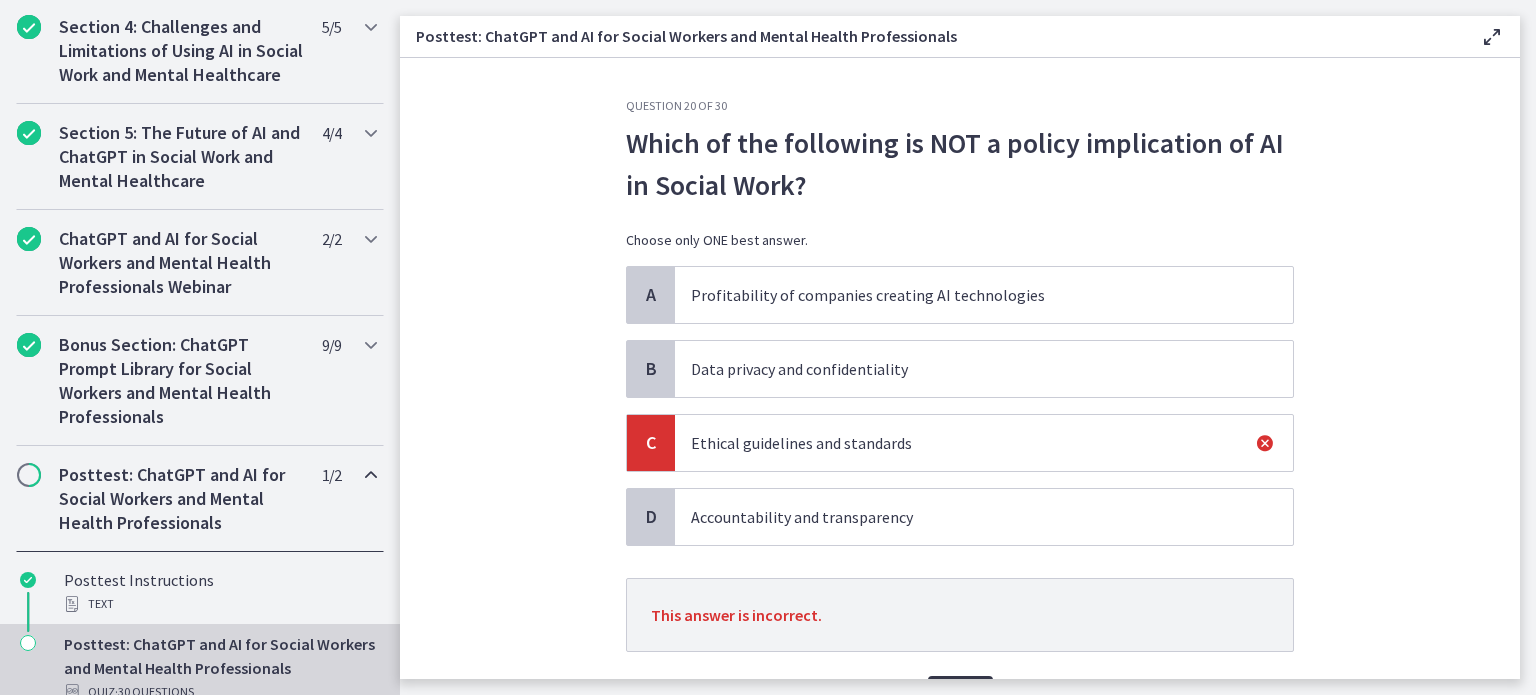 scroll, scrollTop: 114, scrollLeft: 0, axis: vertical 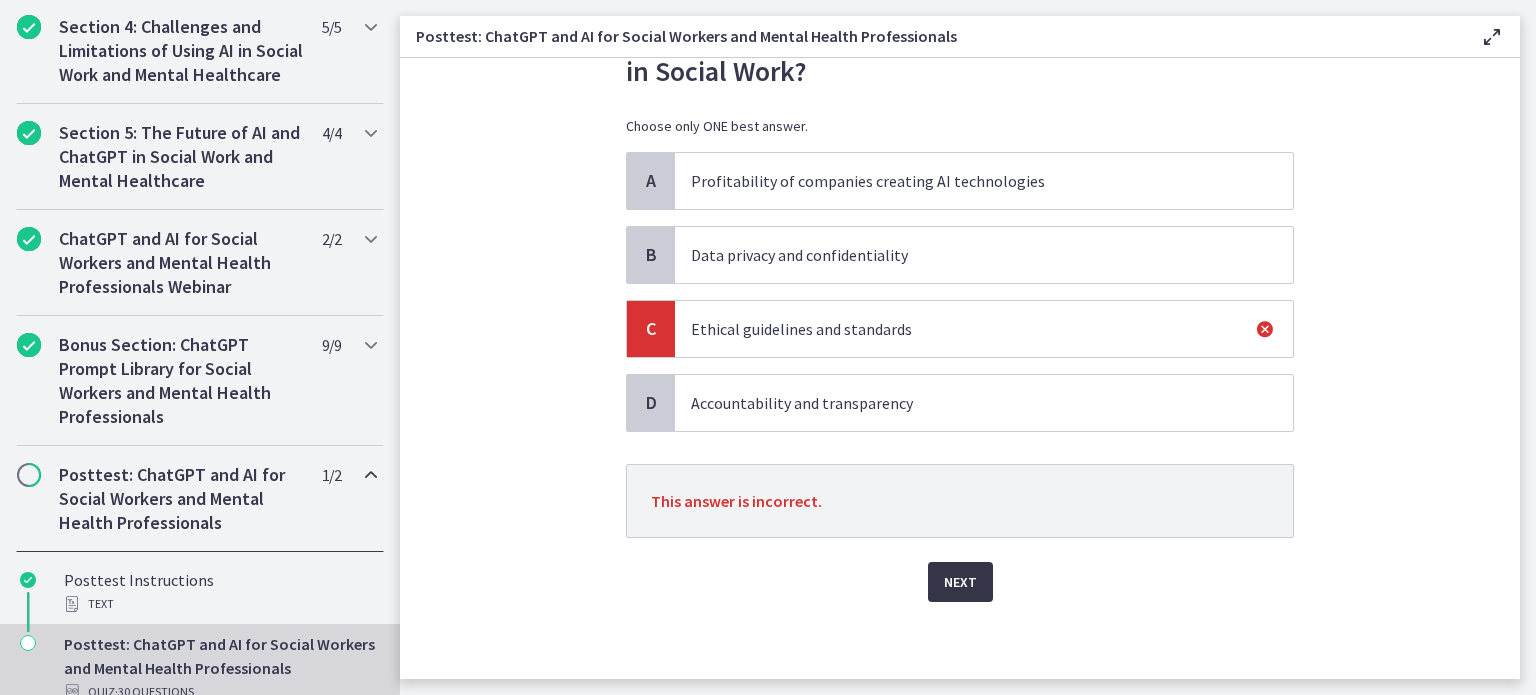 click on "Next" at bounding box center [960, 582] 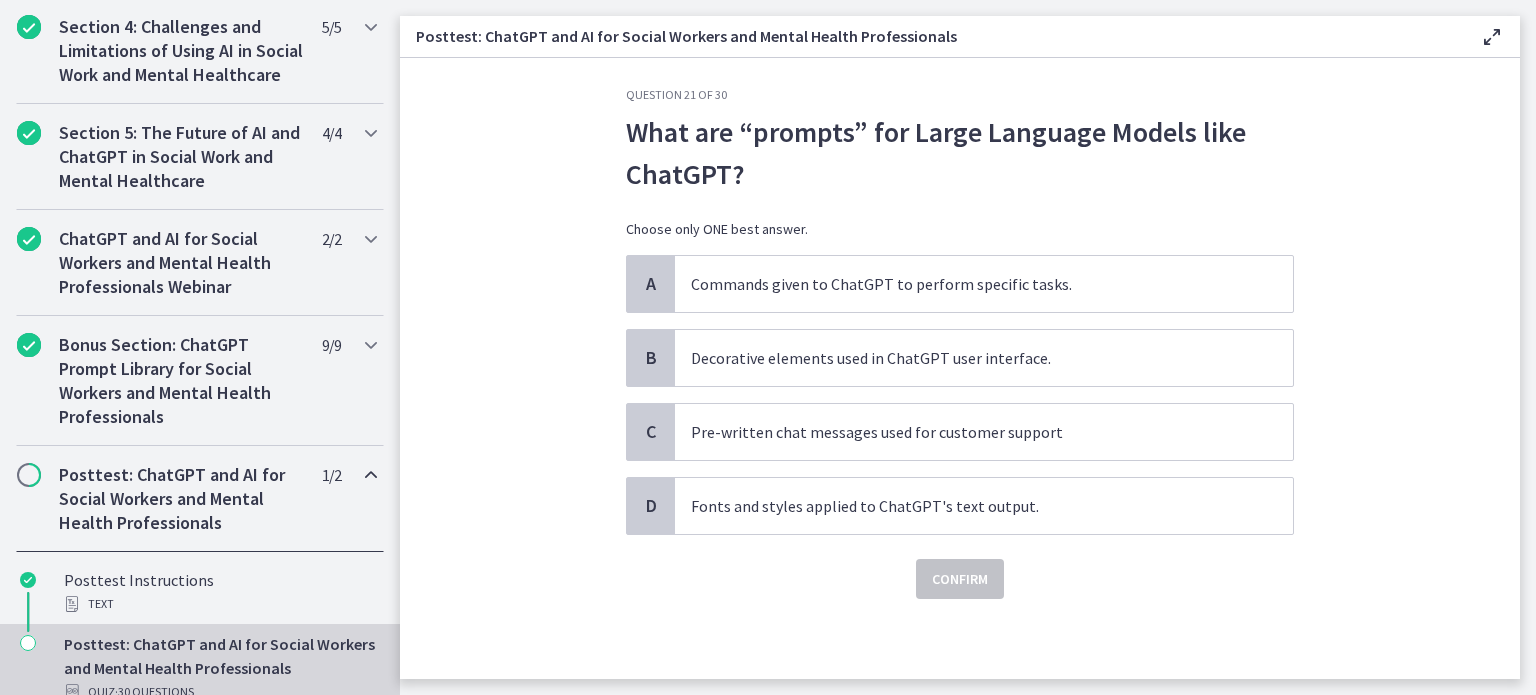 scroll, scrollTop: 0, scrollLeft: 0, axis: both 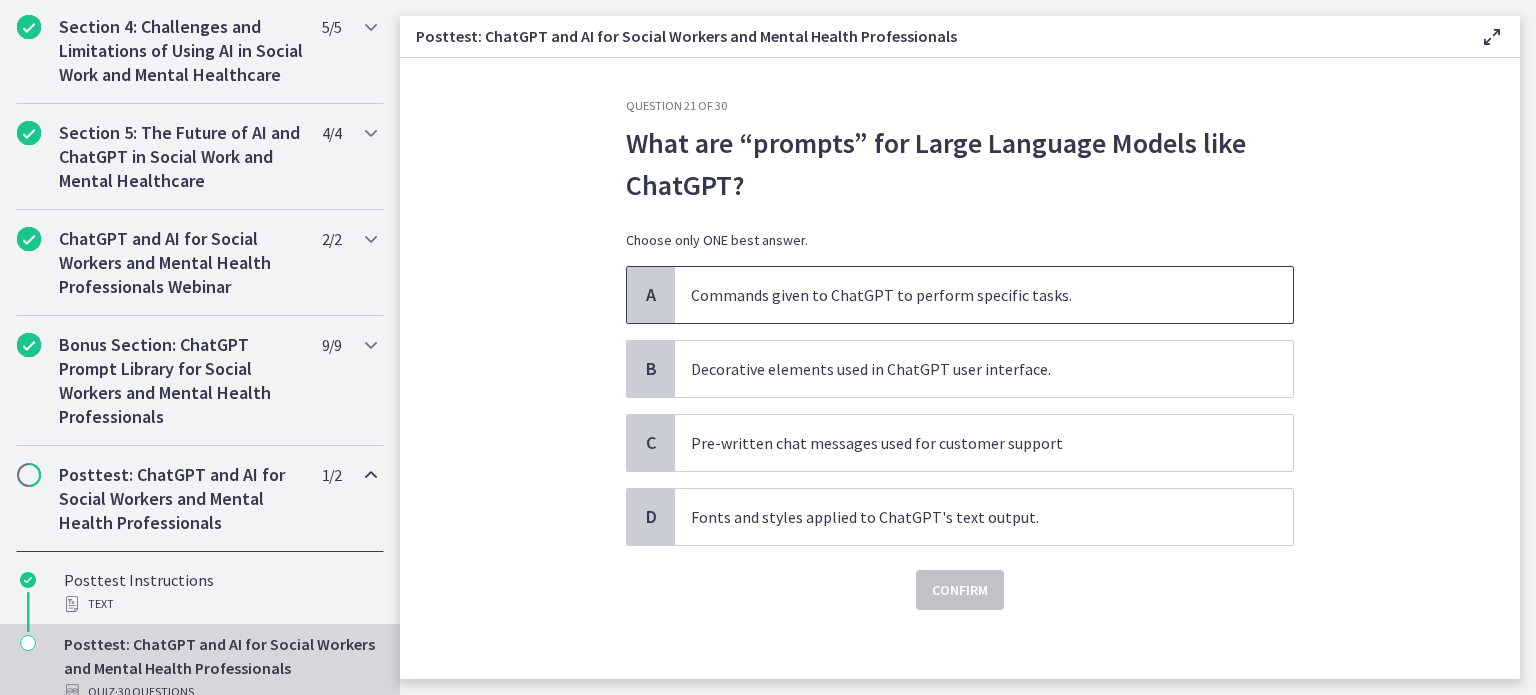 click on "Commands given to ChatGPT to perform specific tasks." at bounding box center (964, 295) 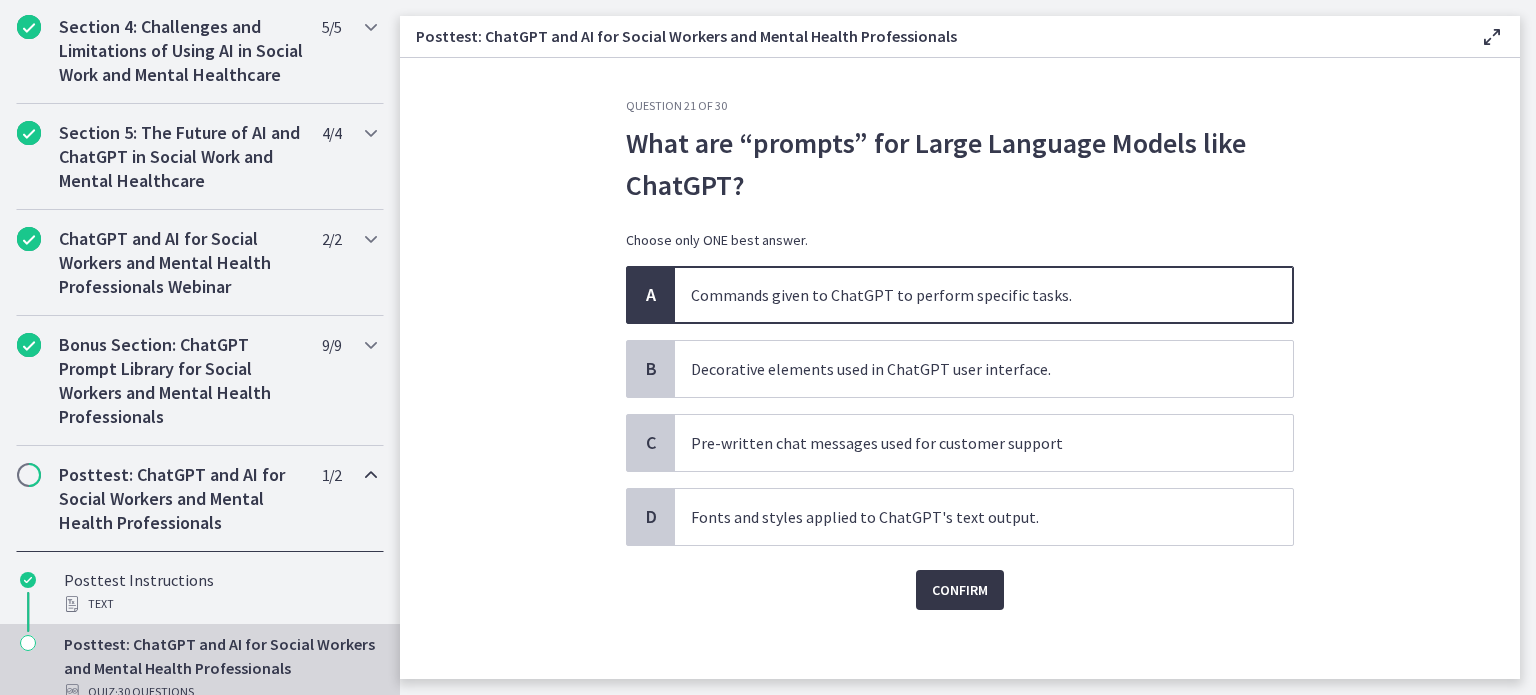 click on "Confirm" at bounding box center (960, 590) 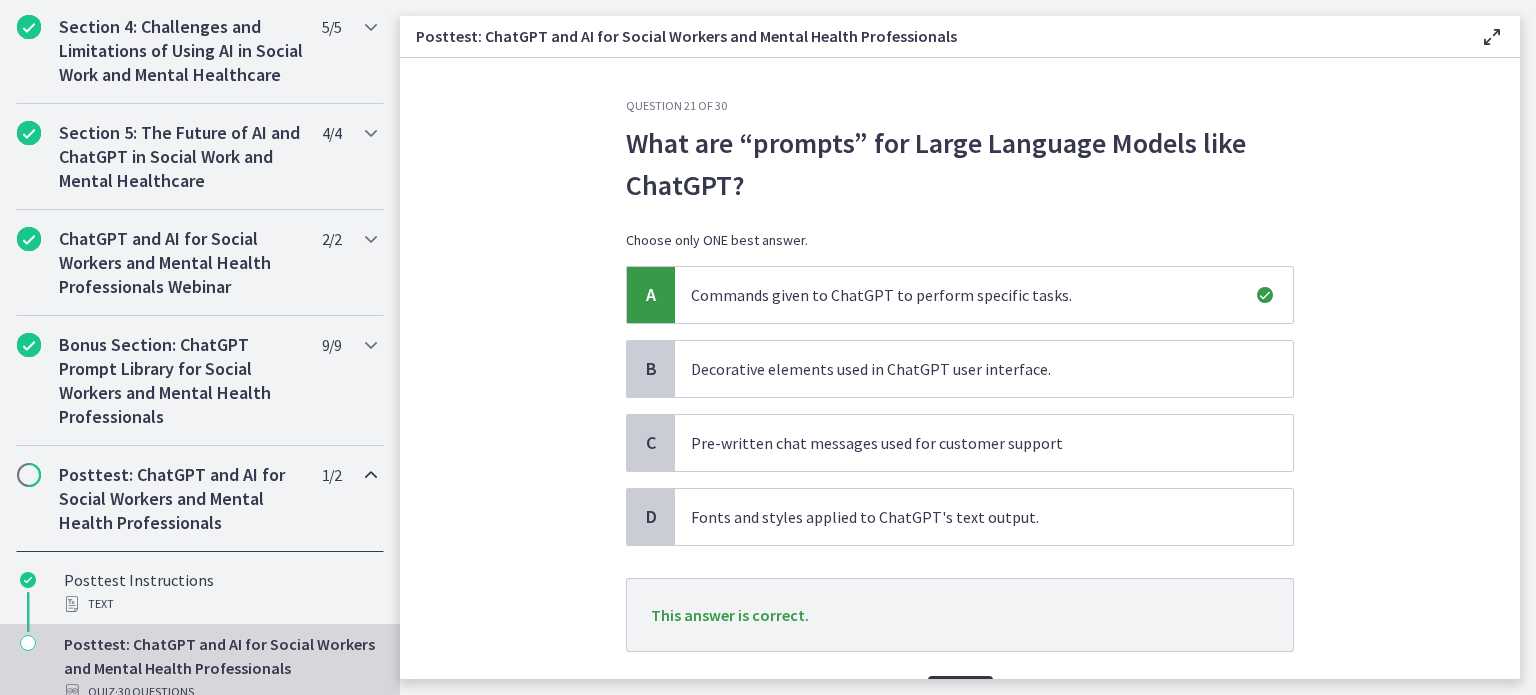scroll, scrollTop: 114, scrollLeft: 0, axis: vertical 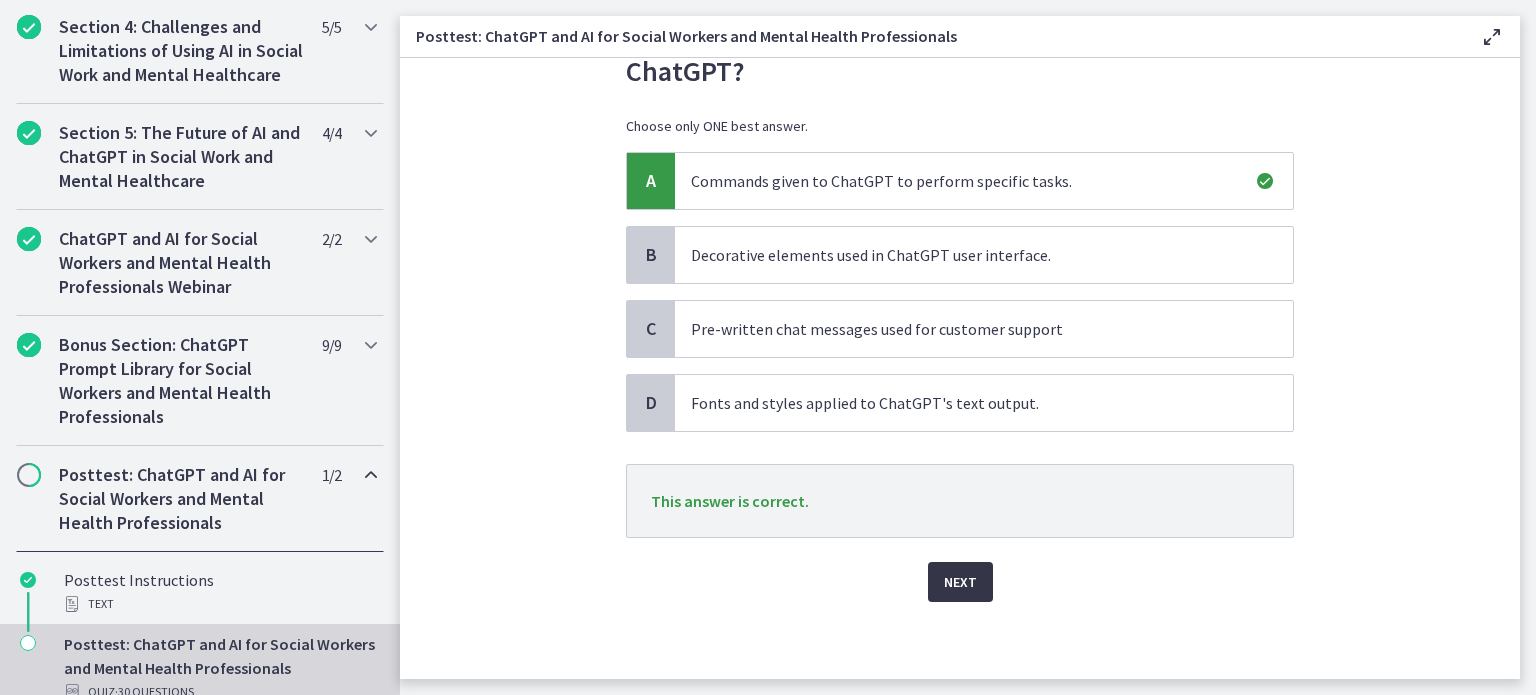 click on "Next" at bounding box center [960, 582] 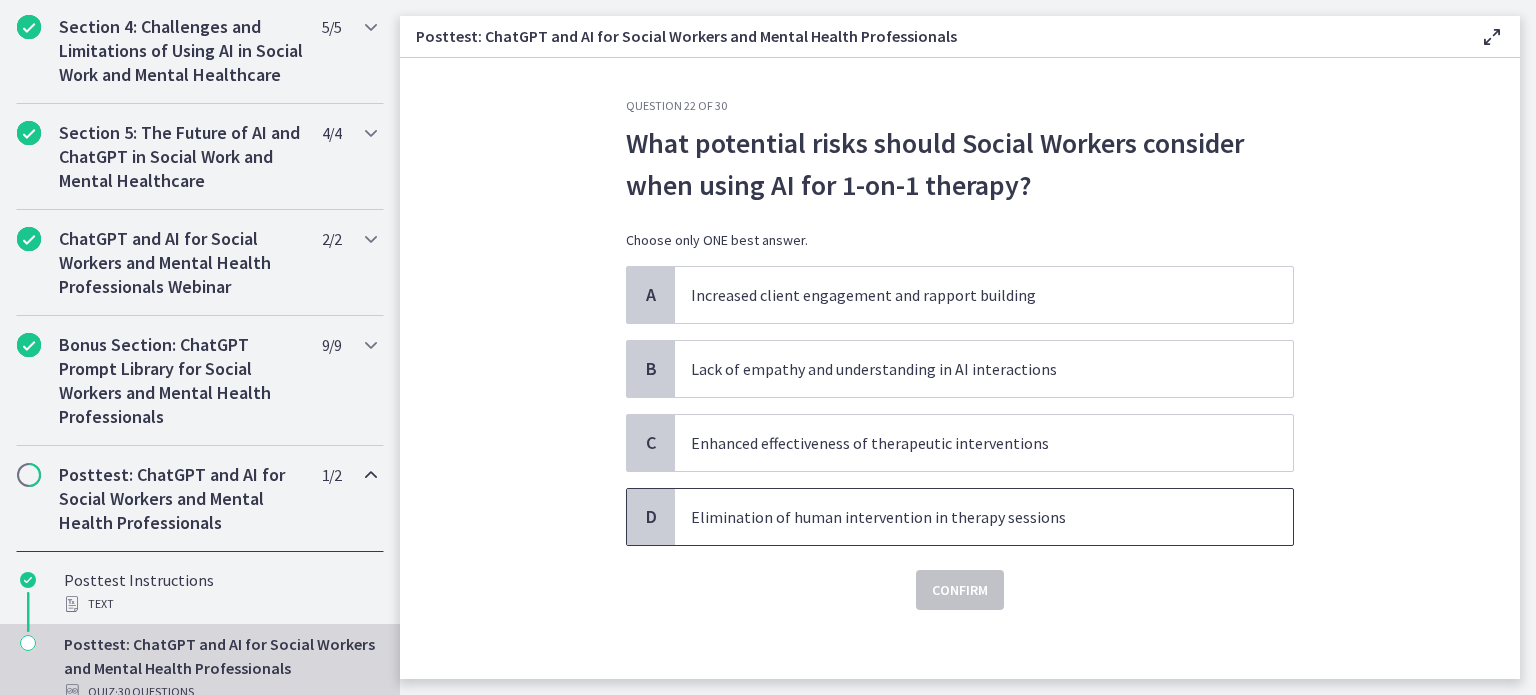 click on "Elimination of human intervention in therapy sessions" at bounding box center (964, 517) 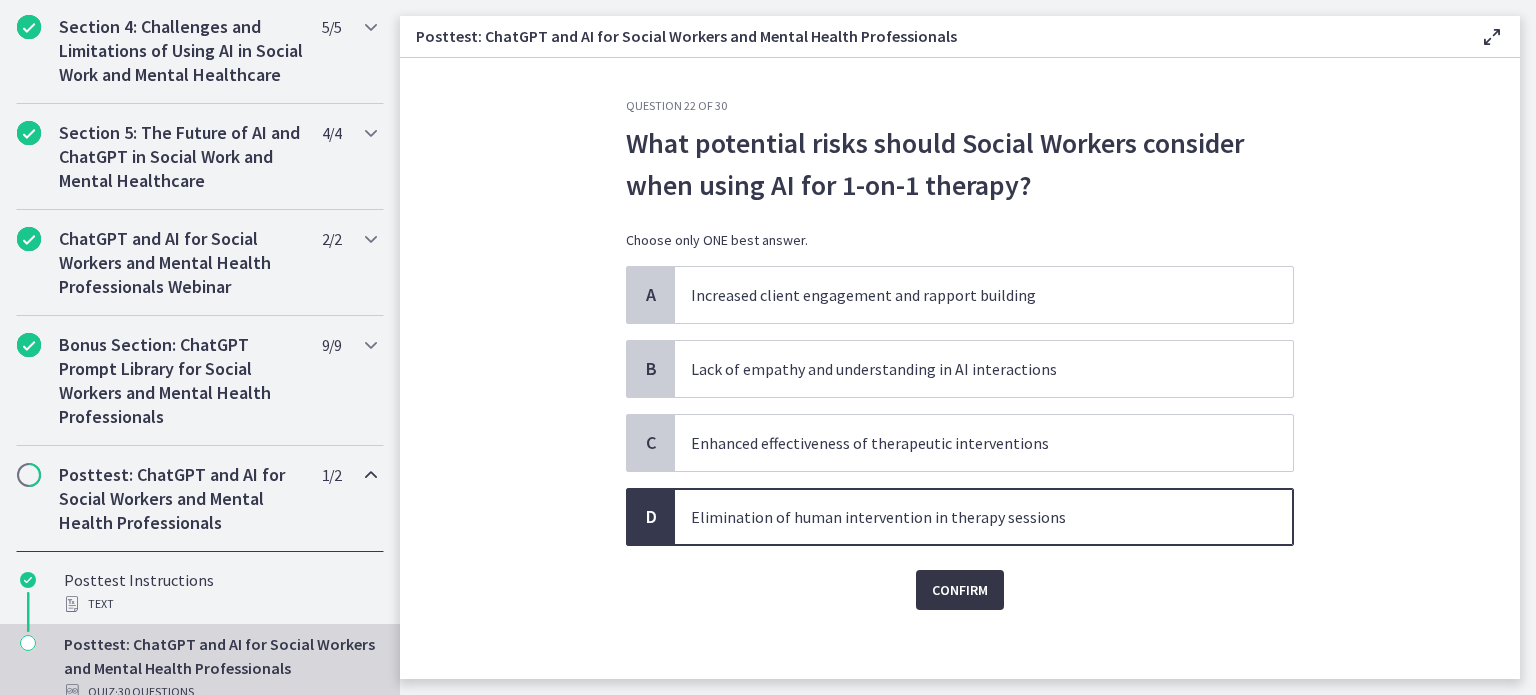 click on "Confirm" at bounding box center [960, 590] 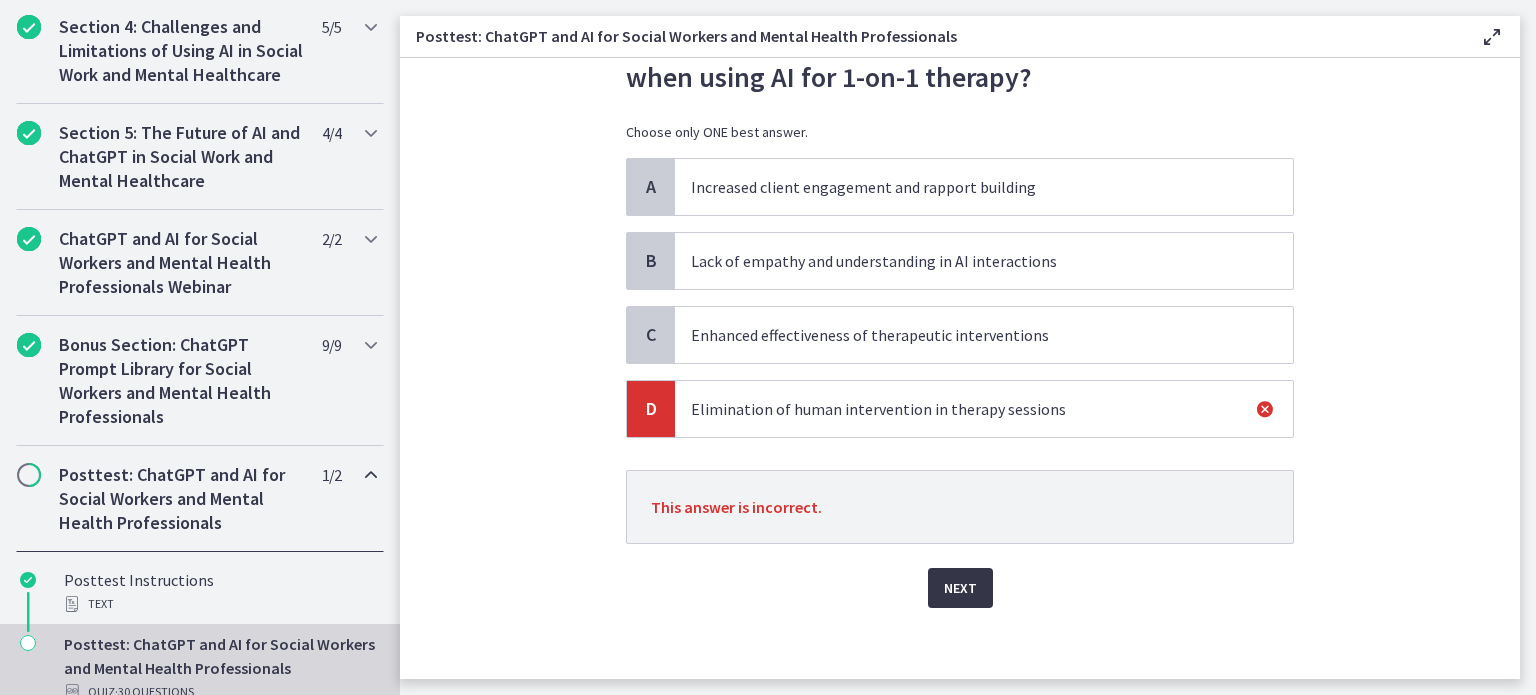scroll, scrollTop: 114, scrollLeft: 0, axis: vertical 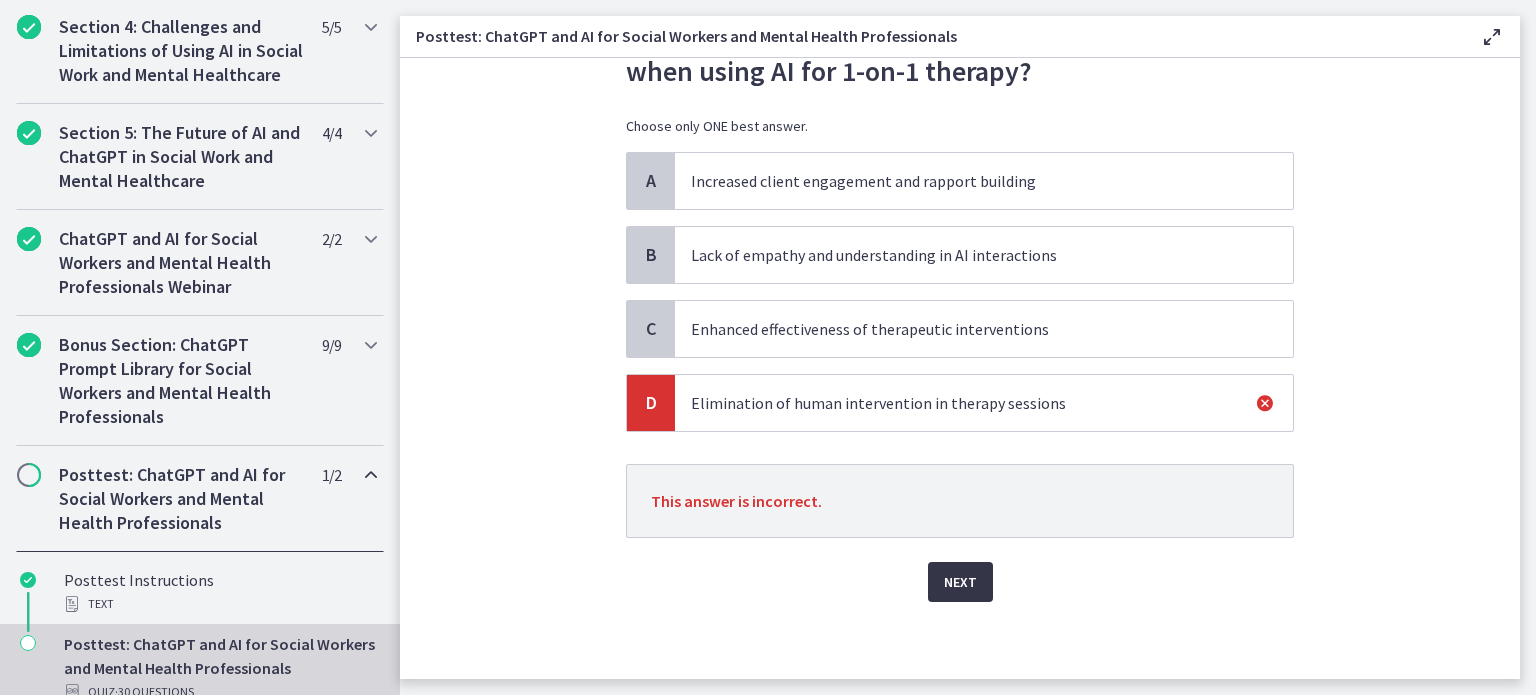 click on "Next" at bounding box center (960, 582) 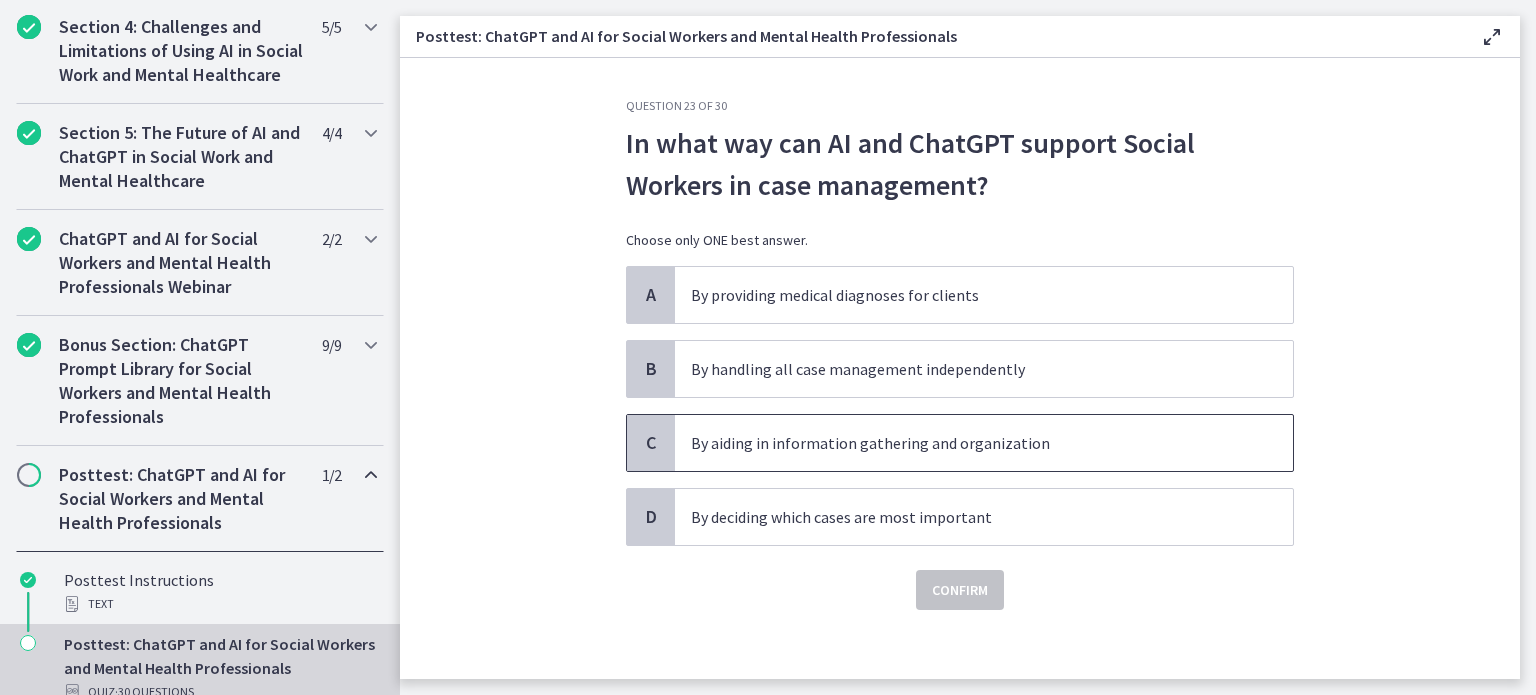 click on "By aiding in information gathering and organization" at bounding box center (964, 443) 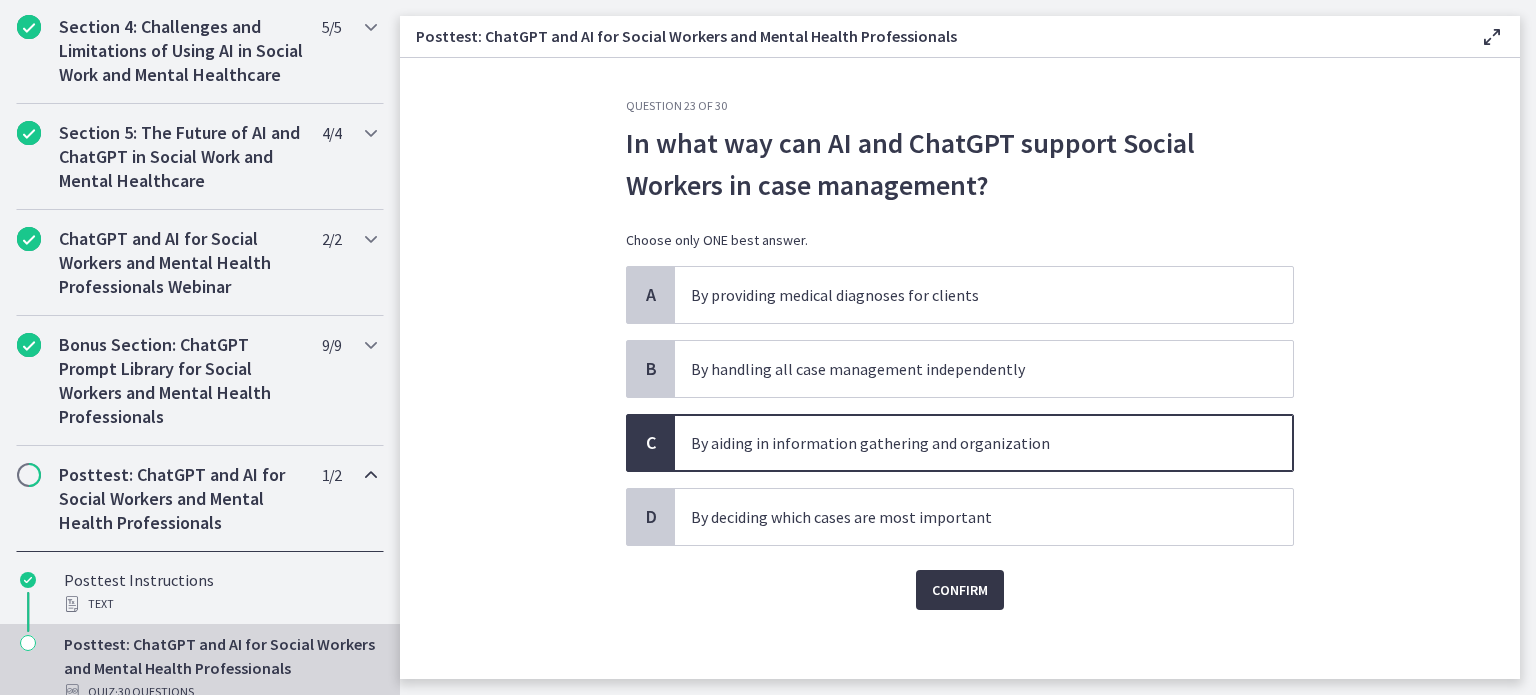 click on "Confirm" at bounding box center [960, 590] 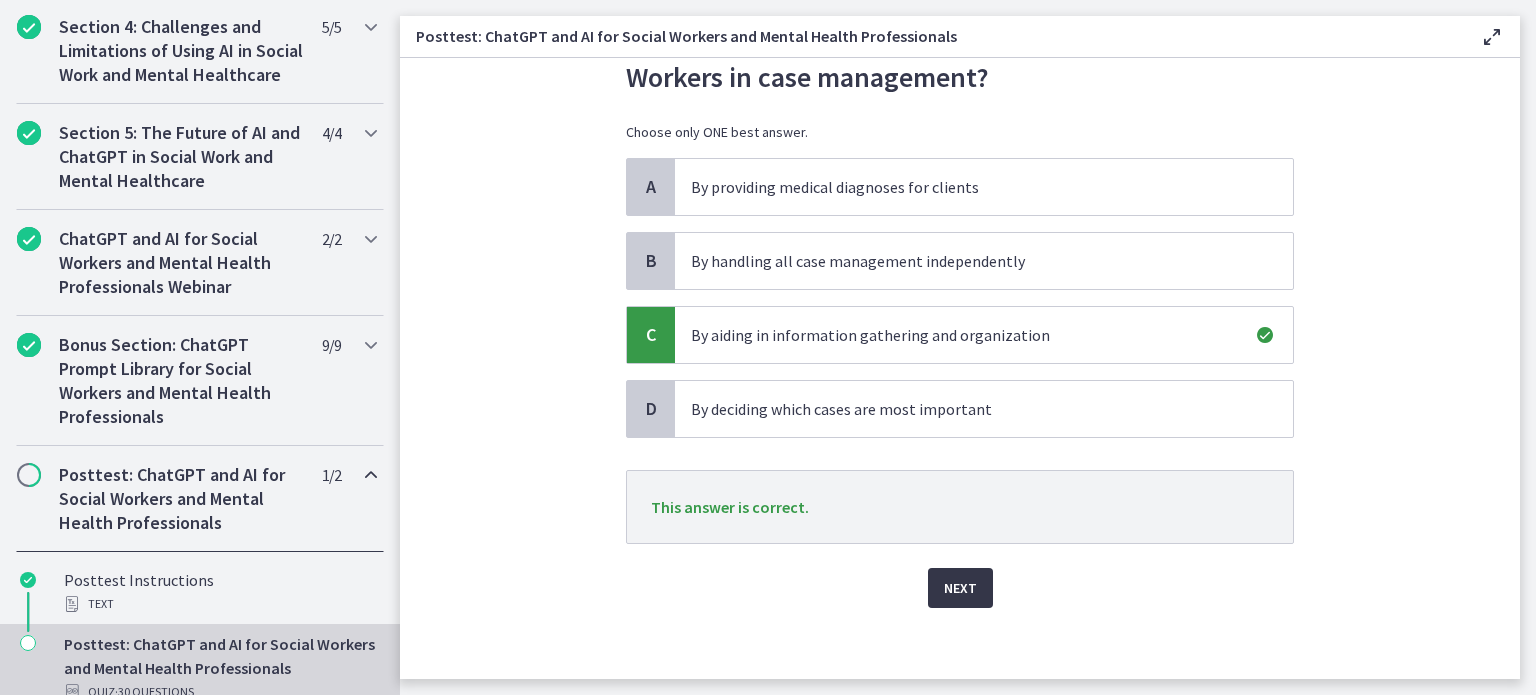 scroll, scrollTop: 114, scrollLeft: 0, axis: vertical 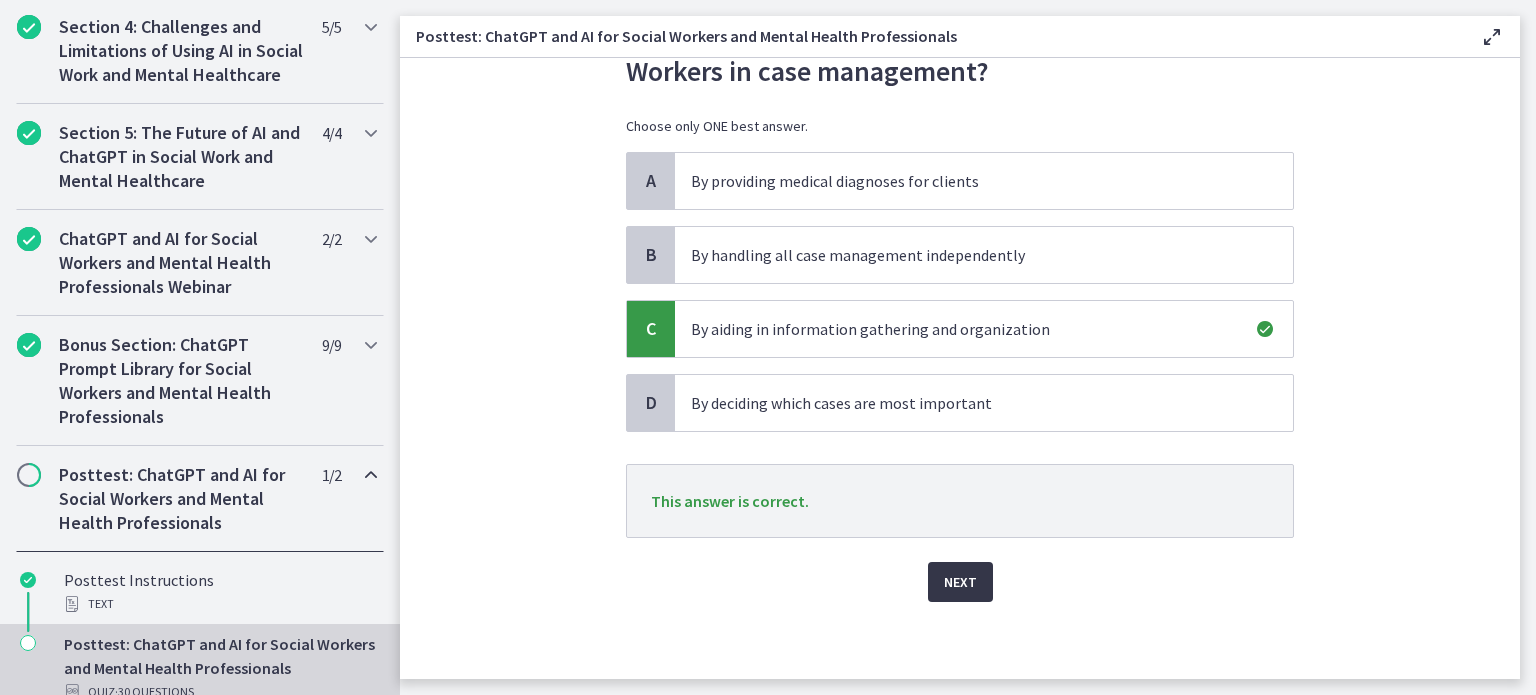 click on "Next" at bounding box center (960, 582) 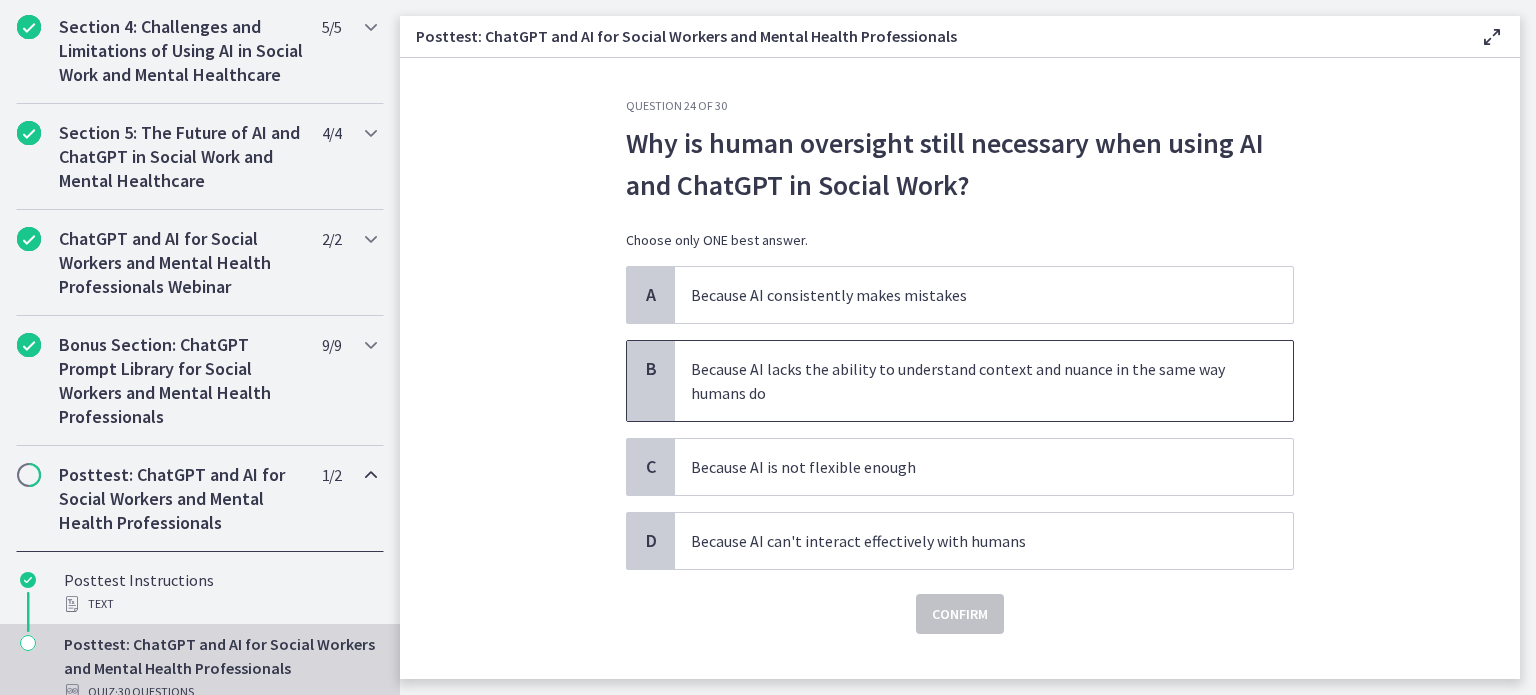 click on "Because AI lacks the ability to understand context and nuance in the same way humans do" at bounding box center [964, 381] 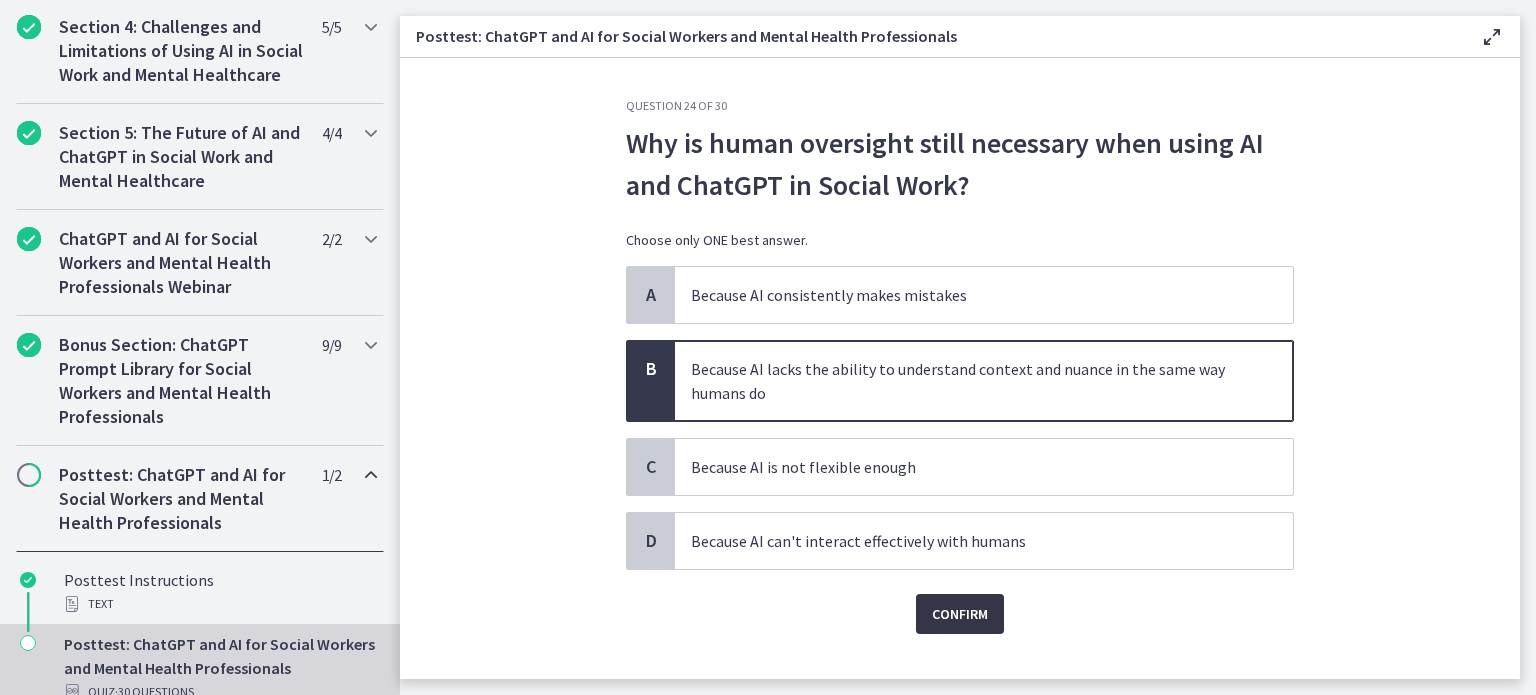 click on "Confirm" at bounding box center [960, 614] 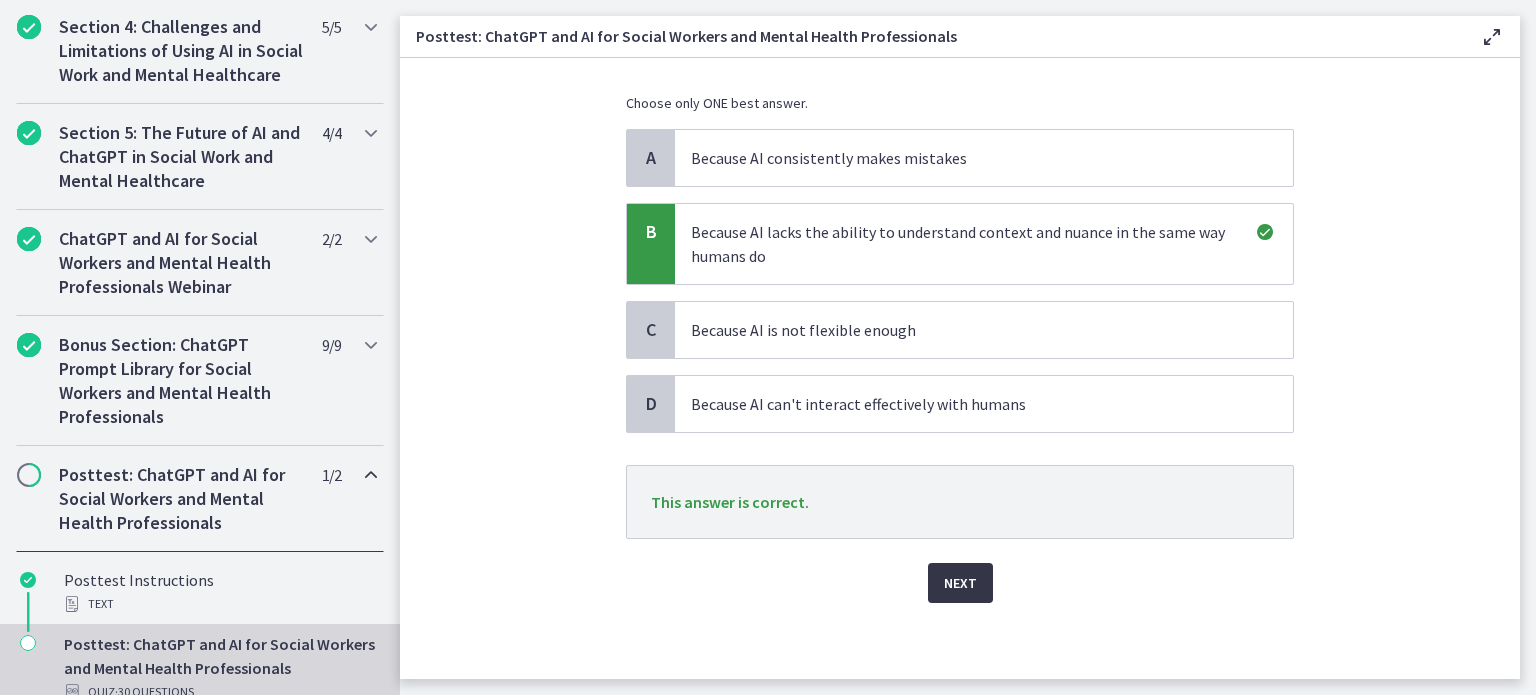 scroll, scrollTop: 138, scrollLeft: 0, axis: vertical 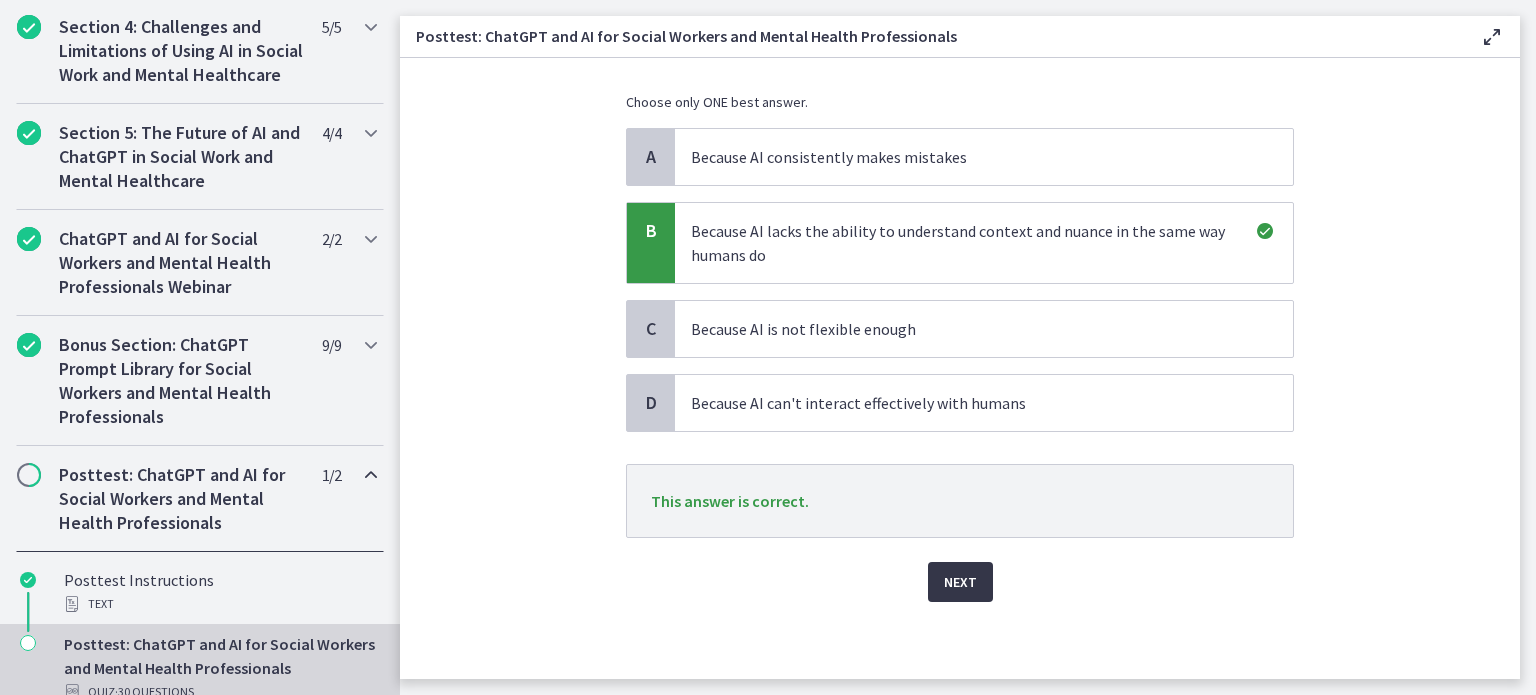 click on "Next" at bounding box center (960, 582) 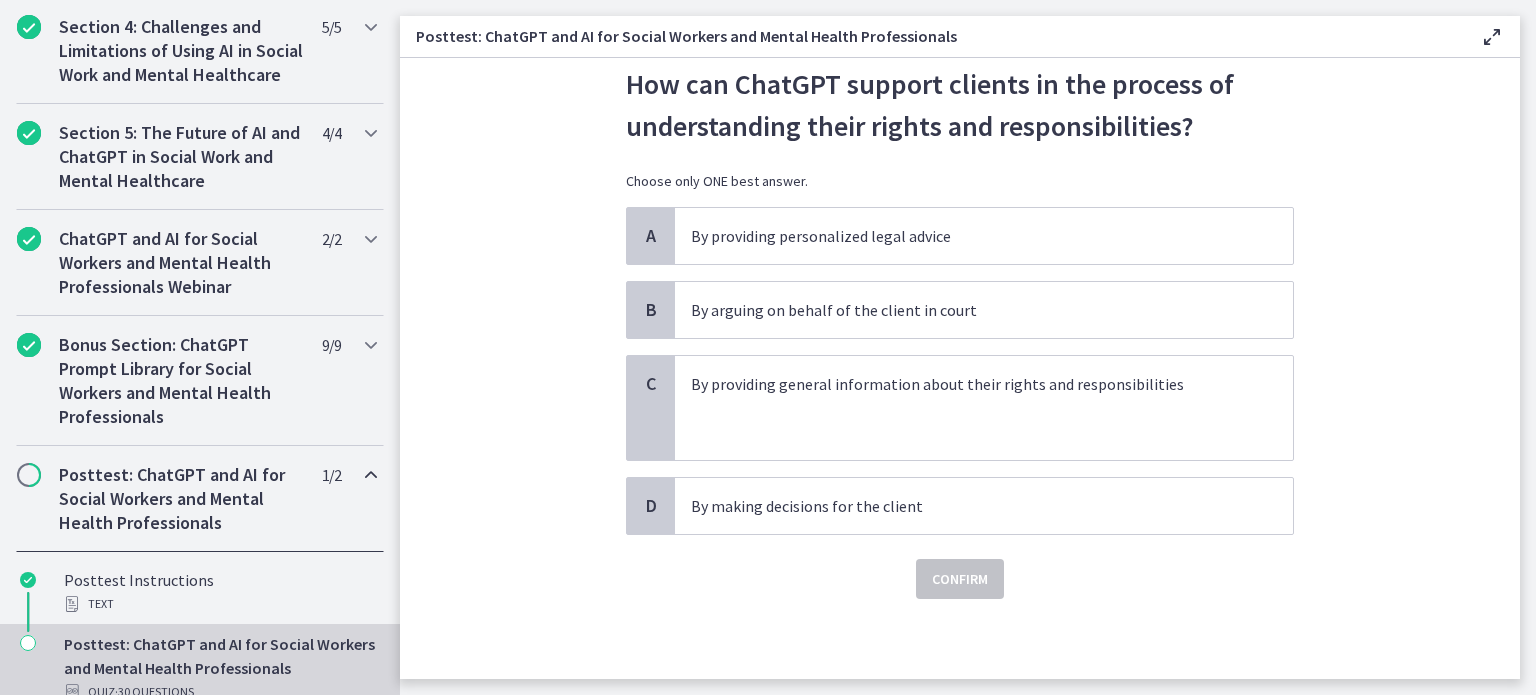 scroll, scrollTop: 0, scrollLeft: 0, axis: both 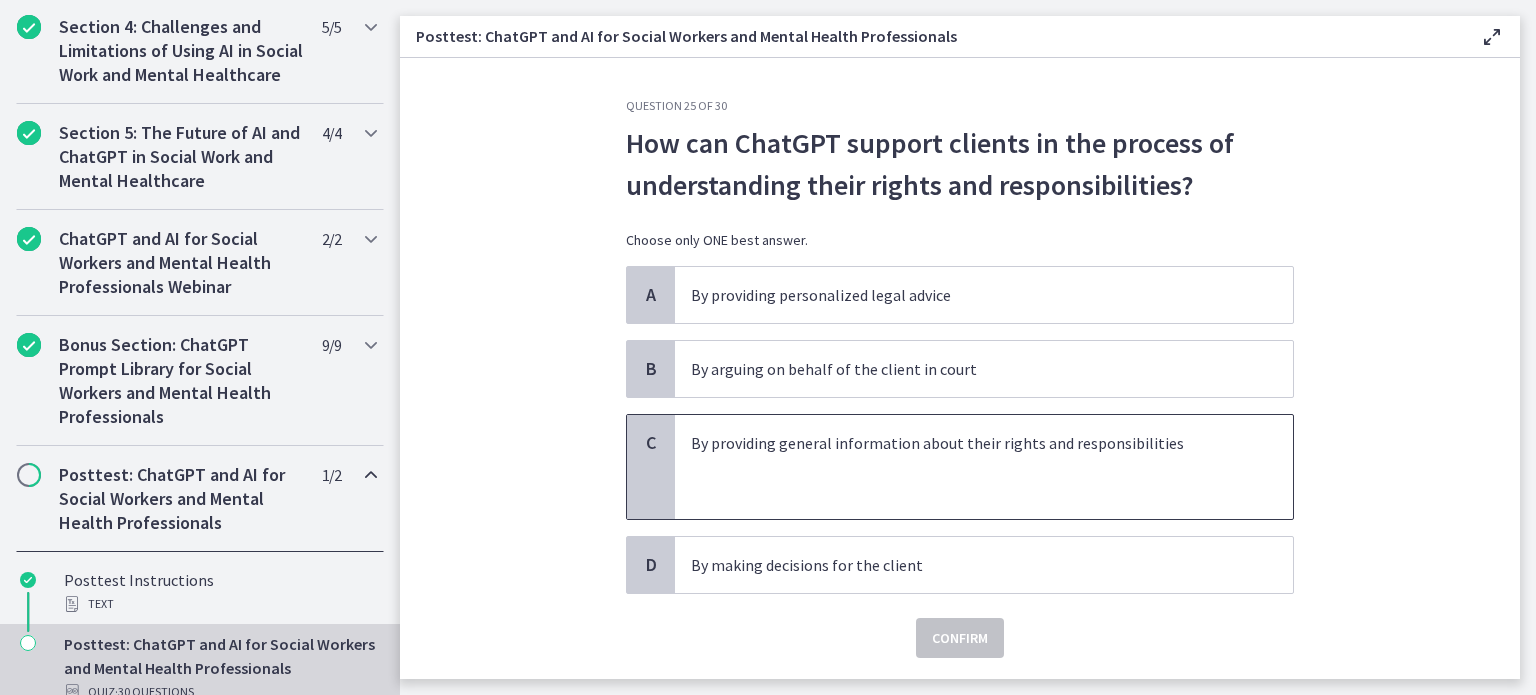click at bounding box center [964, 491] 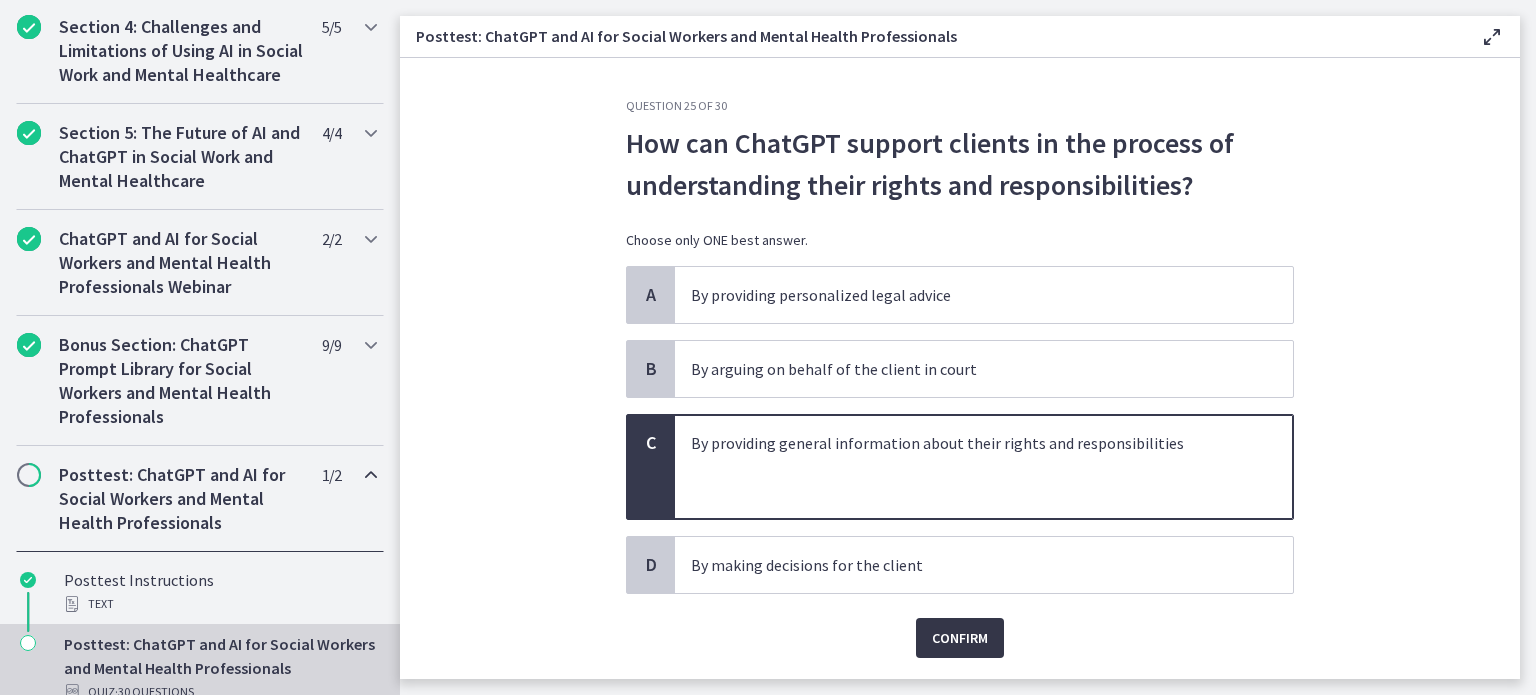 click on "Confirm" at bounding box center [960, 638] 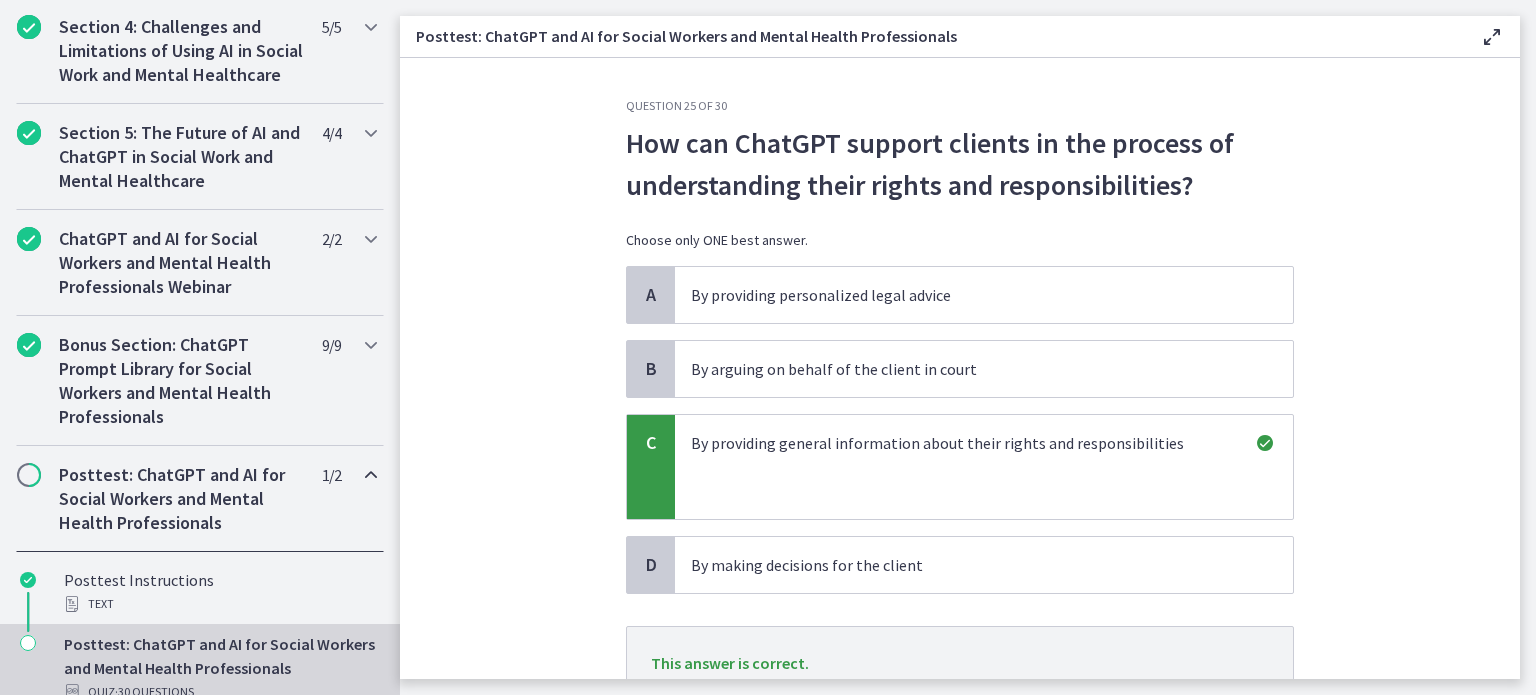 scroll, scrollTop: 162, scrollLeft: 0, axis: vertical 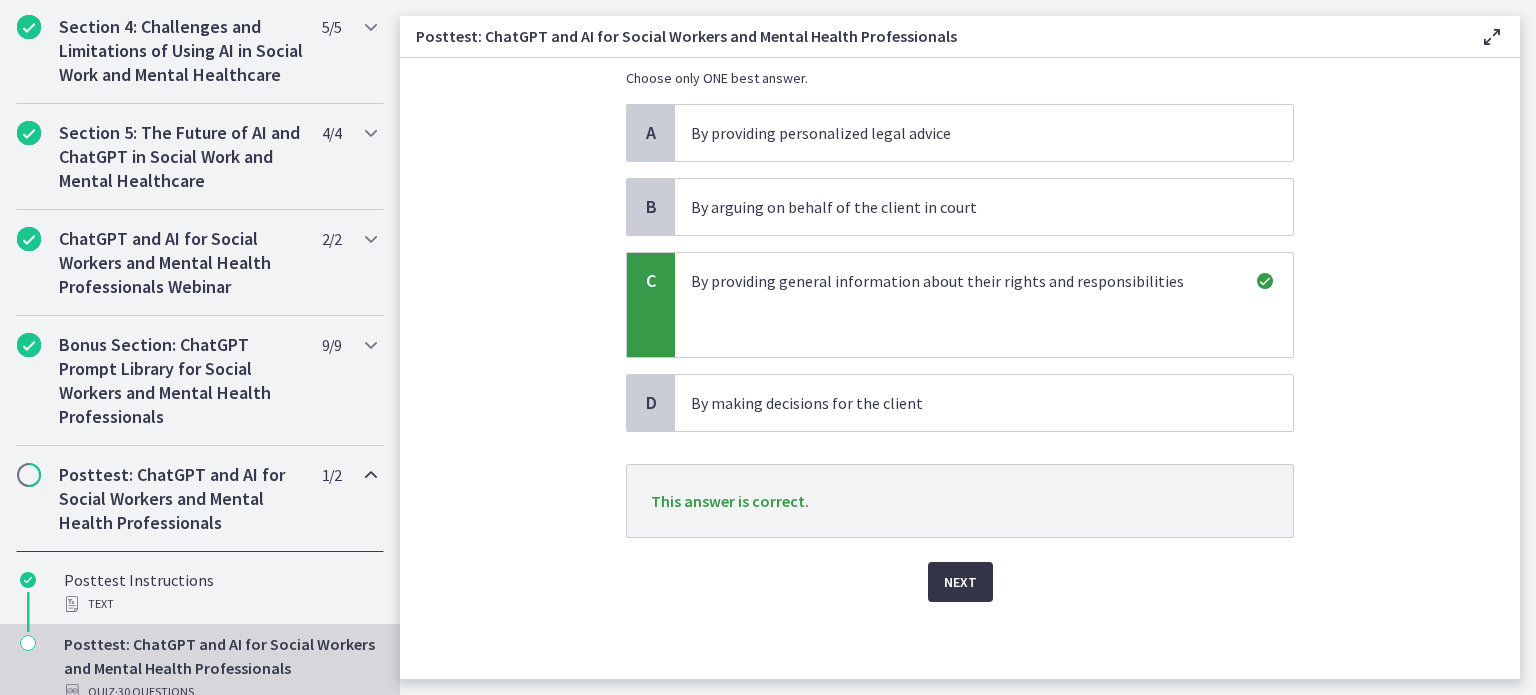 click on "Next" at bounding box center (960, 582) 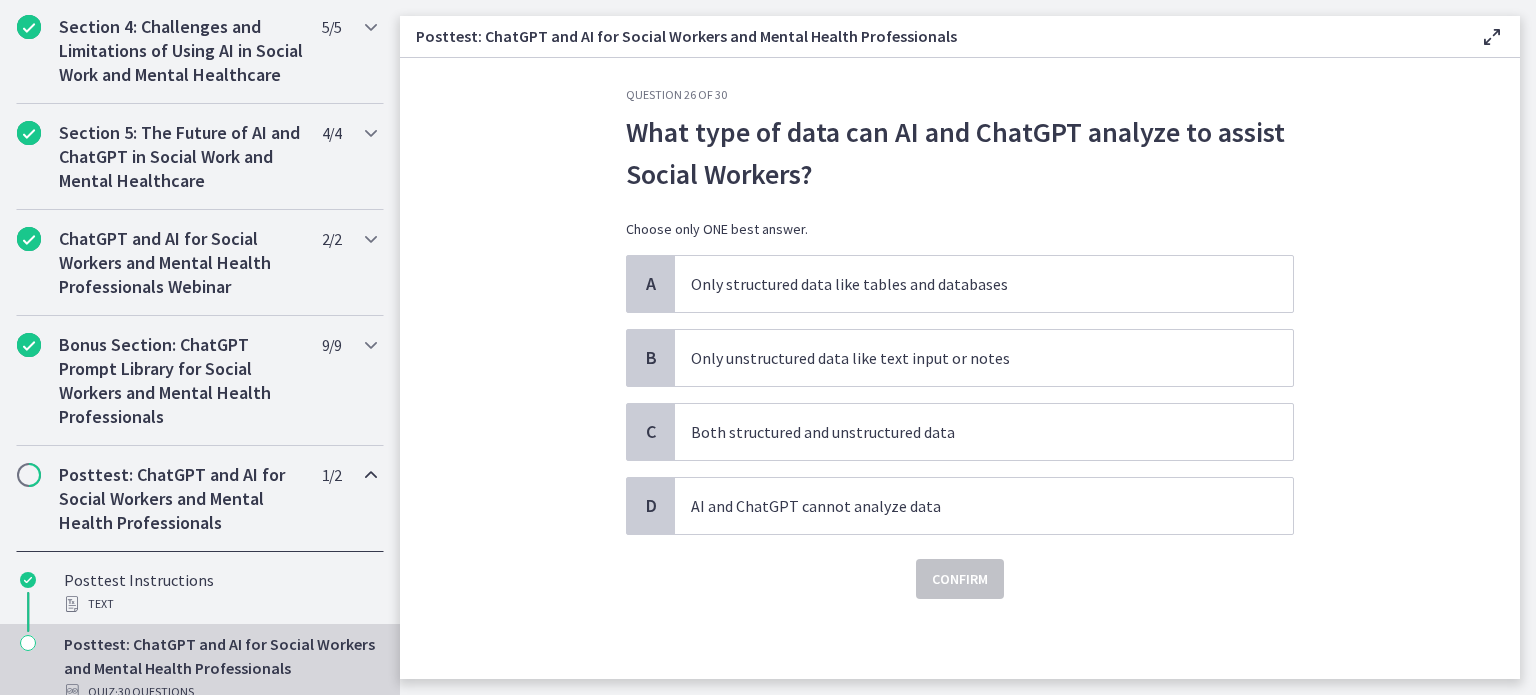 scroll, scrollTop: 0, scrollLeft: 0, axis: both 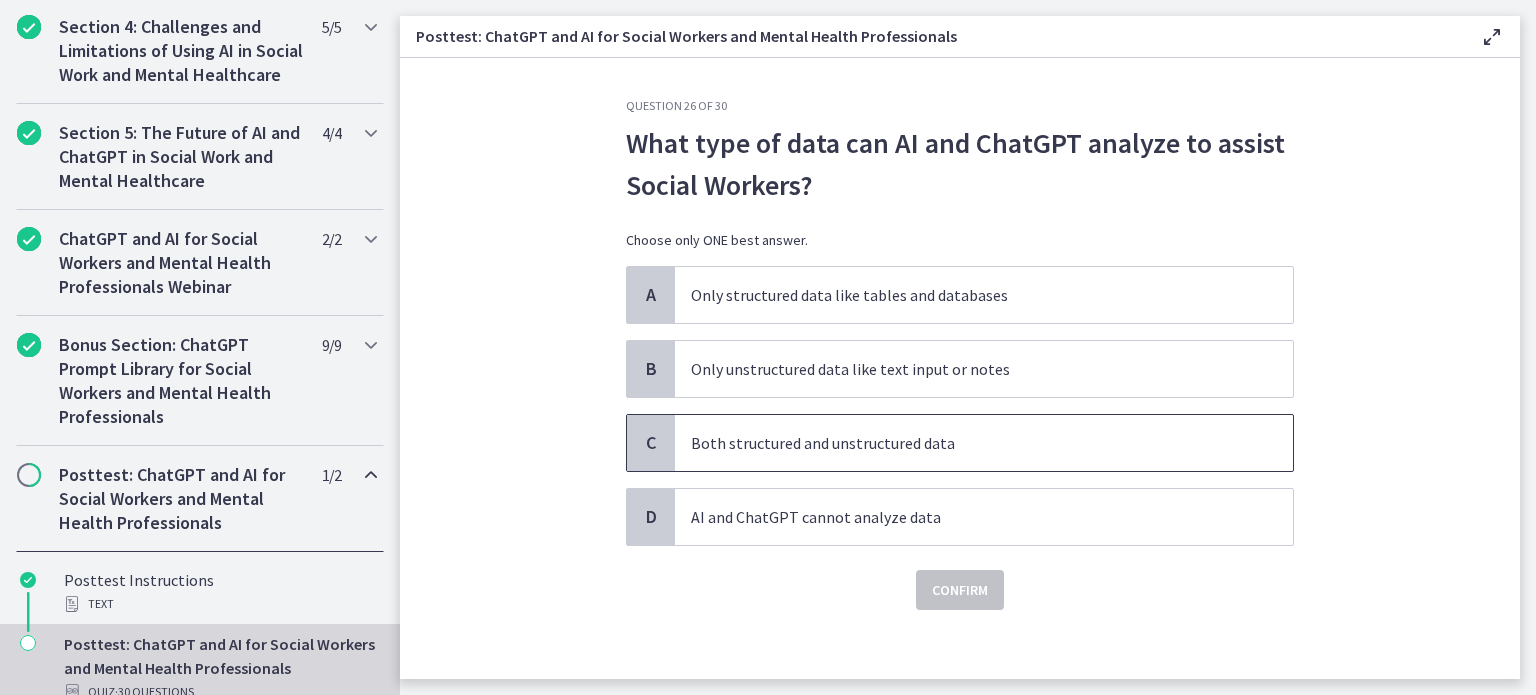 click on "Both structured and unstructured data" at bounding box center [964, 443] 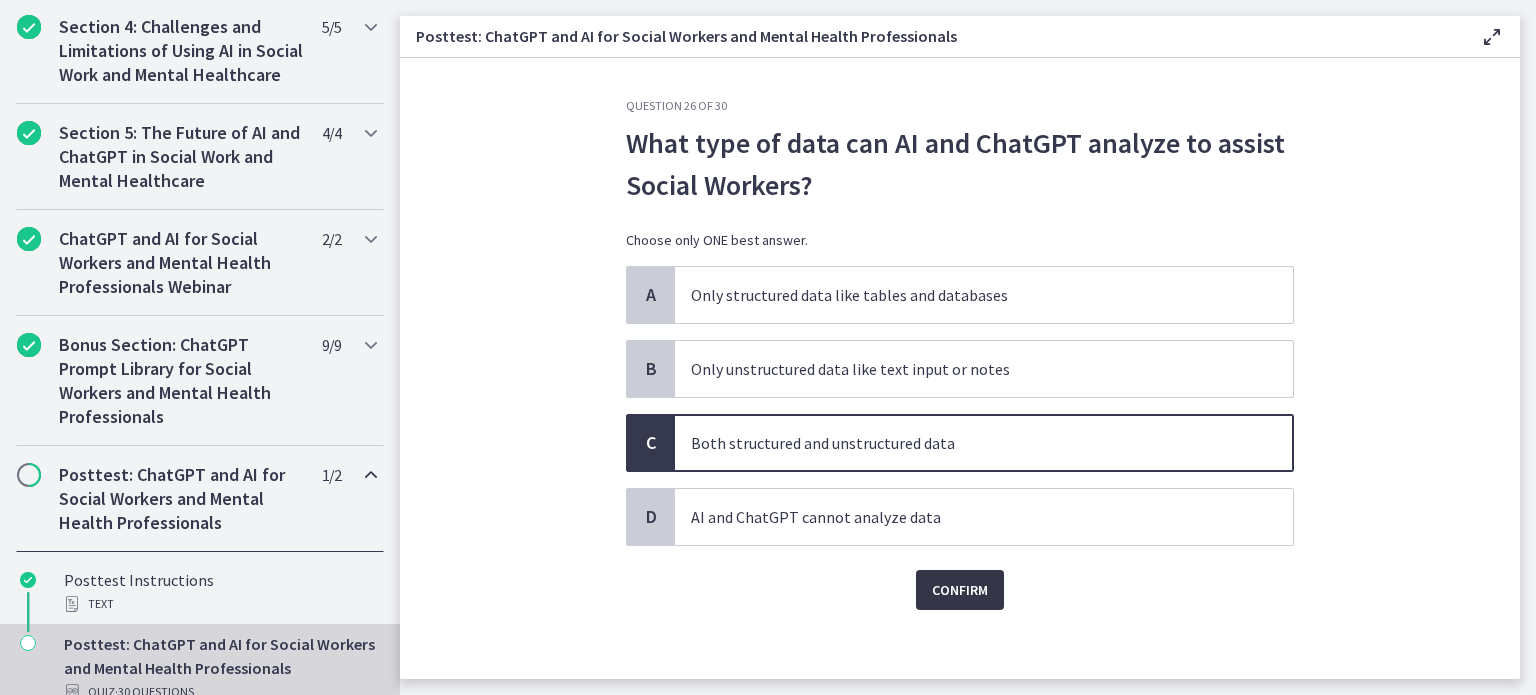 click on "Confirm" at bounding box center (960, 590) 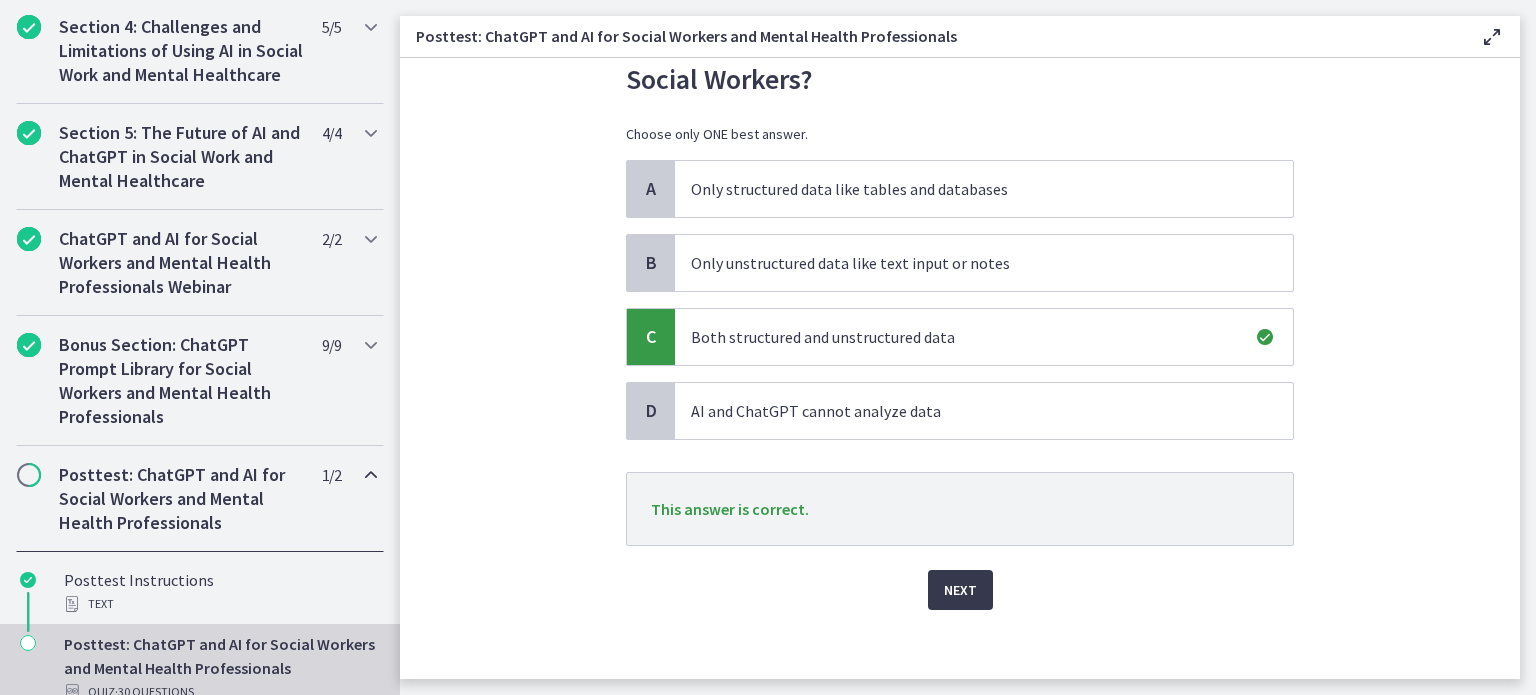 scroll, scrollTop: 114, scrollLeft: 0, axis: vertical 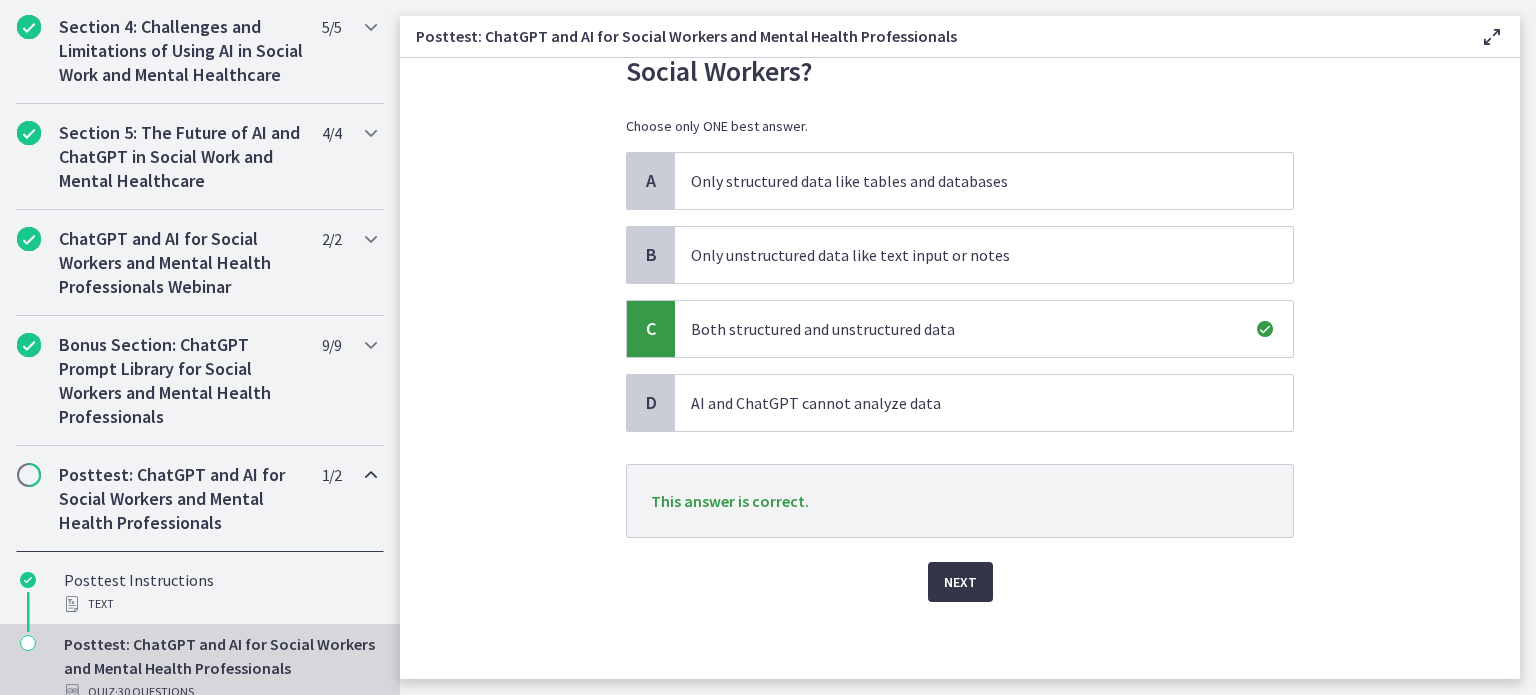click on "Next" at bounding box center (960, 582) 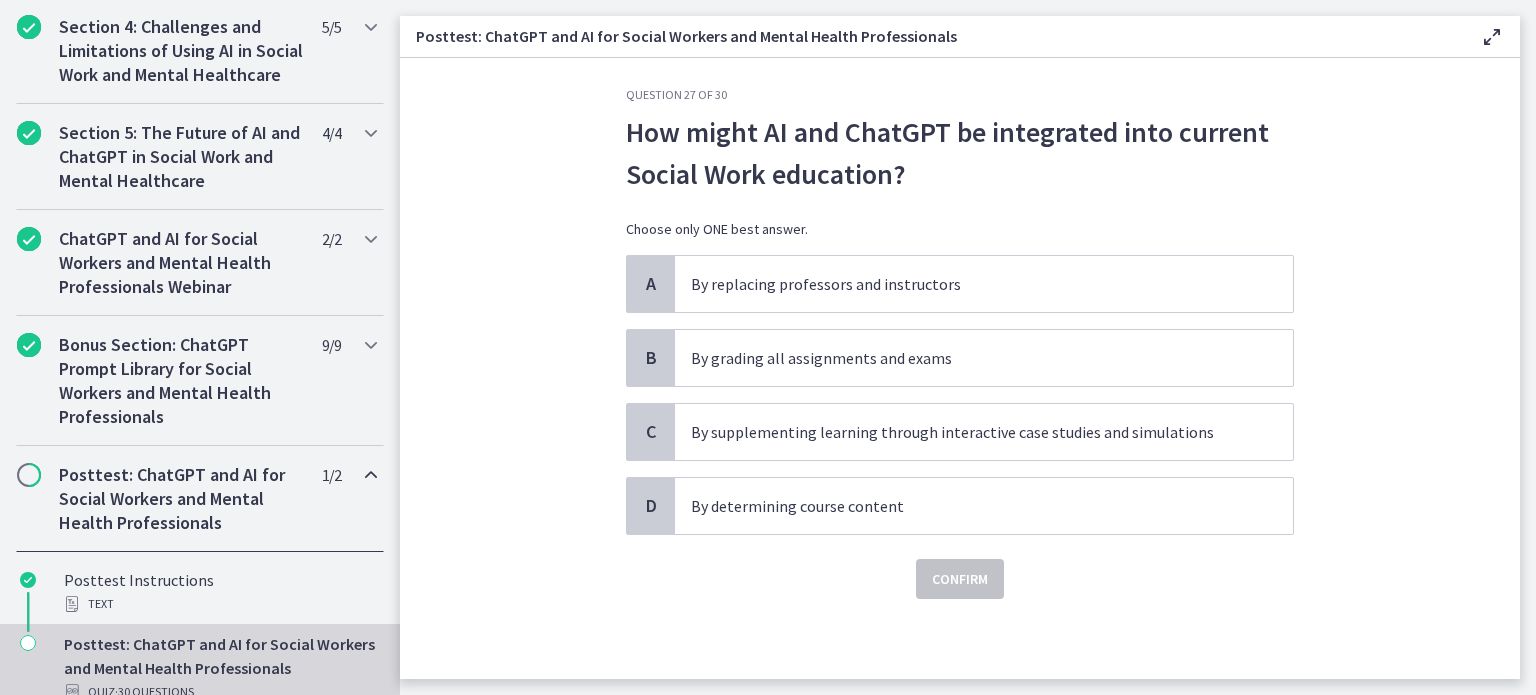 scroll, scrollTop: 0, scrollLeft: 0, axis: both 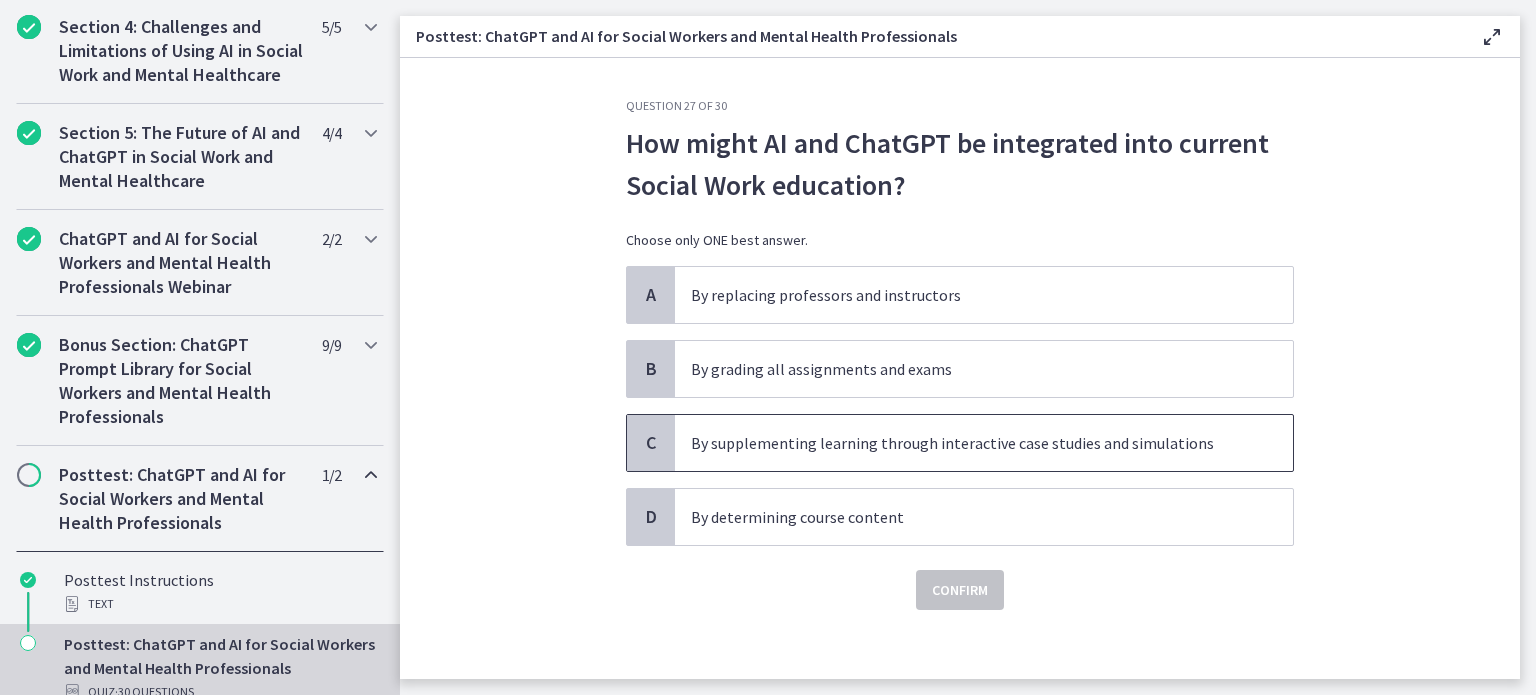 click on "By supplementing learning through interactive case studies and simulations" at bounding box center (964, 443) 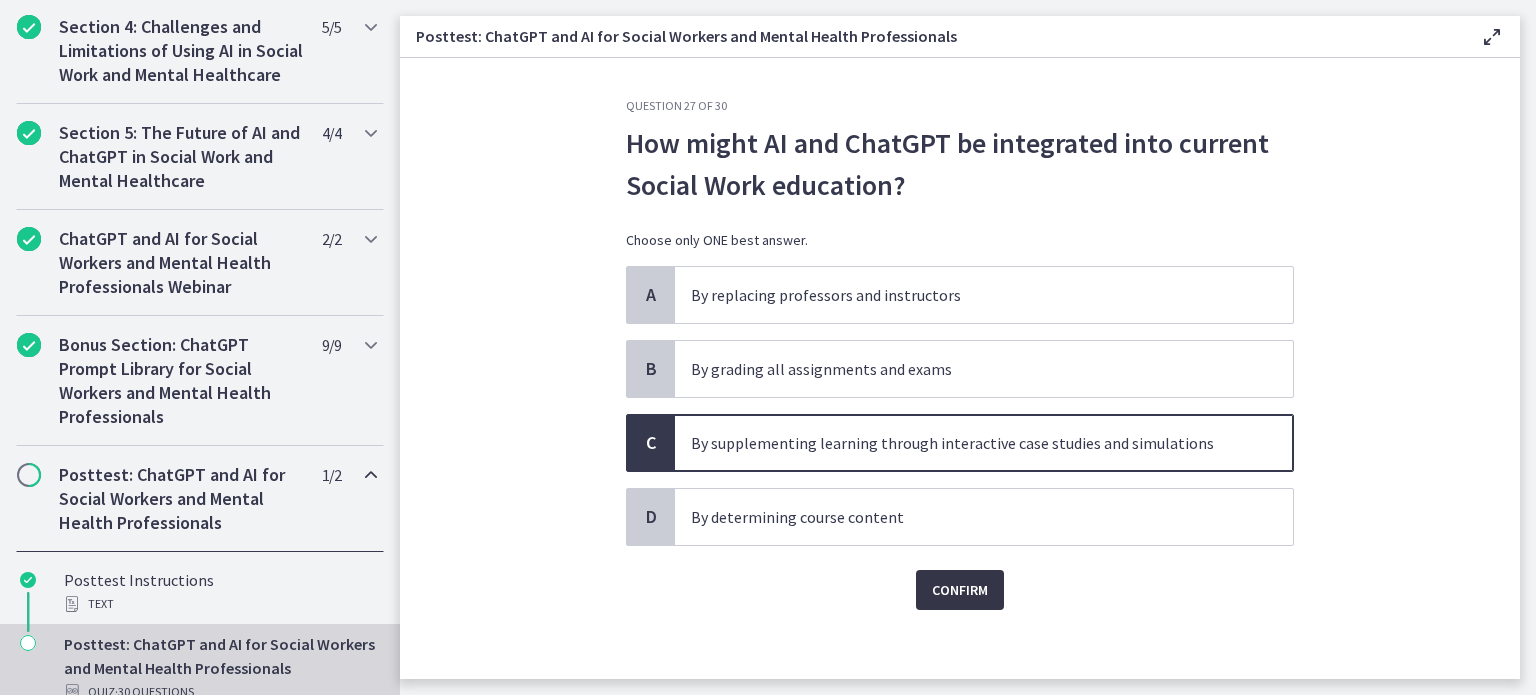 click on "Confirm" at bounding box center [960, 590] 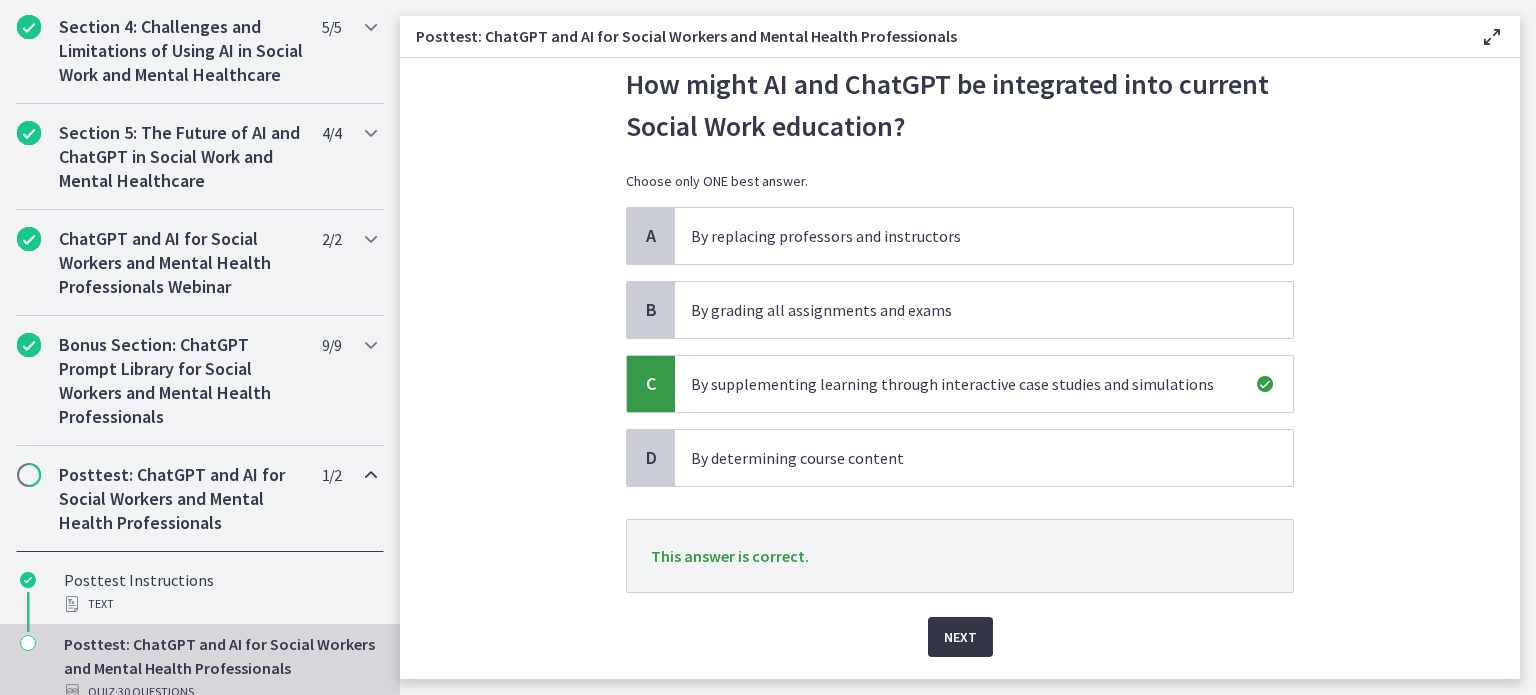 scroll, scrollTop: 114, scrollLeft: 0, axis: vertical 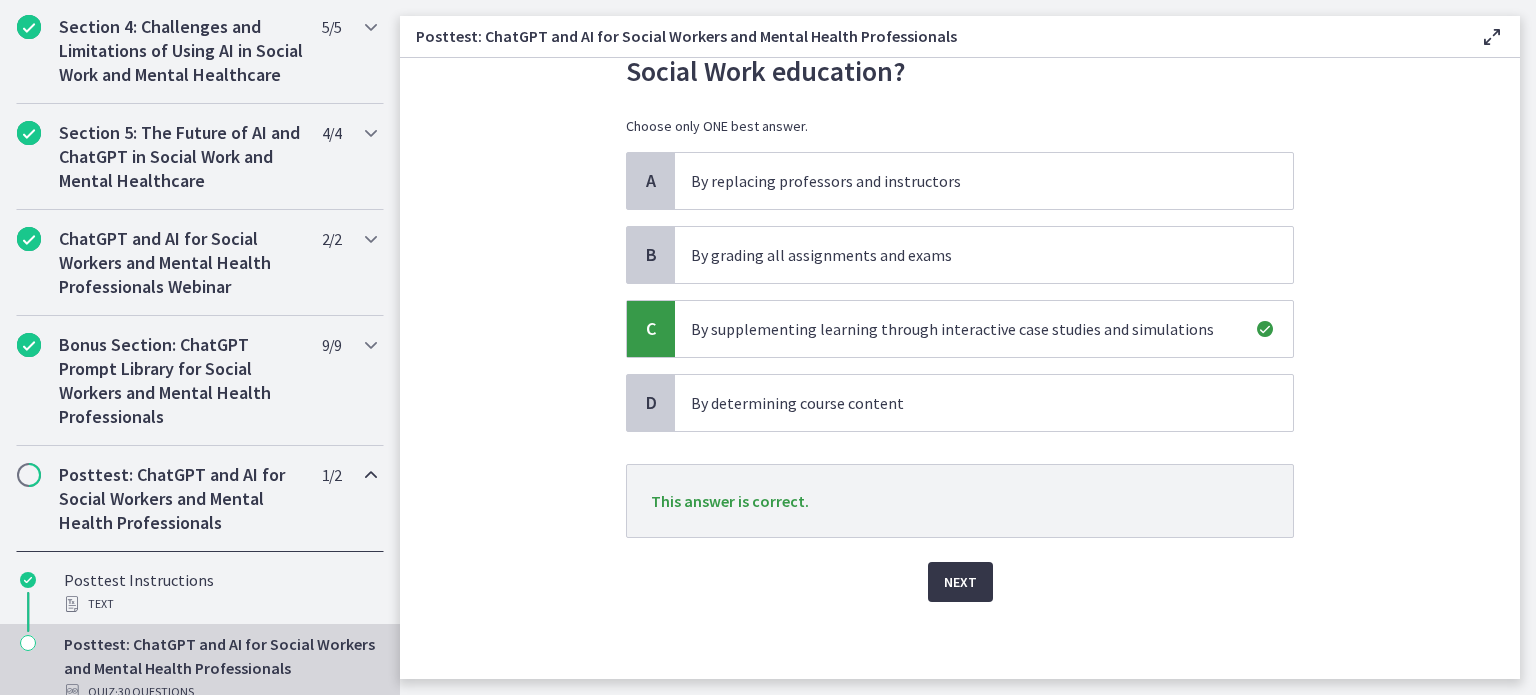 click on "Next" at bounding box center (960, 582) 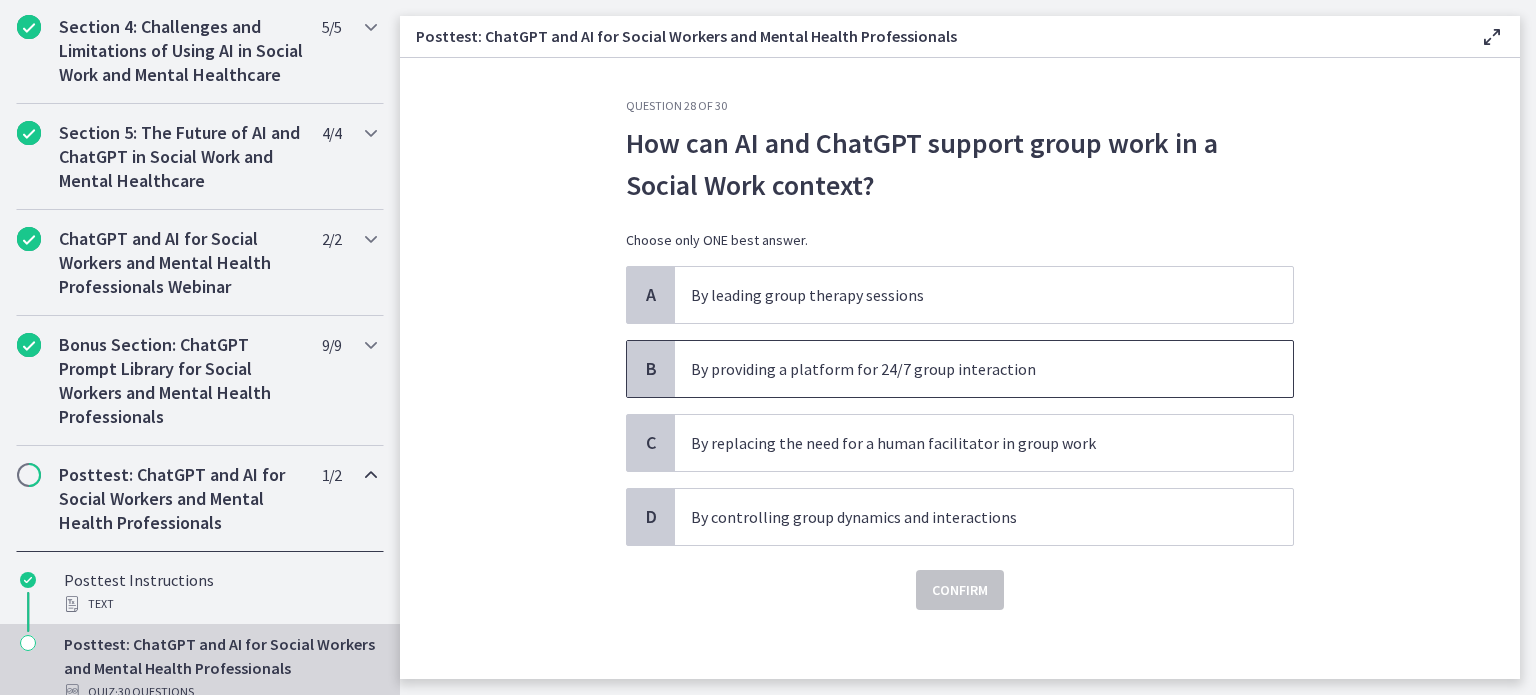 click on "By providing a platform for 24/7 group interaction" at bounding box center [964, 369] 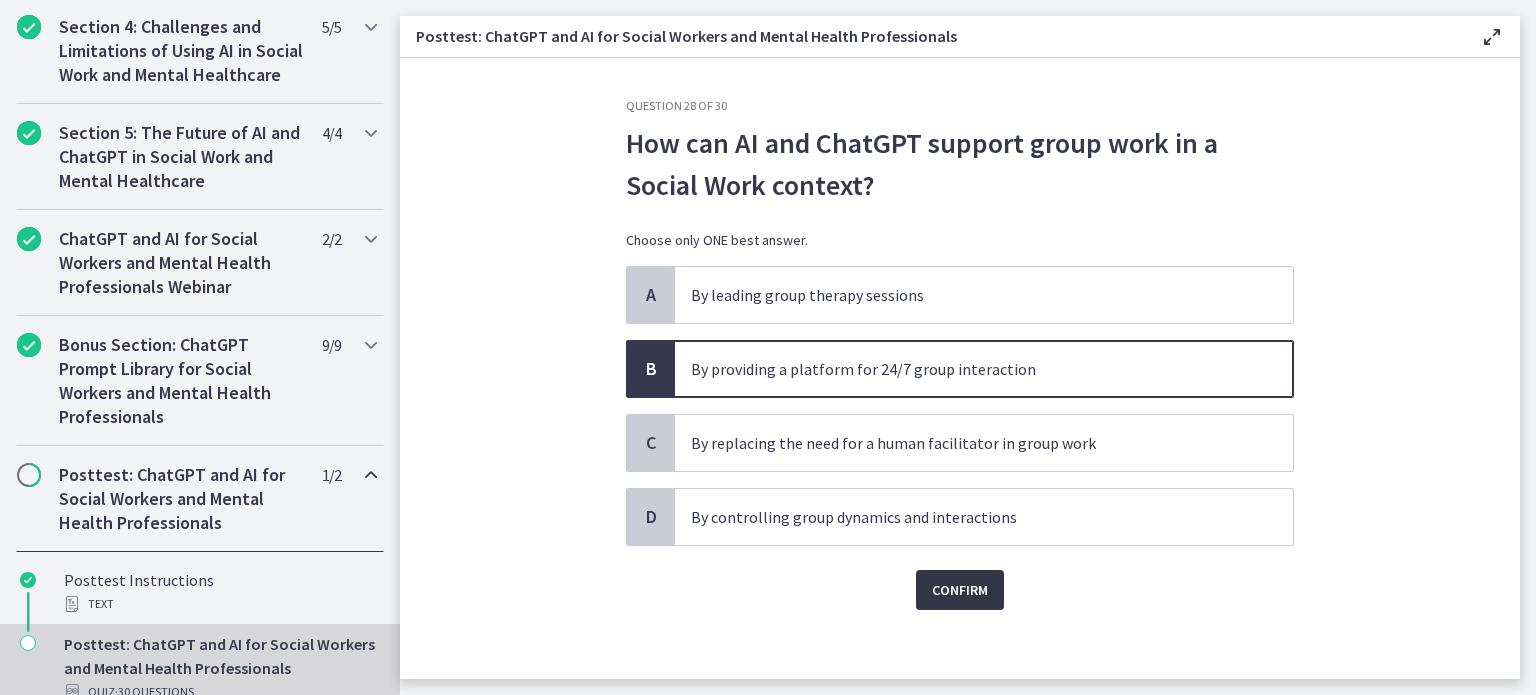 click on "Confirm" at bounding box center (960, 590) 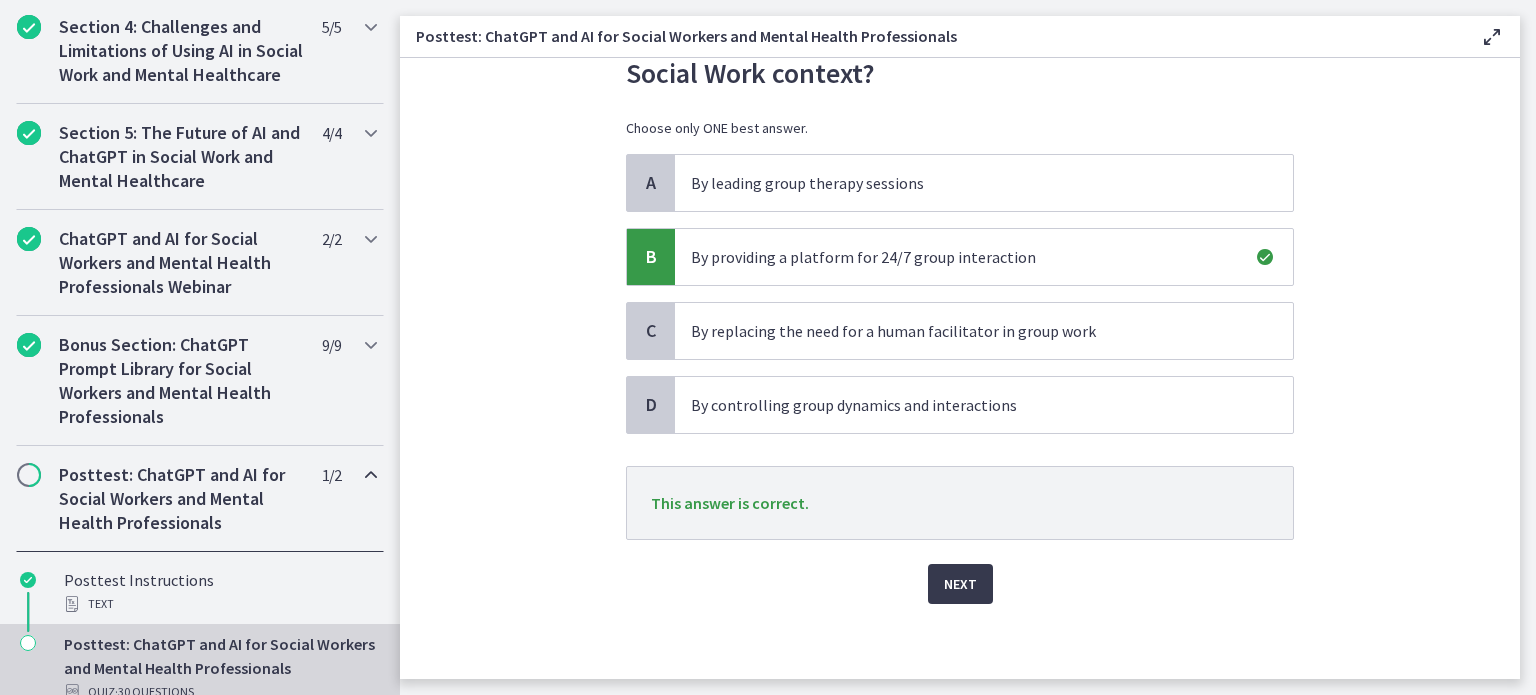 scroll, scrollTop: 114, scrollLeft: 0, axis: vertical 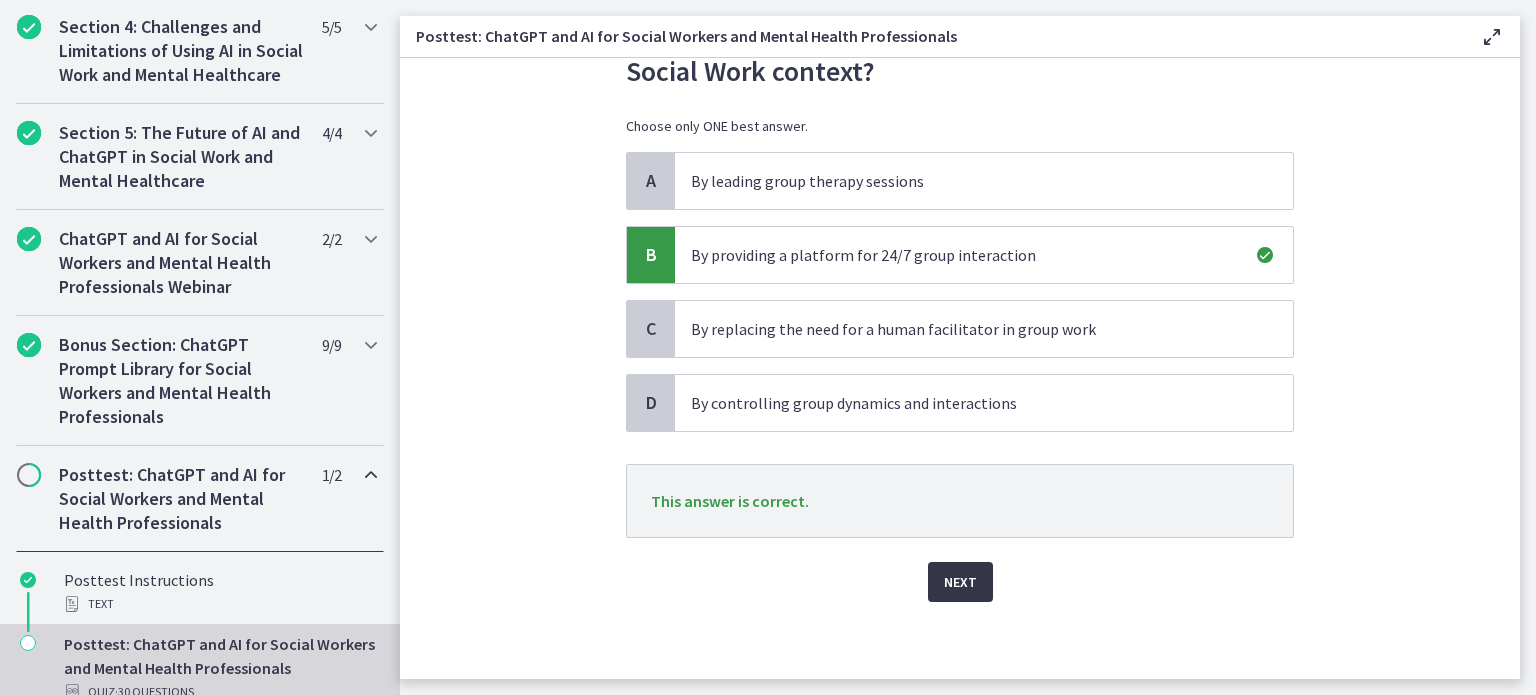 click on "Next" at bounding box center [960, 582] 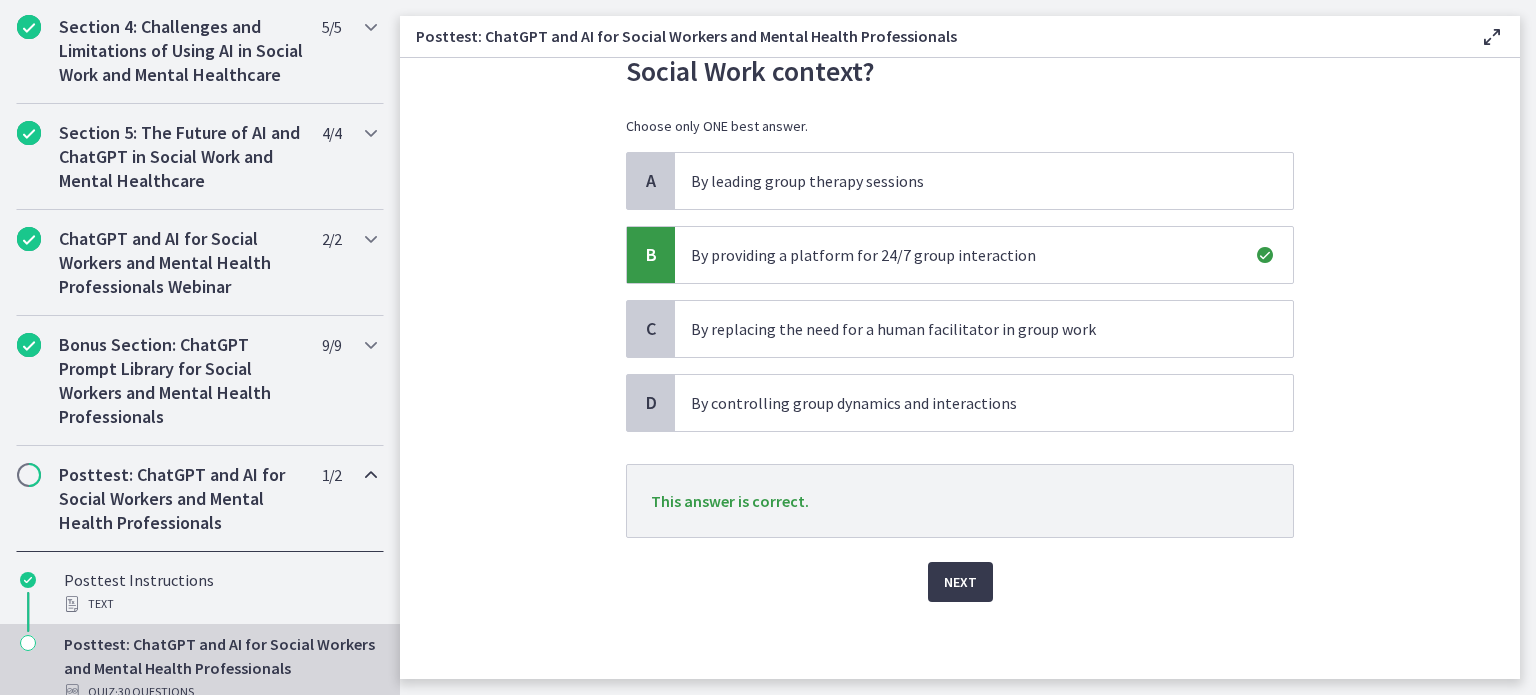 scroll, scrollTop: 0, scrollLeft: 0, axis: both 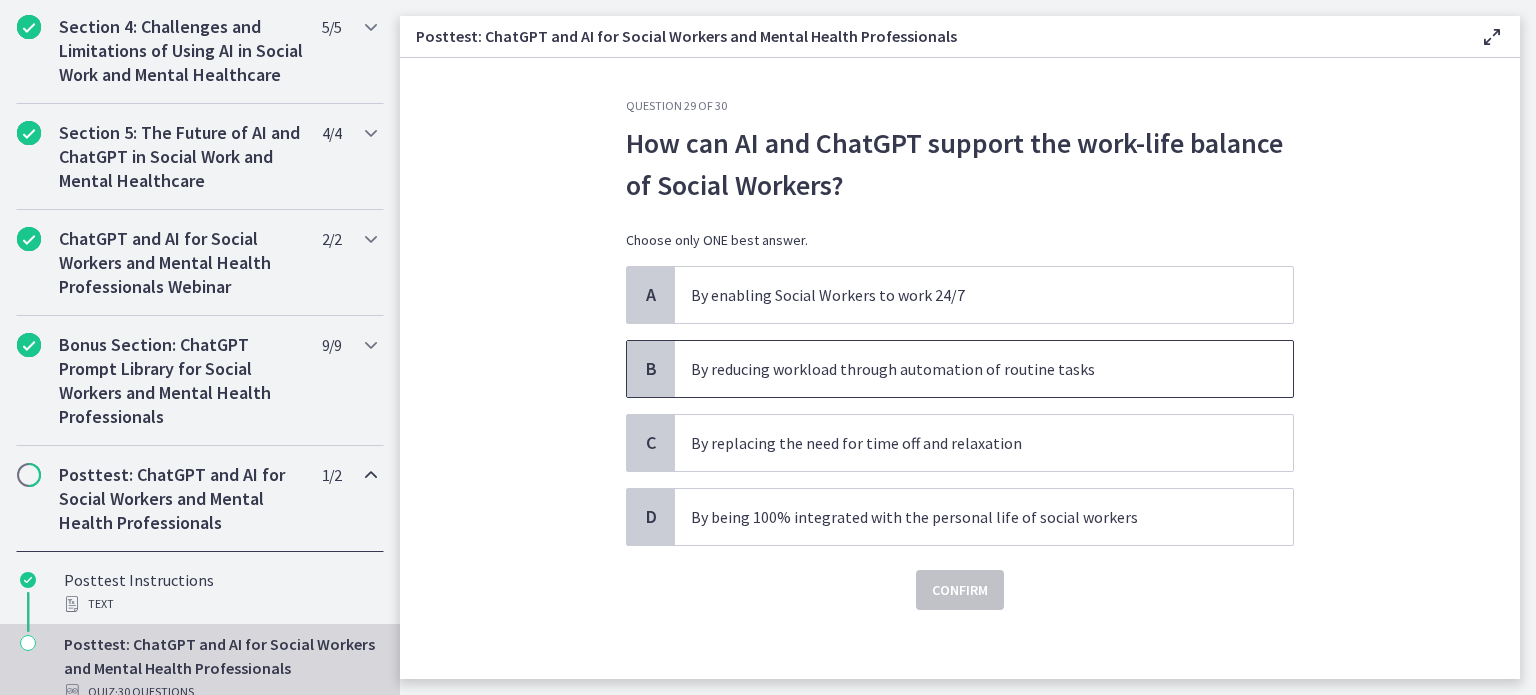 click on "By reducing workload through automation of routine tasks" at bounding box center [964, 369] 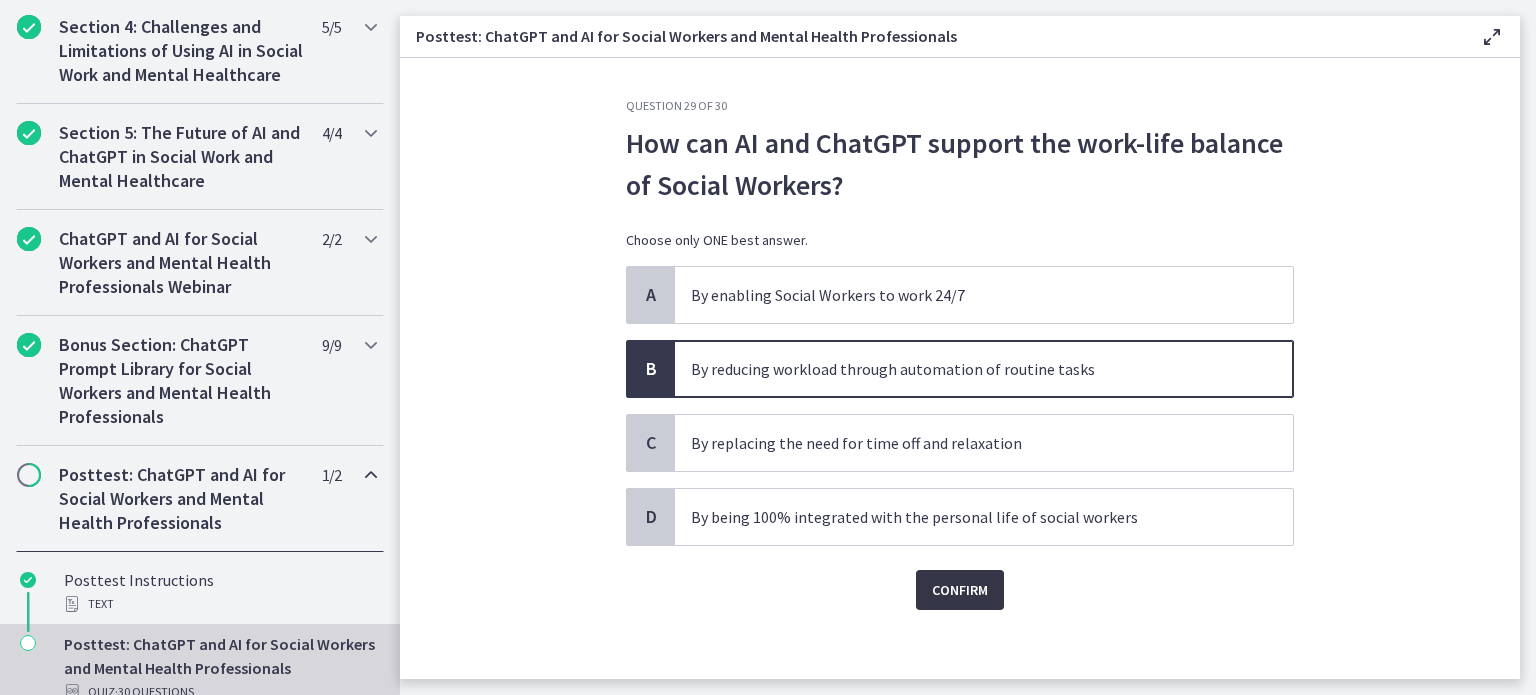 click on "Confirm" at bounding box center (960, 590) 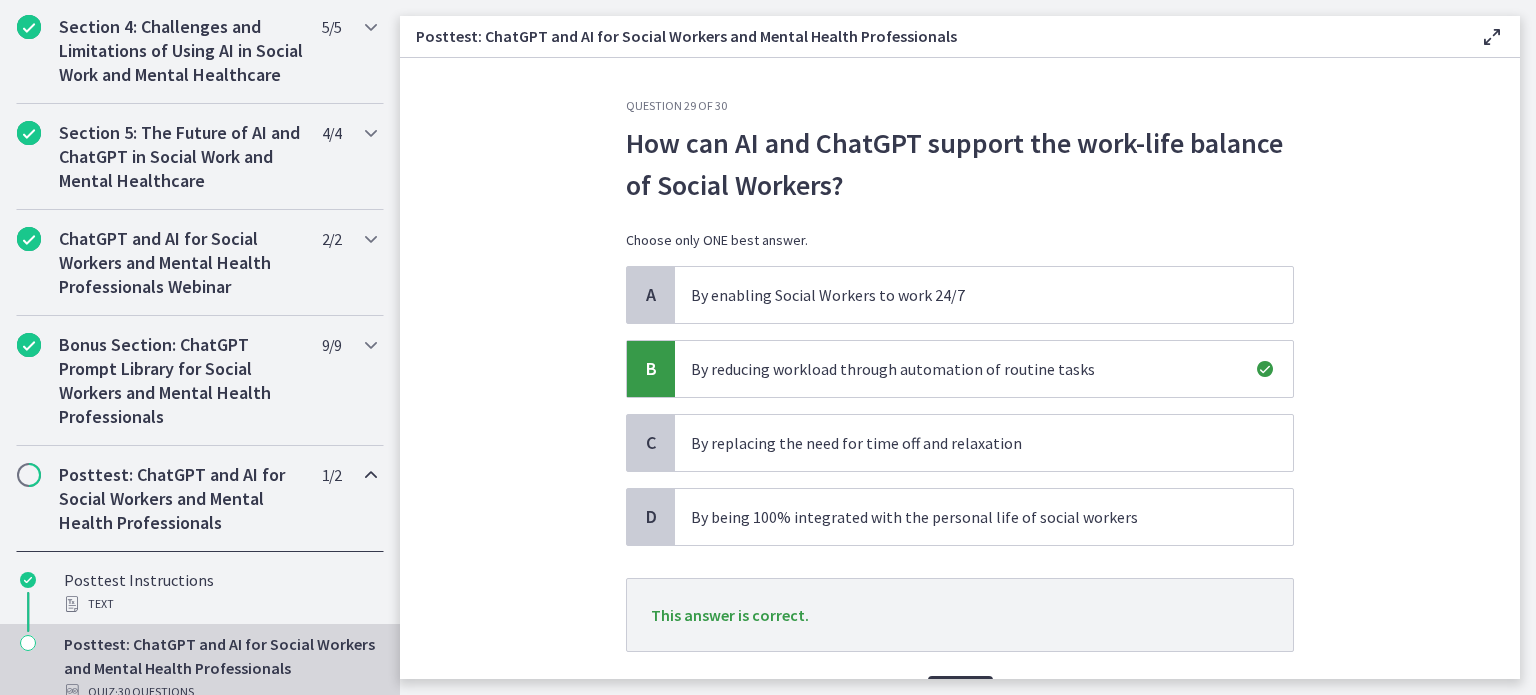 scroll, scrollTop: 114, scrollLeft: 0, axis: vertical 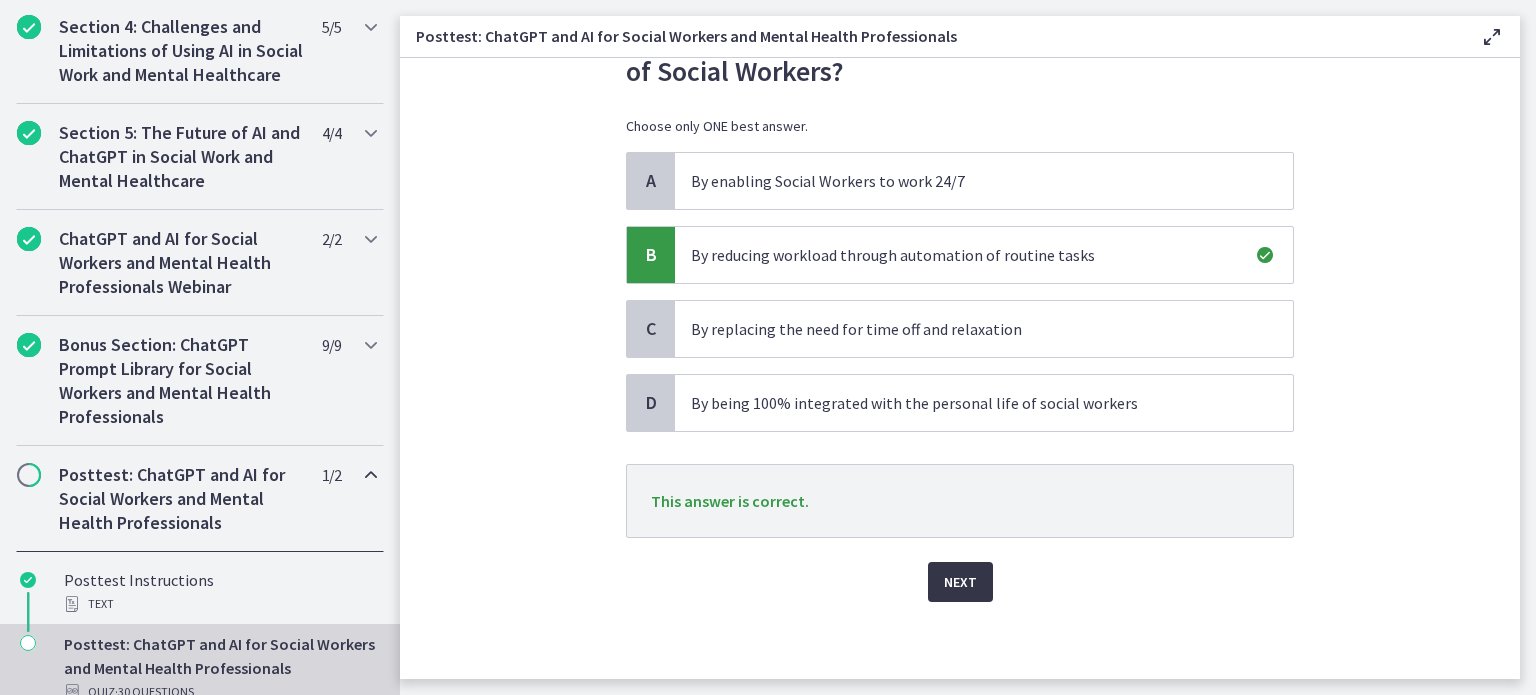 click on "Next" at bounding box center [960, 582] 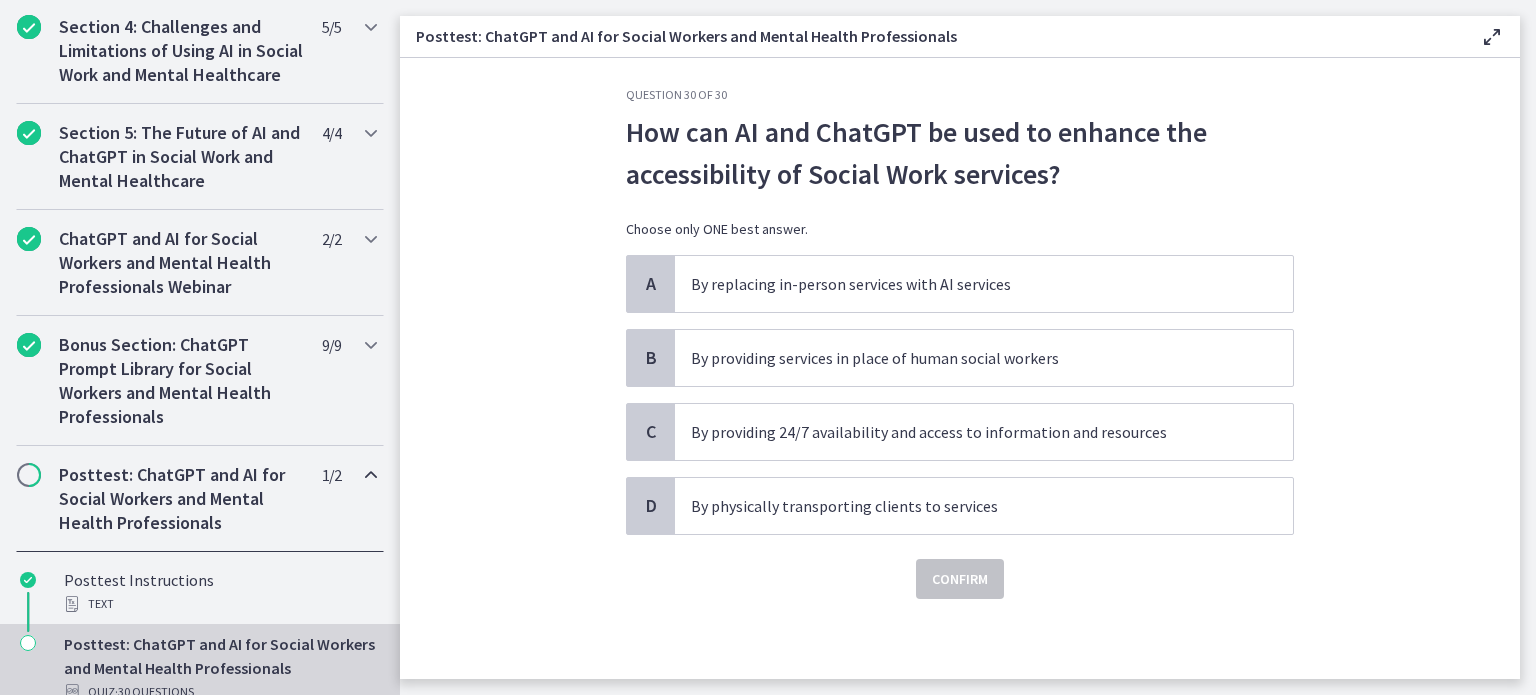 scroll, scrollTop: 0, scrollLeft: 0, axis: both 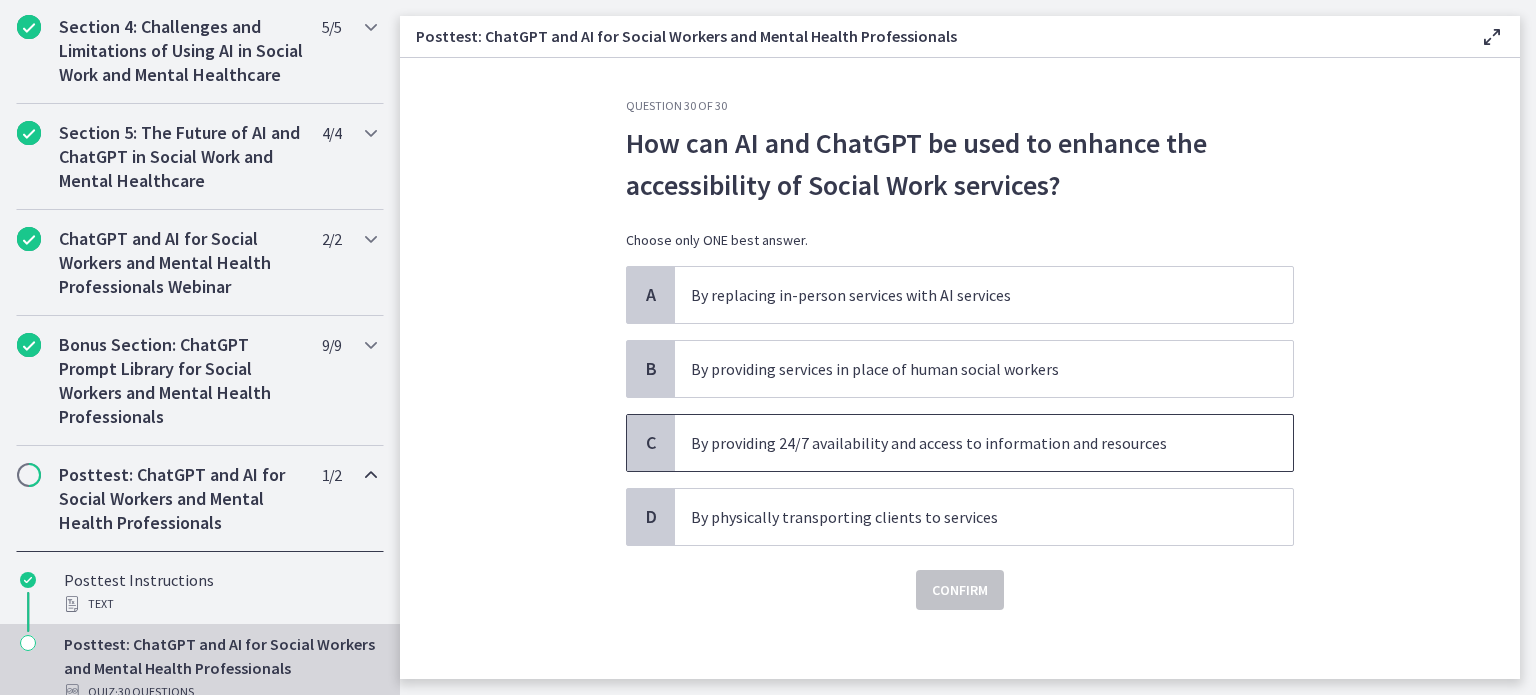 click on "By providing 24/7 availability and access to information and resources" at bounding box center (964, 443) 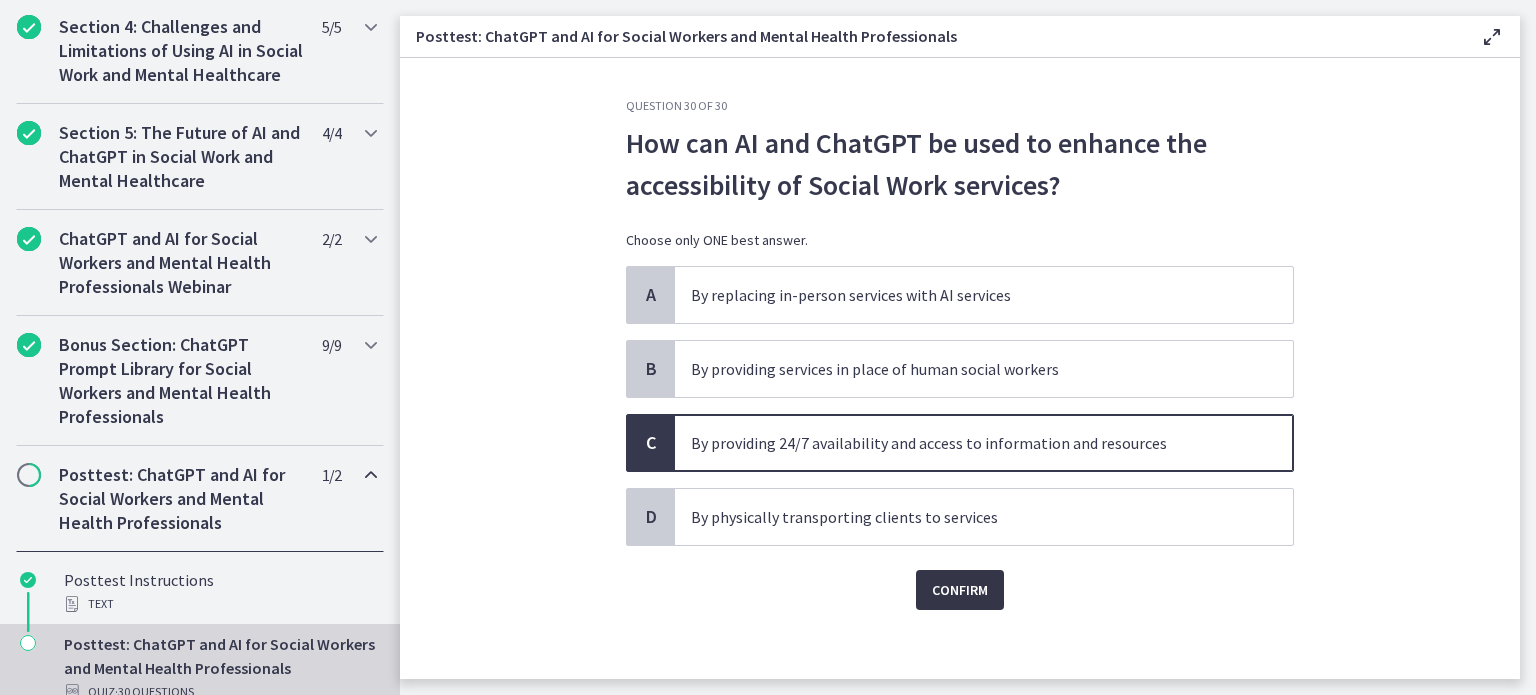 click on "Confirm" at bounding box center [960, 590] 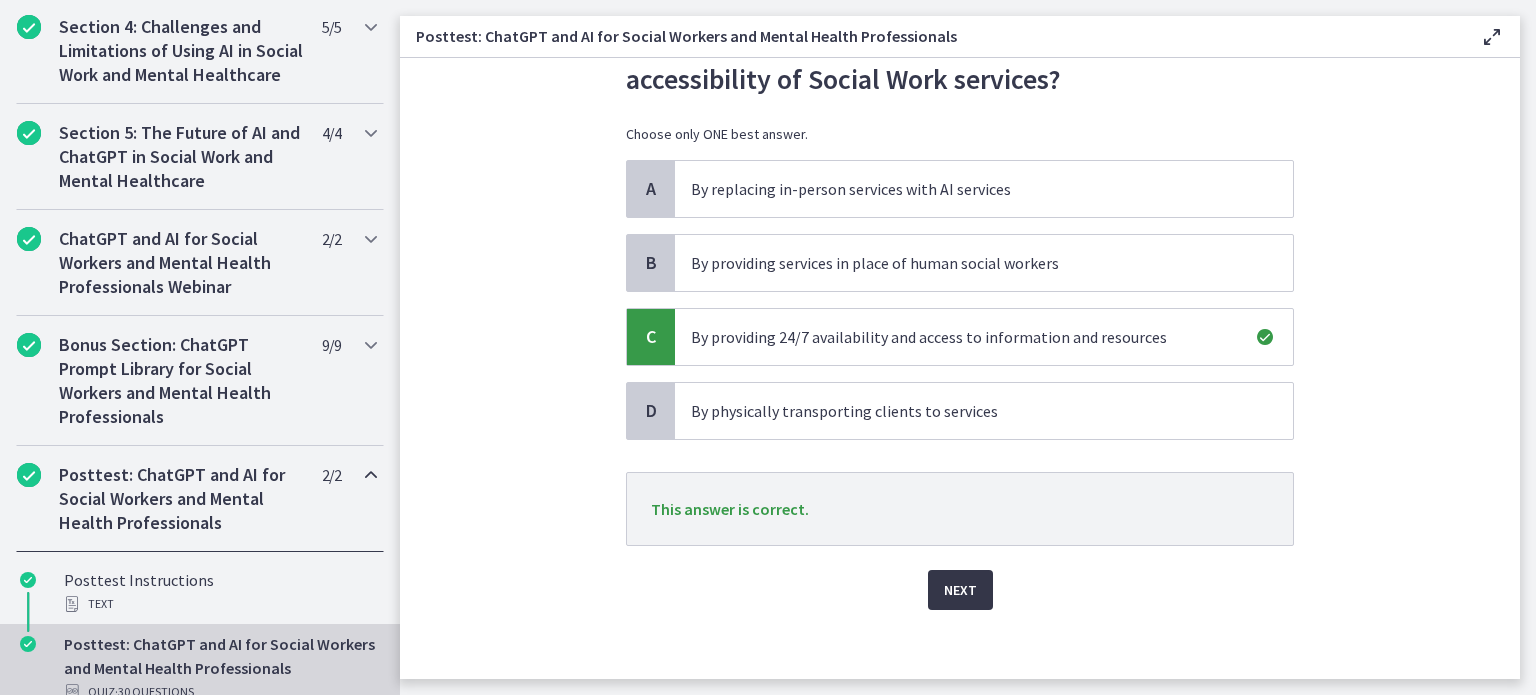 scroll, scrollTop: 114, scrollLeft: 0, axis: vertical 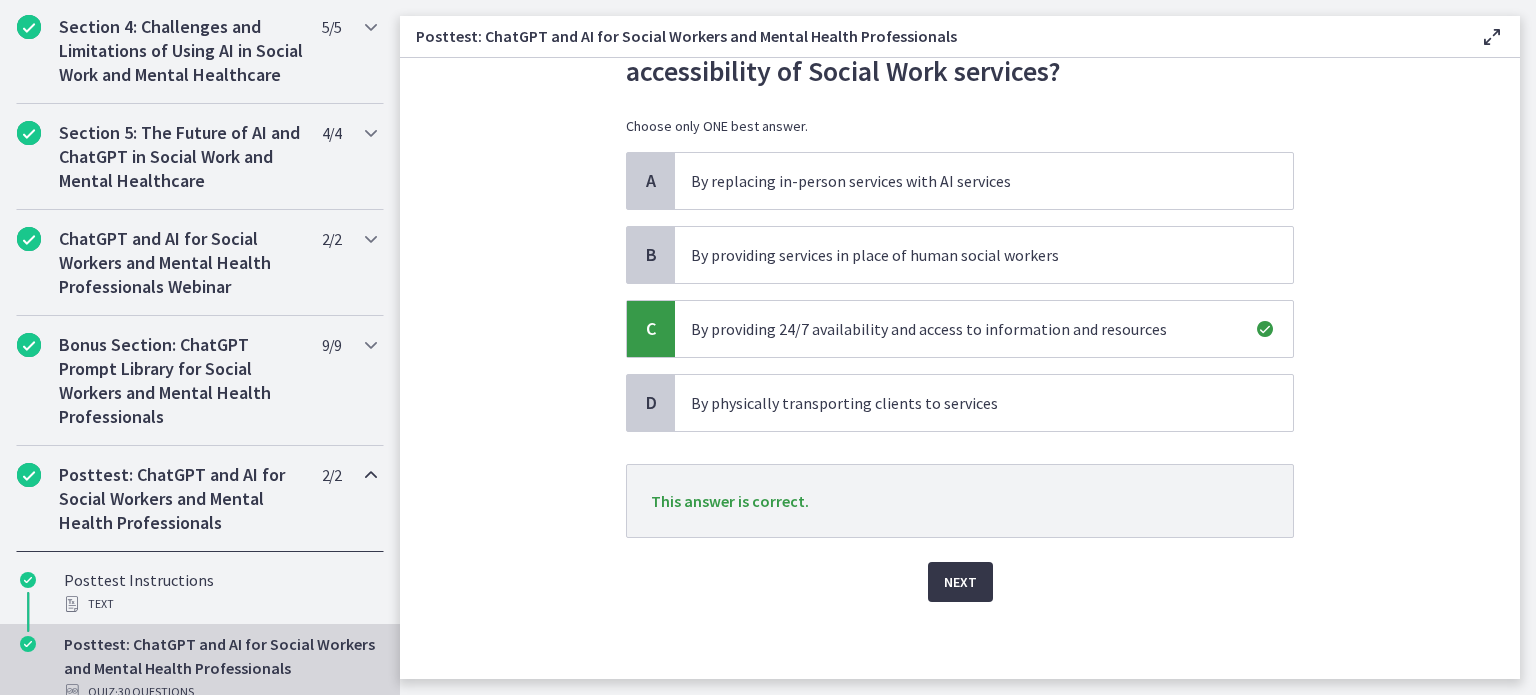 click on "Next" at bounding box center (960, 582) 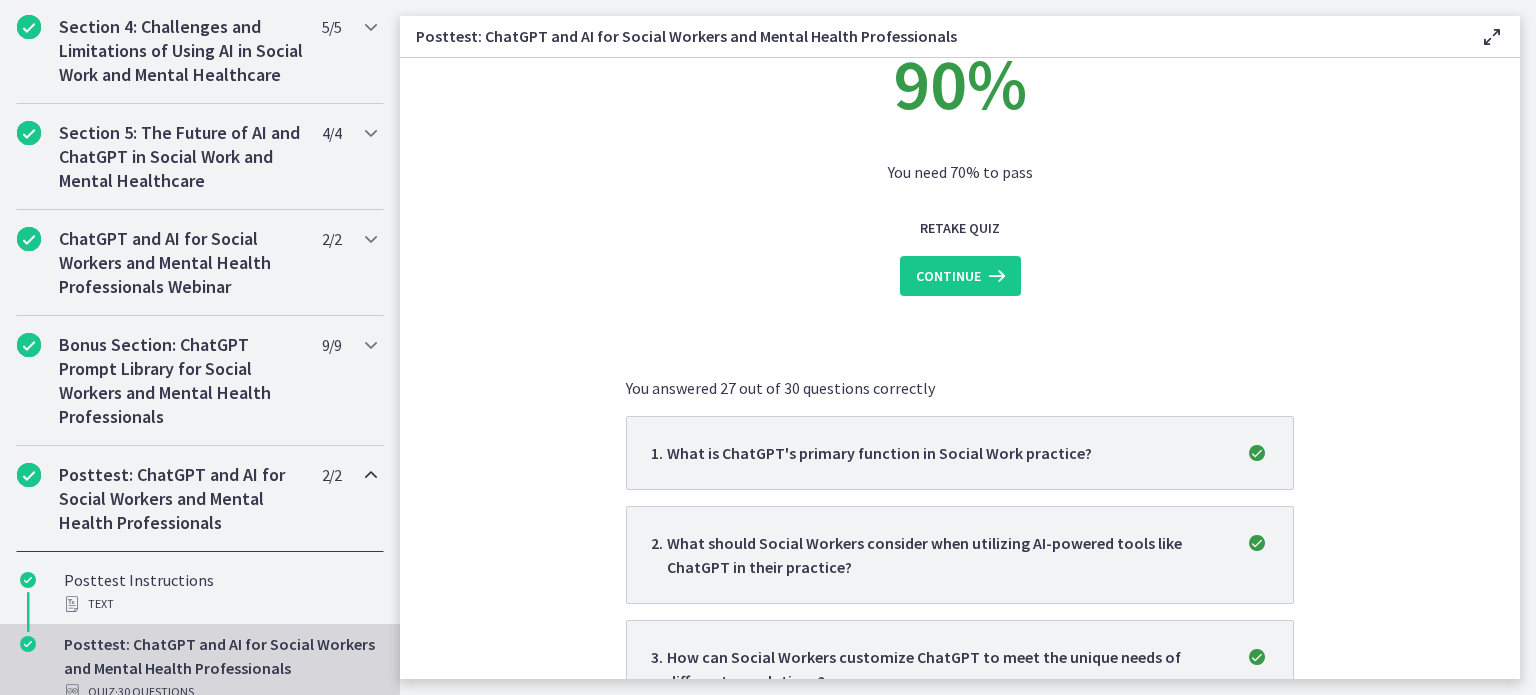 scroll, scrollTop: 0, scrollLeft: 0, axis: both 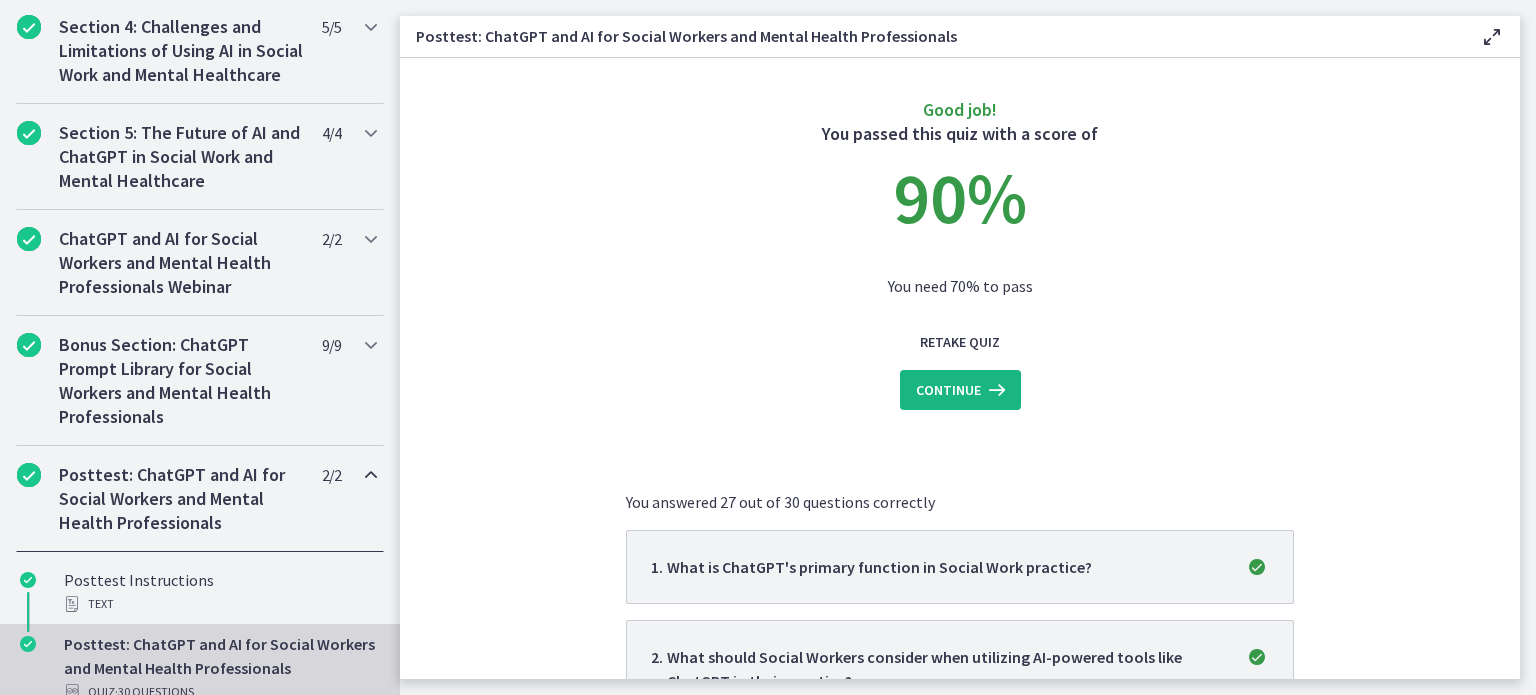 click on "Continue" at bounding box center (948, 390) 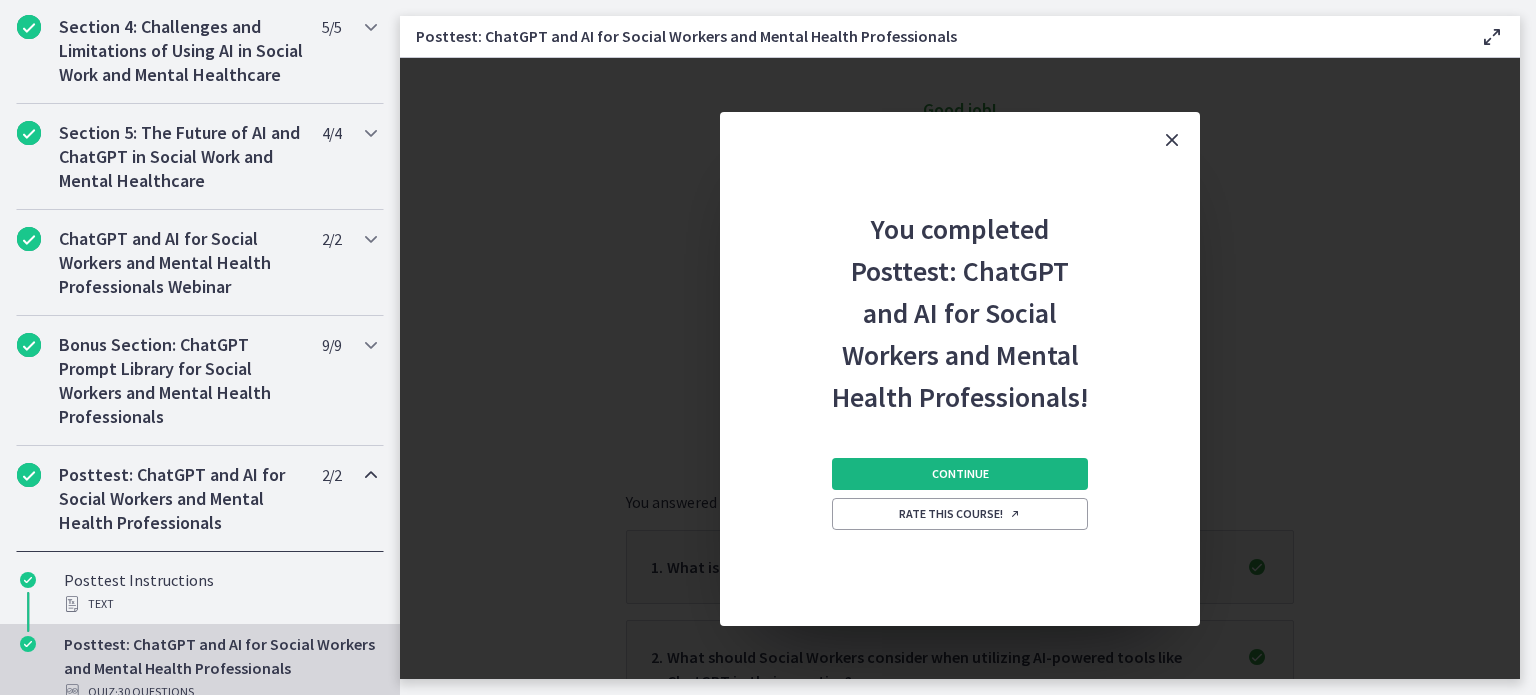 click on "Continue" at bounding box center [960, 474] 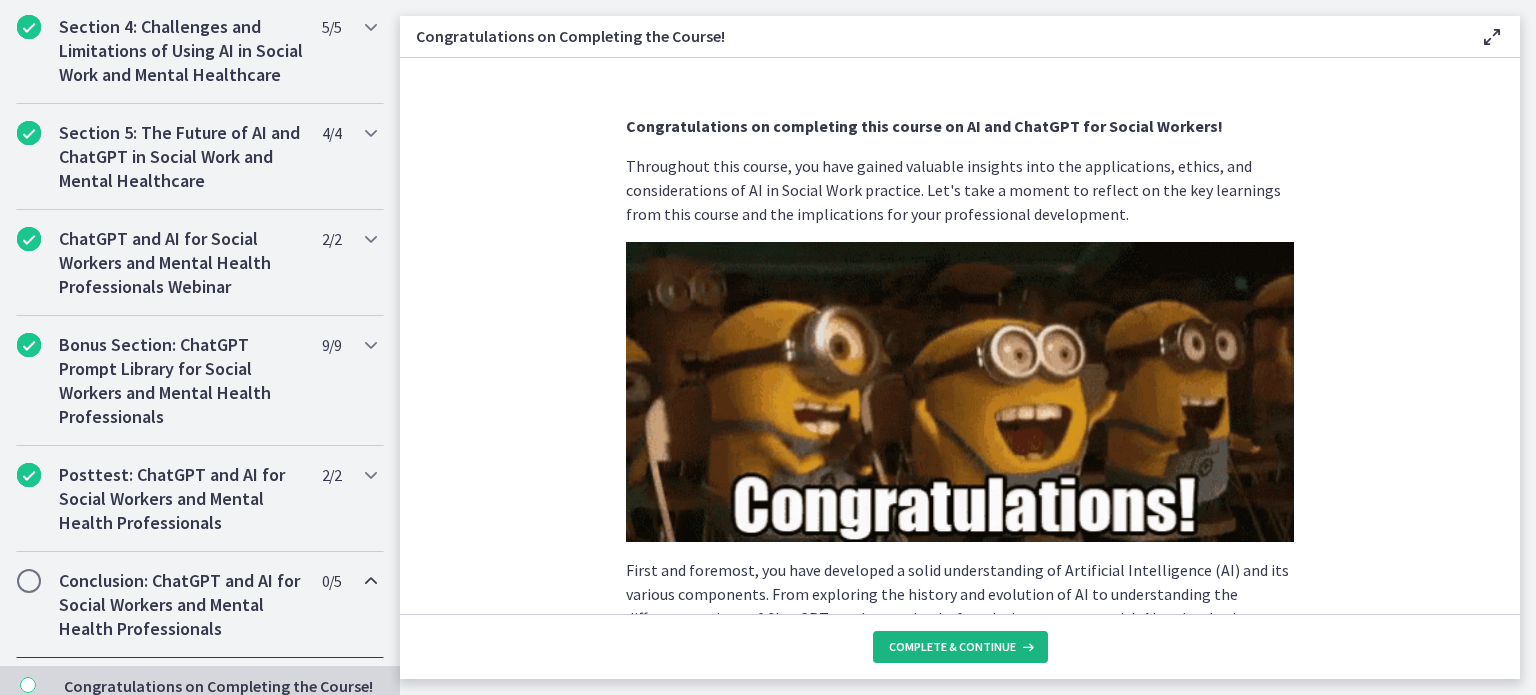 click on "Complete & continue" at bounding box center (952, 647) 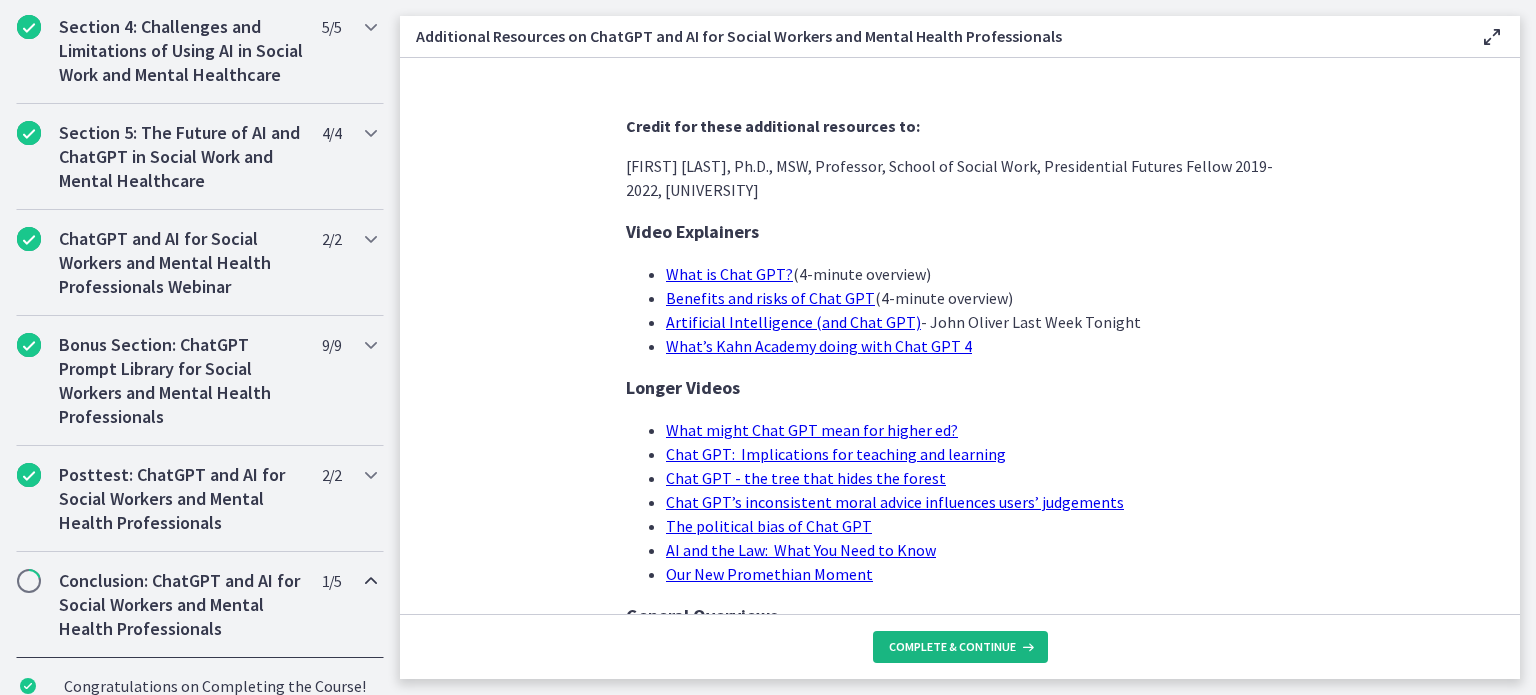 click on "Complete & continue" at bounding box center [952, 647] 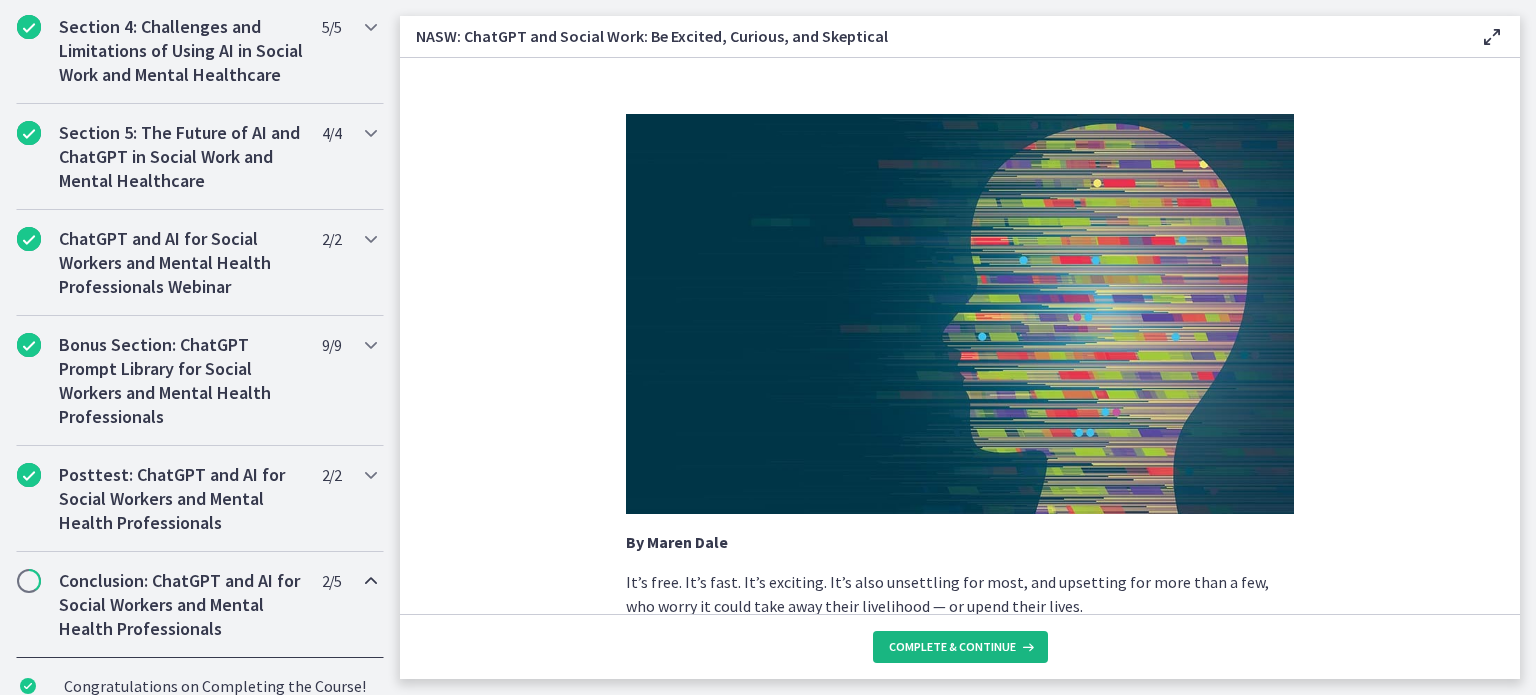 click on "Complete & continue" at bounding box center [952, 647] 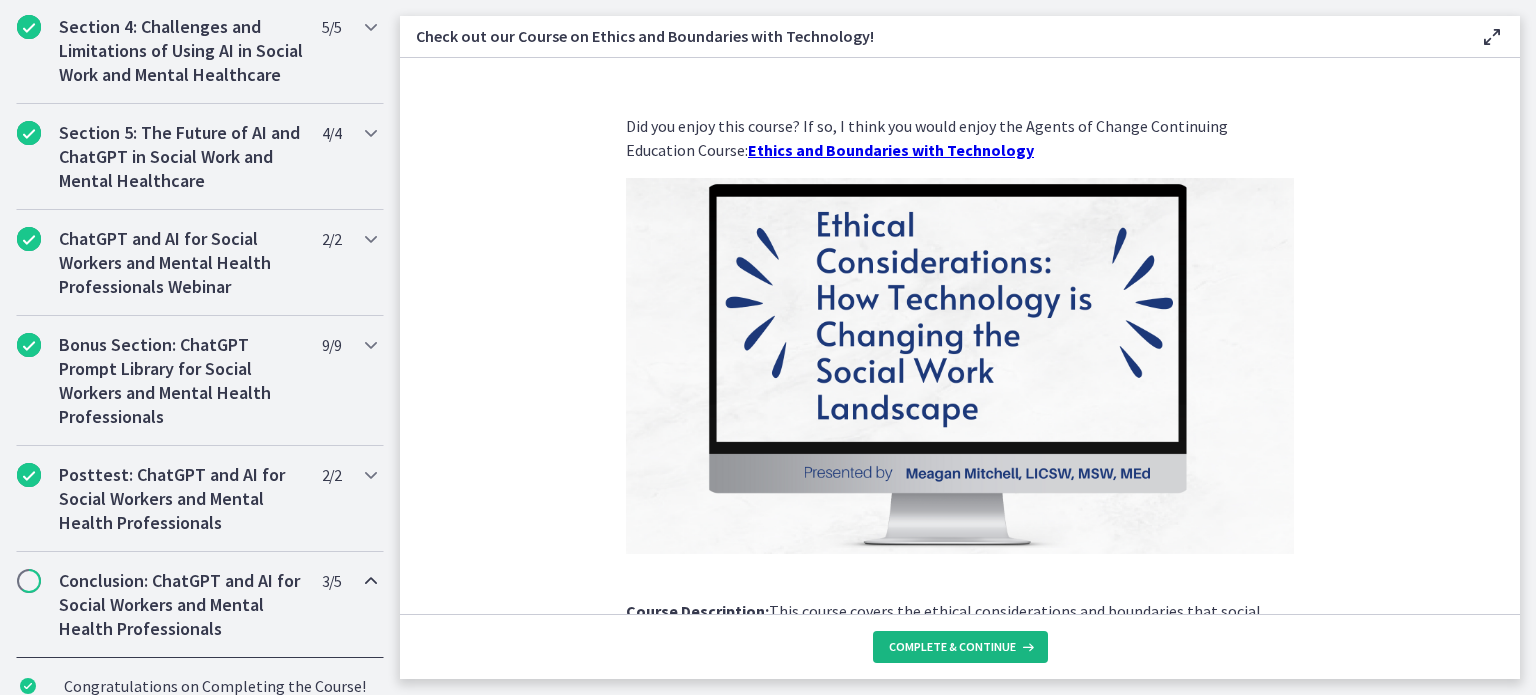 click on "Complete & continue" at bounding box center (952, 647) 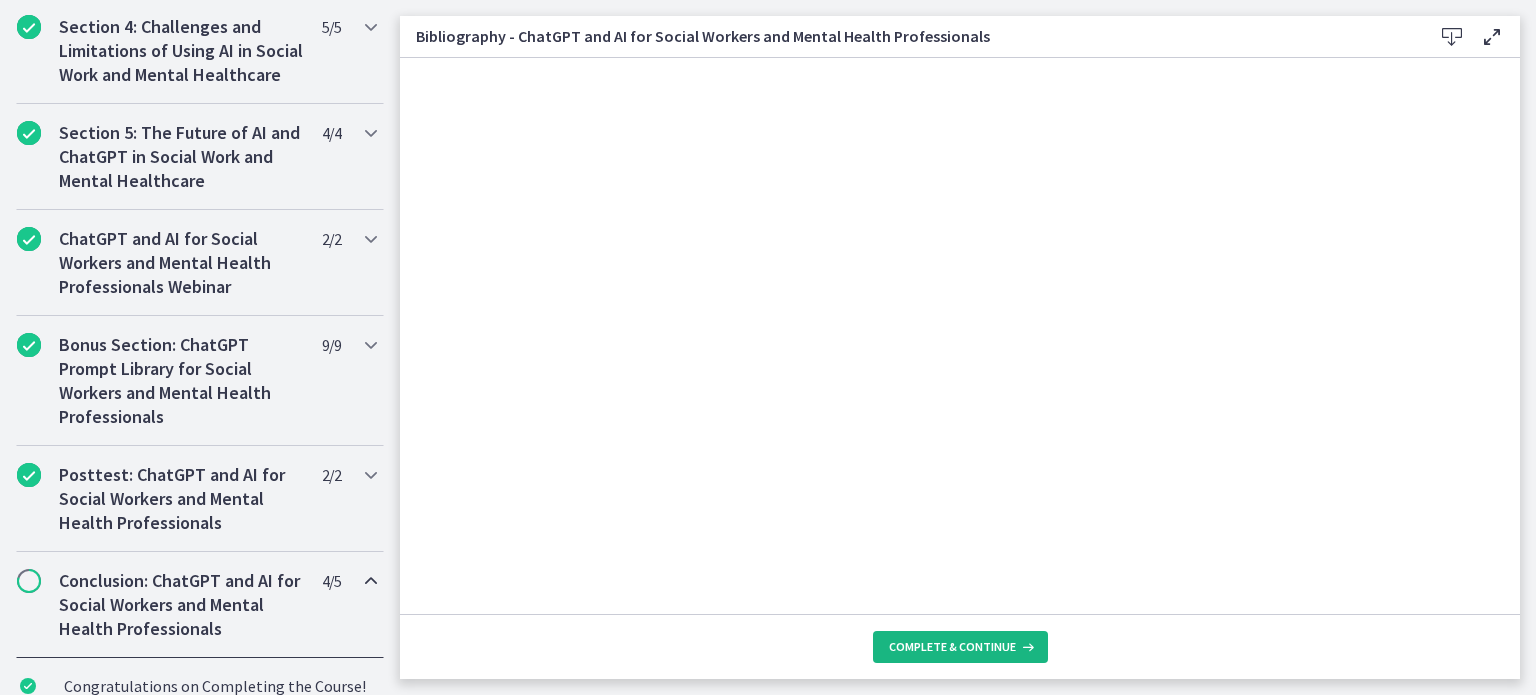 click on "Complete & continue" at bounding box center (952, 647) 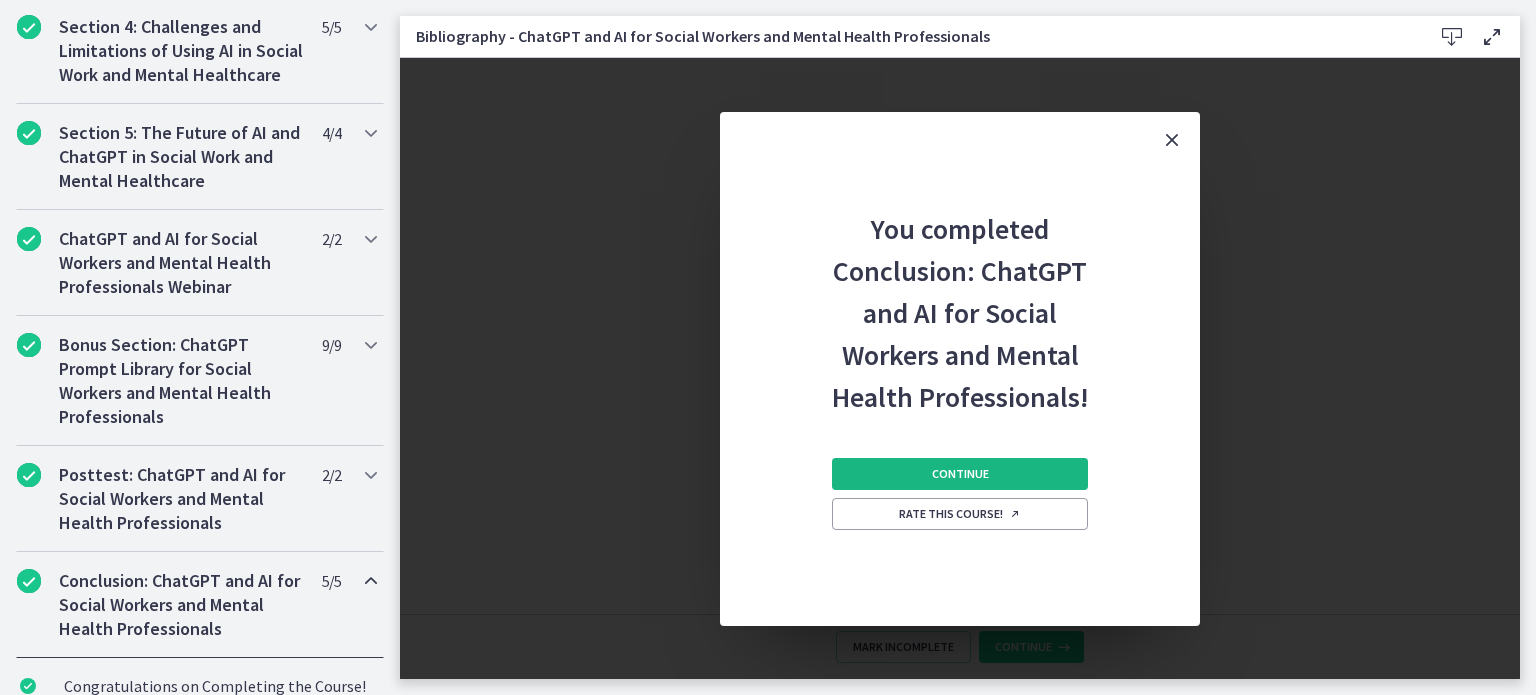 click on "Continue" at bounding box center [960, 474] 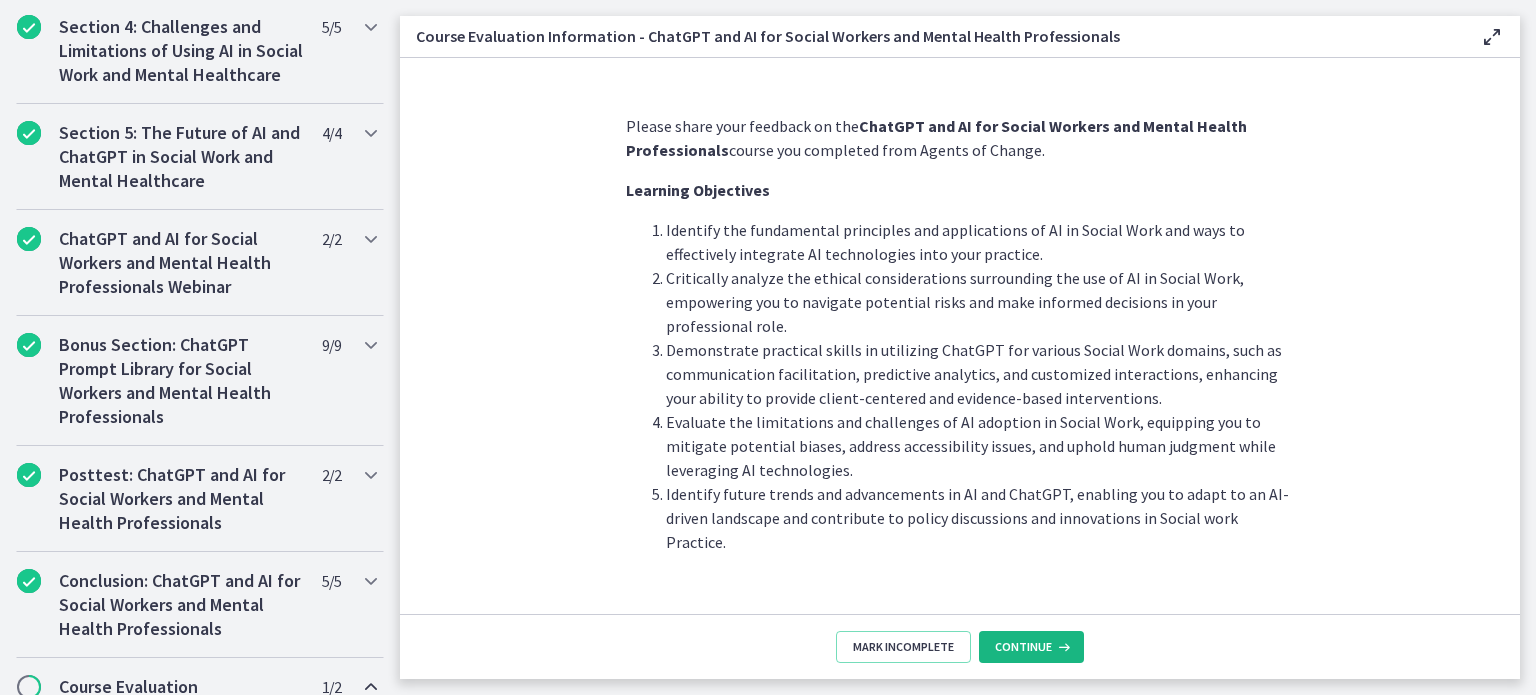 click on "Continue" at bounding box center (1023, 647) 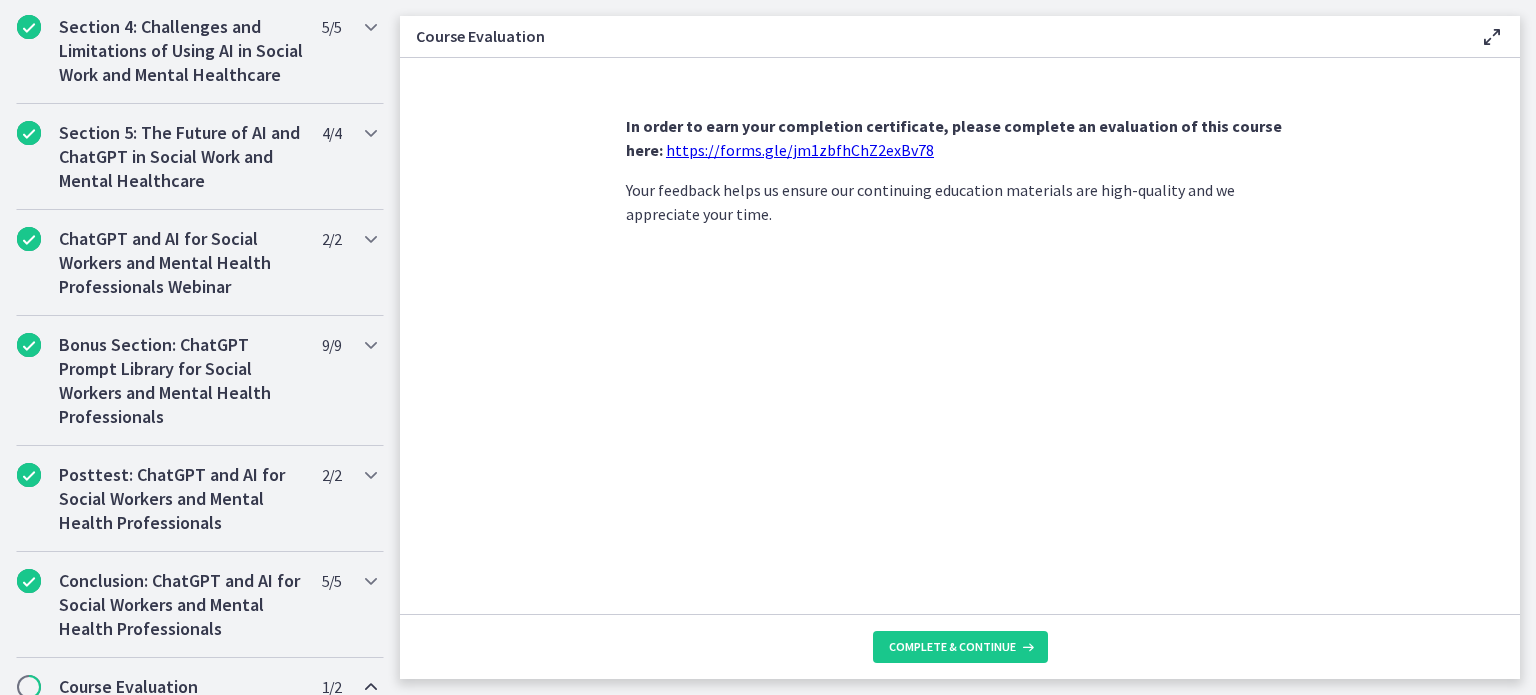 click on "https://forms.gle/jm1zbfhChZ2exBv78" at bounding box center [800, 150] 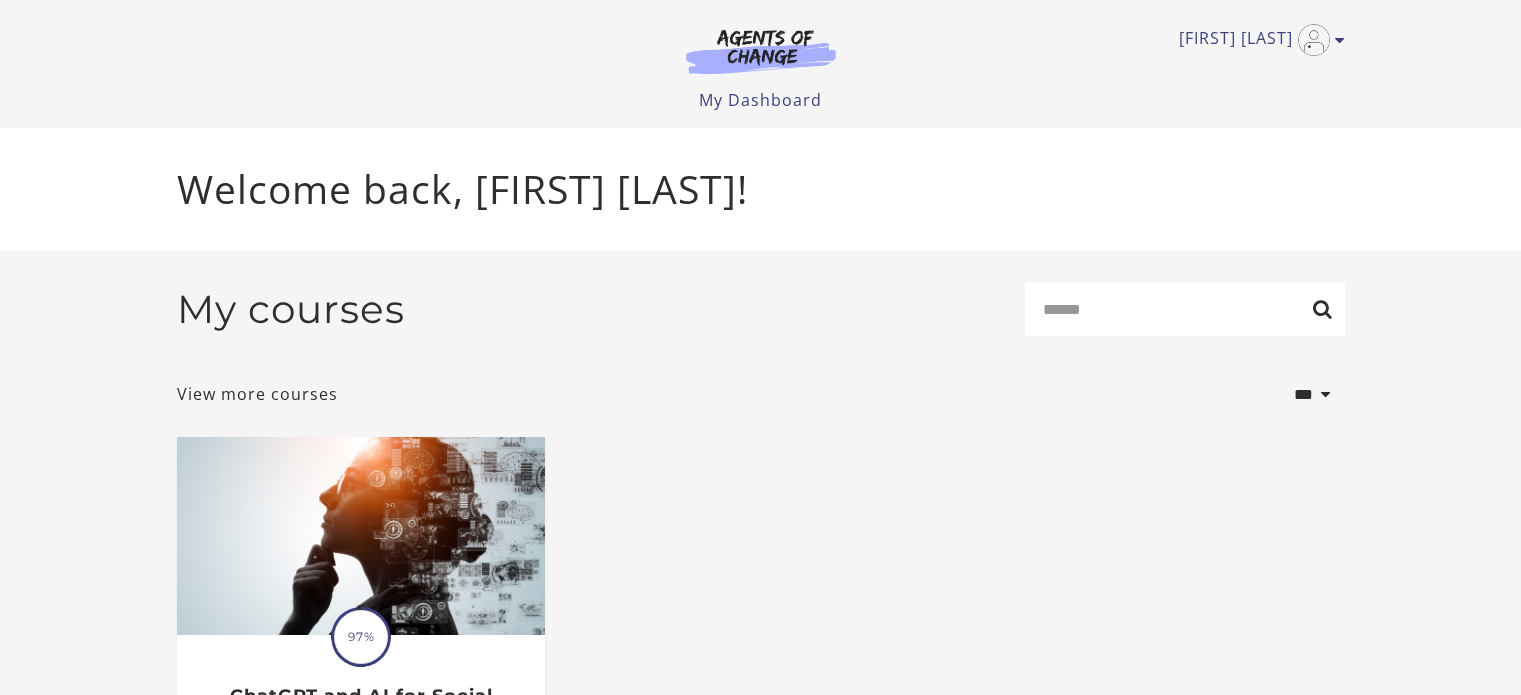 scroll, scrollTop: 0, scrollLeft: 0, axis: both 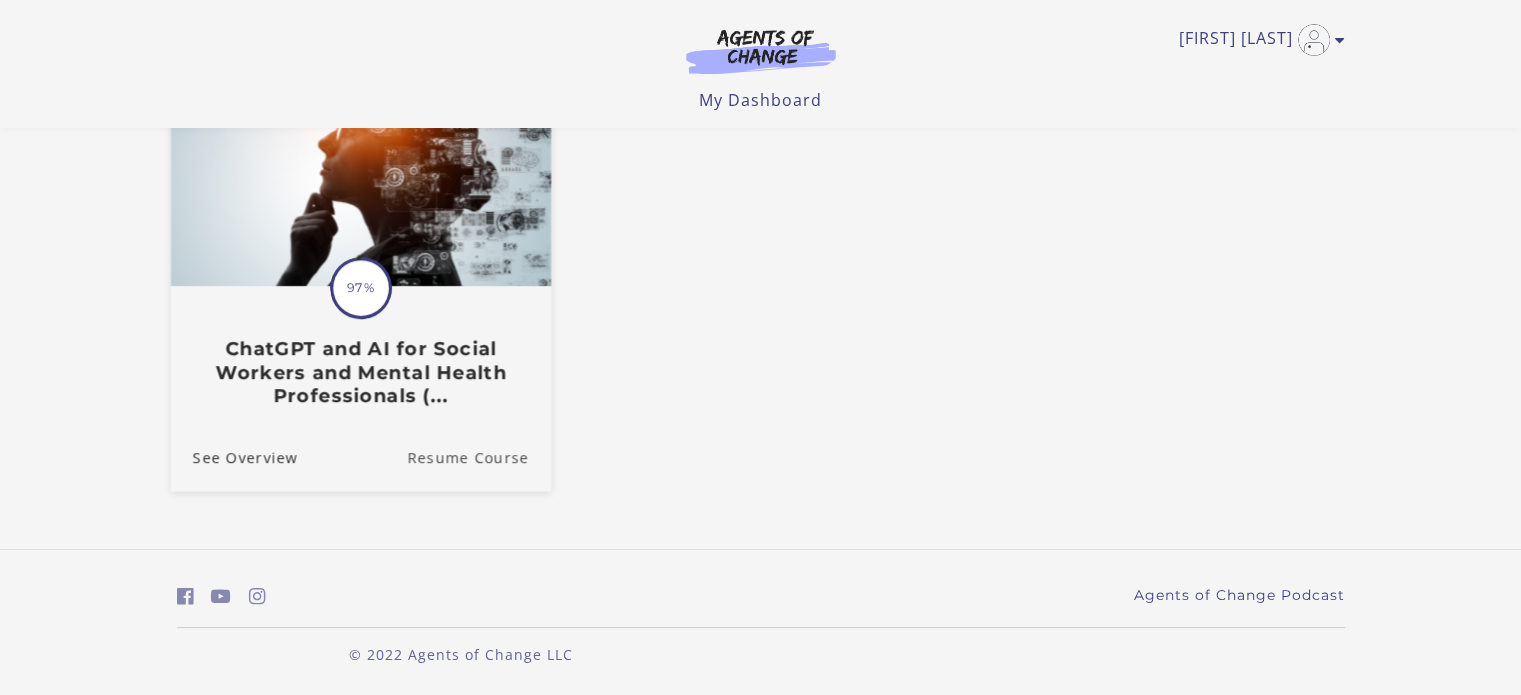 click on "Resume Course" at bounding box center [479, 457] 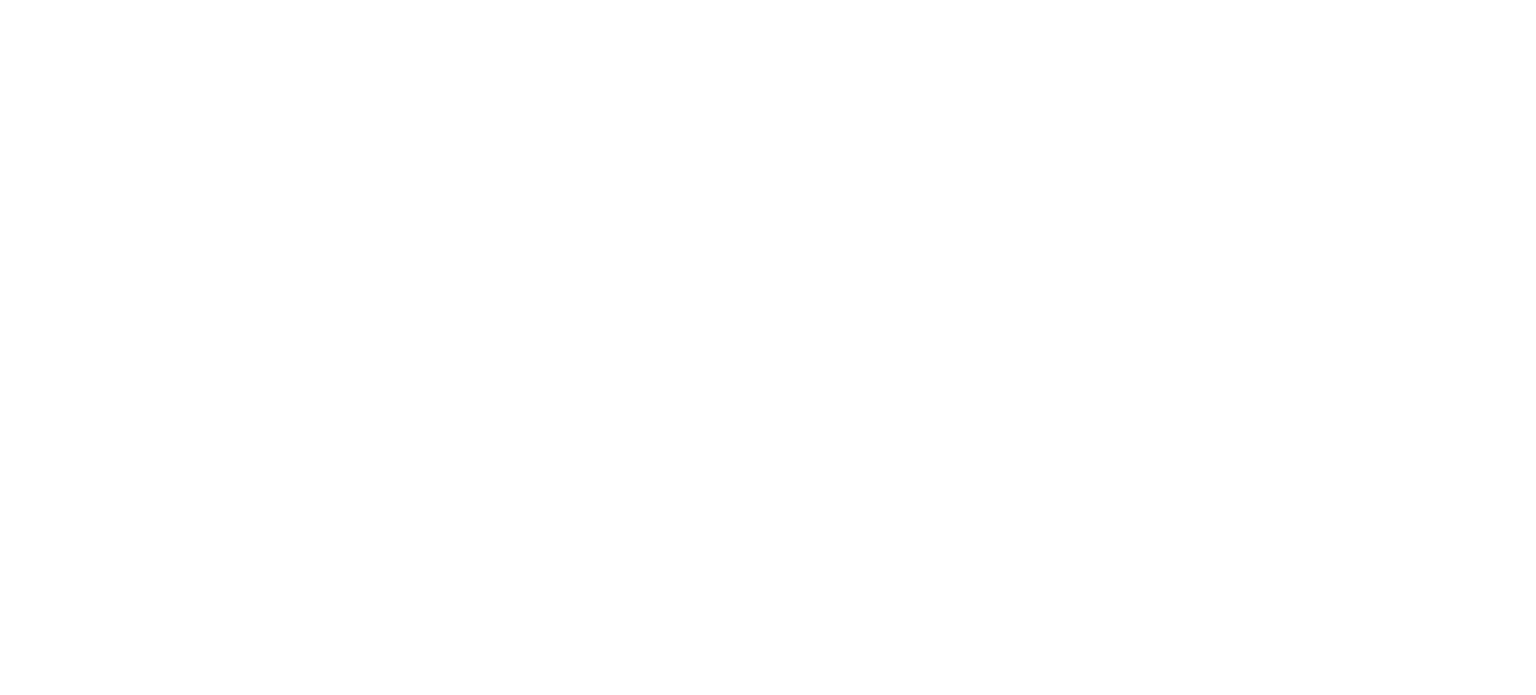 scroll, scrollTop: 0, scrollLeft: 0, axis: both 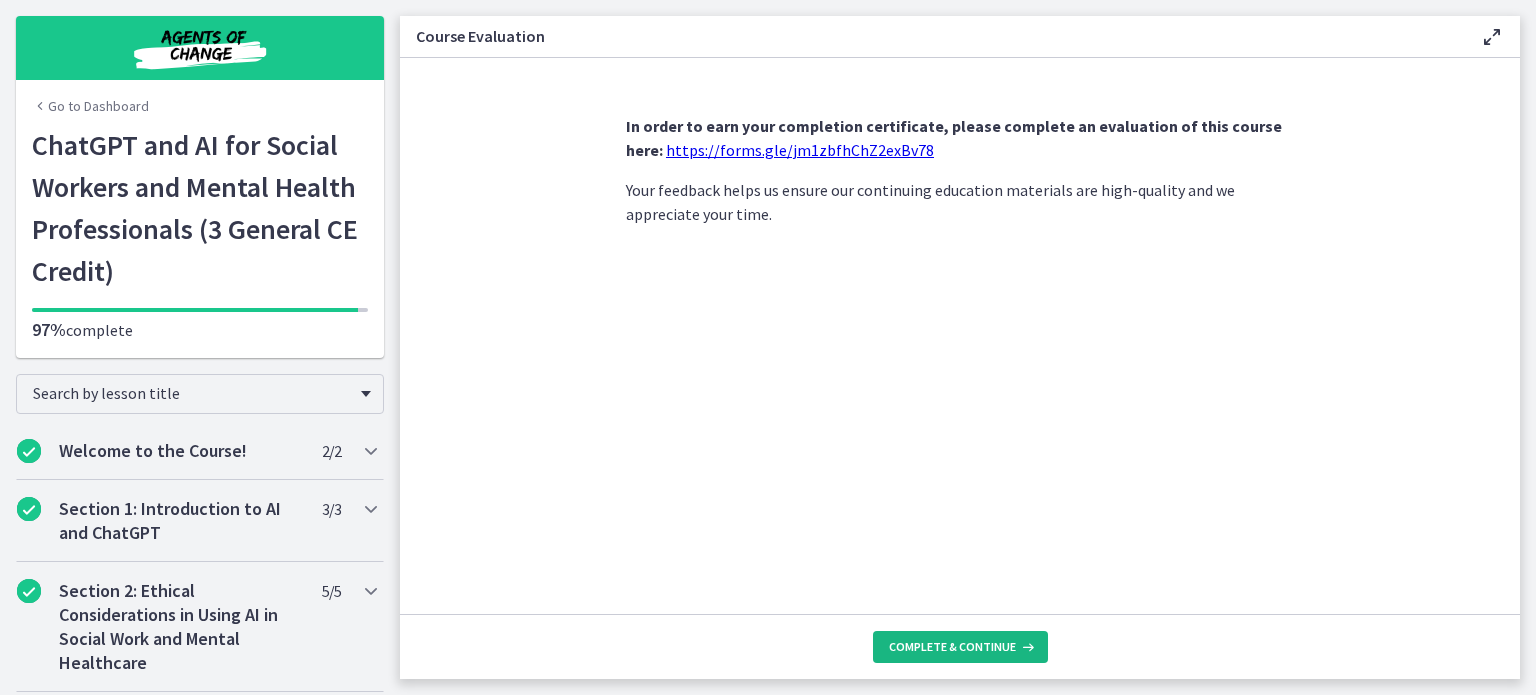 click on "Complete & continue" at bounding box center (952, 647) 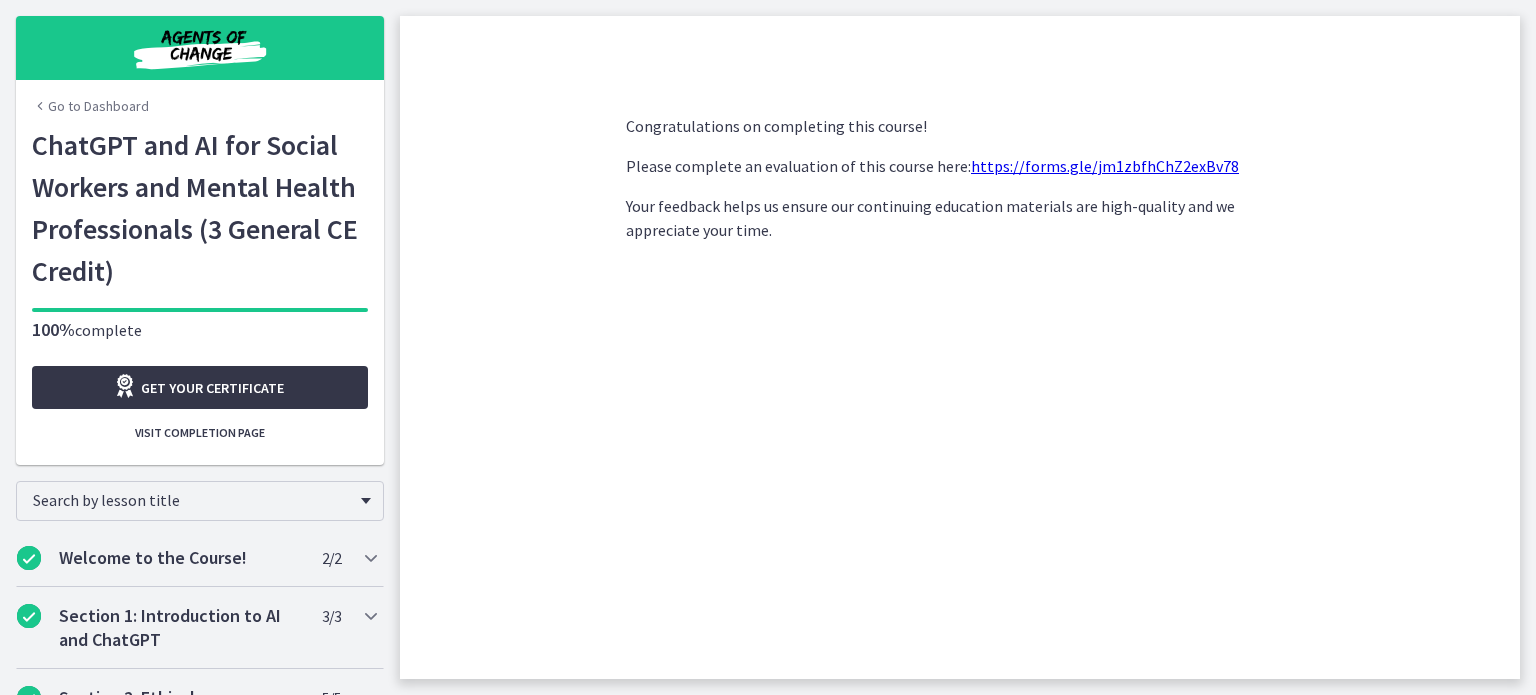 click on "Get your certificate" at bounding box center (212, 388) 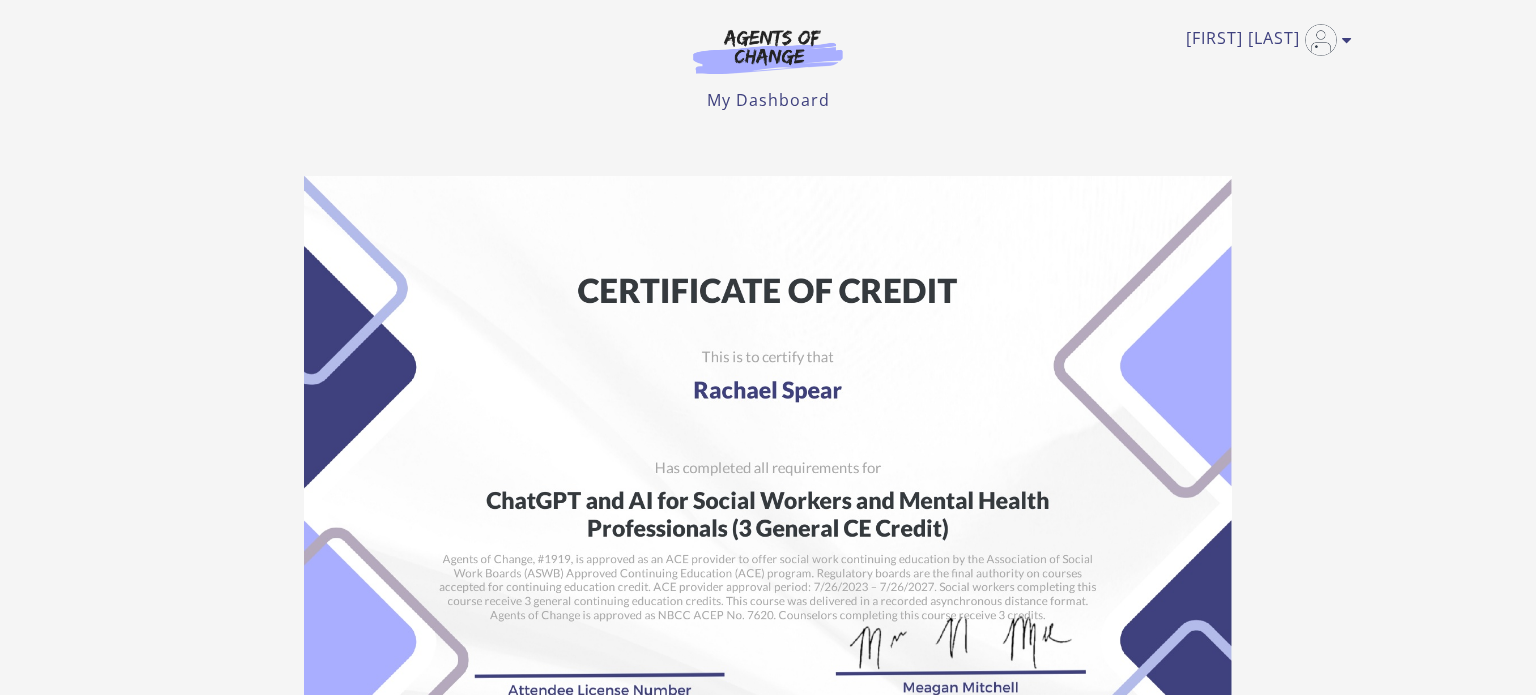 scroll, scrollTop: 0, scrollLeft: 0, axis: both 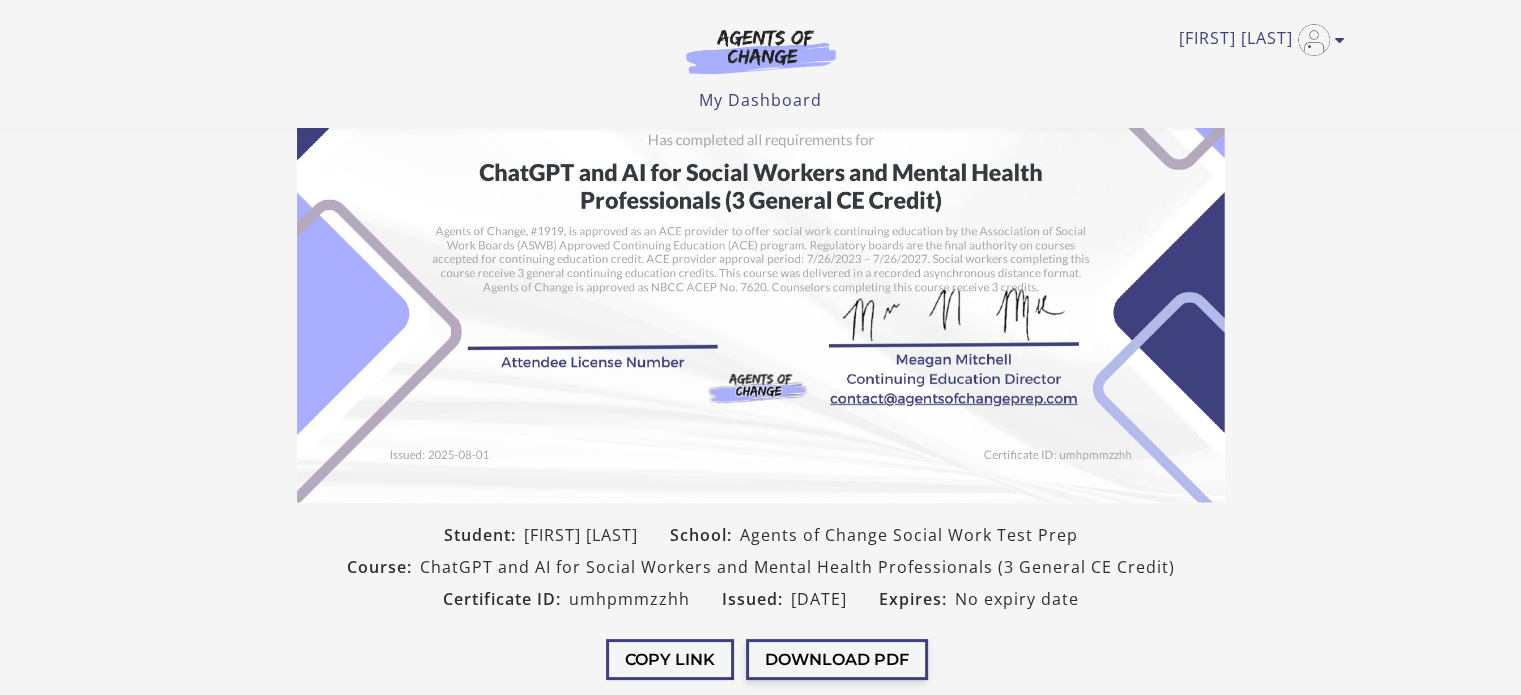 click on "Download PDF" at bounding box center [837, 659] 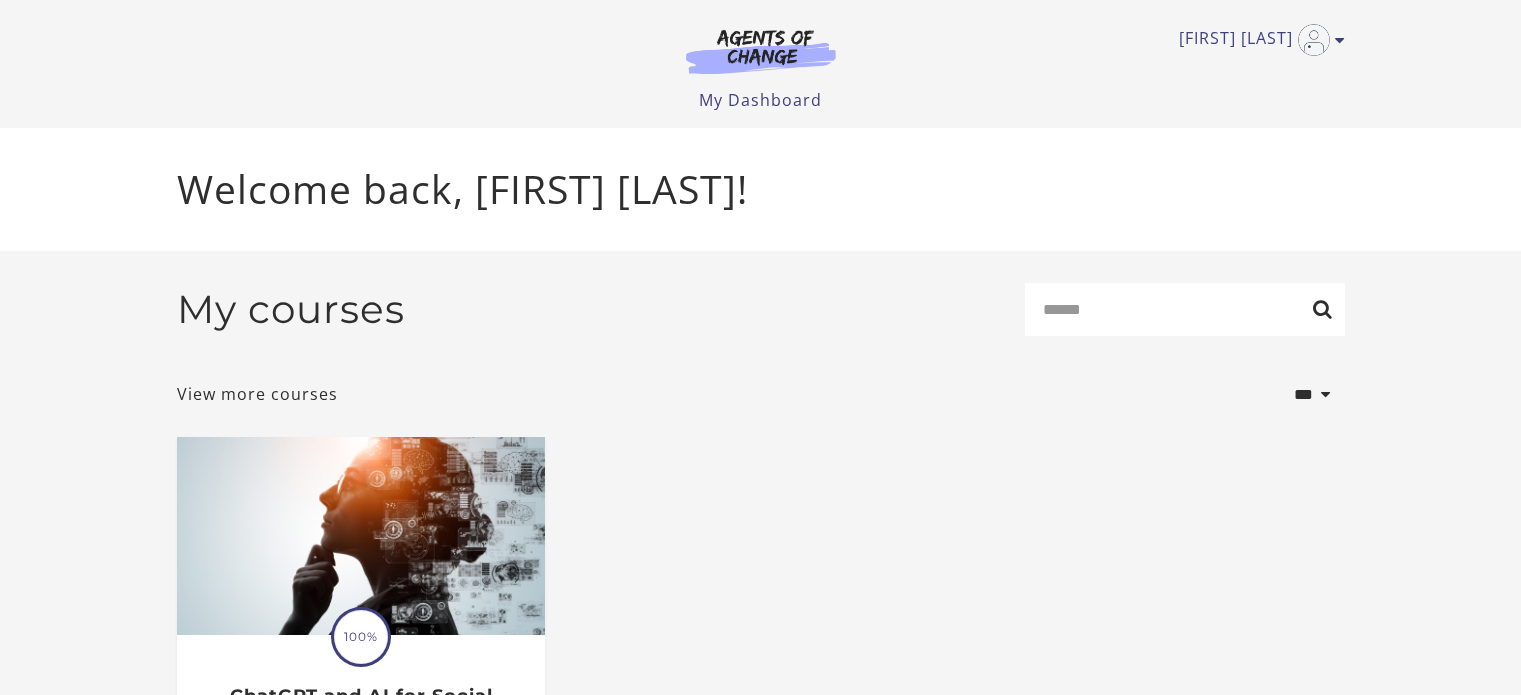 scroll, scrollTop: 0, scrollLeft: 0, axis: both 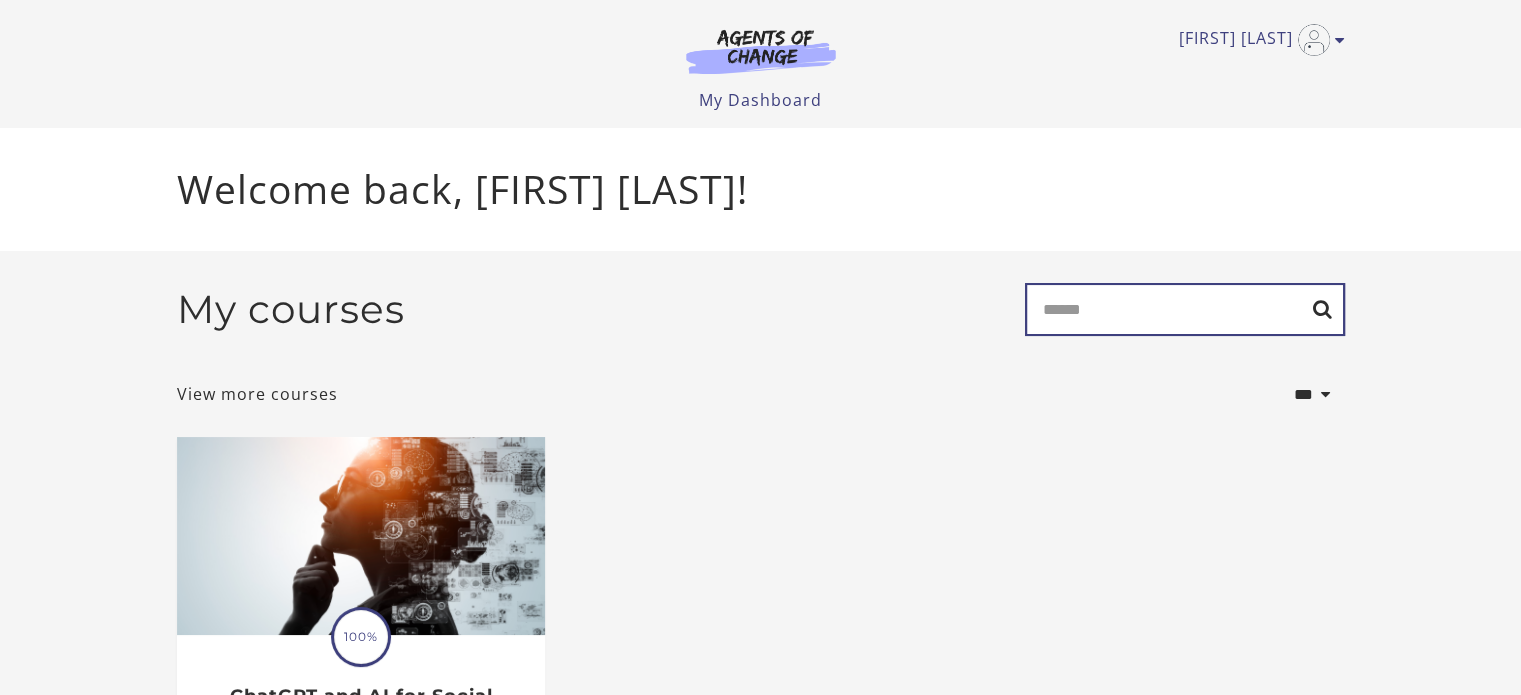 click on "Search" at bounding box center (1185, 309) 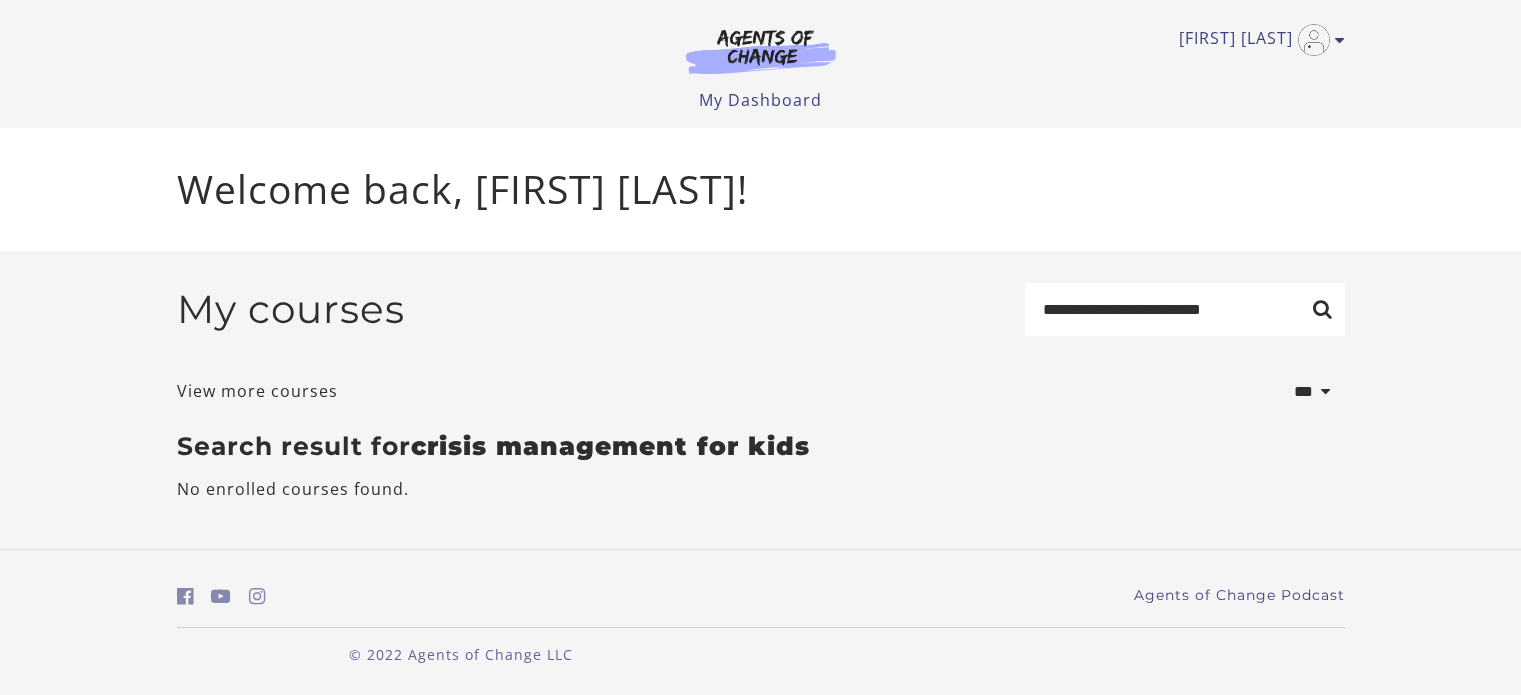scroll, scrollTop: 0, scrollLeft: 0, axis: both 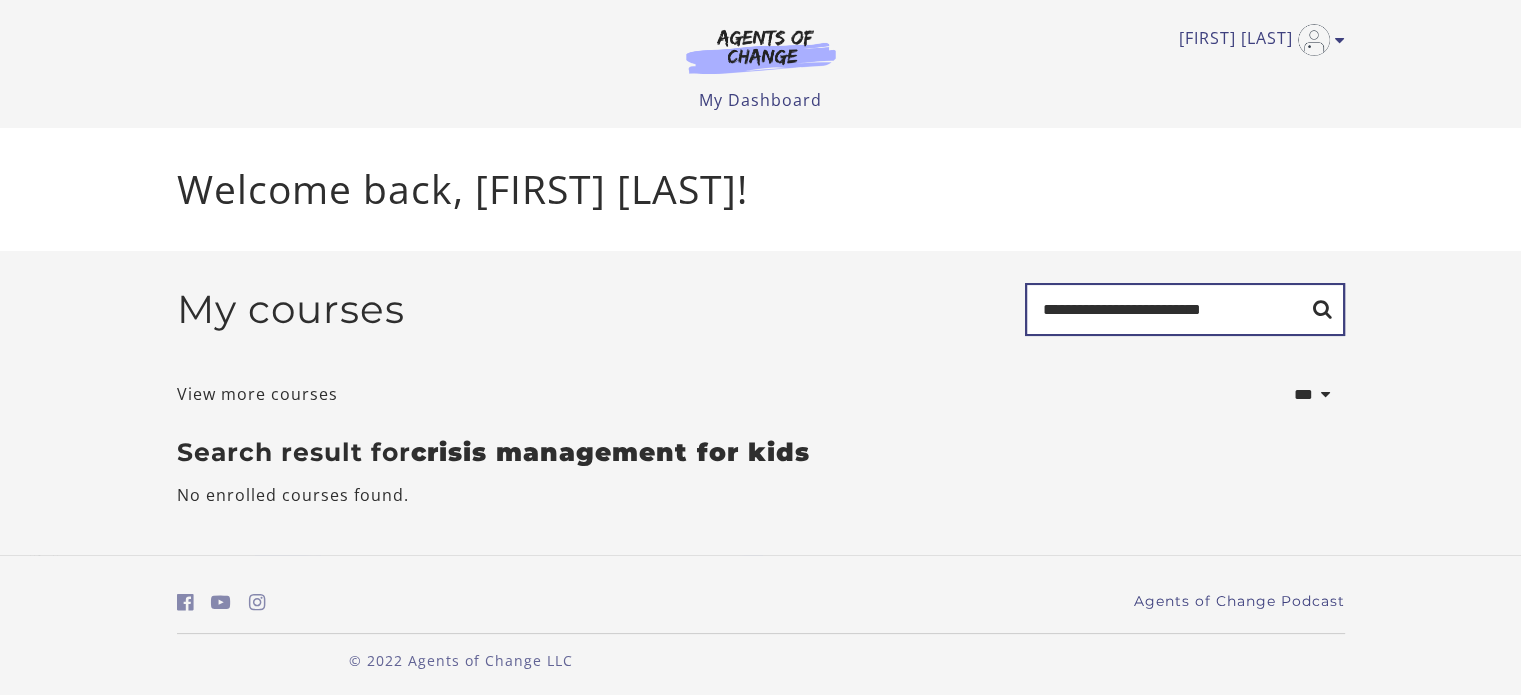 drag, startPoint x: 1248, startPoint y: 312, endPoint x: 1028, endPoint y: 334, distance: 221.09726 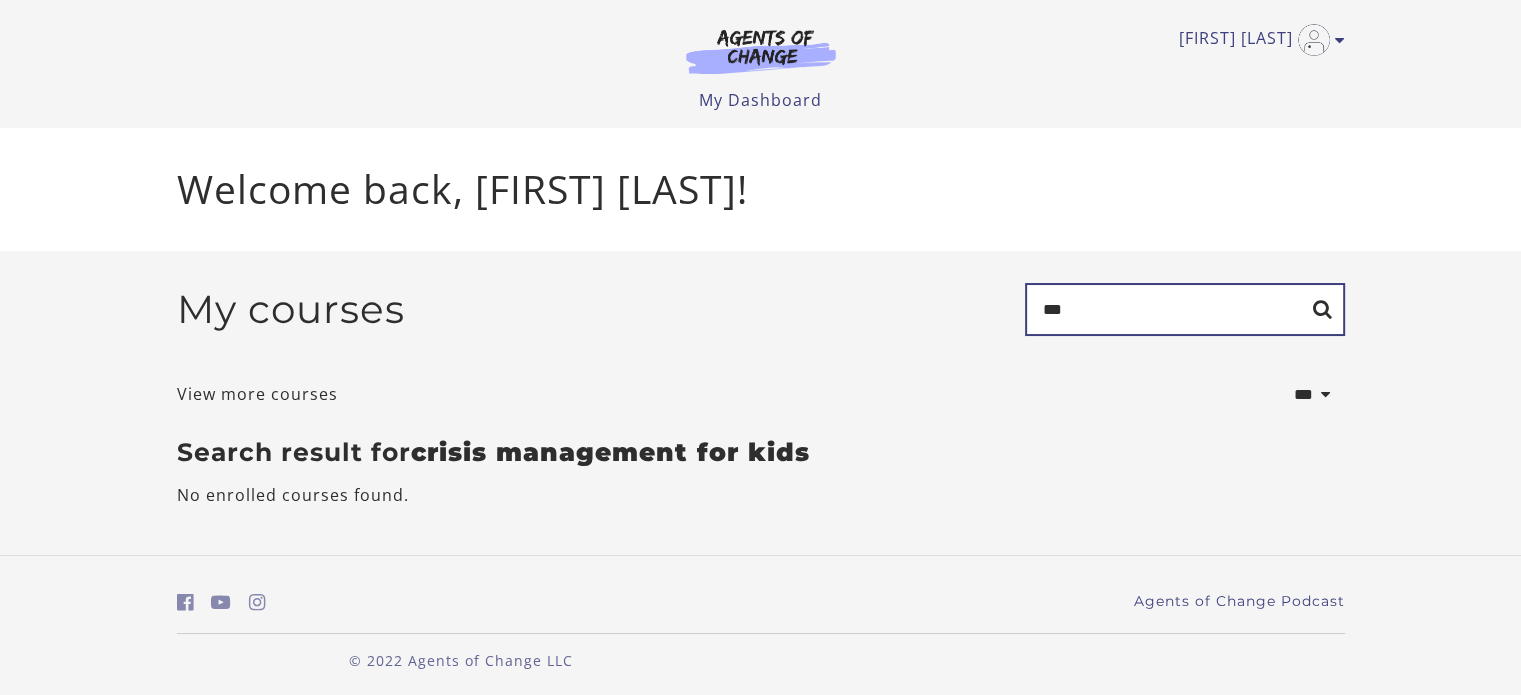 type on "***" 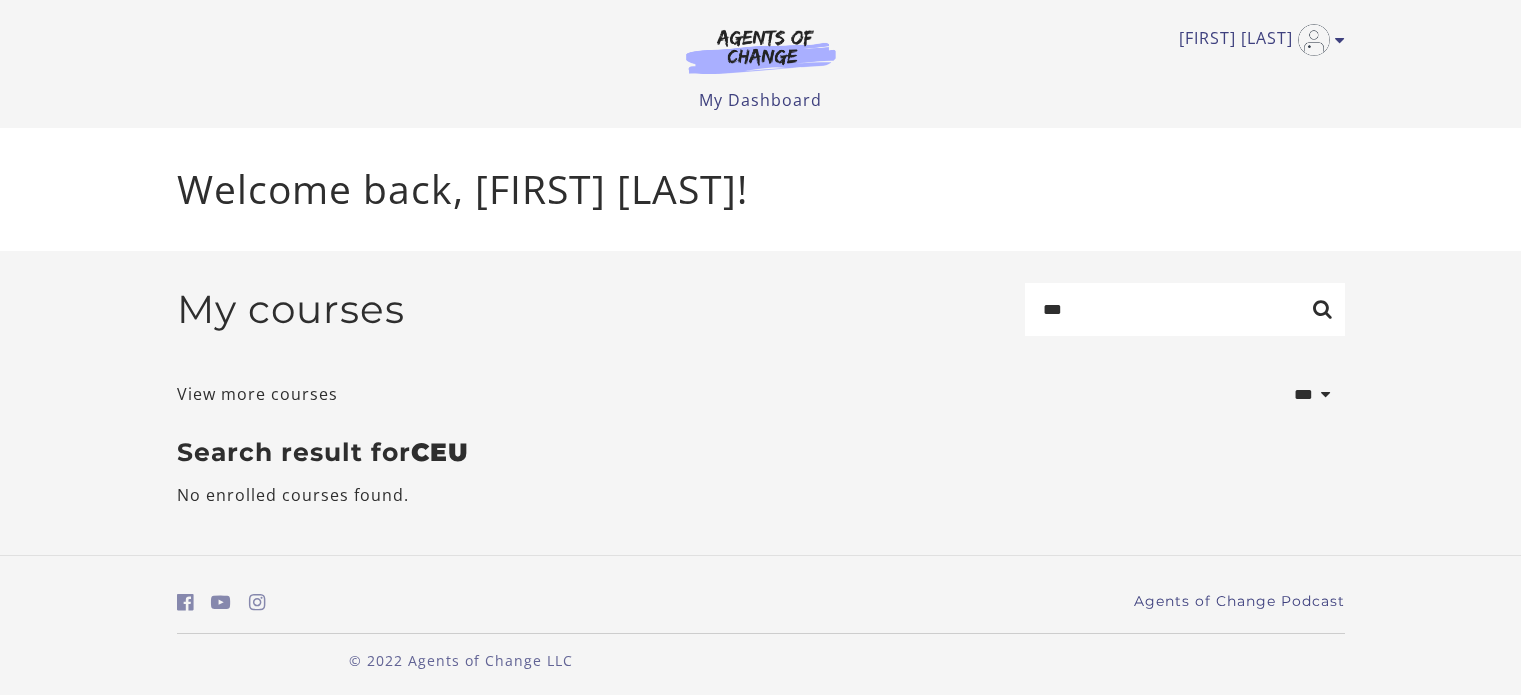 scroll, scrollTop: 0, scrollLeft: 0, axis: both 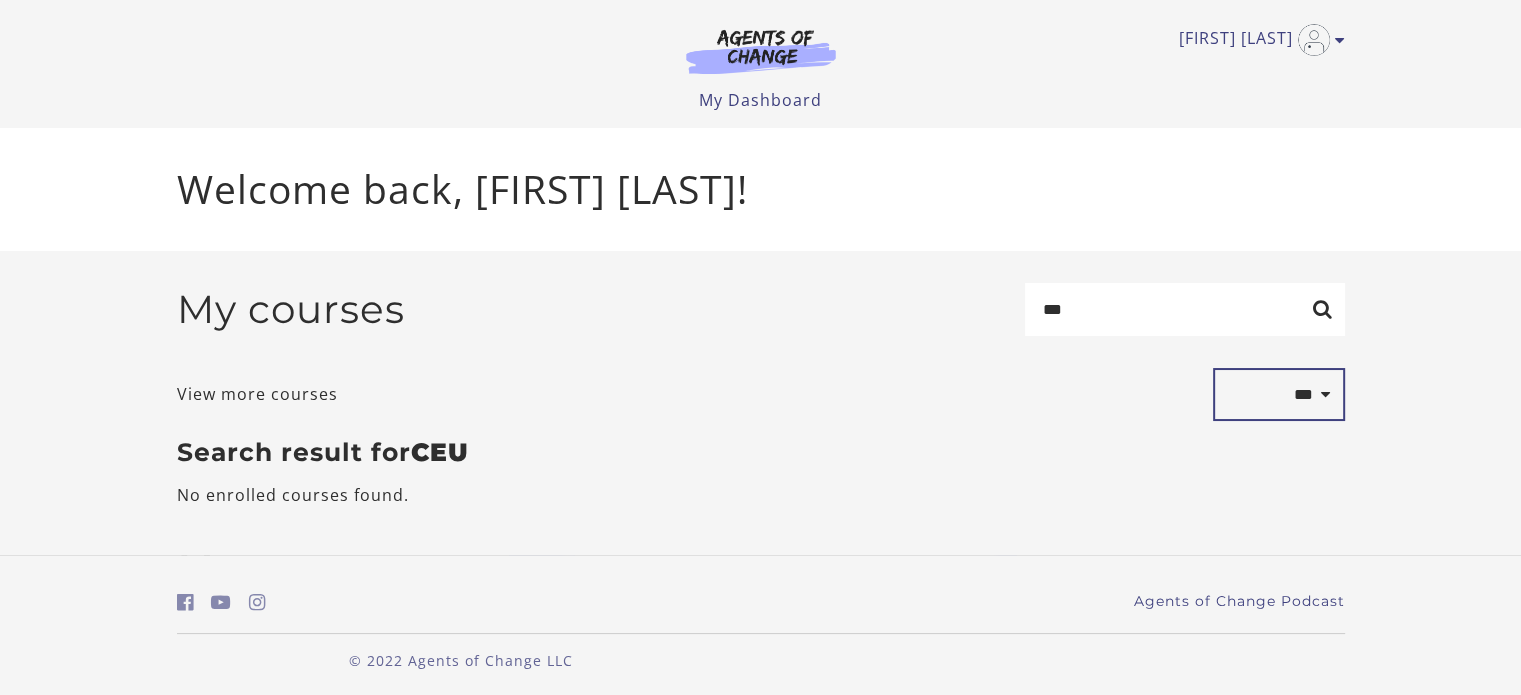 click on "**********" at bounding box center [1279, 395] 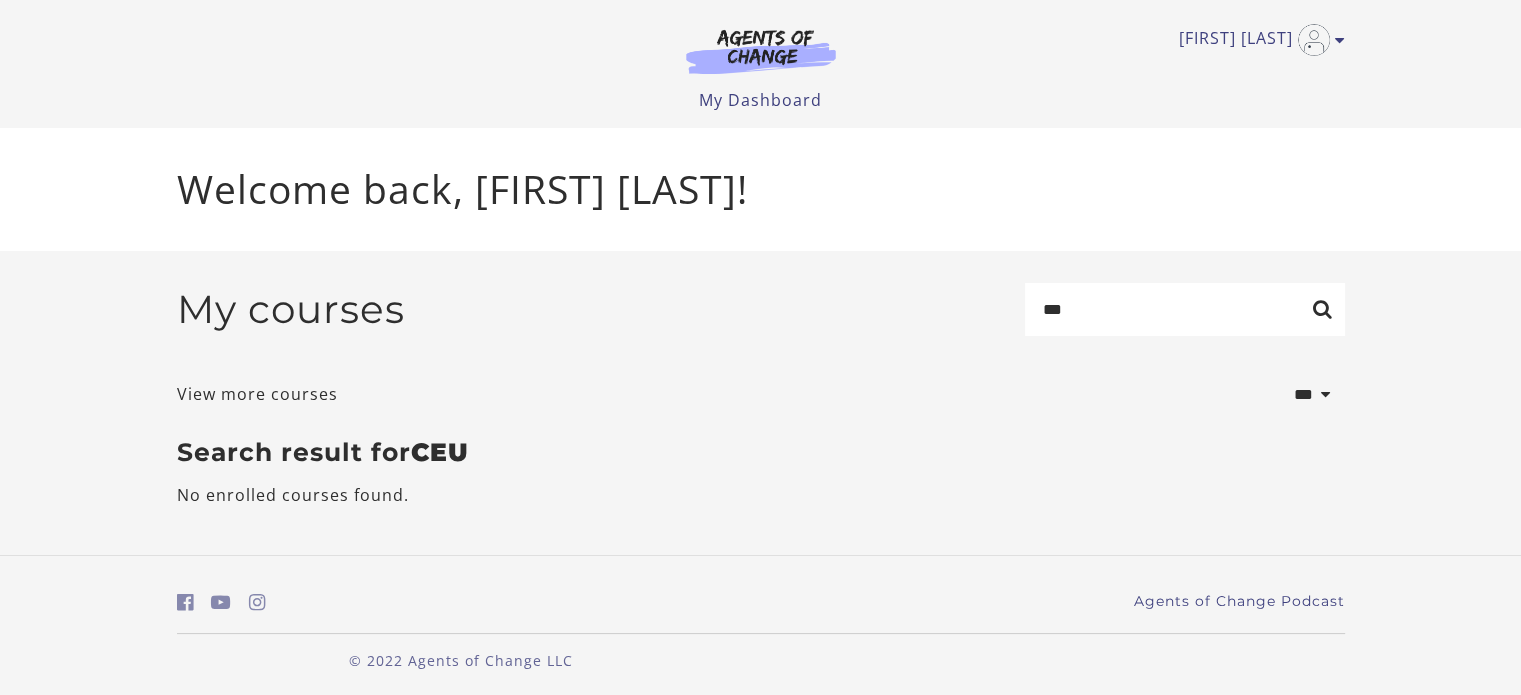 click on "**********" at bounding box center [761, 395] 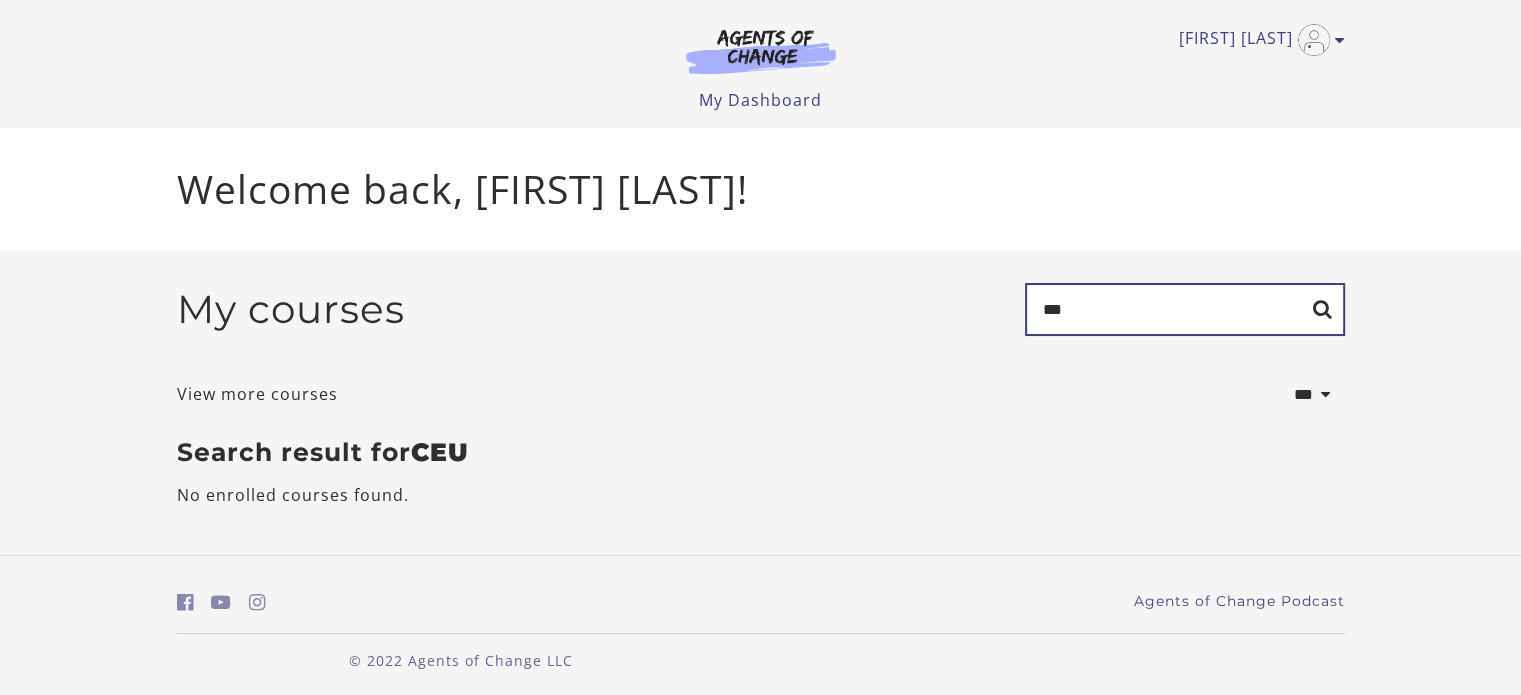 drag, startPoint x: 1093, startPoint y: 305, endPoint x: 920, endPoint y: 316, distance: 173.34937 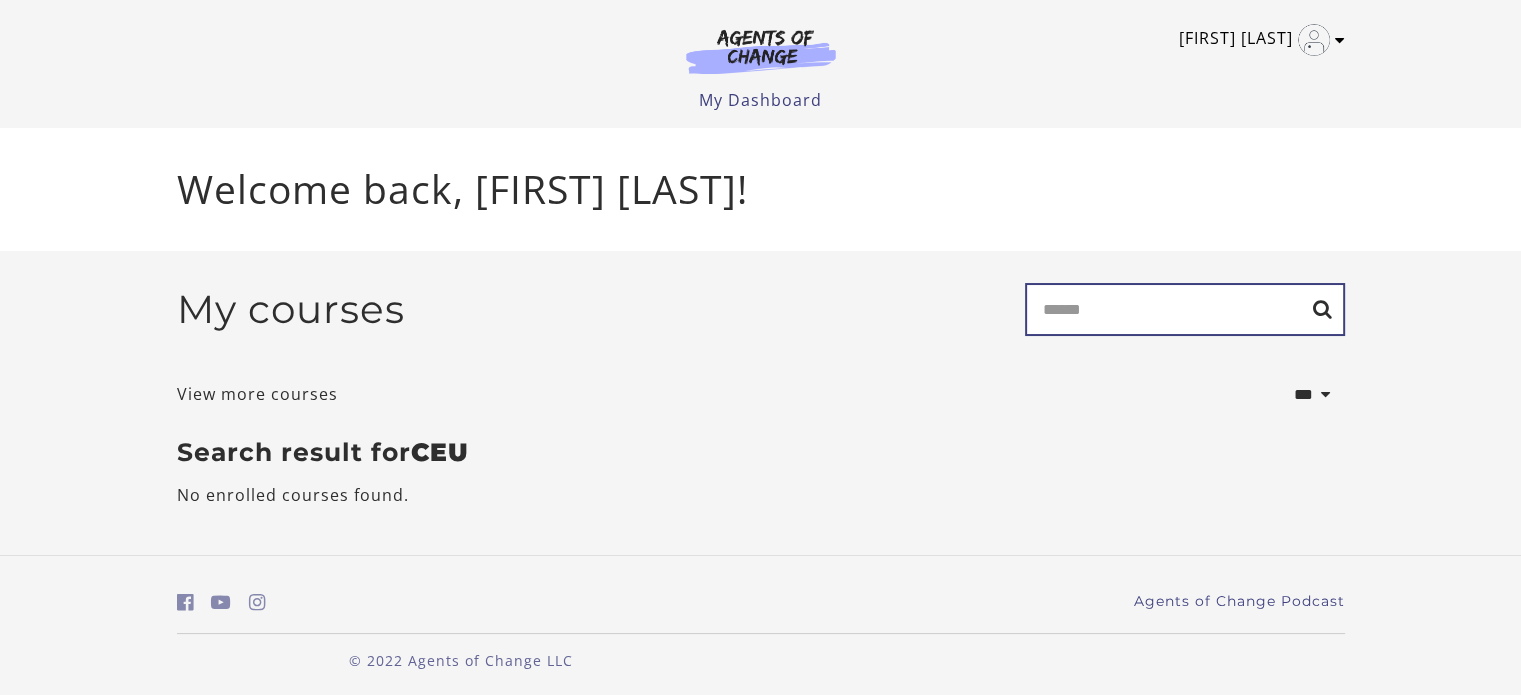 type 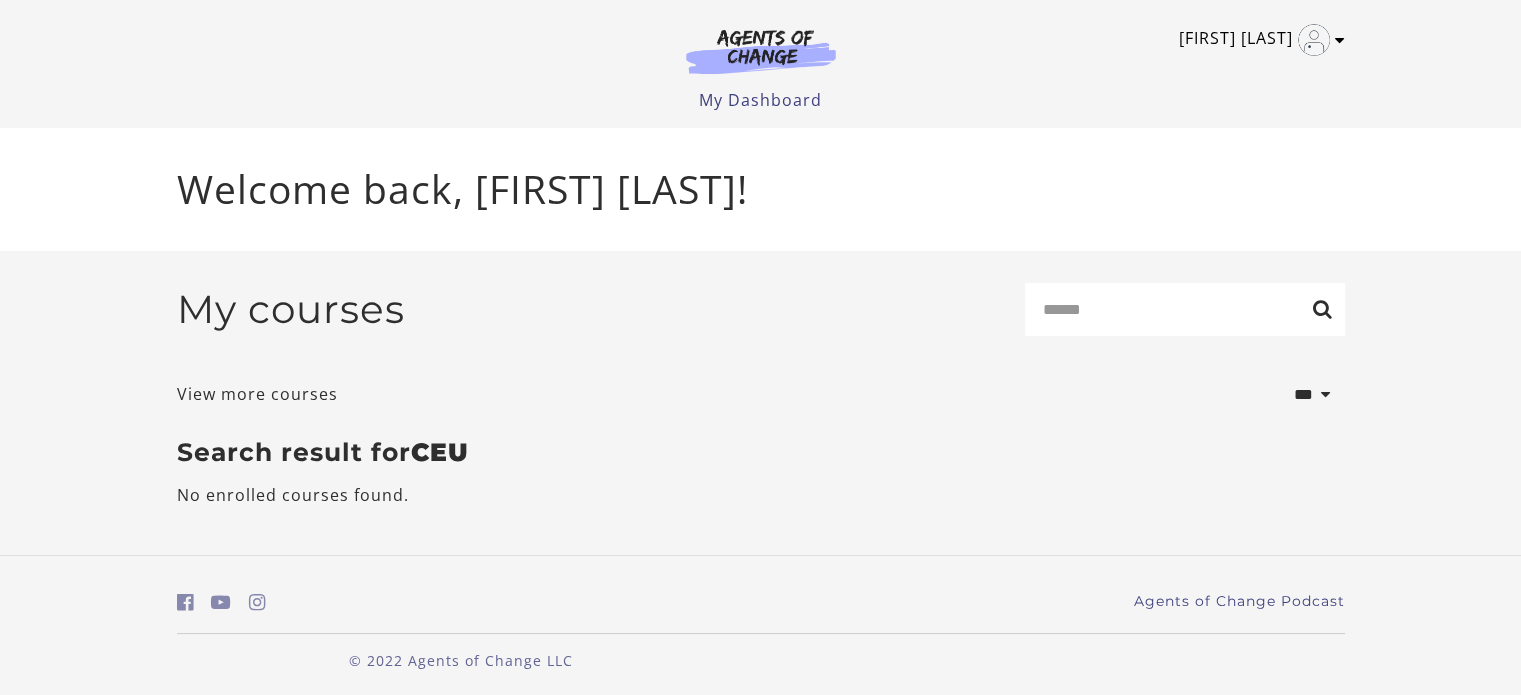 click at bounding box center [1340, 40] 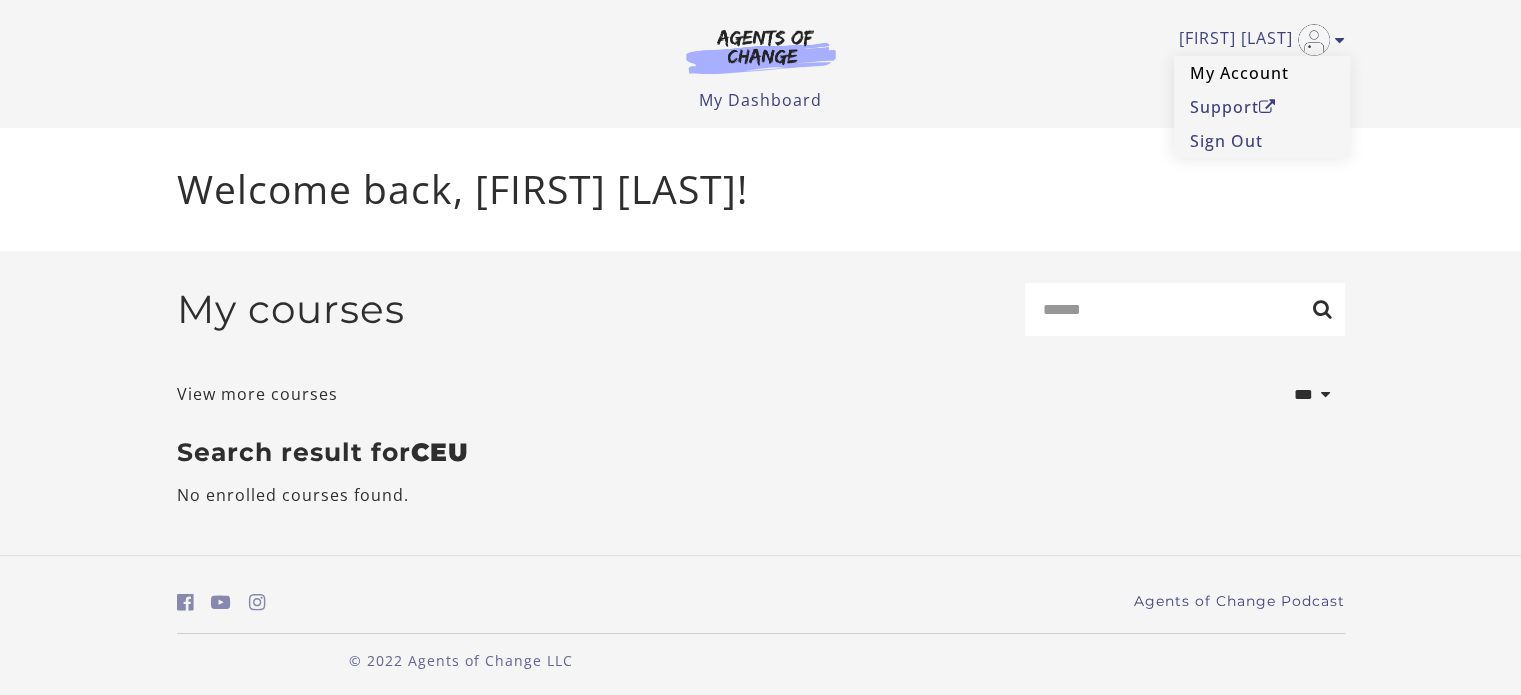 click on "My Account" at bounding box center [1262, 73] 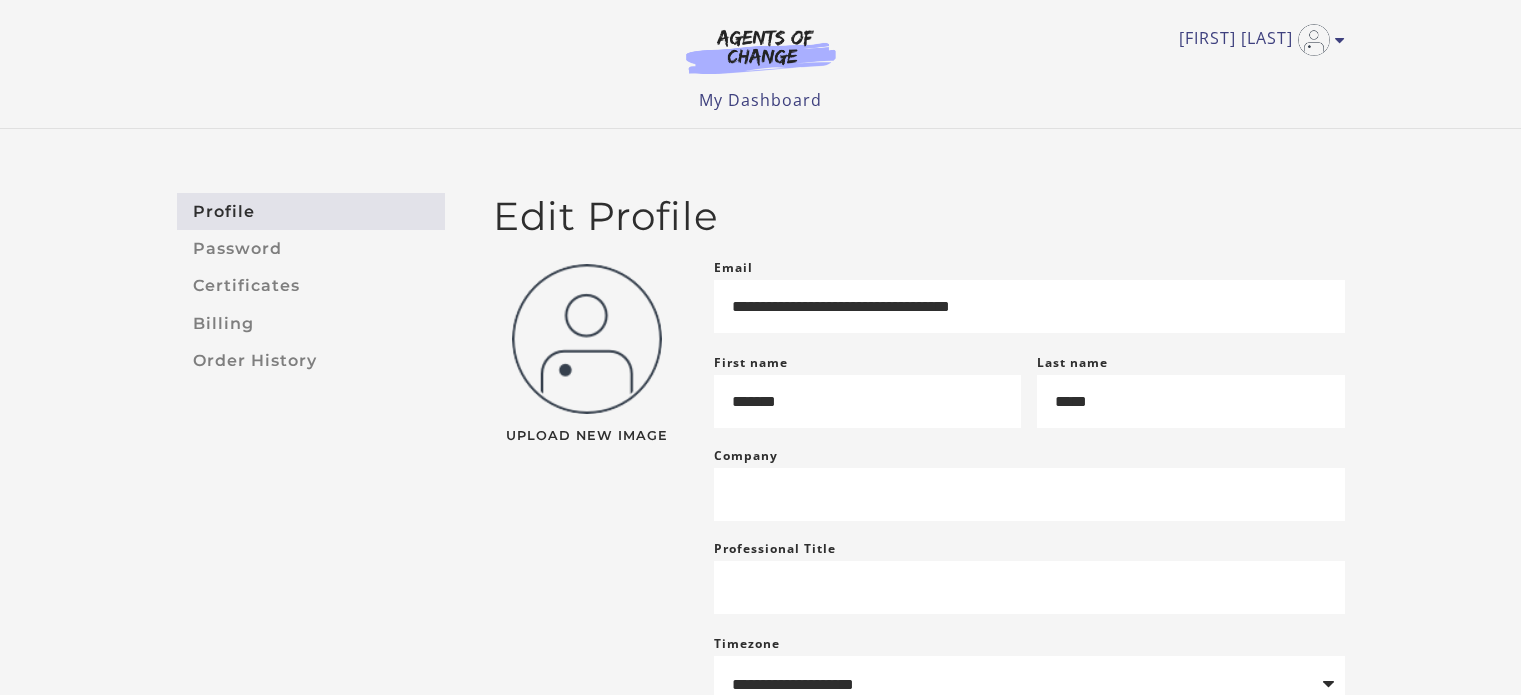 scroll, scrollTop: 0, scrollLeft: 0, axis: both 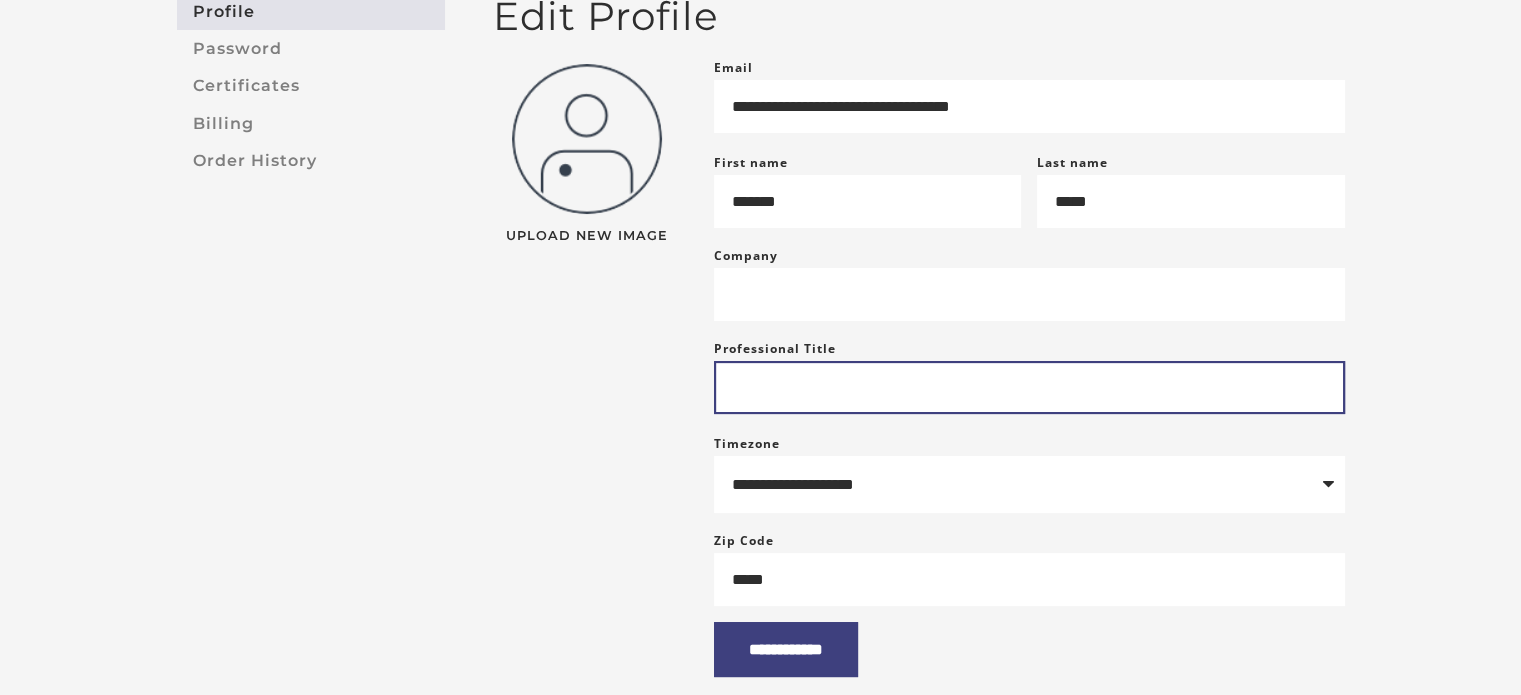 click on "Professional Title" at bounding box center (1029, 387) 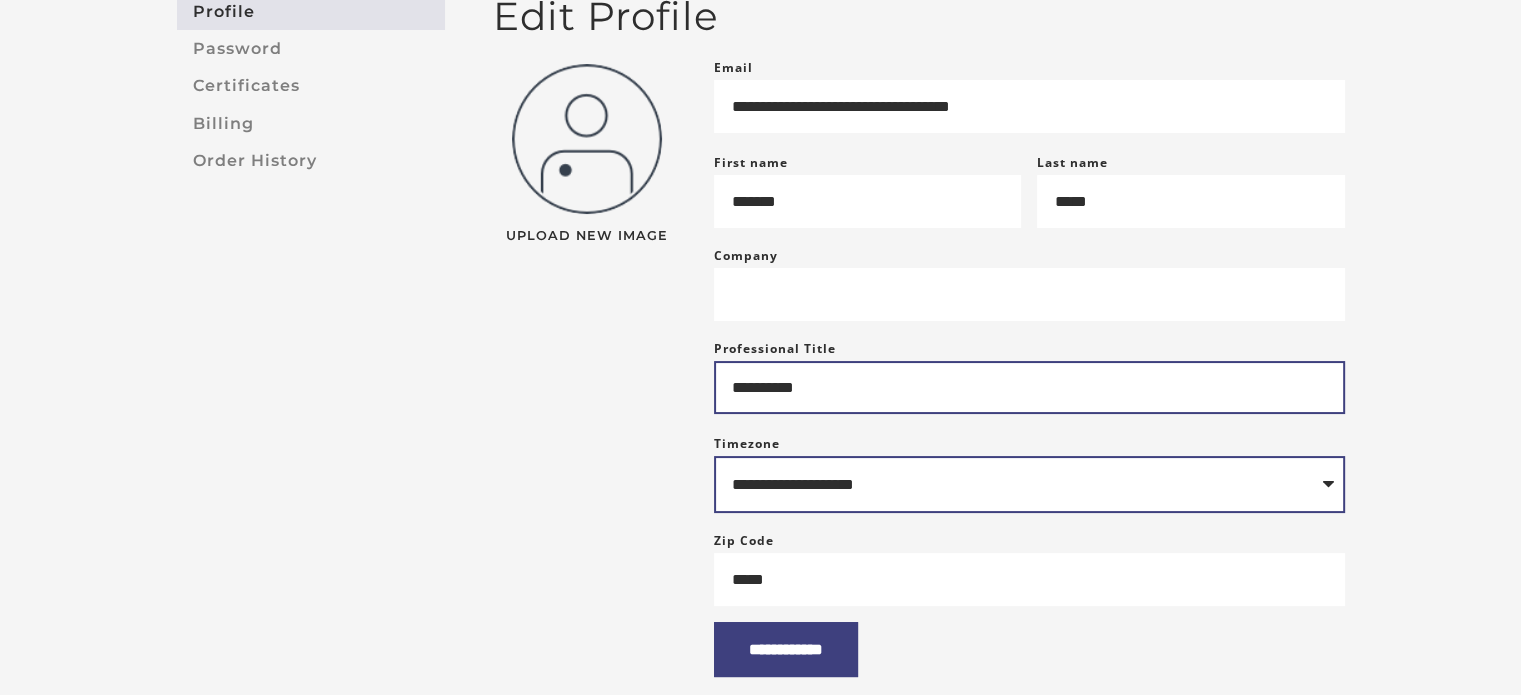 type on "**********" 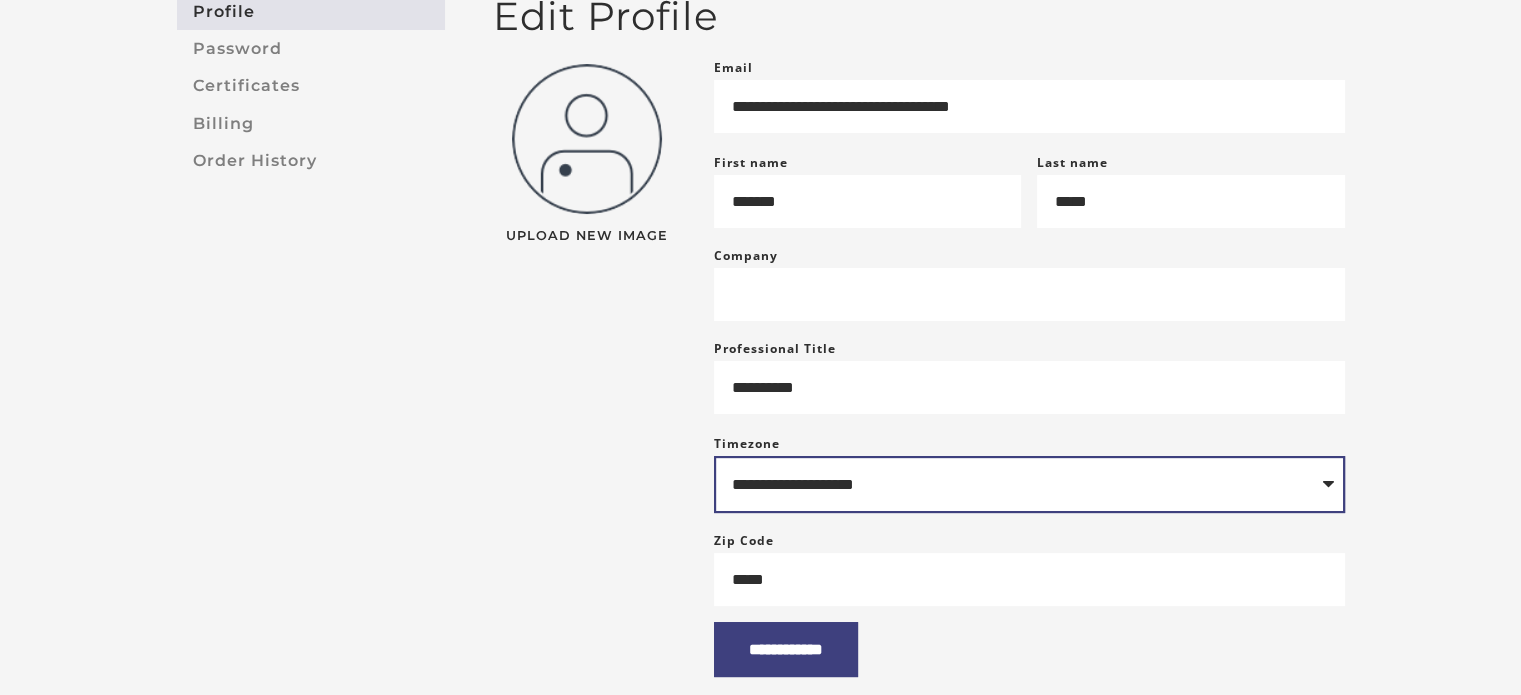 click on "**********" at bounding box center (1029, 484) 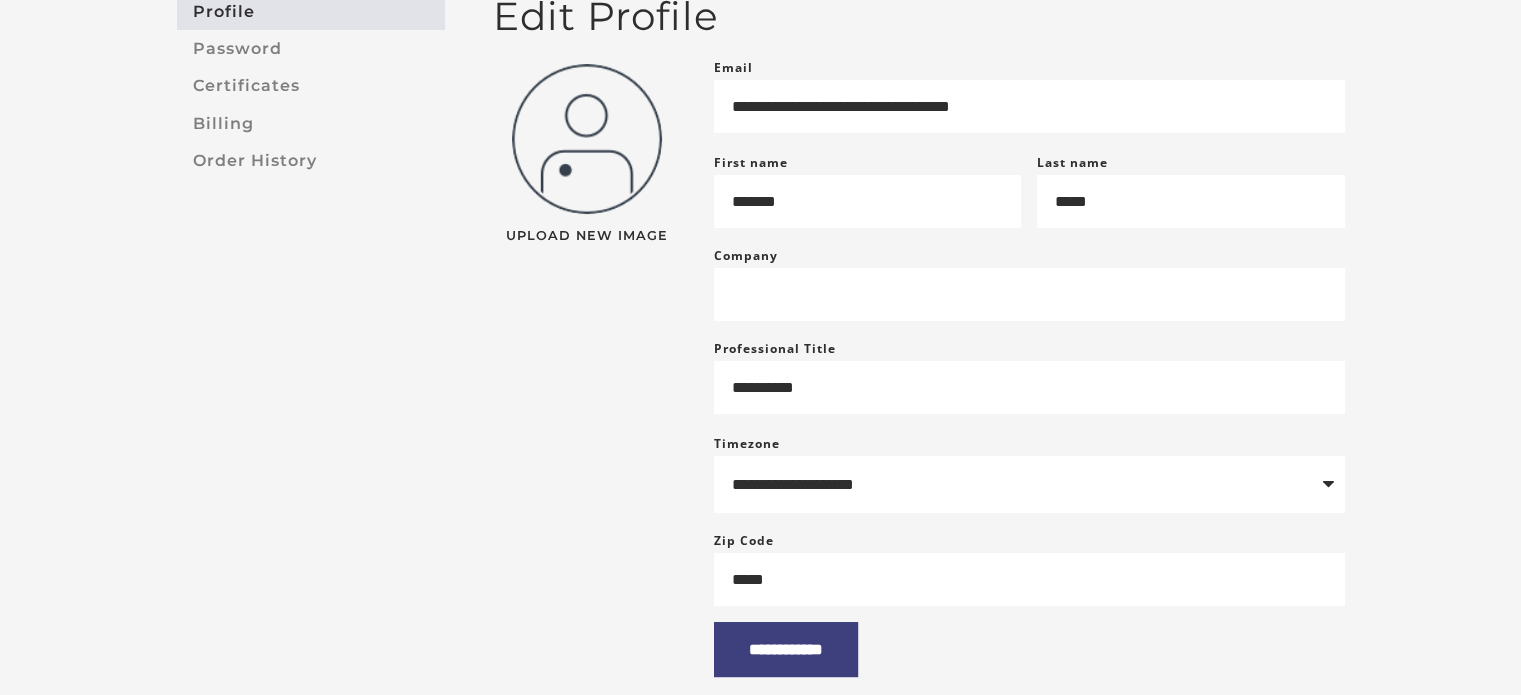 click on "Upload New Image" at bounding box center (587, 358) 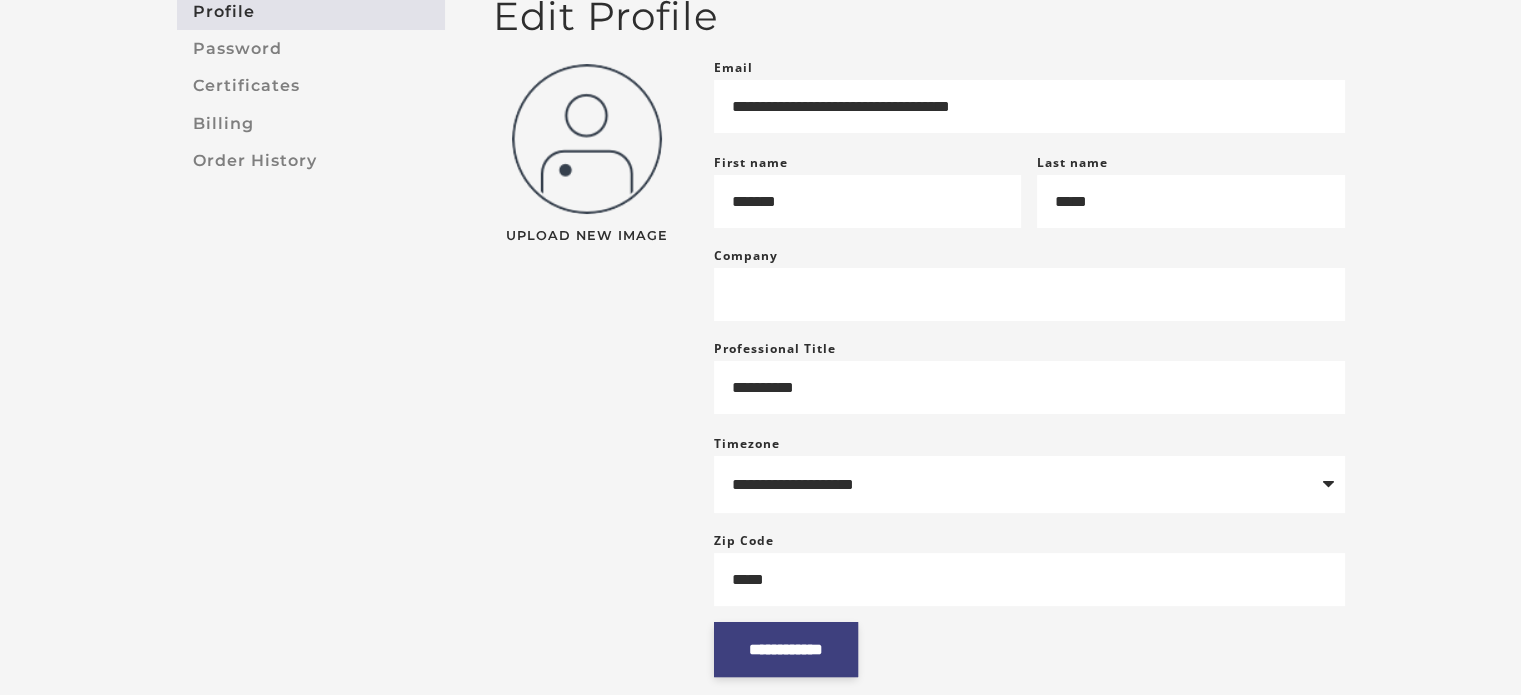 click on "**********" at bounding box center [786, 649] 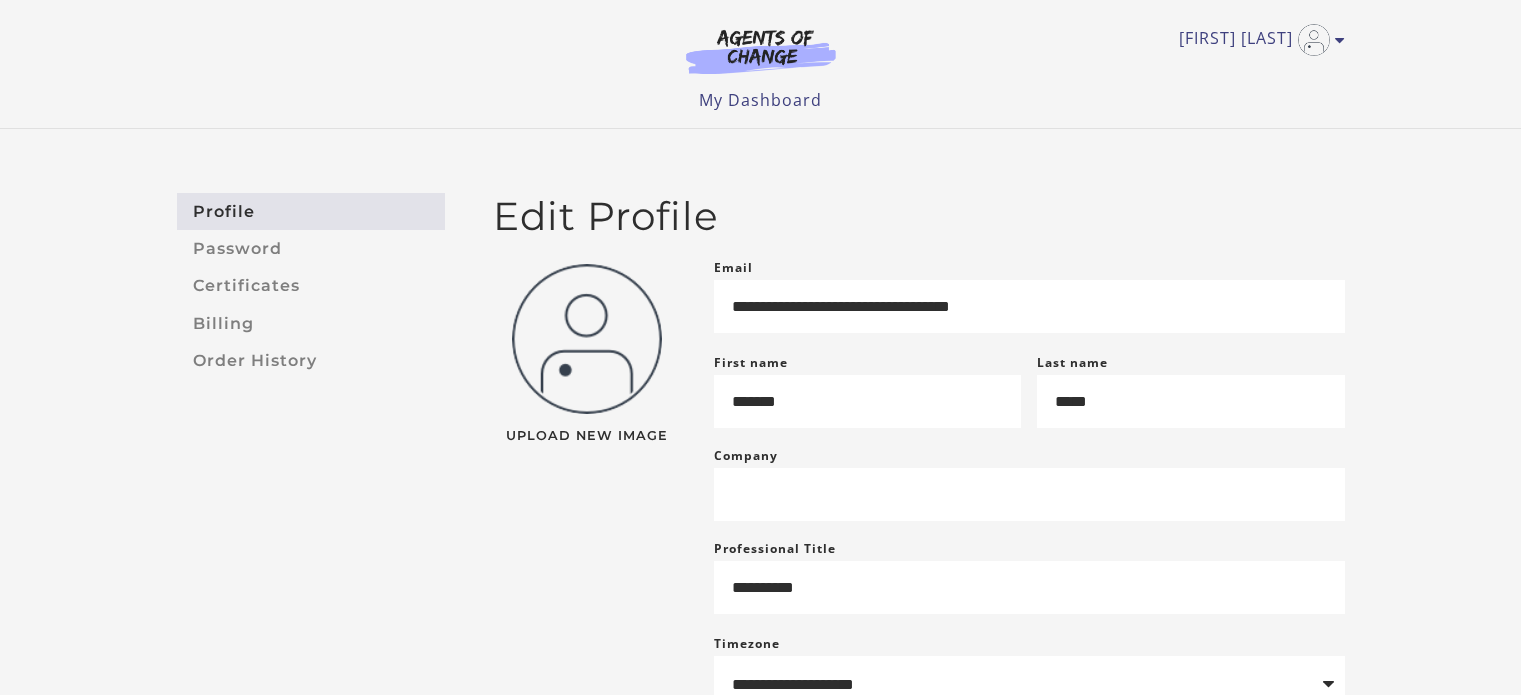 scroll, scrollTop: 0, scrollLeft: 0, axis: both 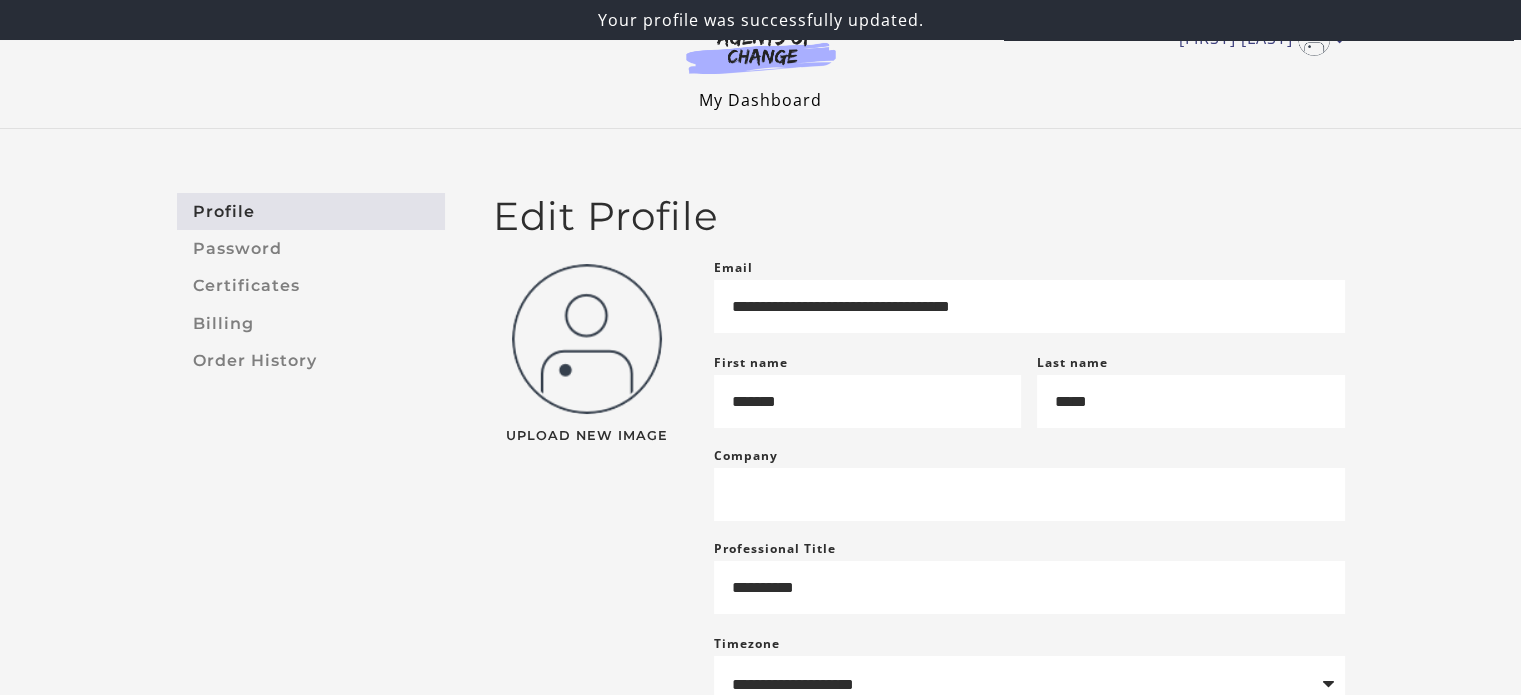 click on "My Dashboard" at bounding box center [760, 100] 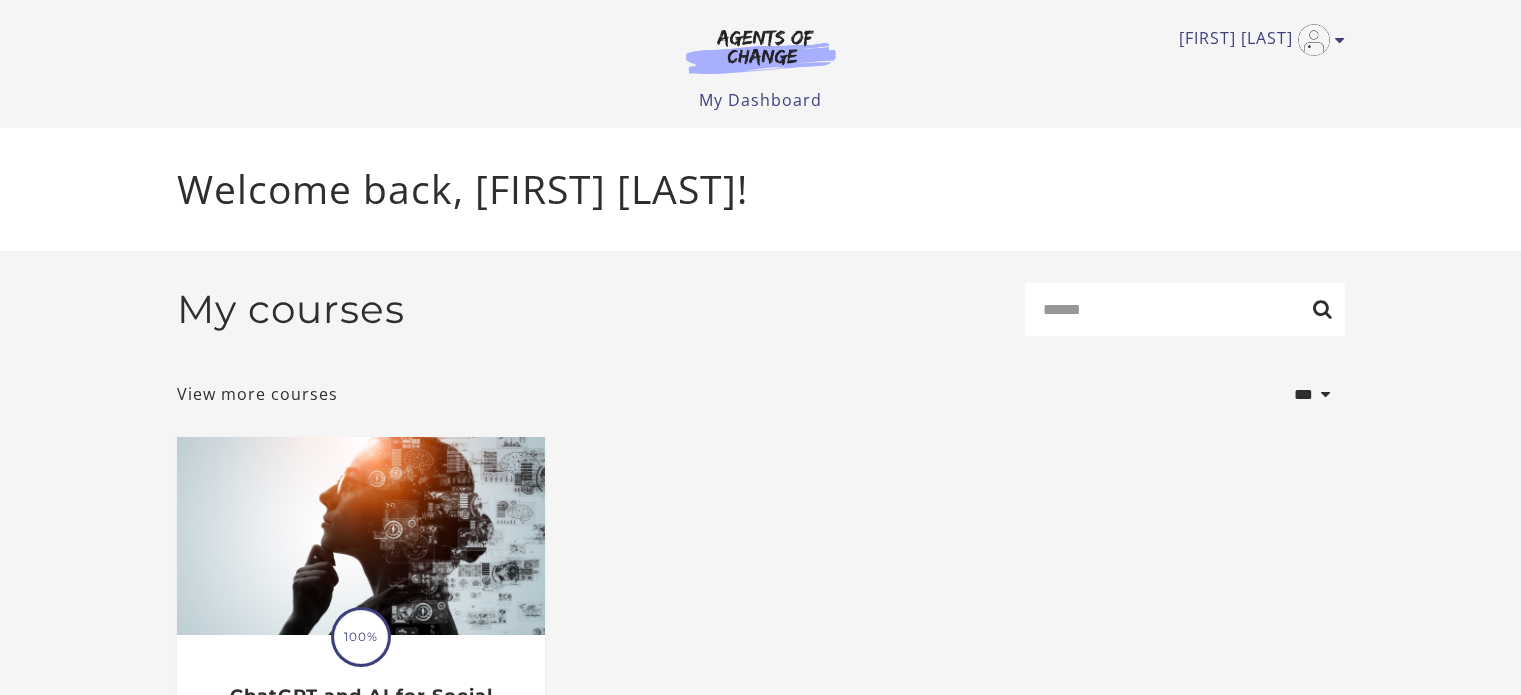 scroll, scrollTop: 0, scrollLeft: 0, axis: both 